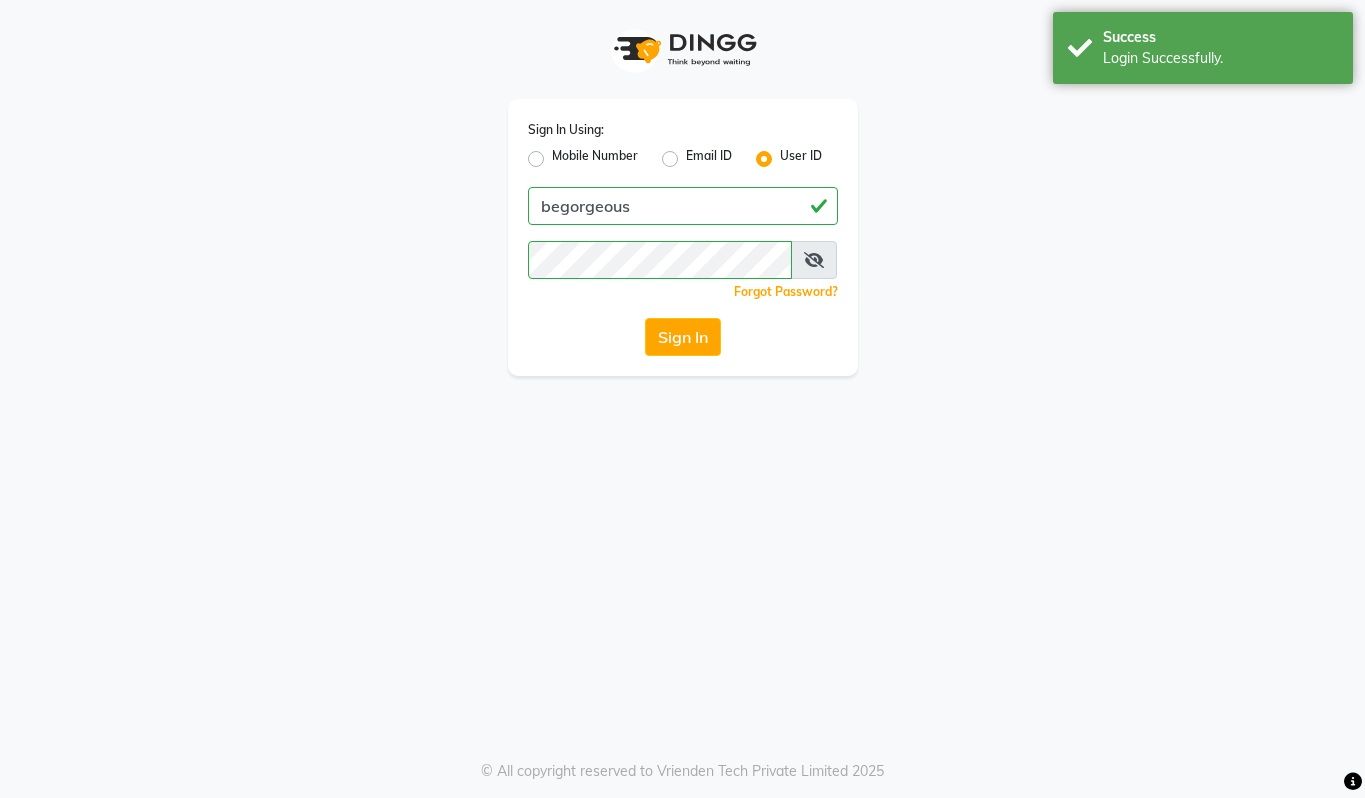 scroll, scrollTop: 0, scrollLeft: 0, axis: both 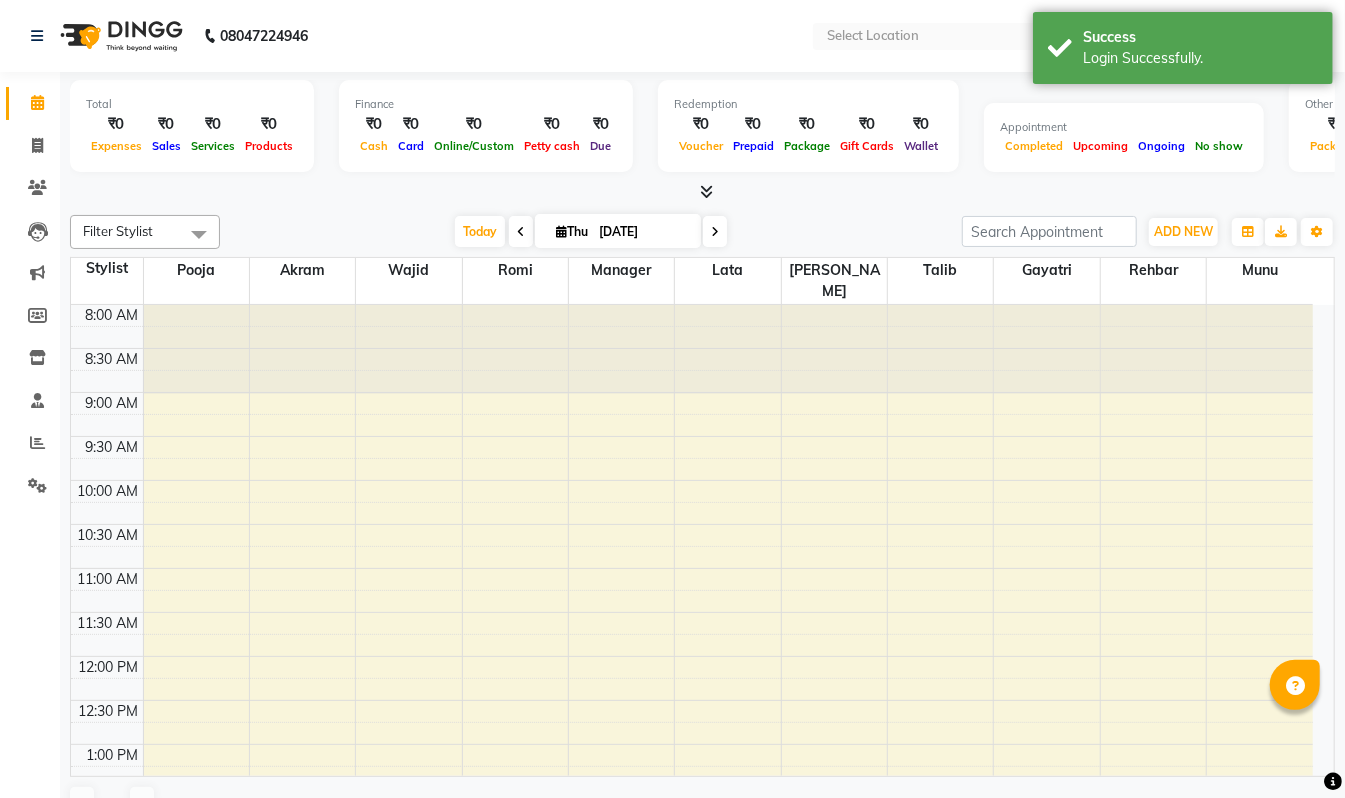 select on "en" 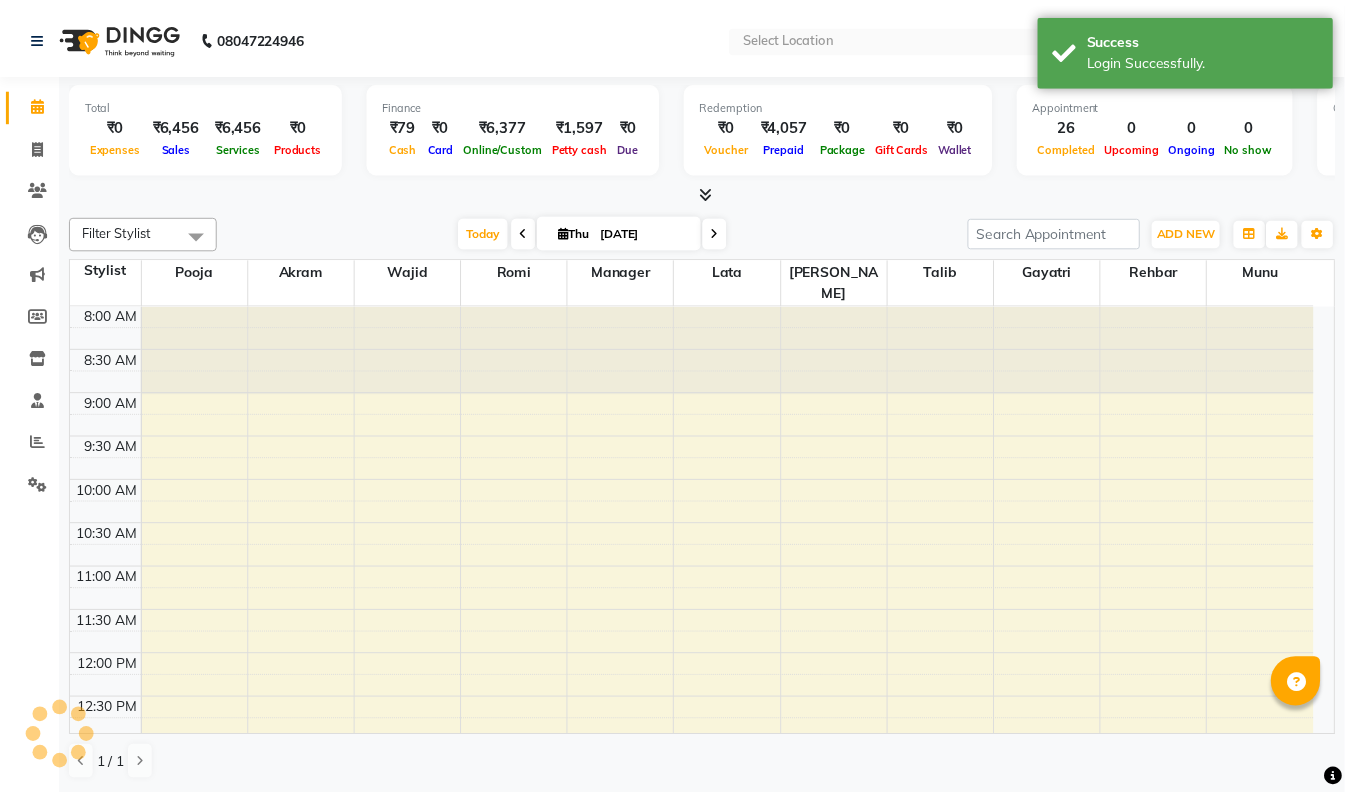 scroll, scrollTop: 0, scrollLeft: 0, axis: both 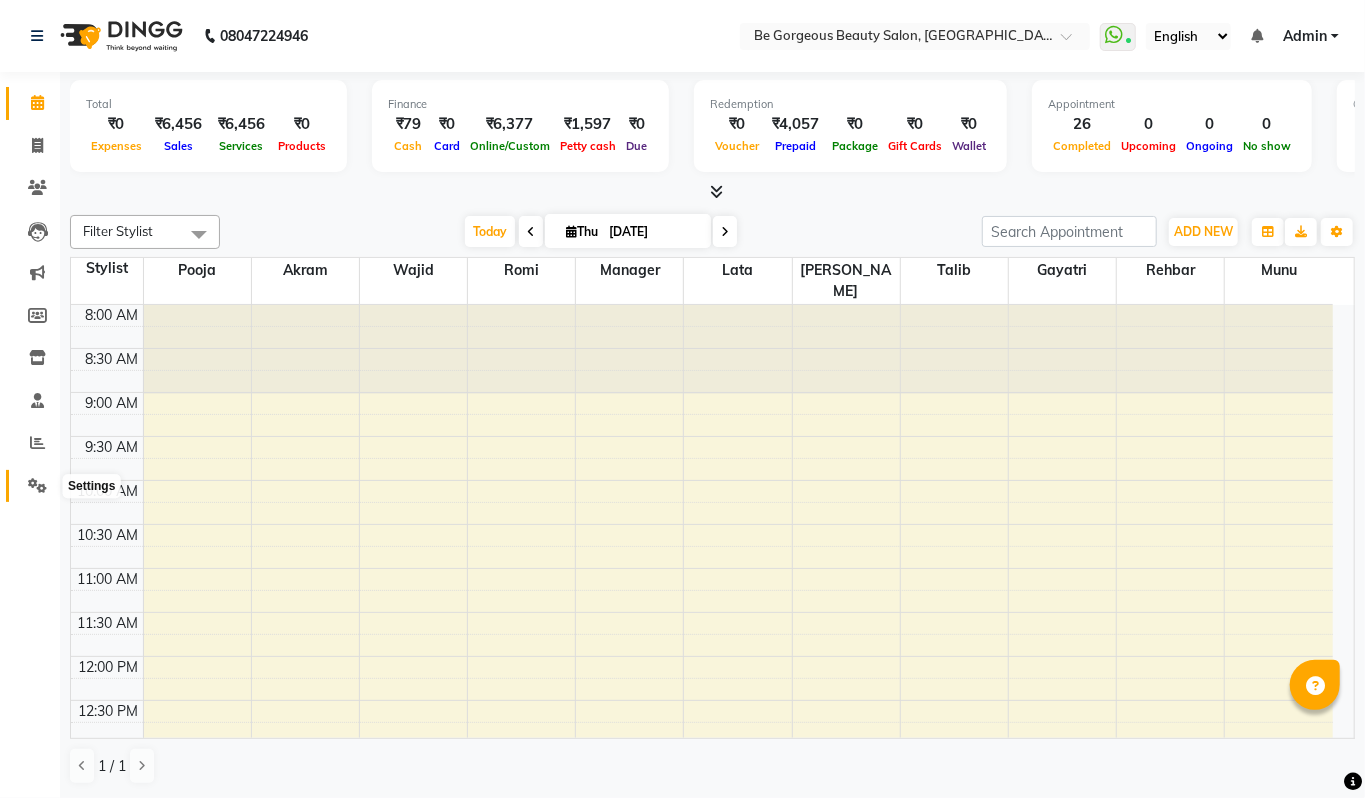 click 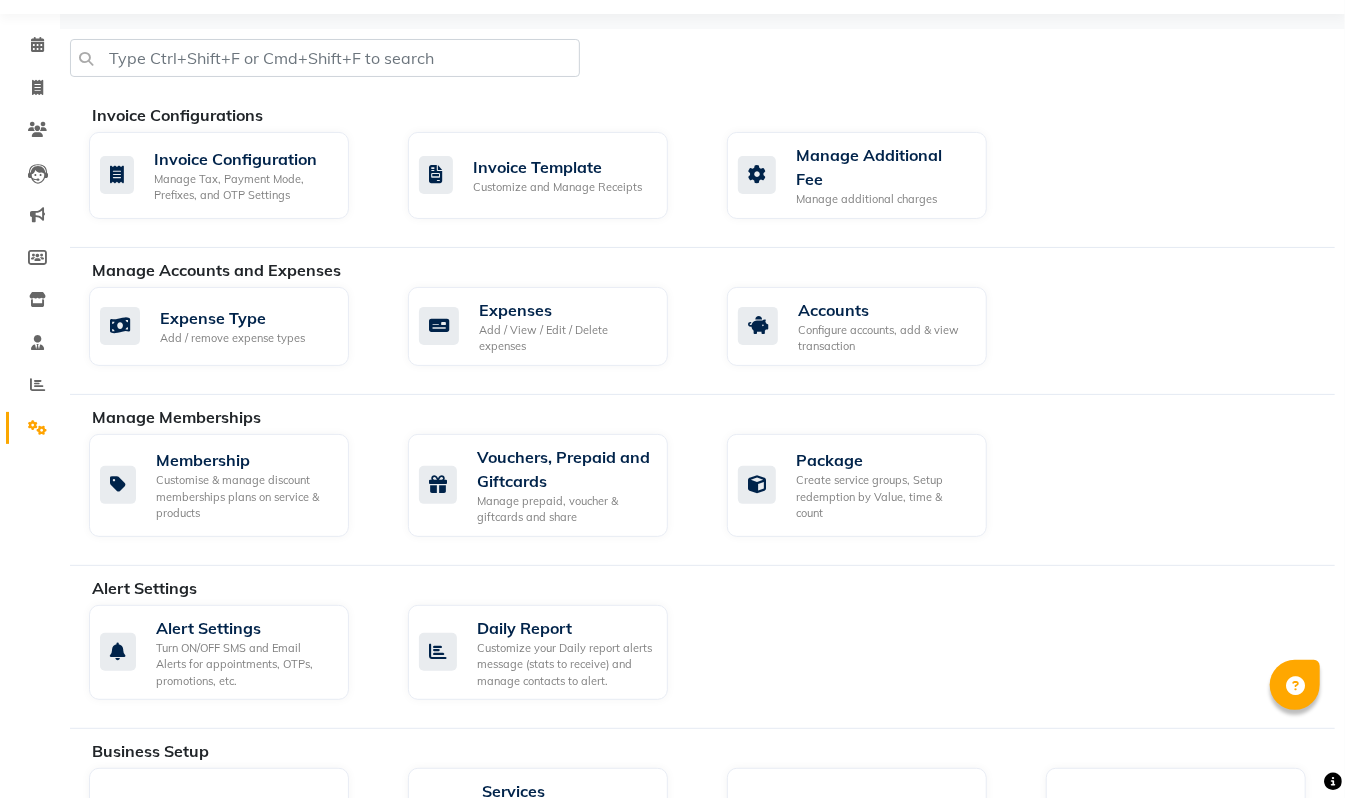 scroll, scrollTop: 80, scrollLeft: 0, axis: vertical 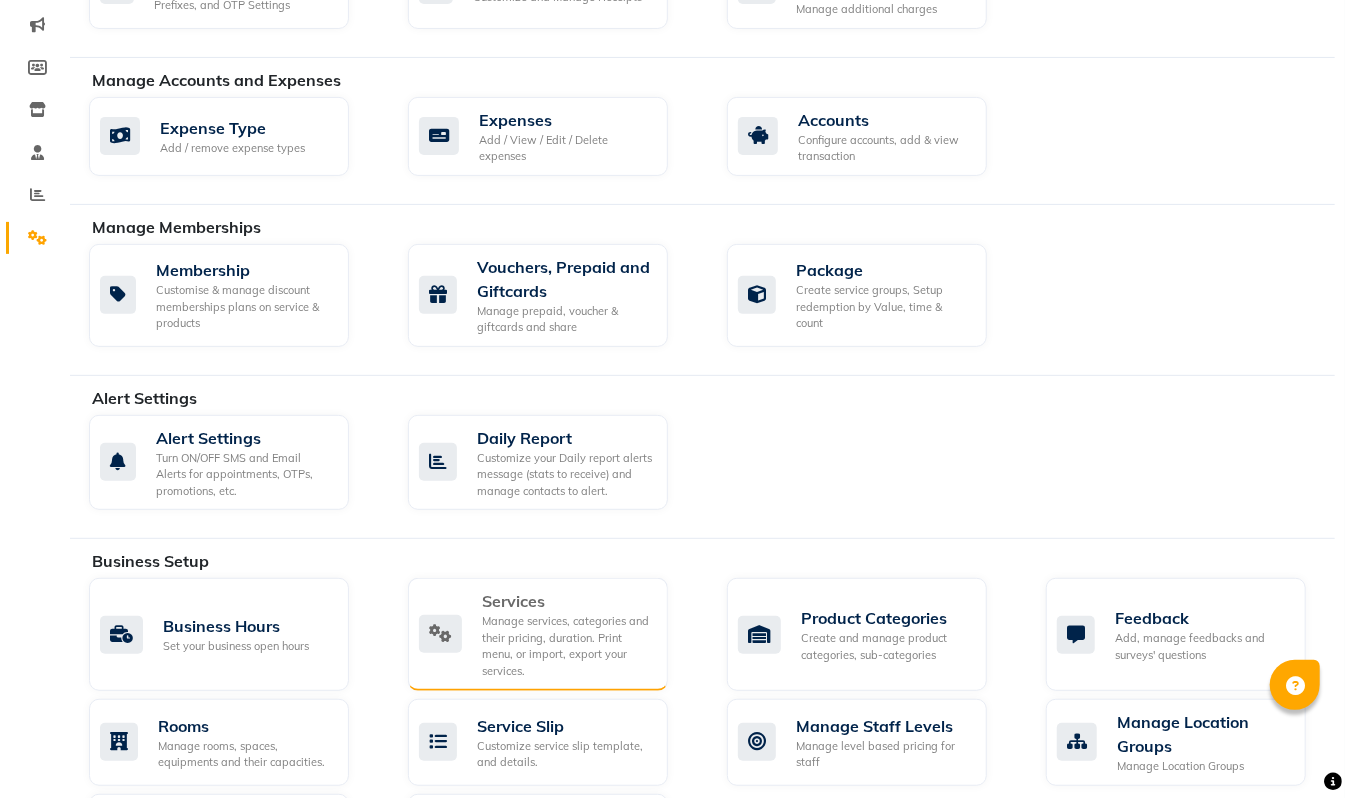 click on "Manage services, categories and their pricing, duration. Print menu, or import, export your services." 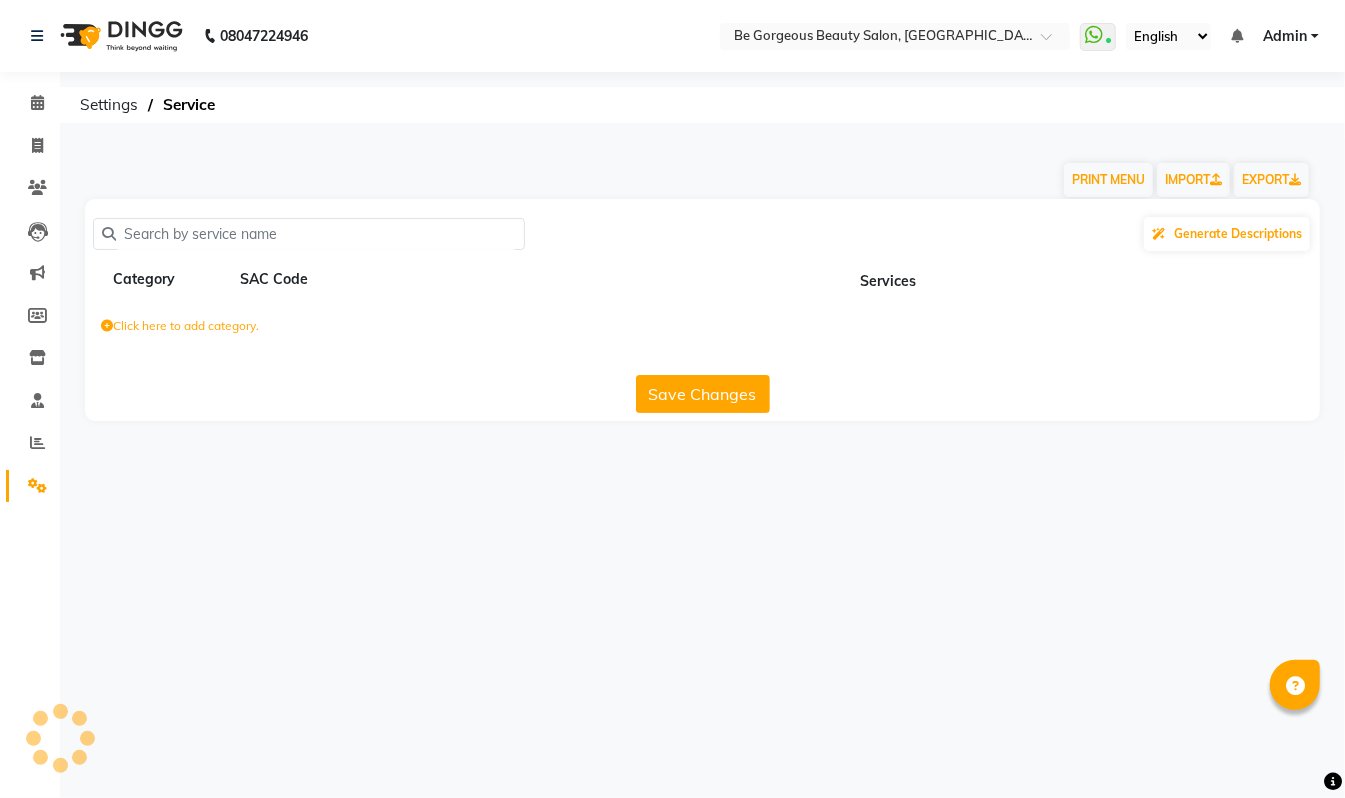 scroll, scrollTop: 0, scrollLeft: 0, axis: both 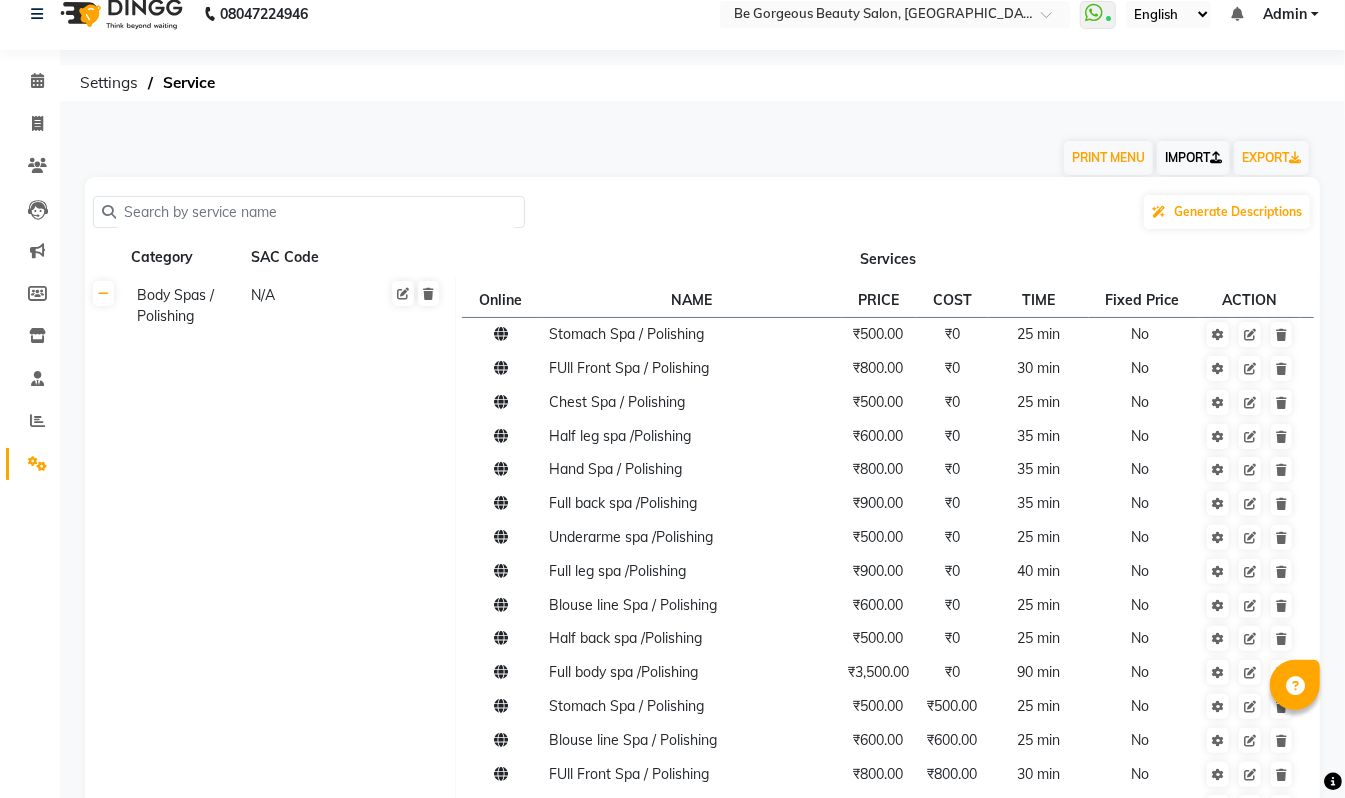 click on "IMPORT" 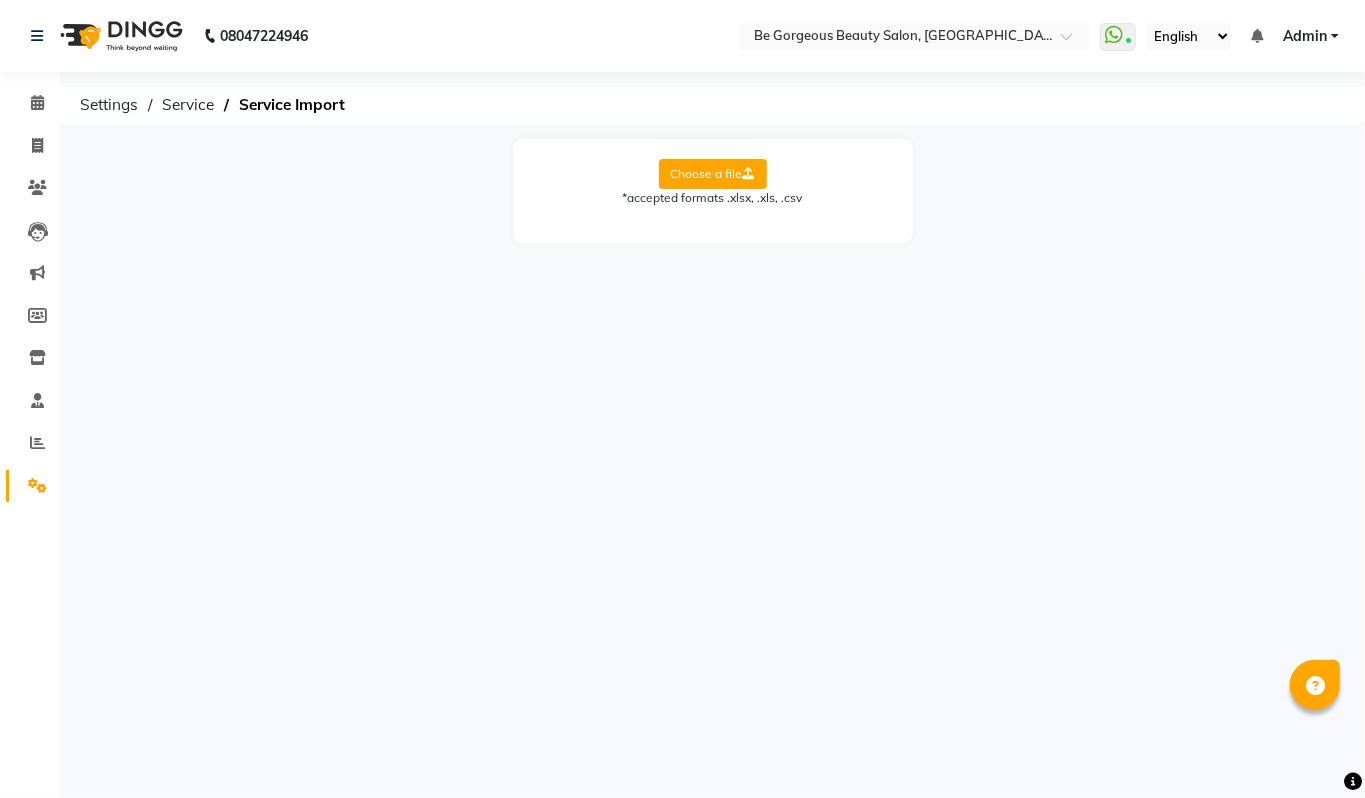 click on "Choose a file" 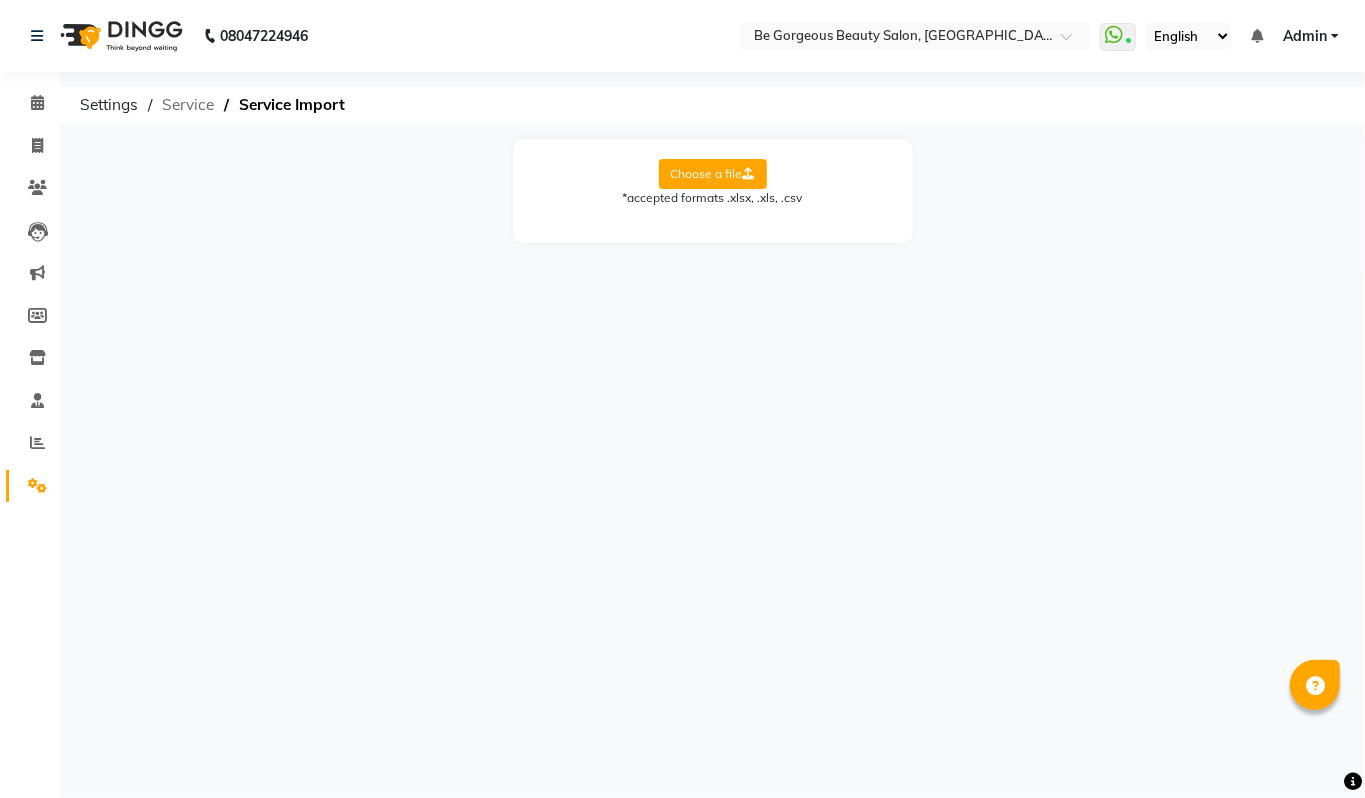 click on "Service" 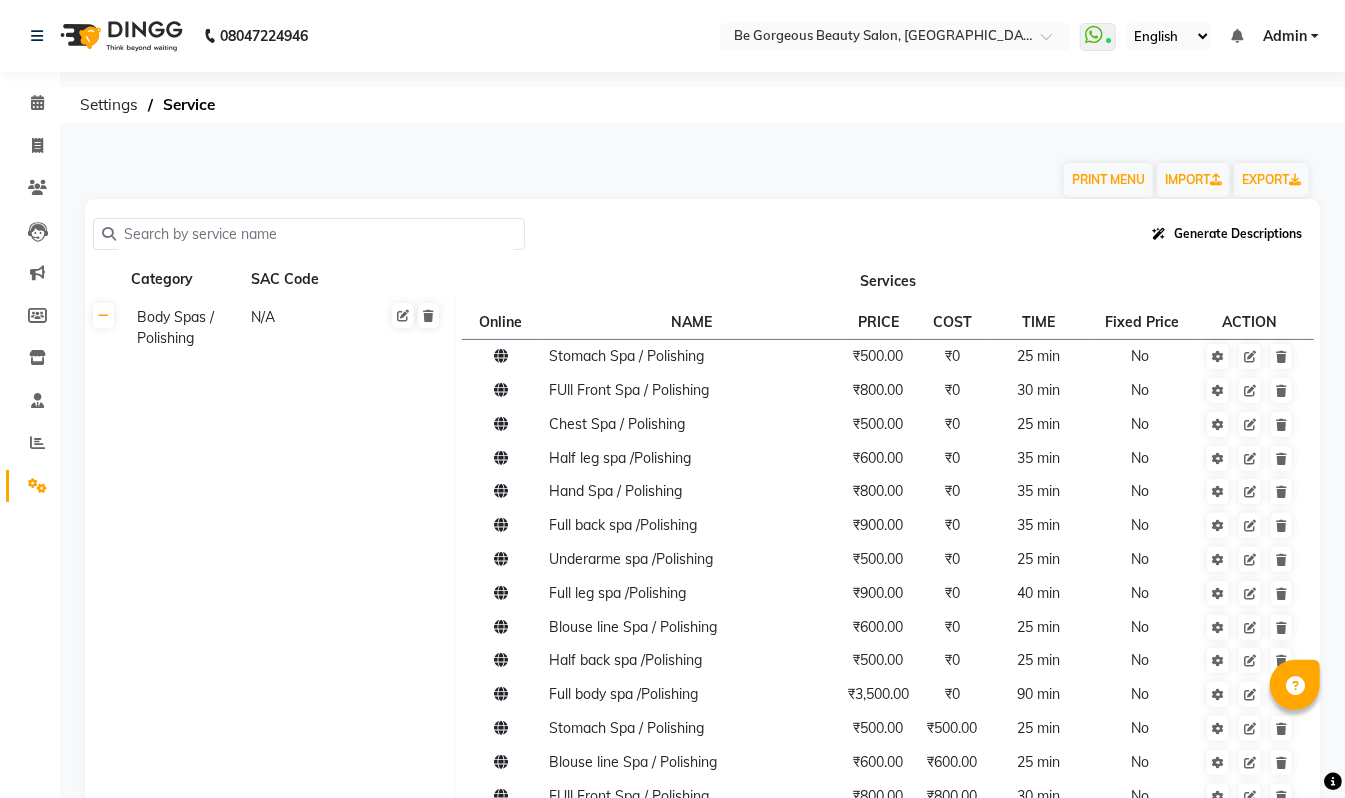 click on "Generate Descriptions" 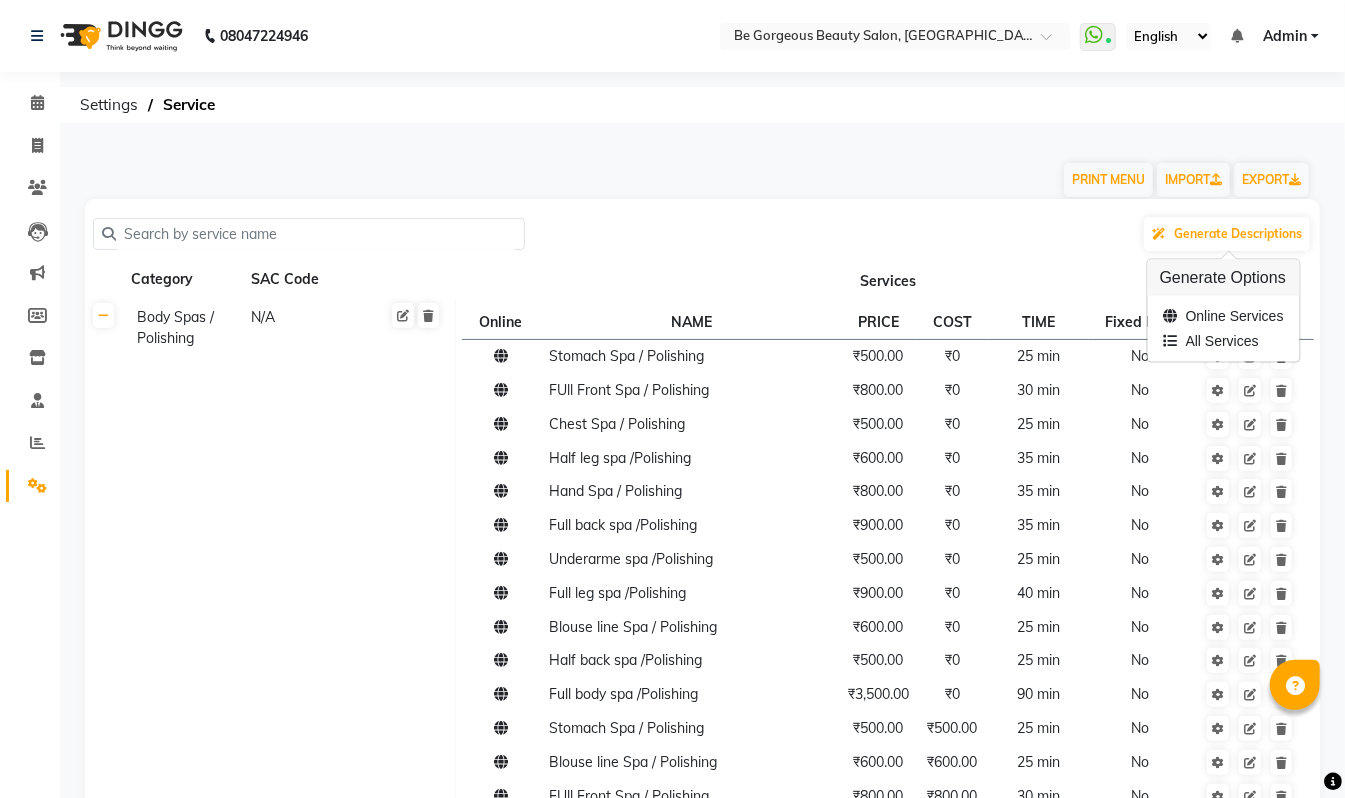 click on "Generate Descriptions" 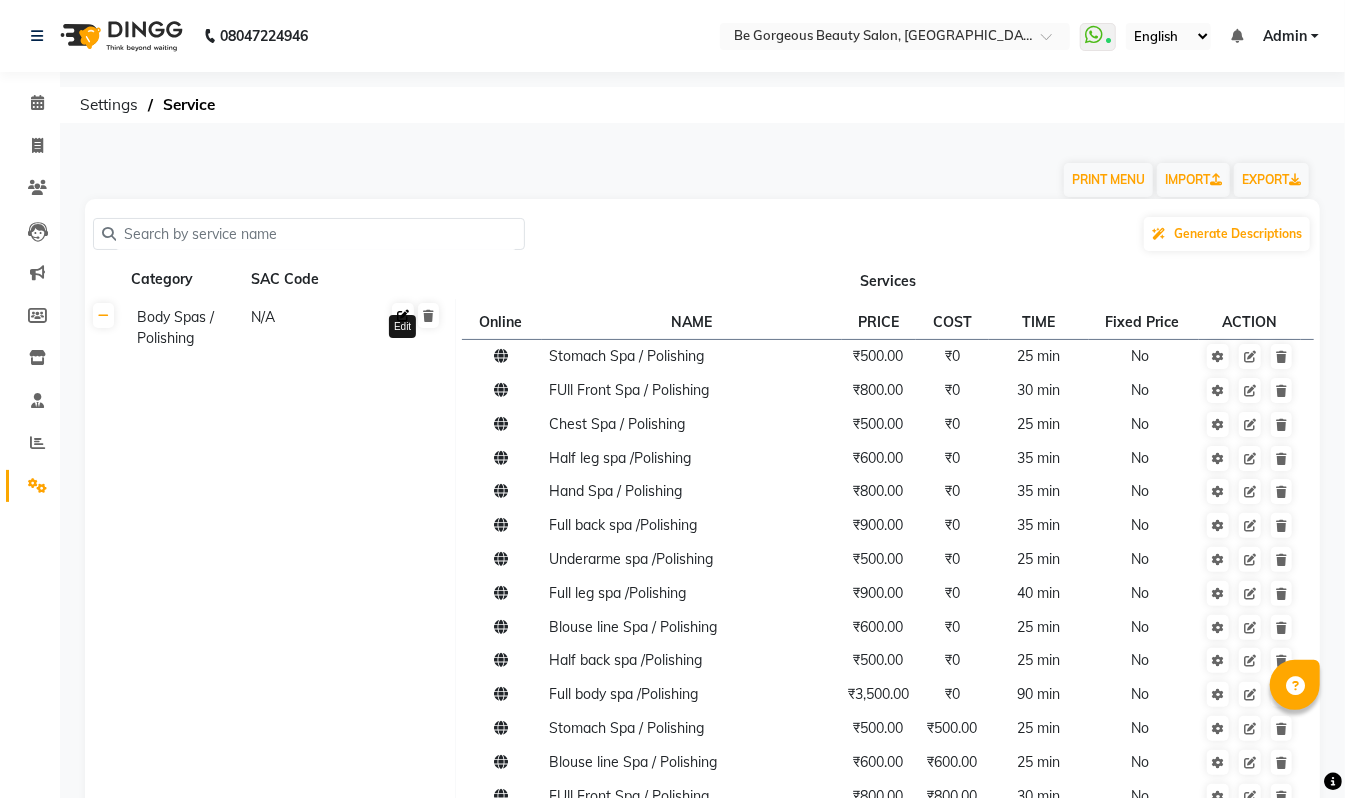 click 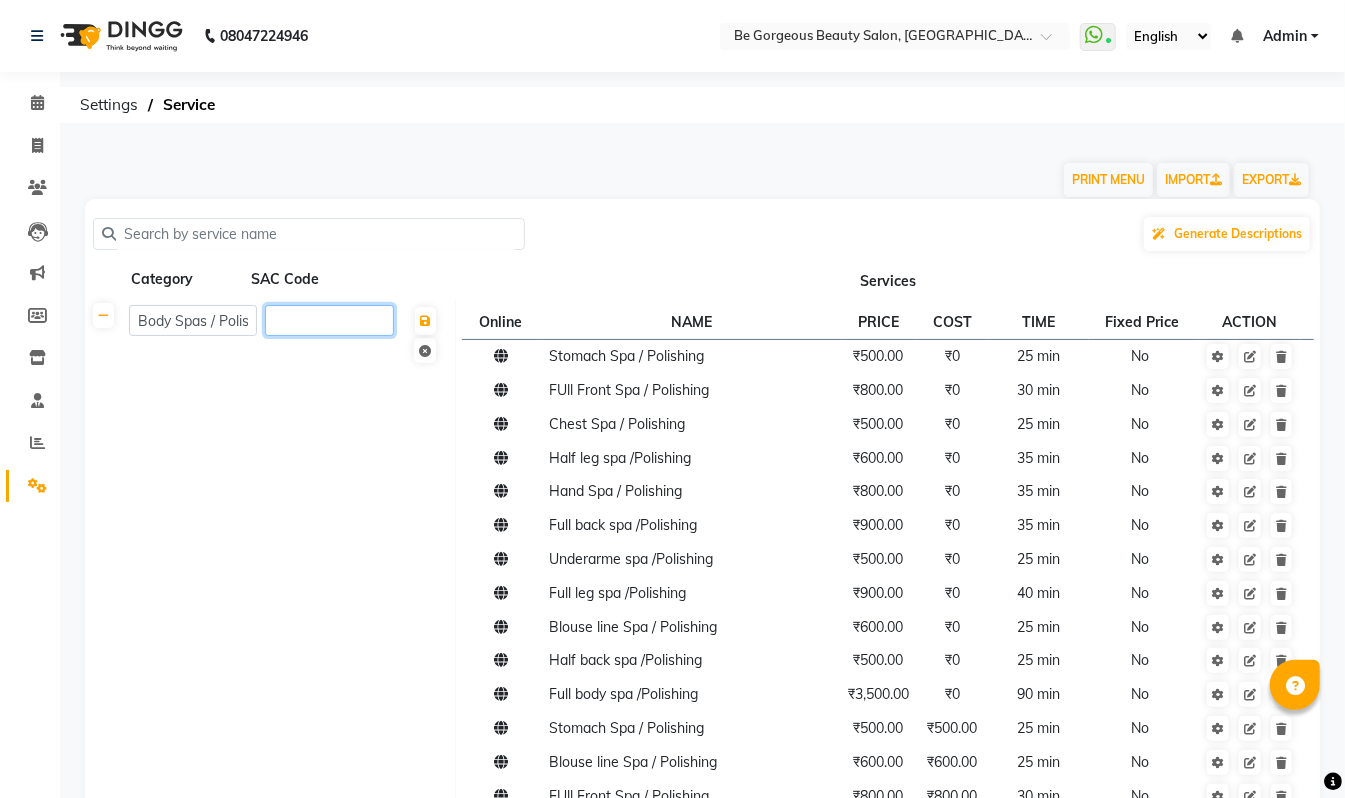 click 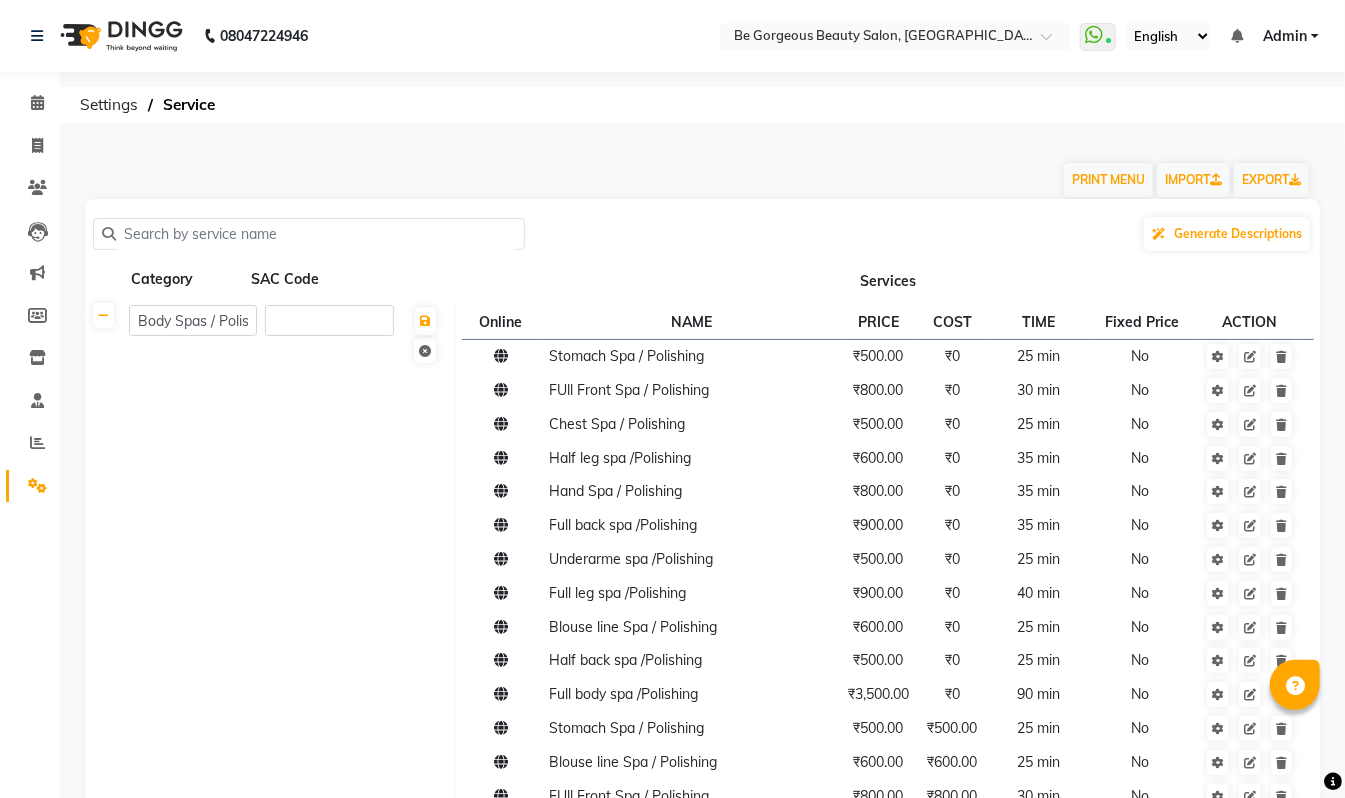 click 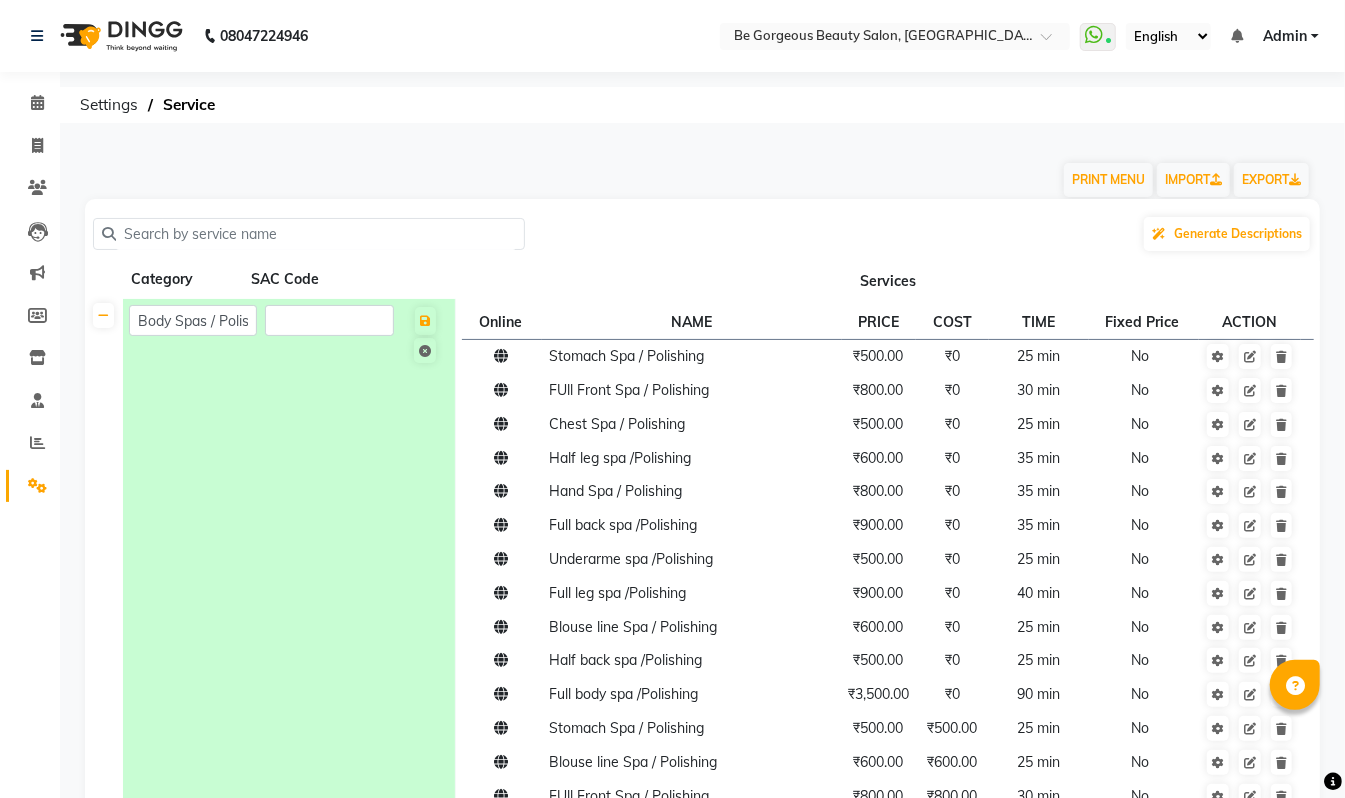 click on "Generate Descriptions Category SAC Code Services Body Spas / Polishing Online  NAME  PRICE COST TIME Fixed Price  ACTION Stomach  Spa / Polishing ₹500.00 ₹0 25 min  No  FUll Front Spa / Polishing ₹800.00 ₹0 30 min  No  Chest Spa / Polishing ₹500.00 ₹0 25 min  No  Half leg spa /Polishing ₹600.00 ₹0 35 min  No  Hand Spa / Polishing ₹800.00 ₹0 35 min  No  Full back spa /Polishing ₹900.00 ₹0 35 min  No  Underarme spa /Polishing ₹500.00 ₹0 25 min  No  Full leg spa /Polishing ₹900.00 ₹0 40 min  No  Blouse line Spa / Polishing ₹600.00 ₹0 25 min  No  Half back spa /Polishing ₹500.00 ₹0 25 min  No  Full body spa /Polishing ₹3,500.00 ₹0 90 min  No  Stomach  Spa / Polishing ₹500.00 ₹500.00 25 min  No  Blouse line Spa / Polishing ₹600.00 ₹600.00 25 min  No  FUll Front Spa / Polishing ₹800.00 ₹800.00 30 min  No  Chest Spa / Polishing ₹500.00 ₹500.00 30 min  No  Half leg spa /Polishing ₹600.00 ₹600.00 30 min  No  Hand Spa / Polishing ₹800.00 ₹800.00 35 min" 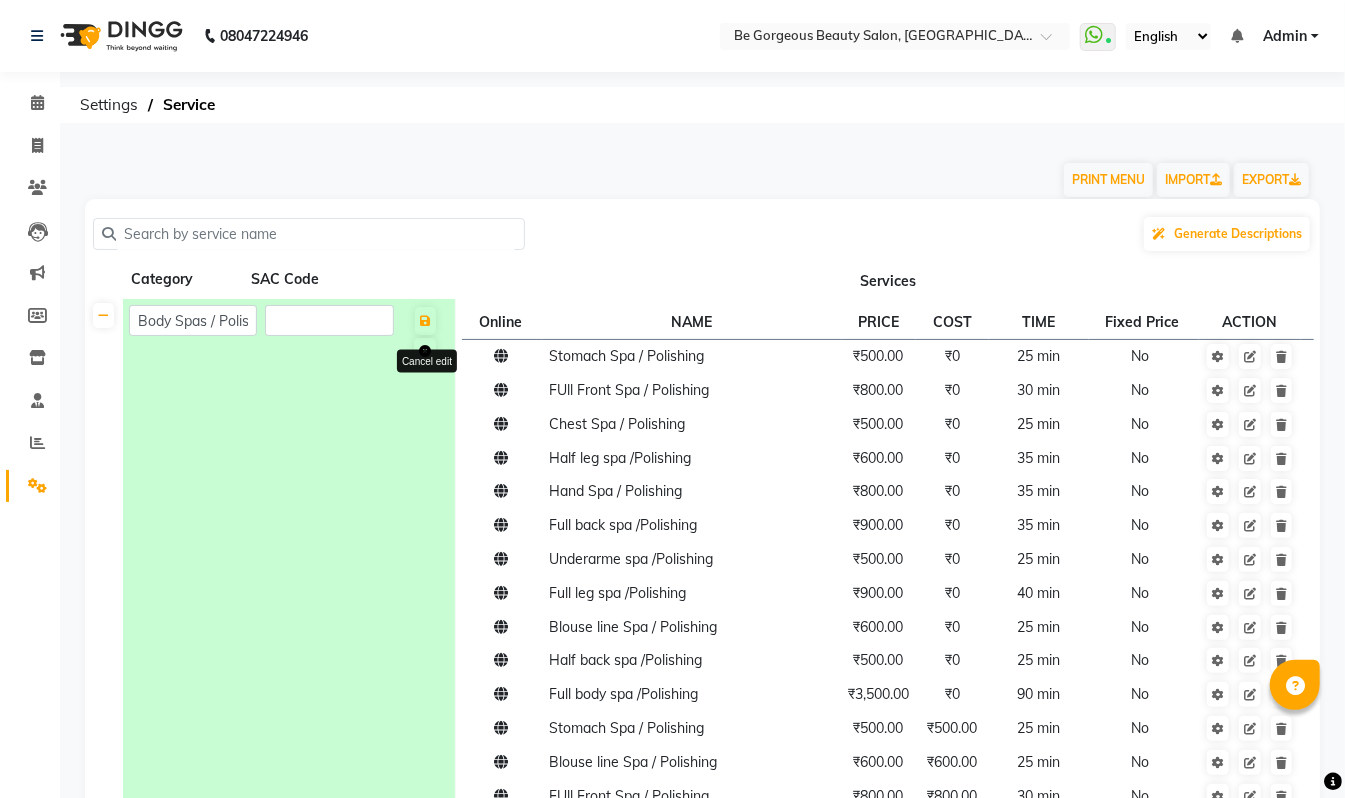 click 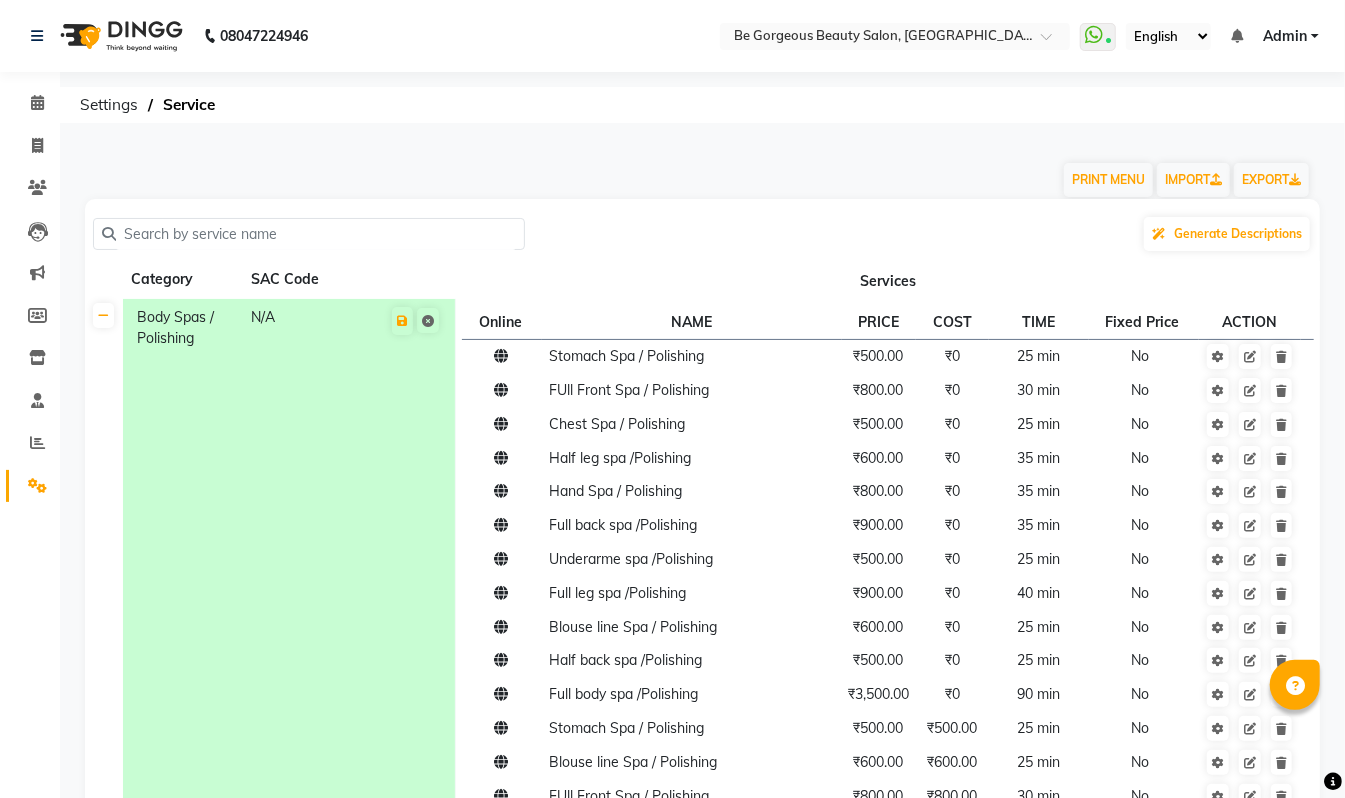 click on "Generate Descriptions" 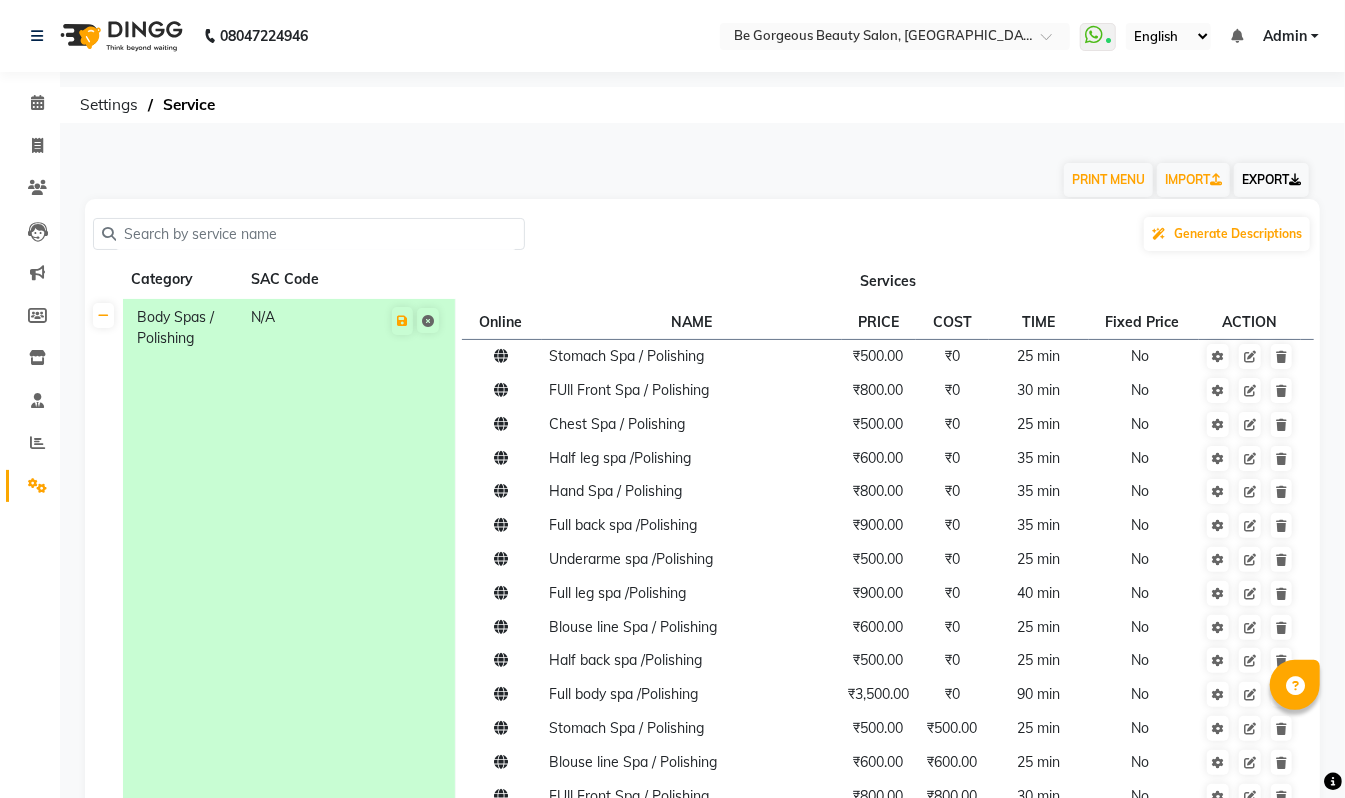 click on "EXPORT" 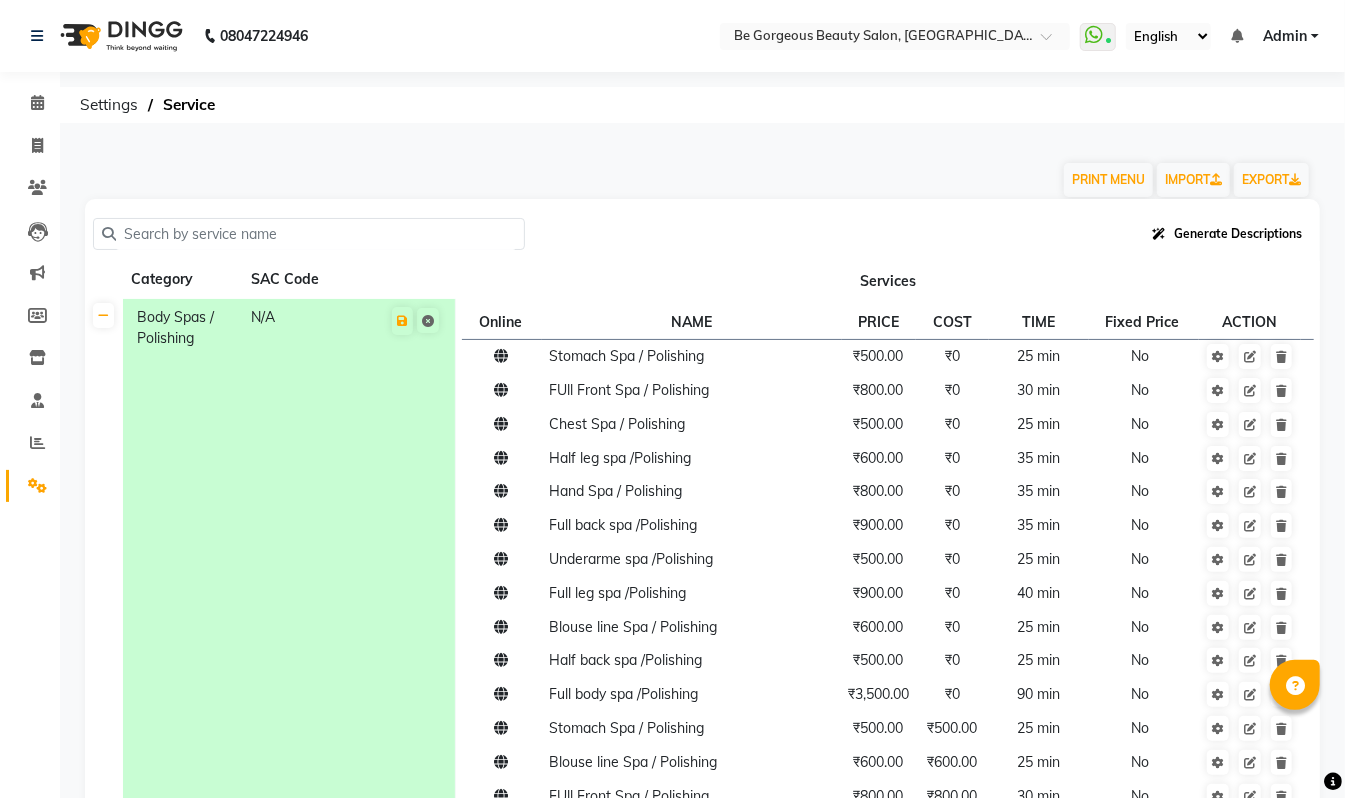 click on "Generate Descriptions" 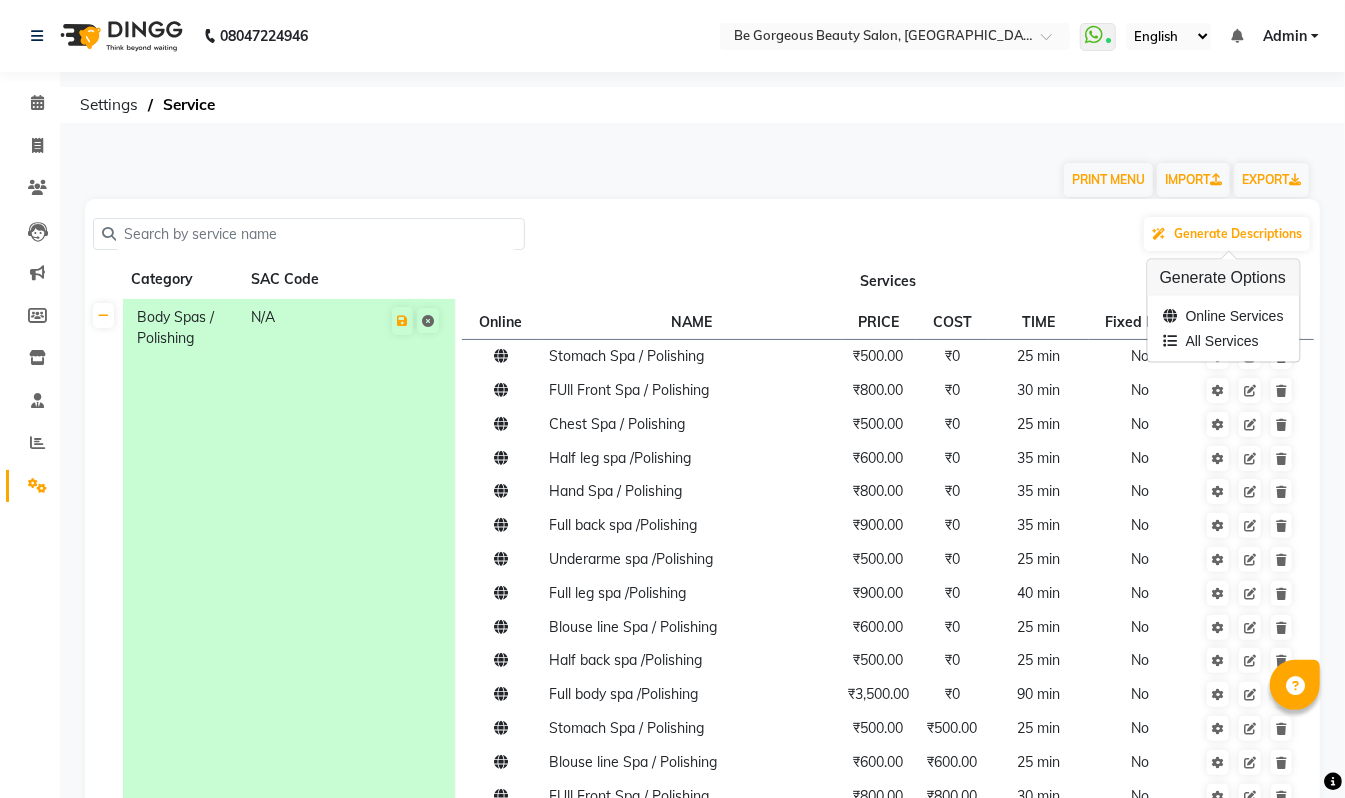 click on "PRINT MENU   IMPORT   EXPORT" 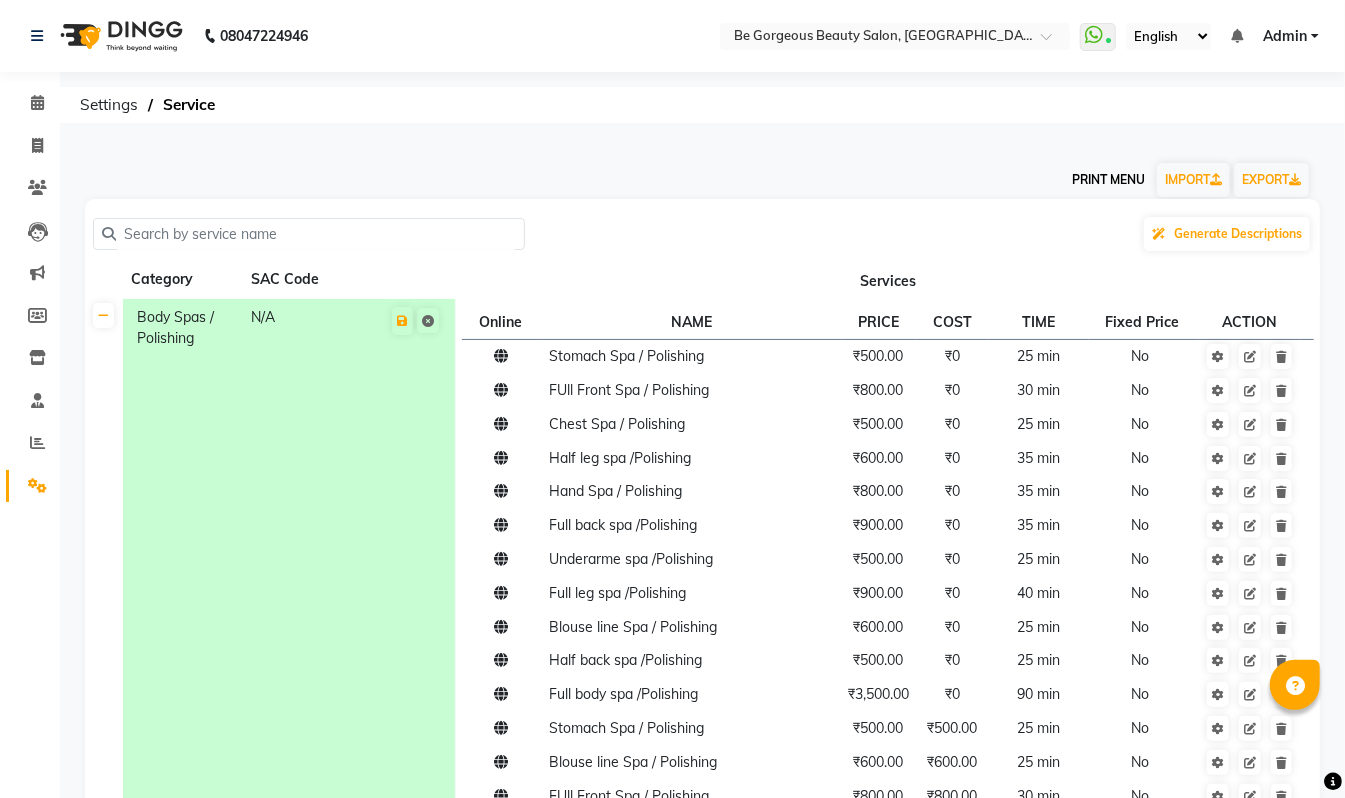 click on "PRINT MENU" 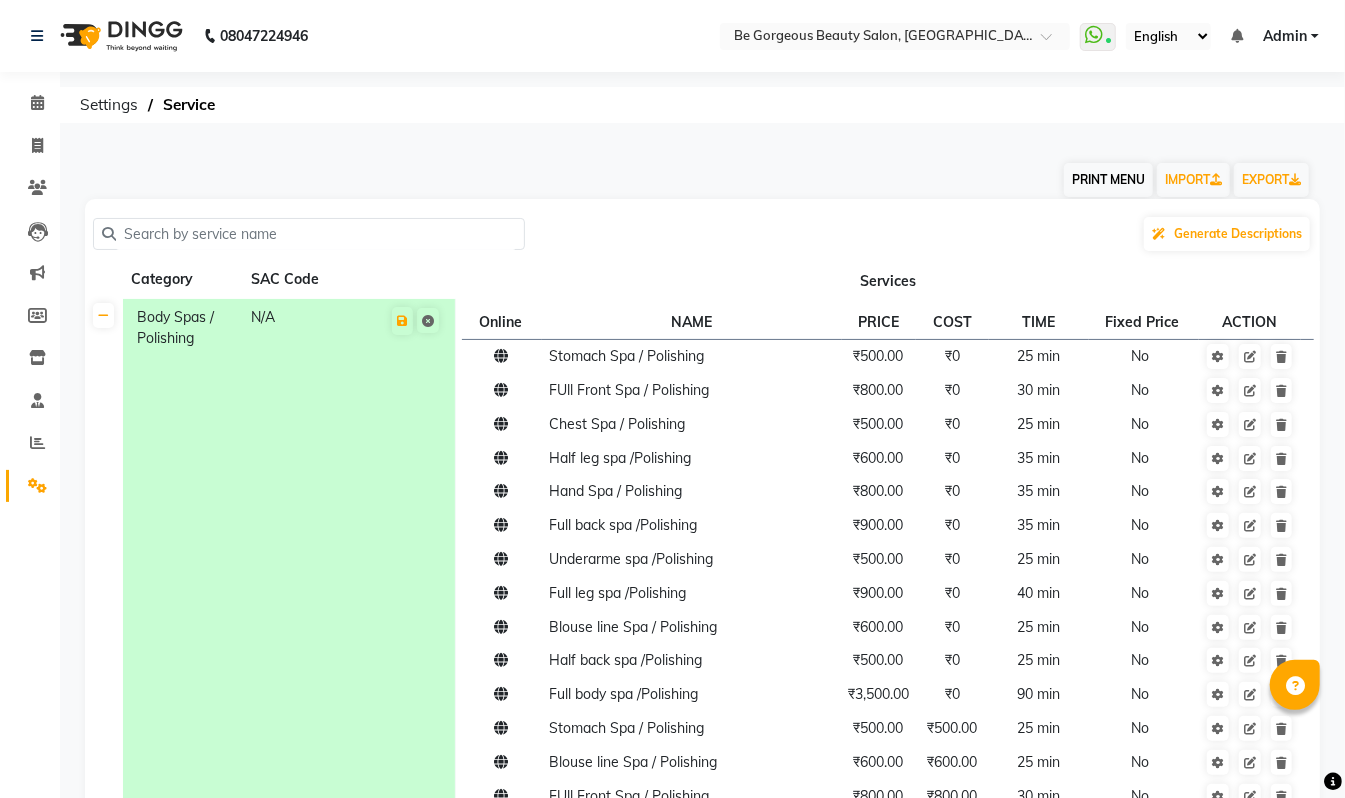 select on "#009B77" 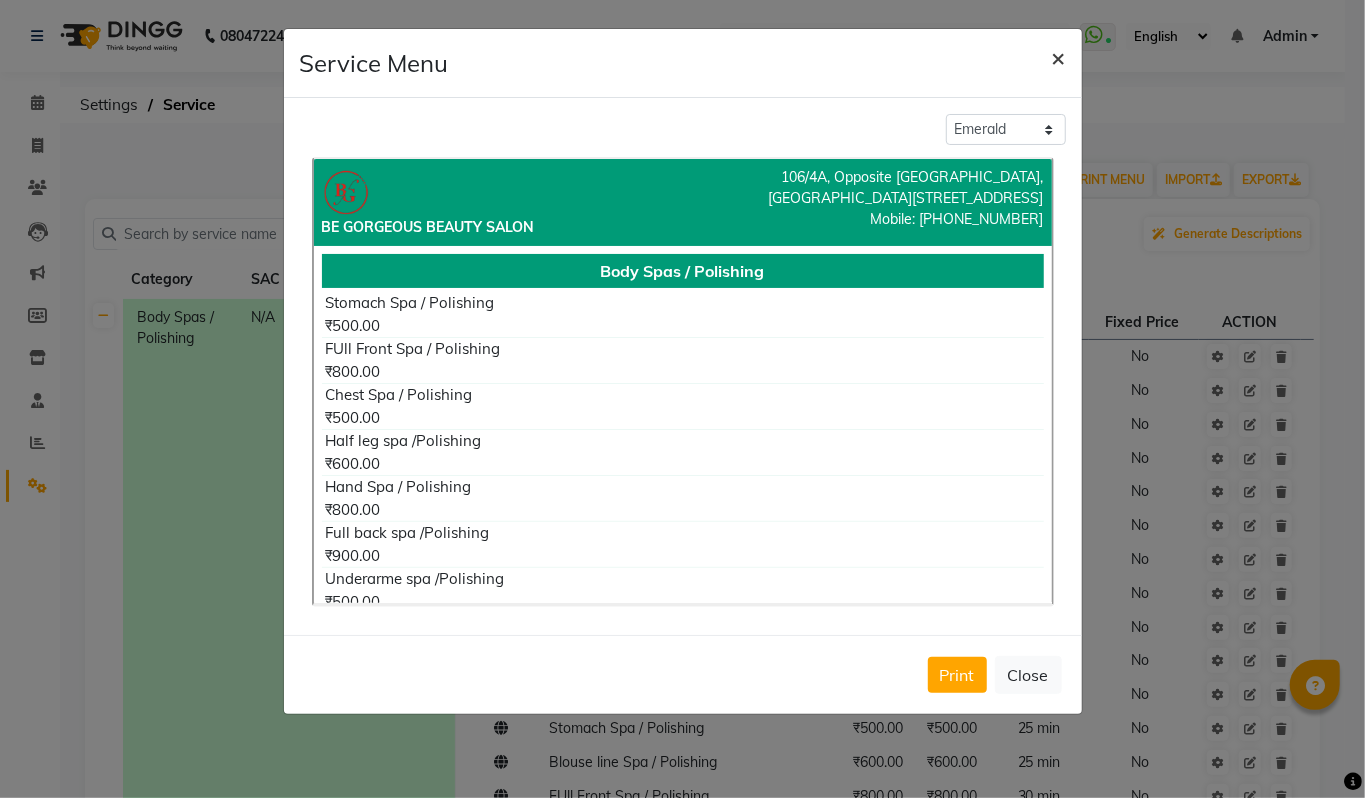 click on "×" 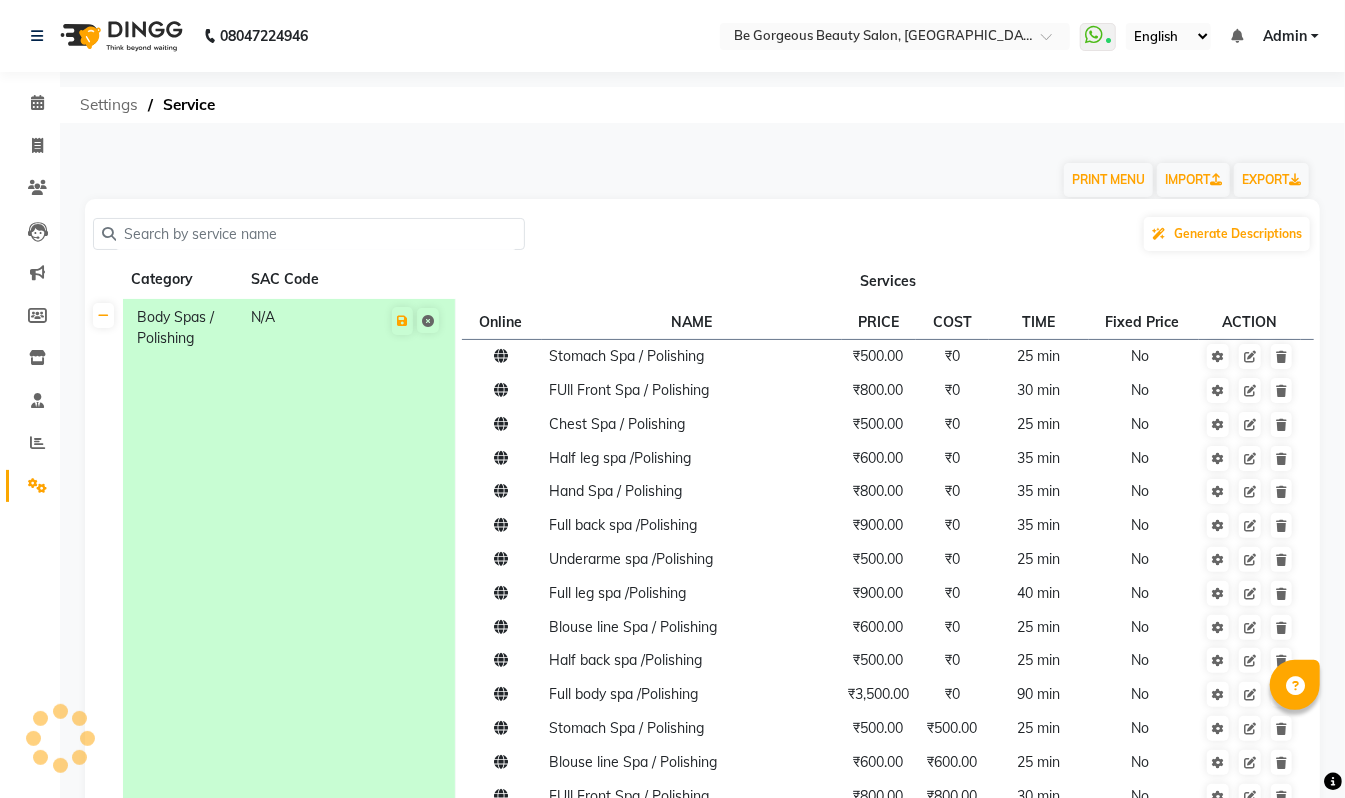click on "Settings" 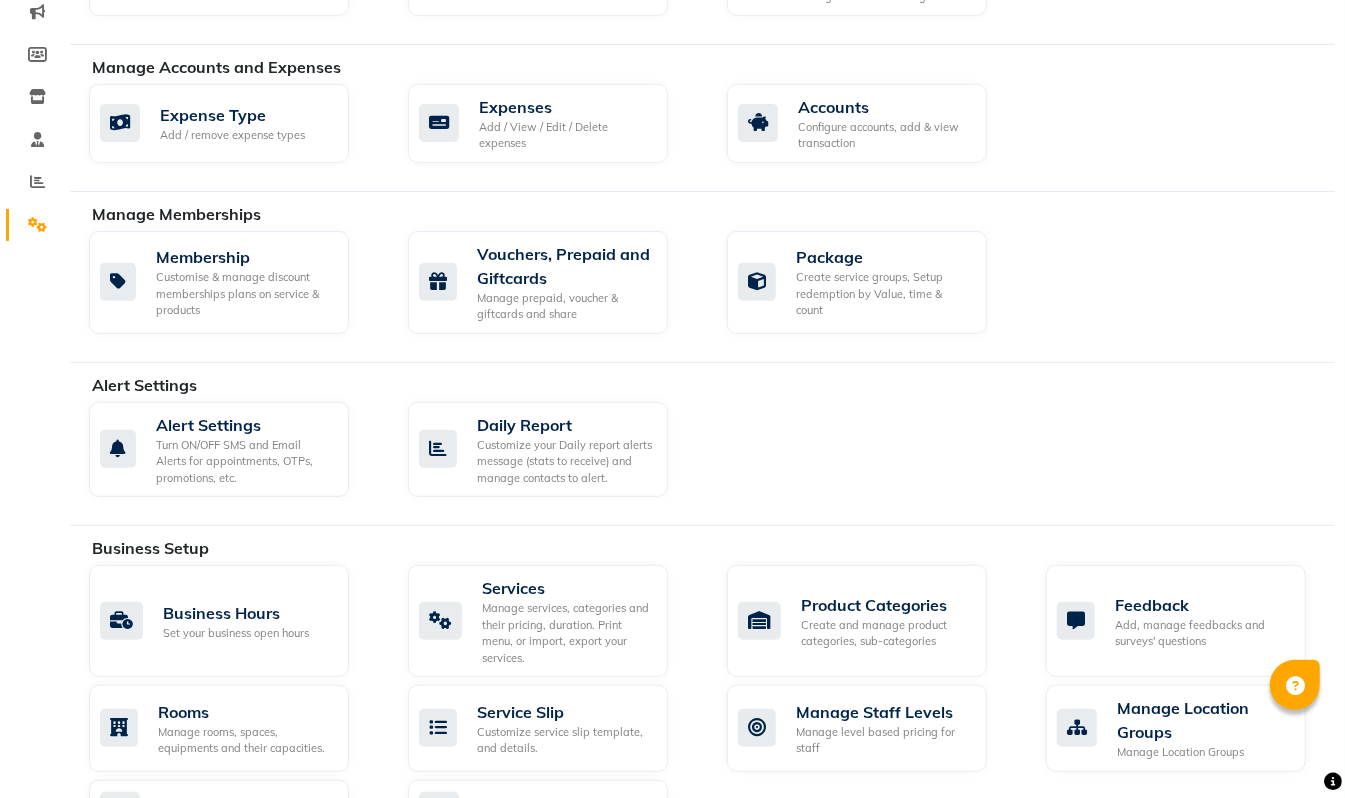 scroll, scrollTop: 276, scrollLeft: 0, axis: vertical 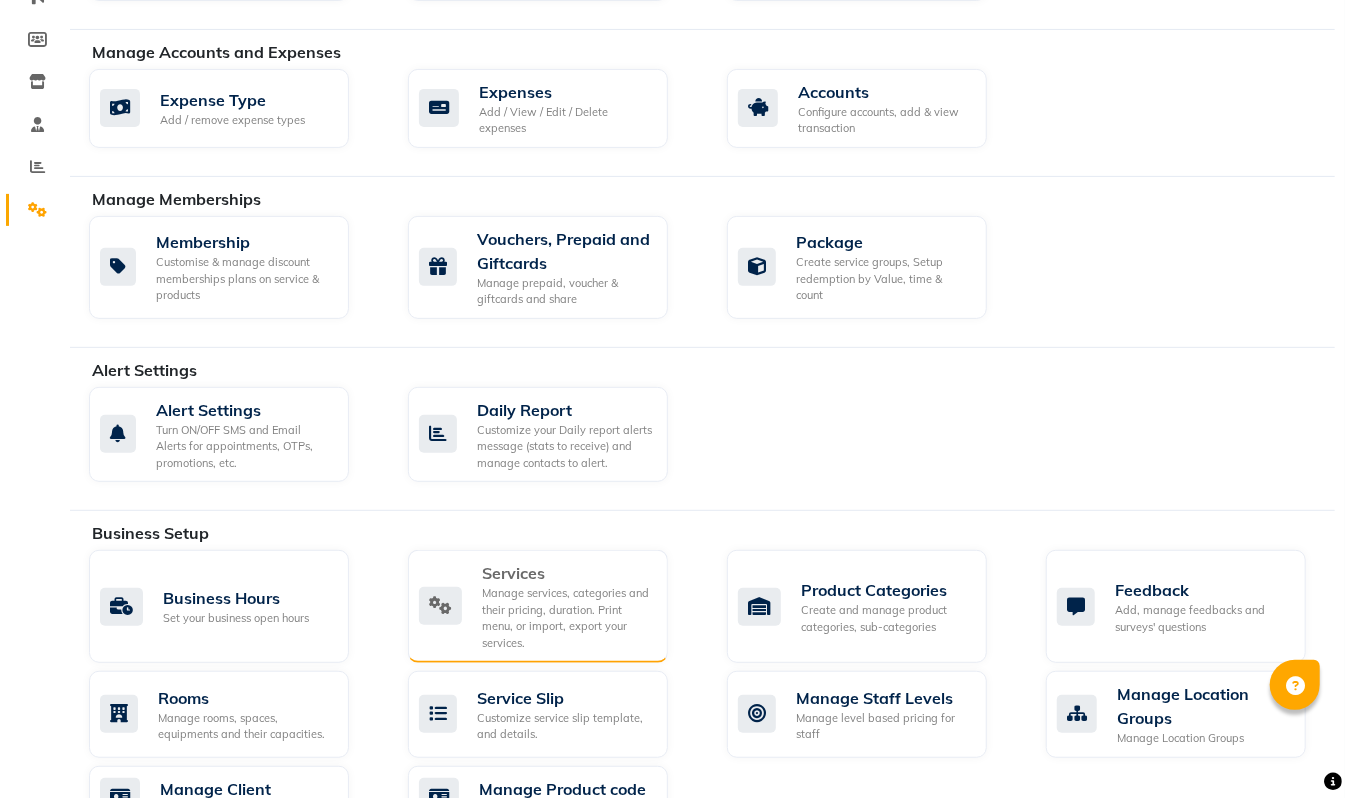 click on "Manage services, categories and their pricing, duration. Print menu, or import, export your services." 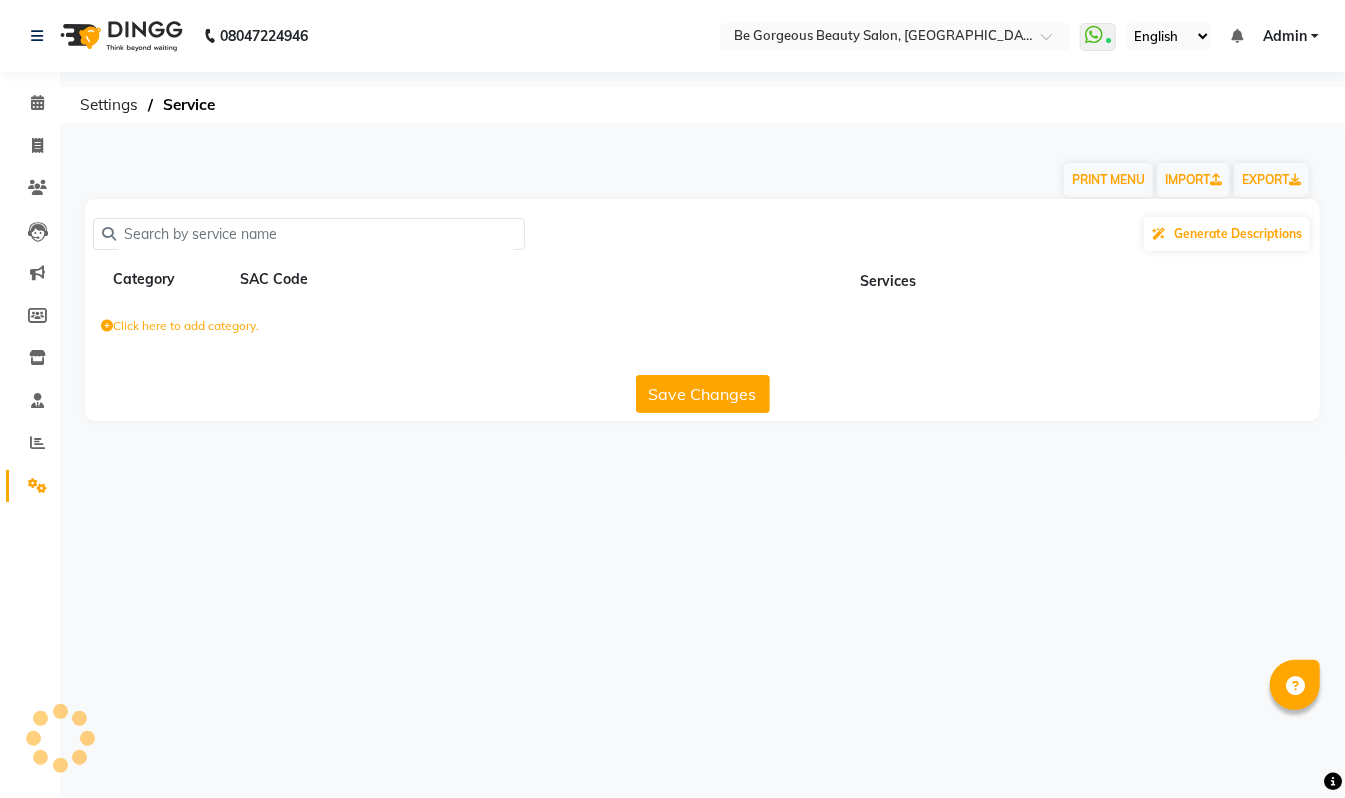 scroll, scrollTop: 0, scrollLeft: 0, axis: both 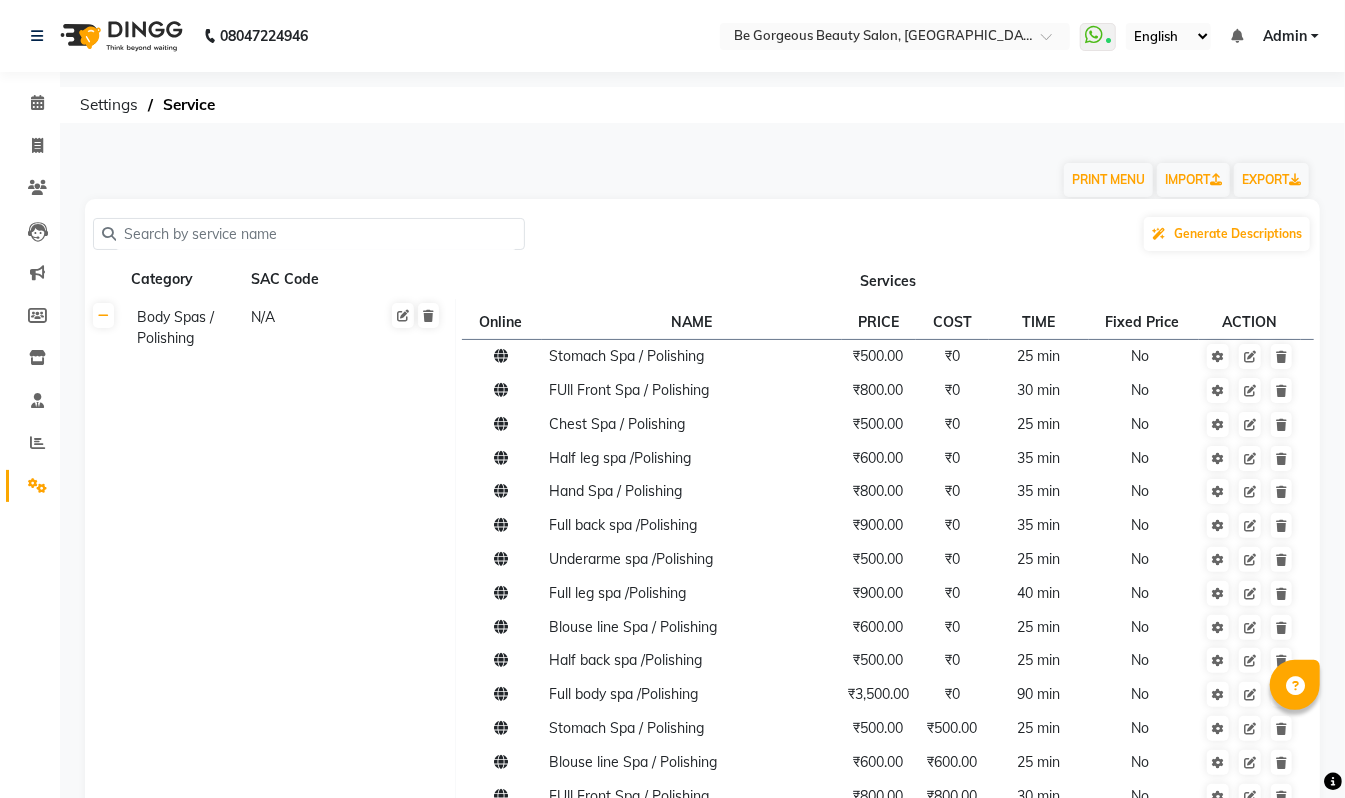 click on "ACTION" 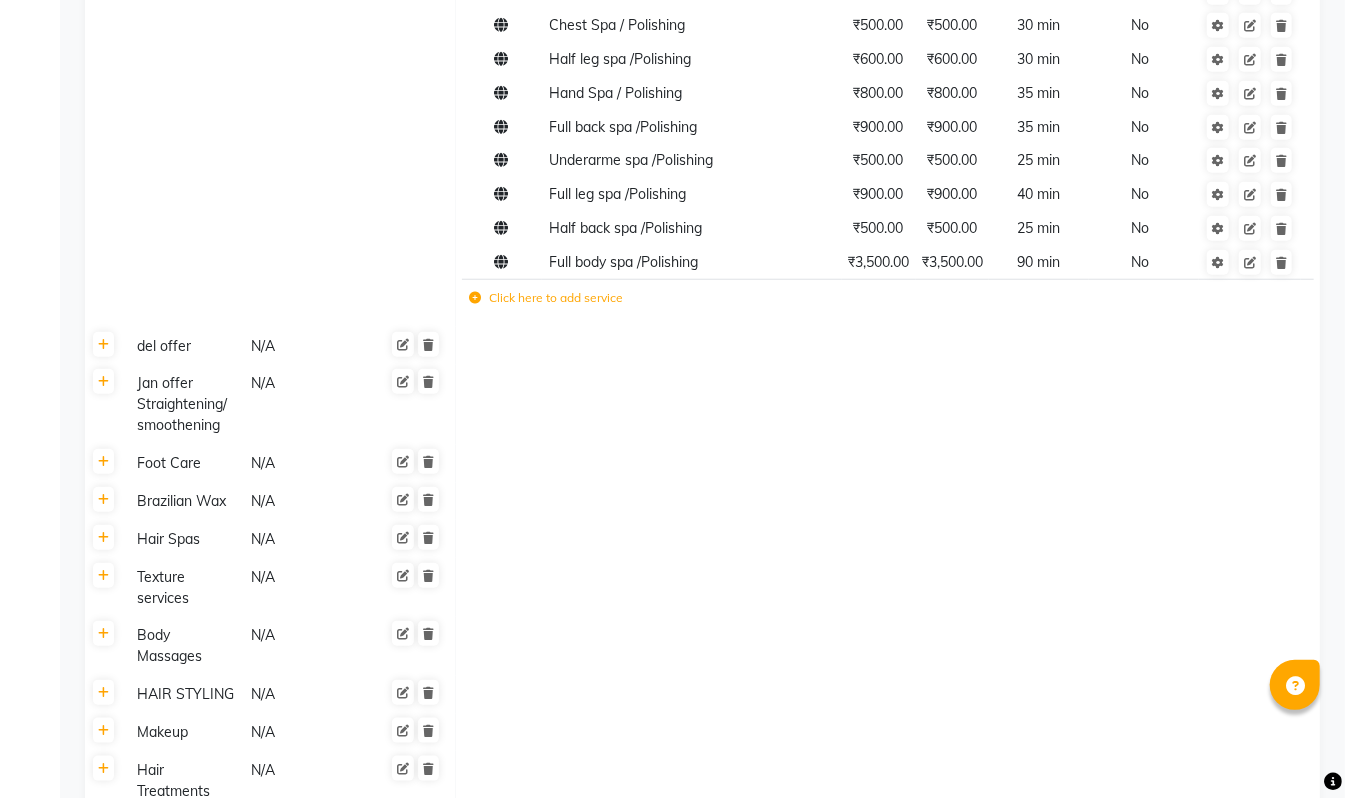 scroll, scrollTop: 808, scrollLeft: 0, axis: vertical 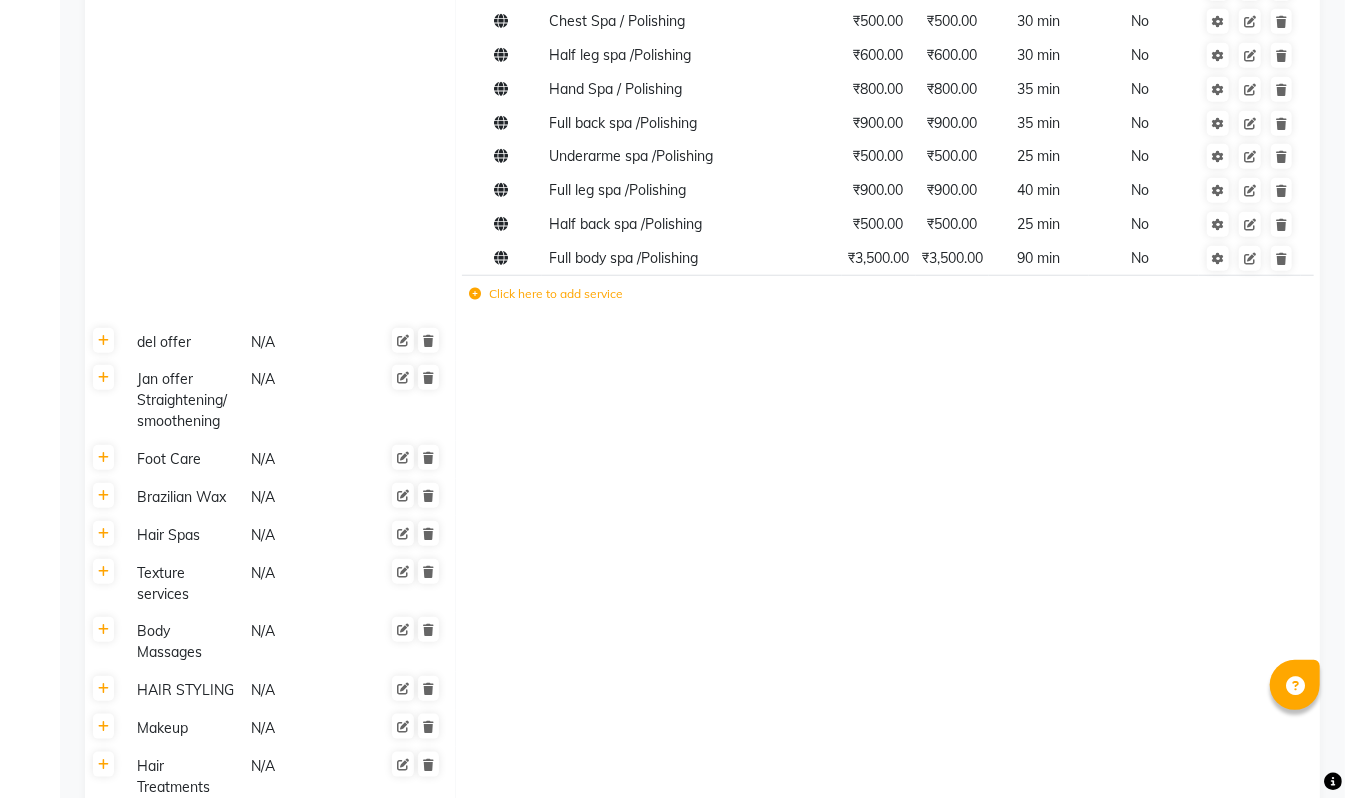 click 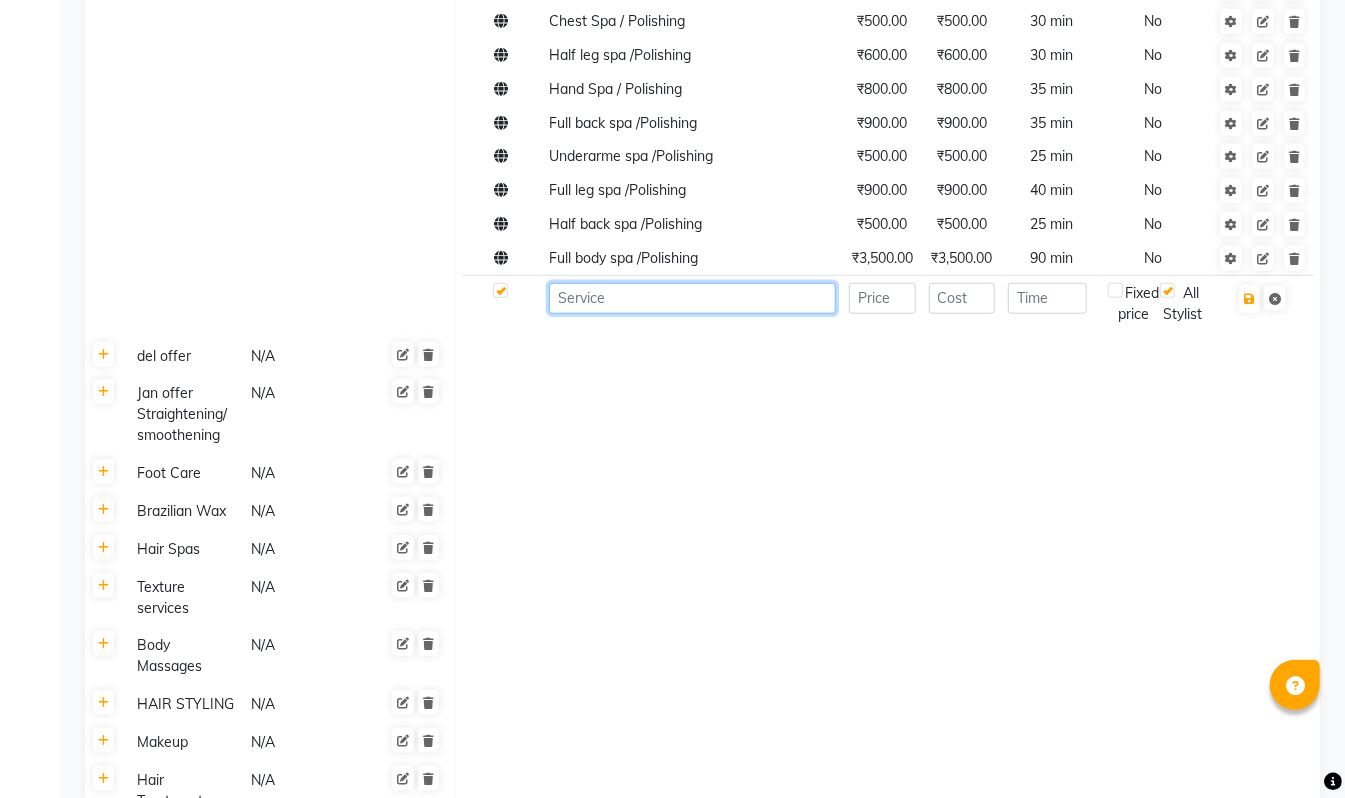 click 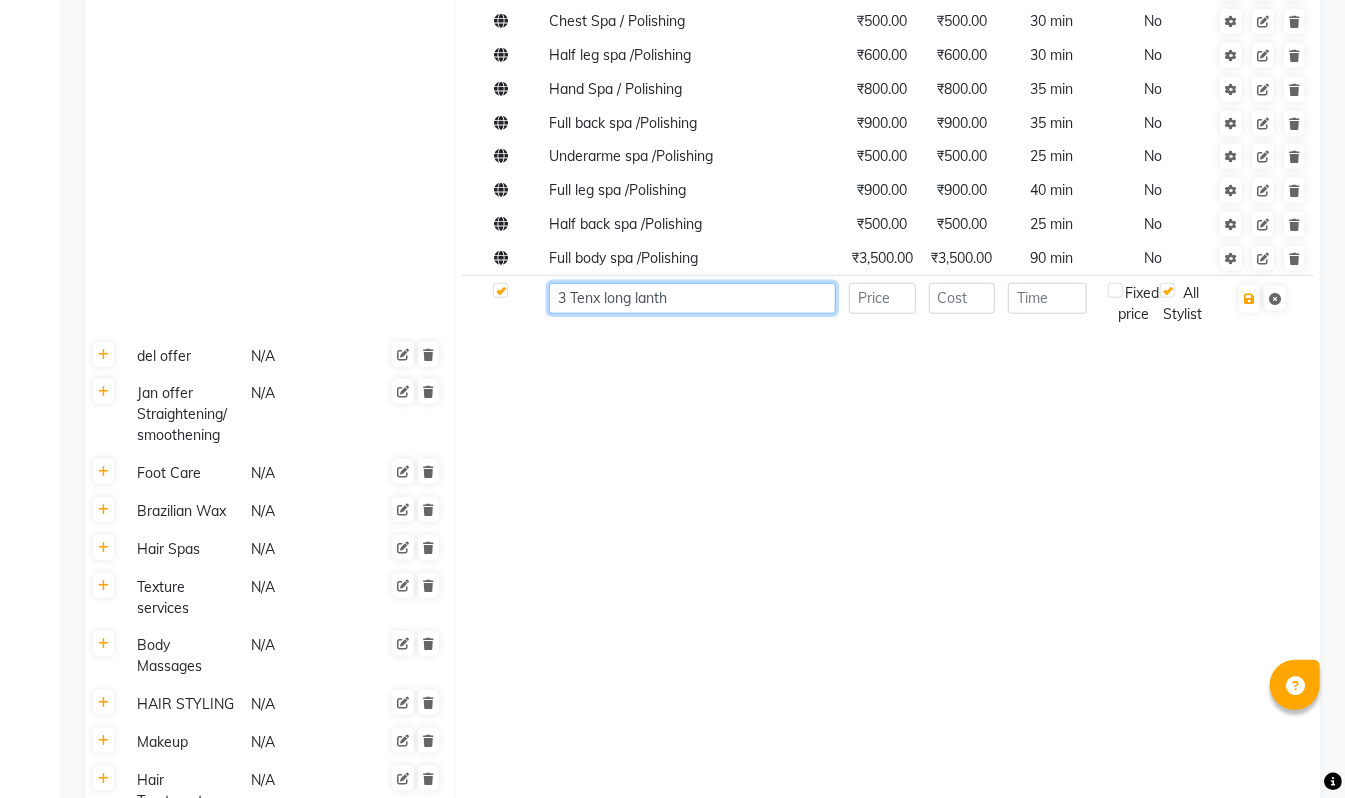 type on "3 Tenx long lanth" 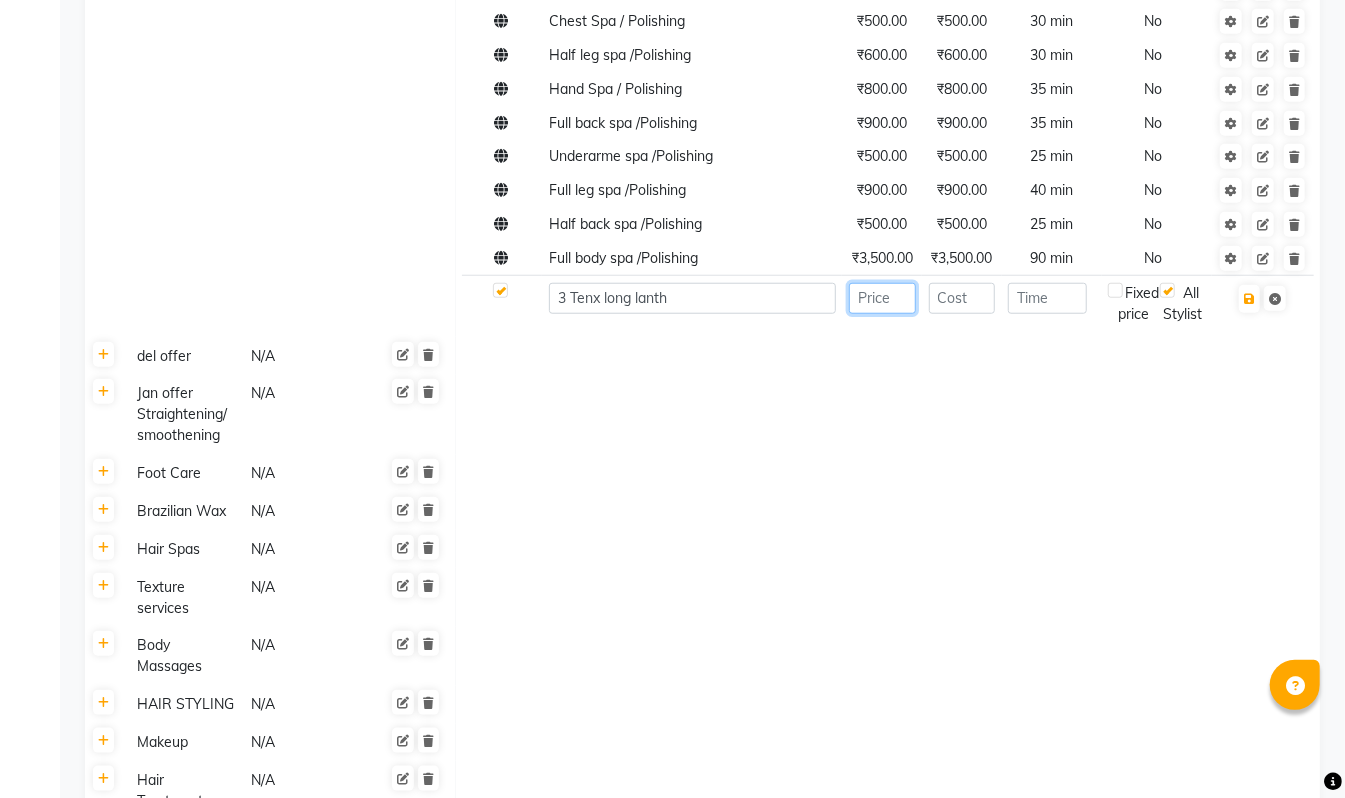 click 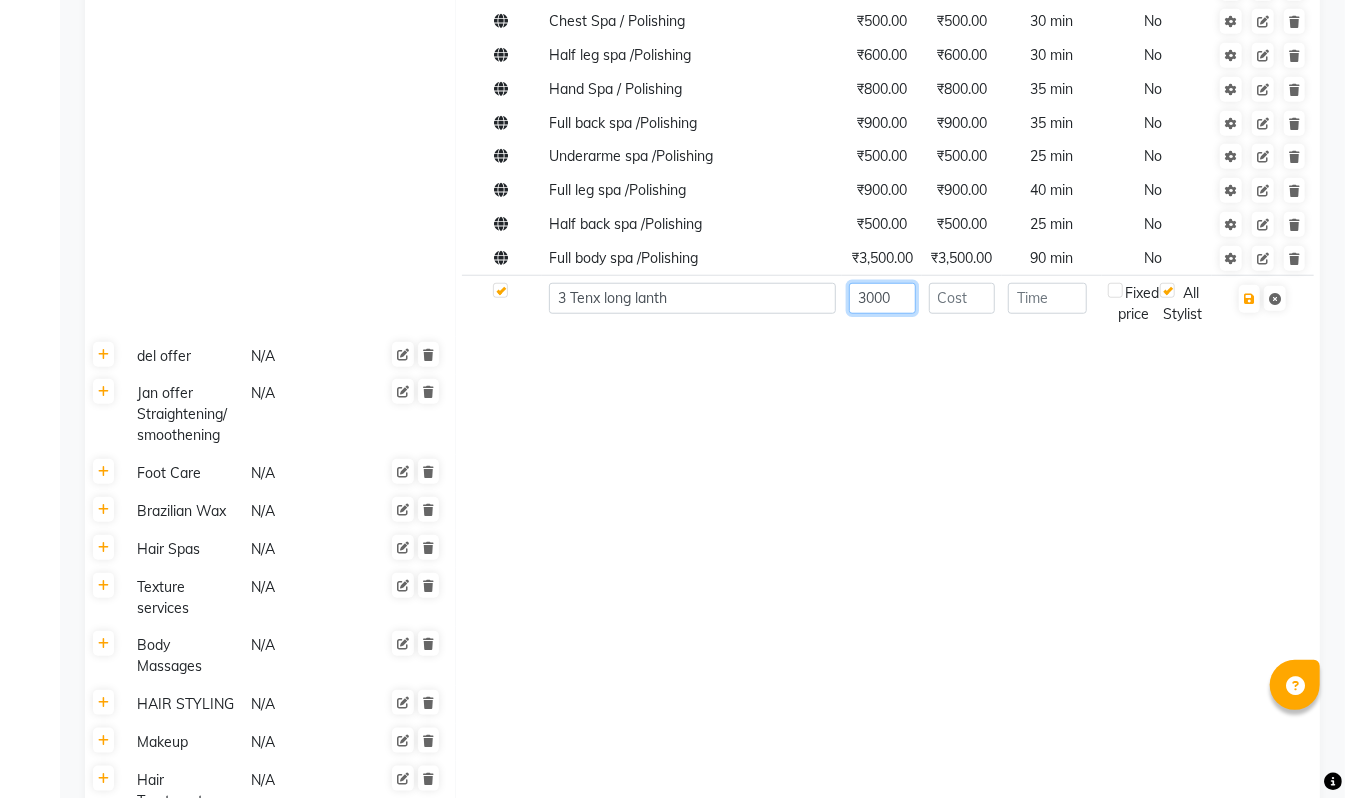 type on "3000" 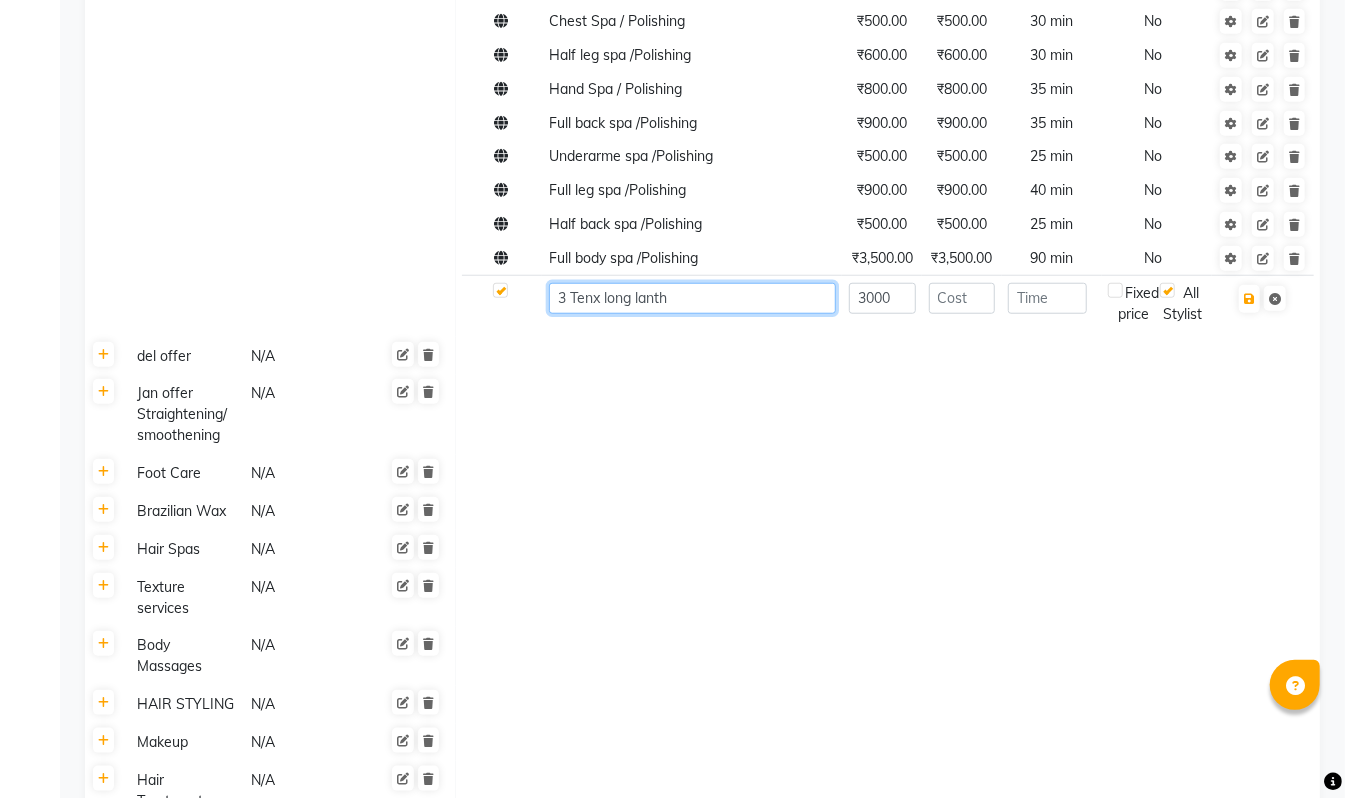 click on "3 Tenx long lanth" 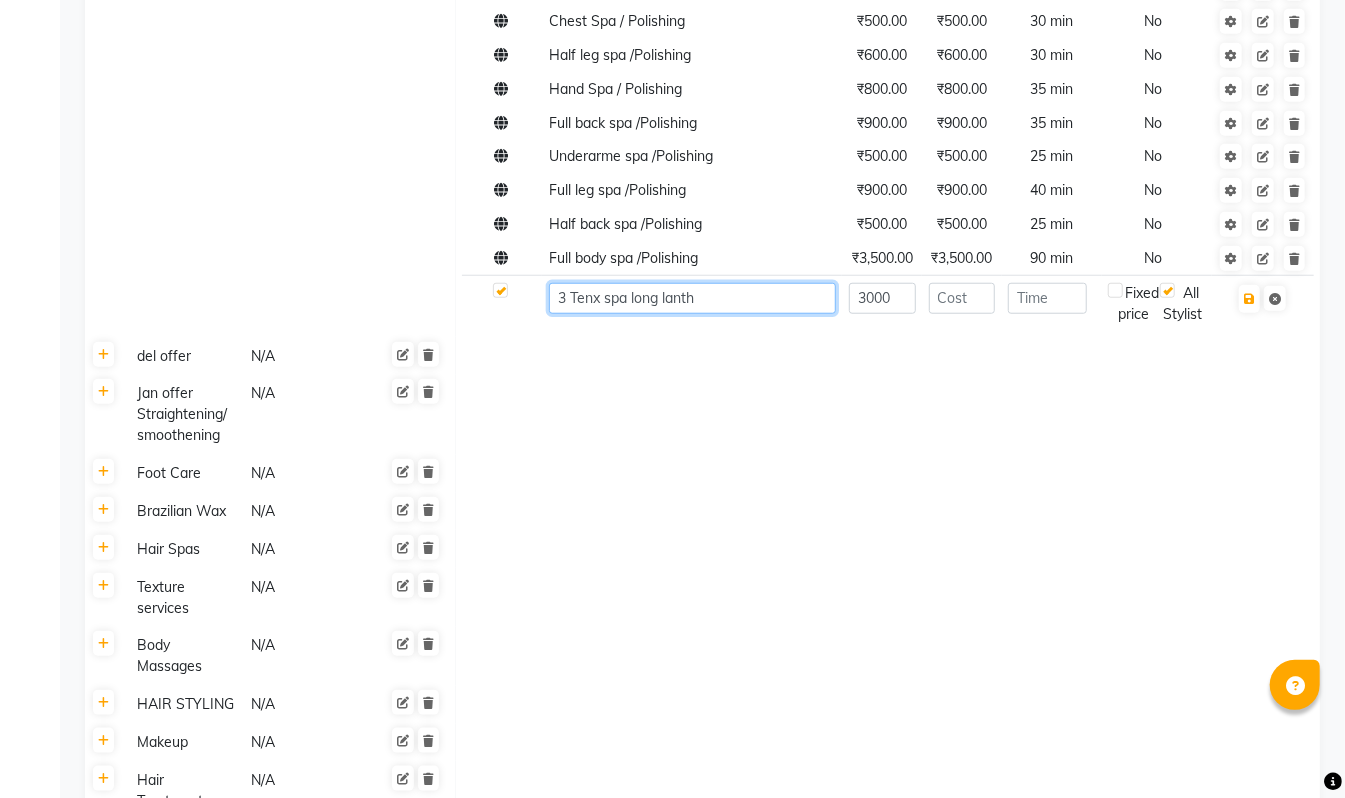 click on "3 Tenx spa long lanth" 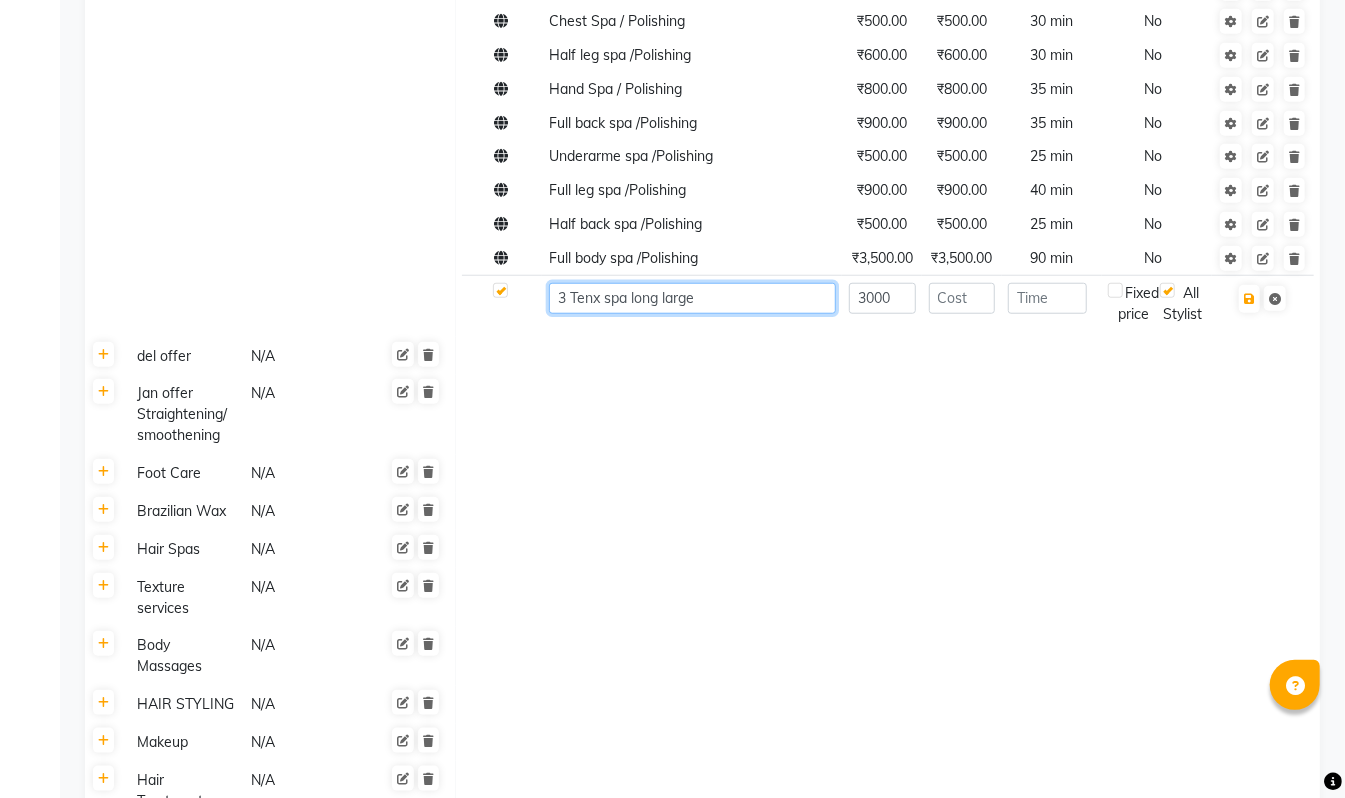type on "3 Tenx spa long large" 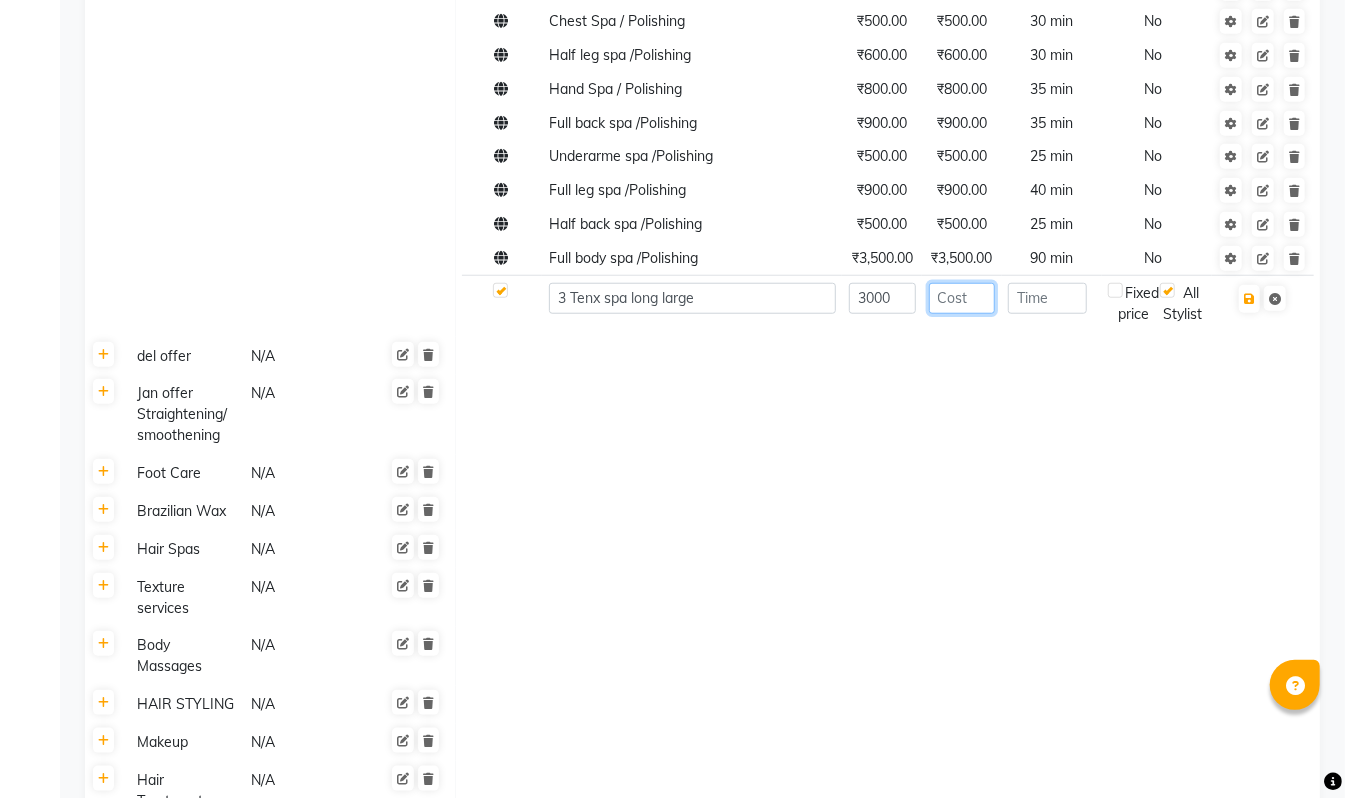 click 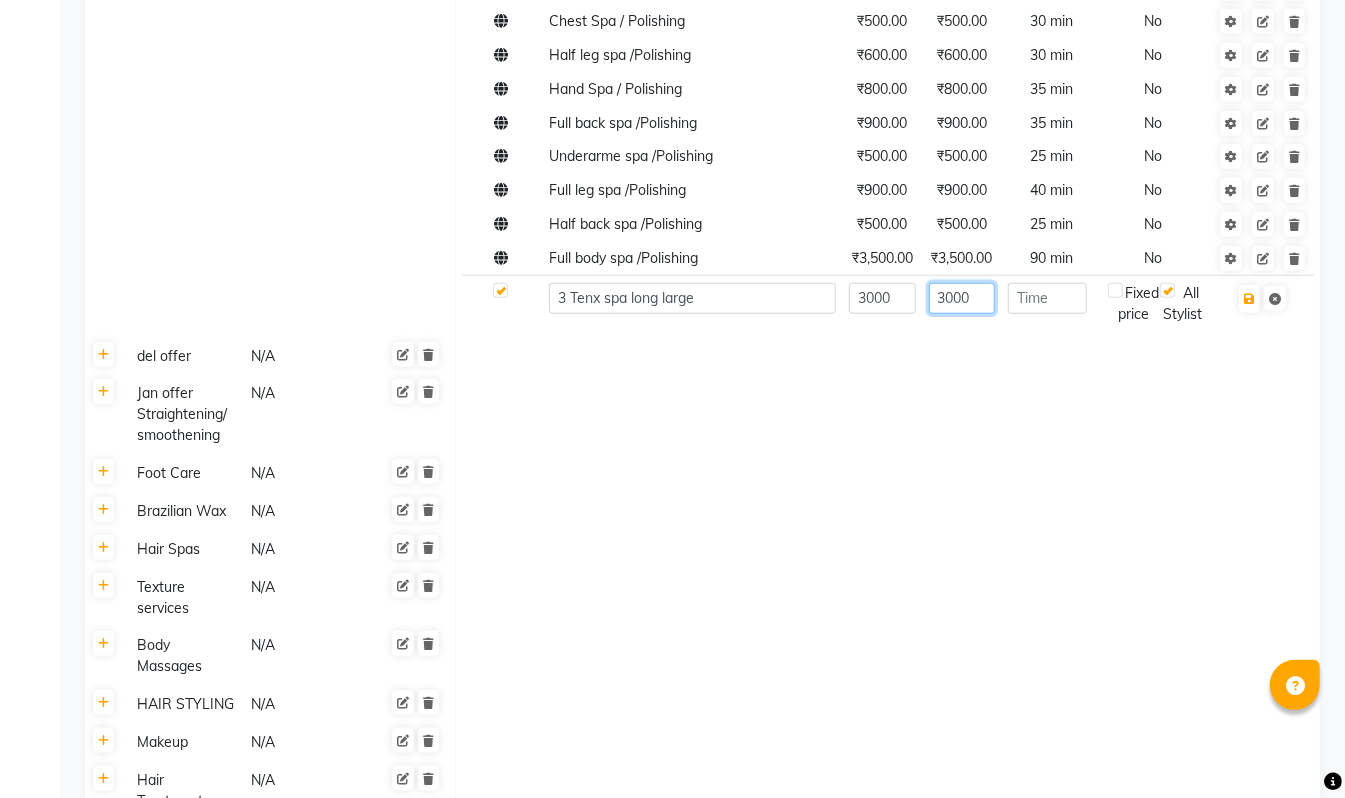 type on "3000" 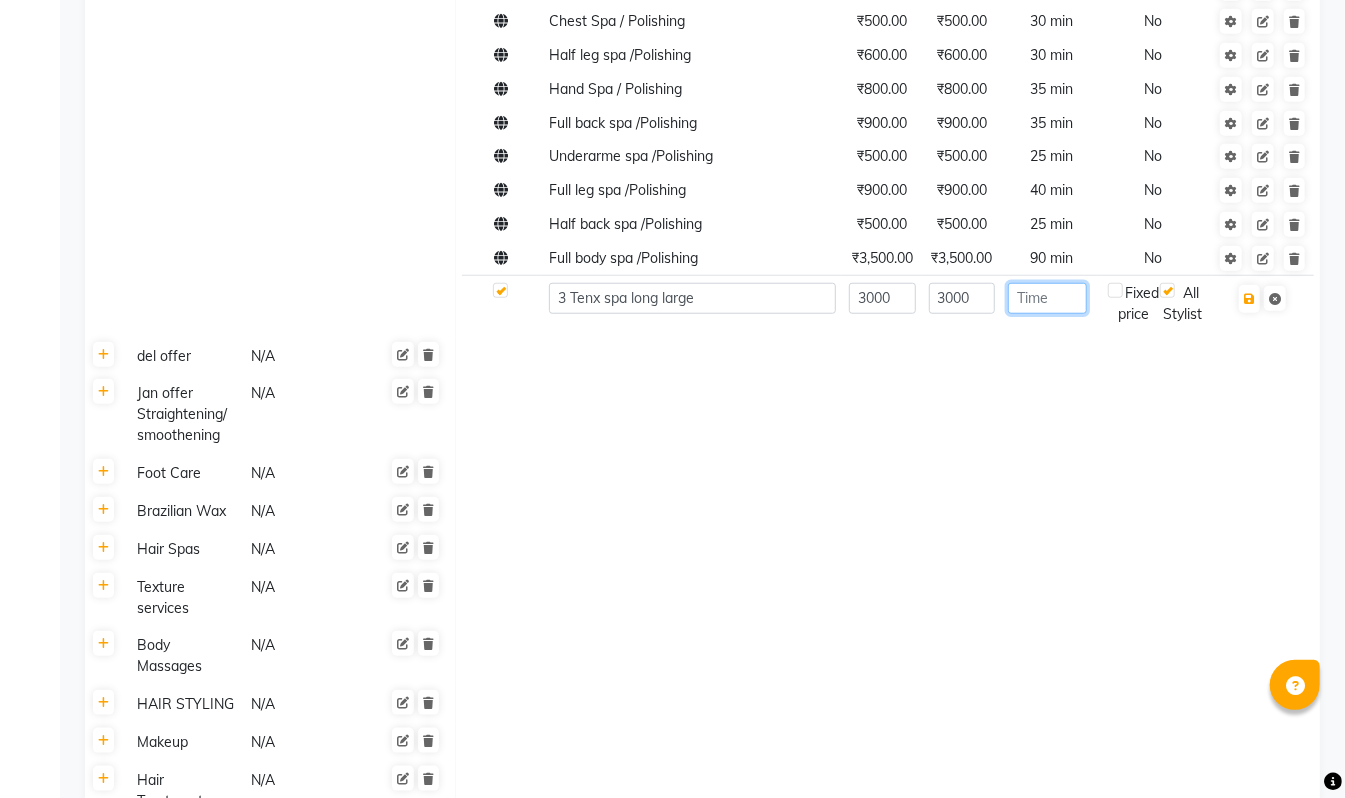 click 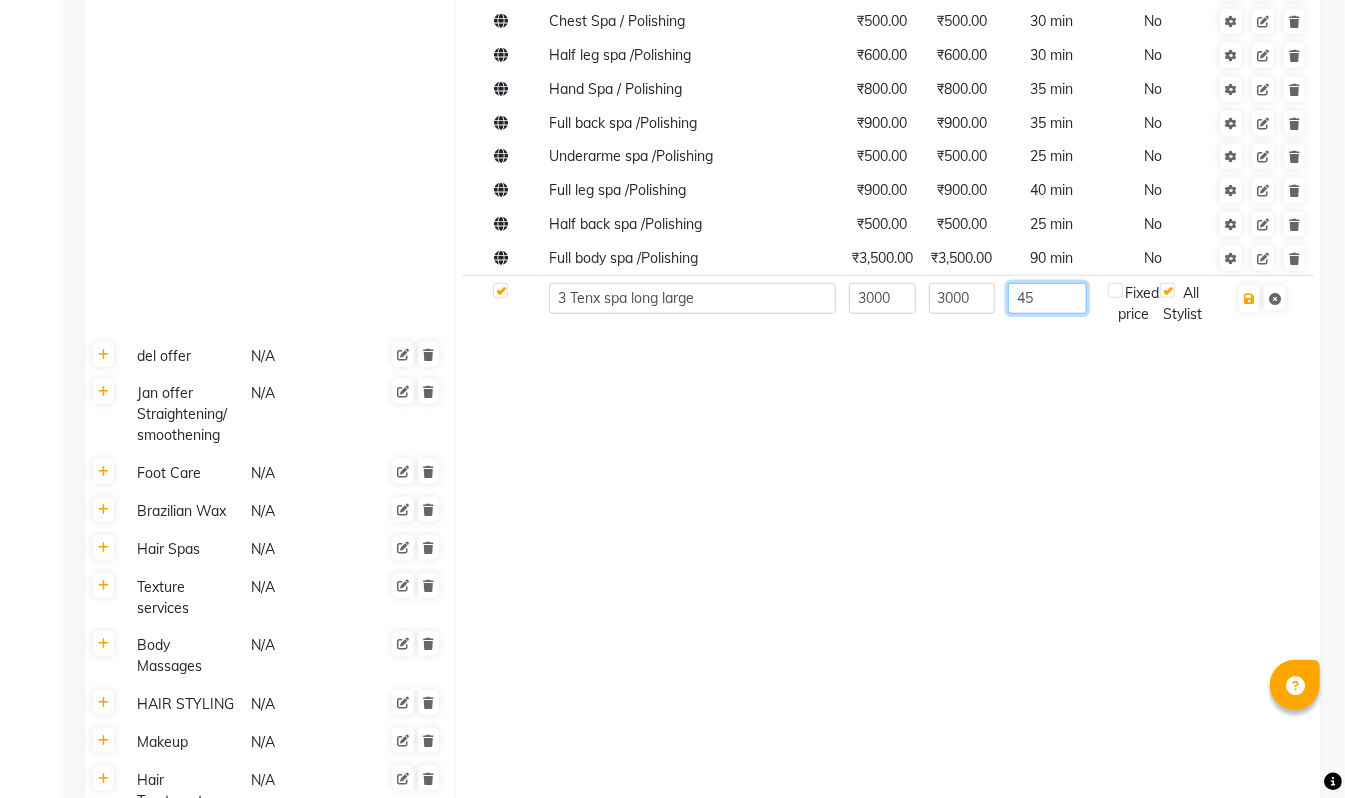 type on "45" 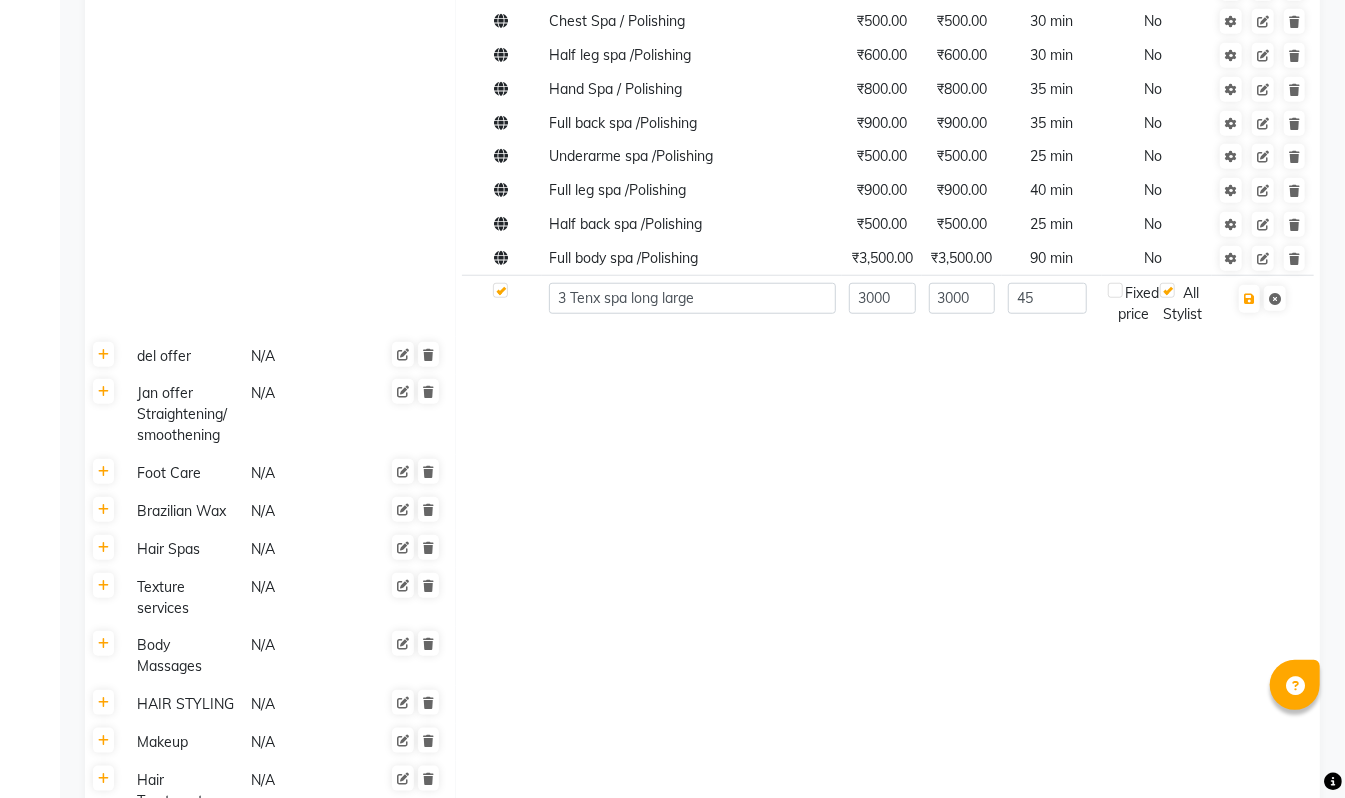 click on "Fixed price" 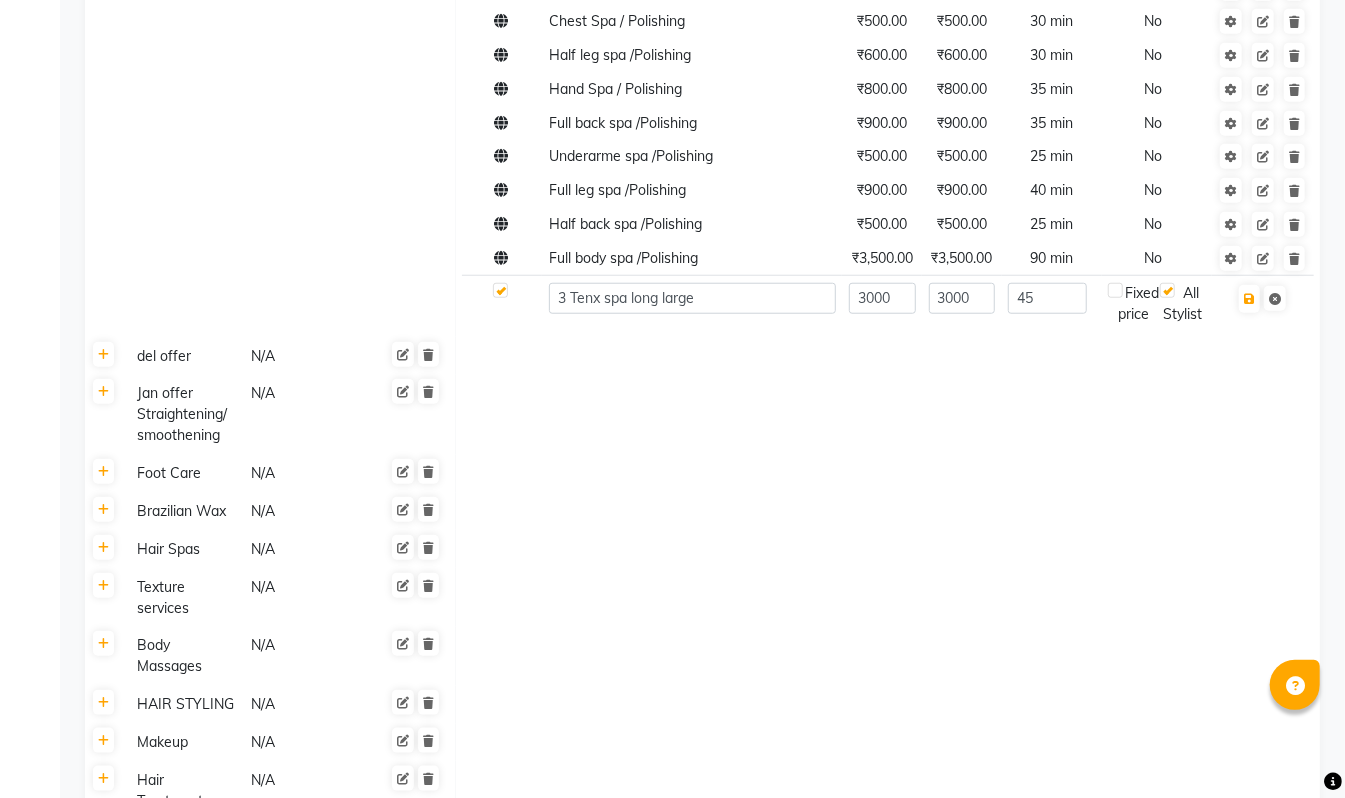 checkbox on "true" 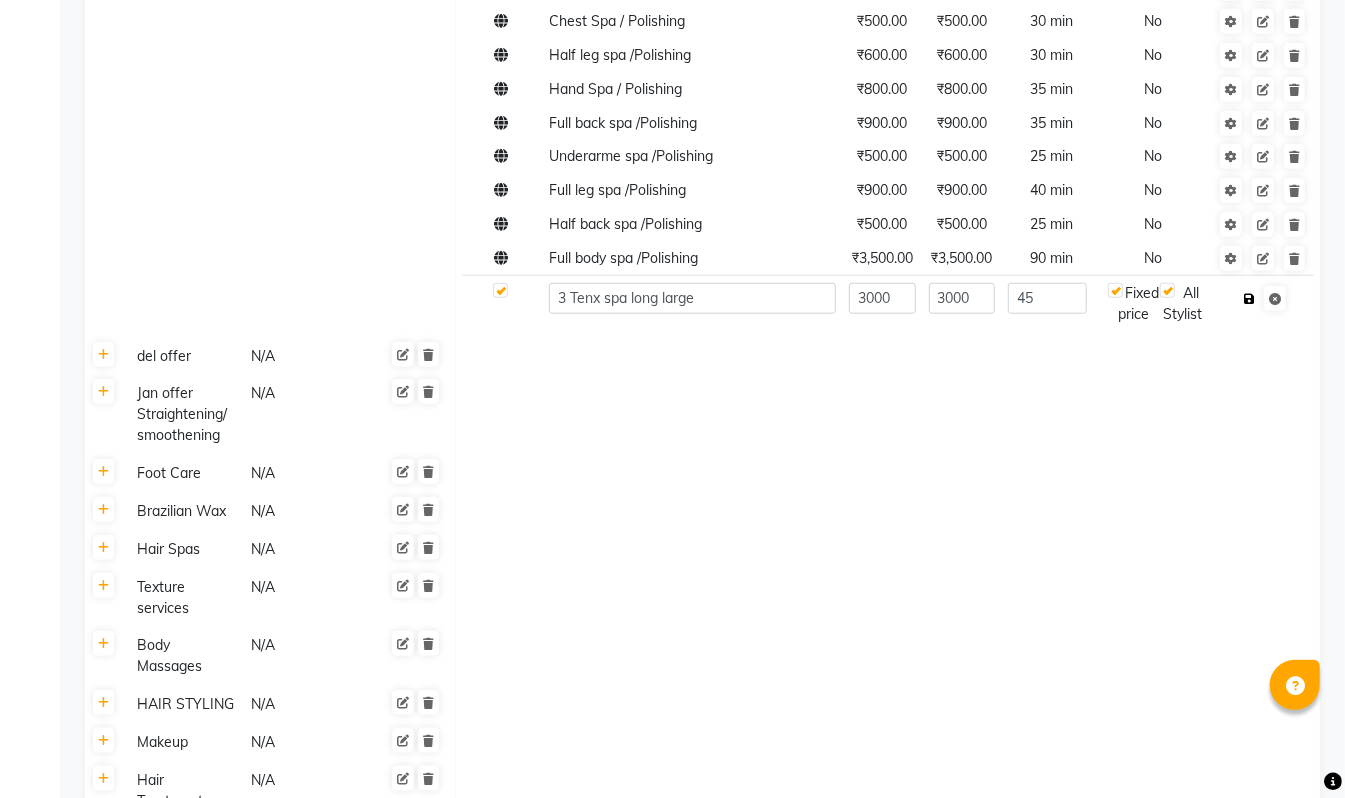 click at bounding box center [1249, 299] 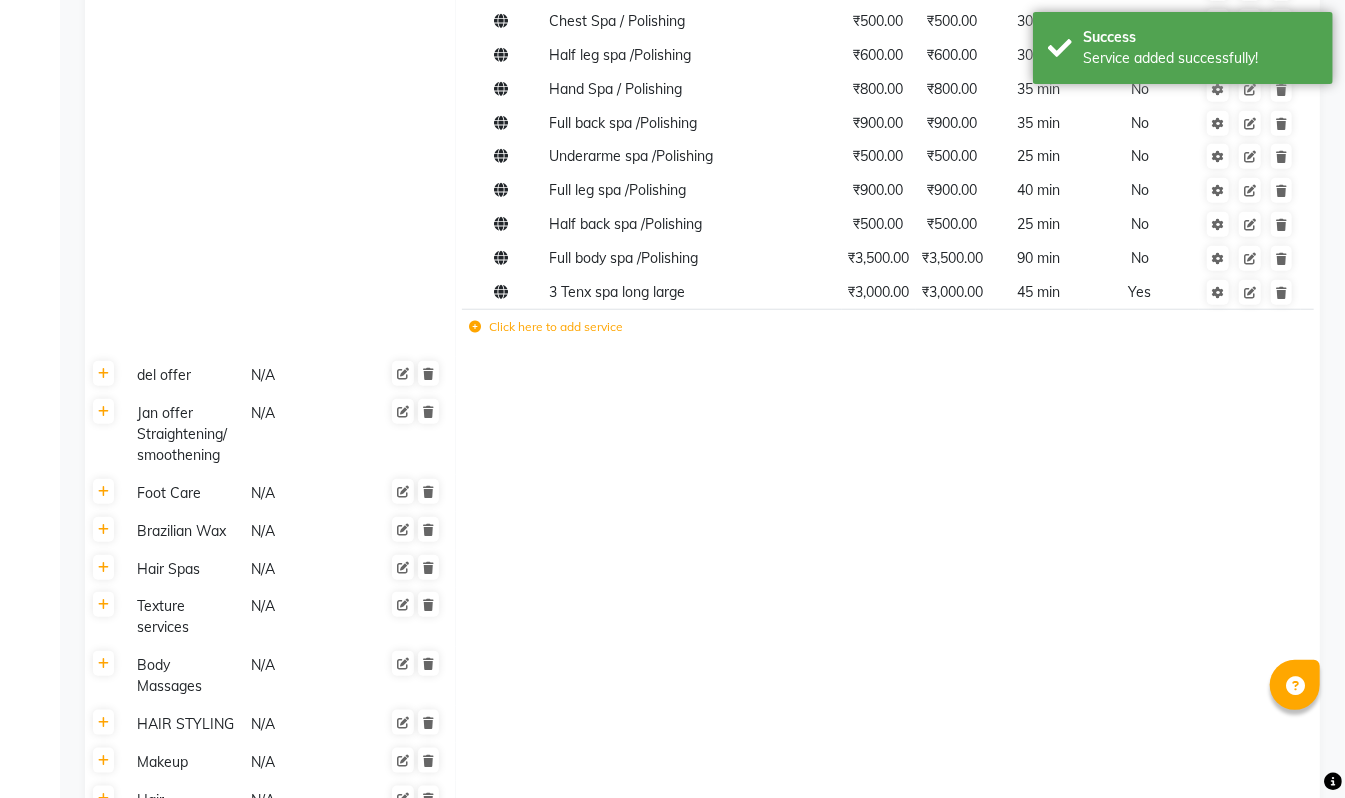 click 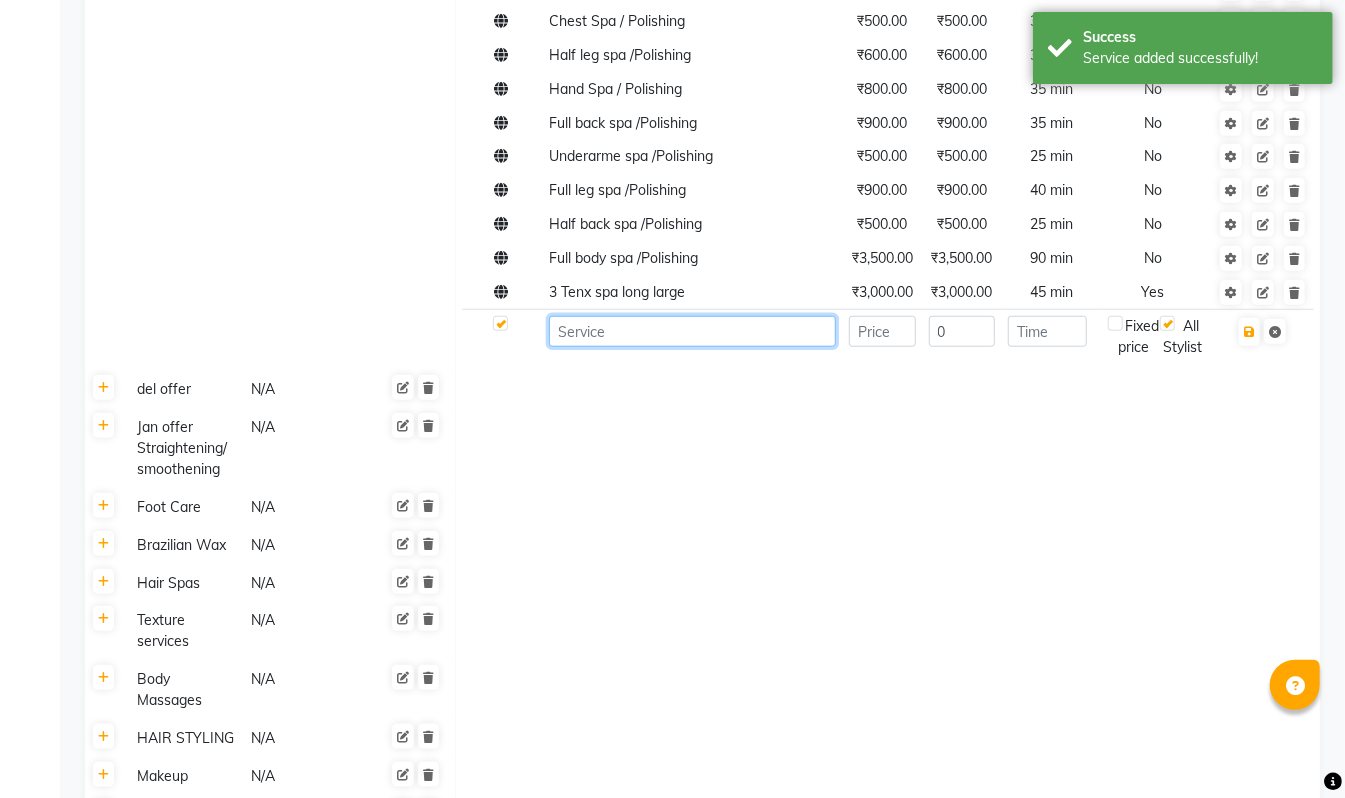 click 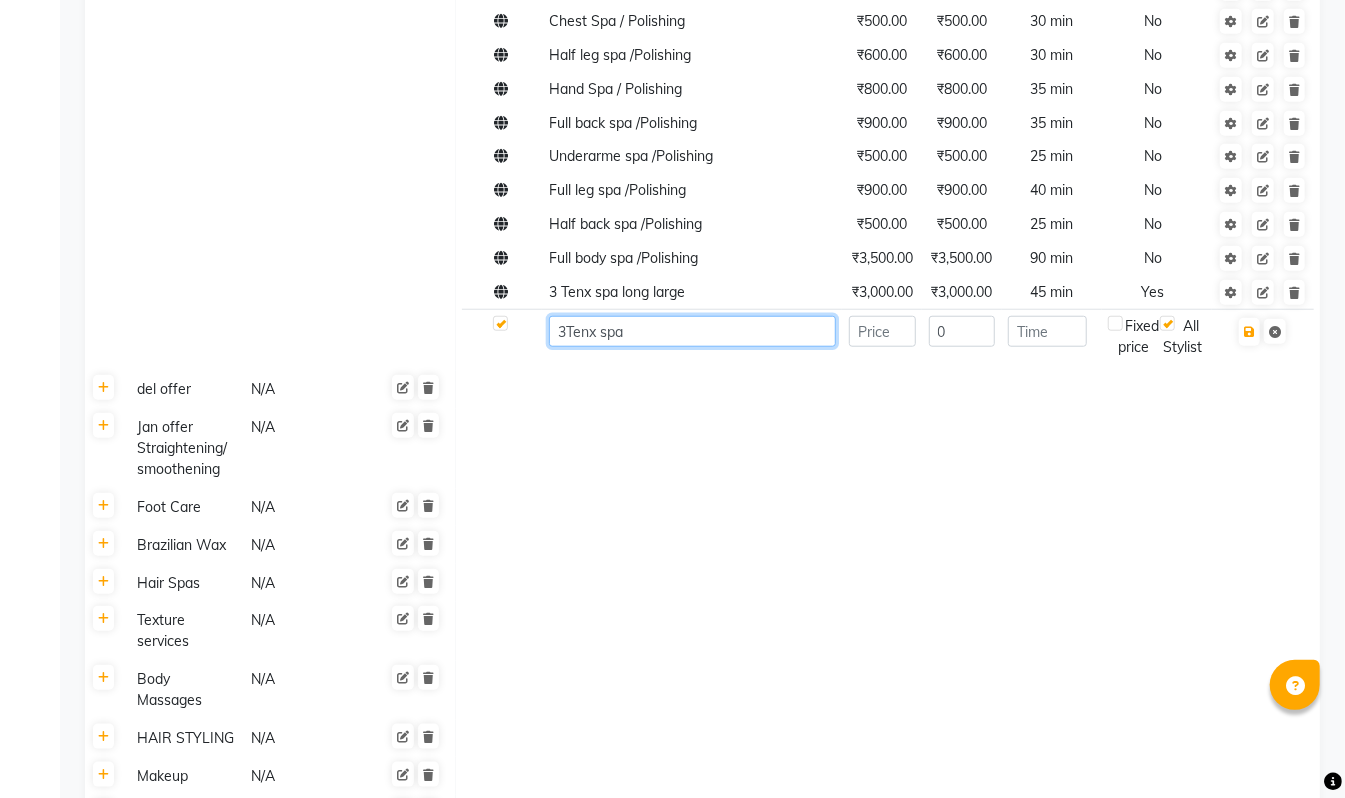 click on "3Tenx spa" 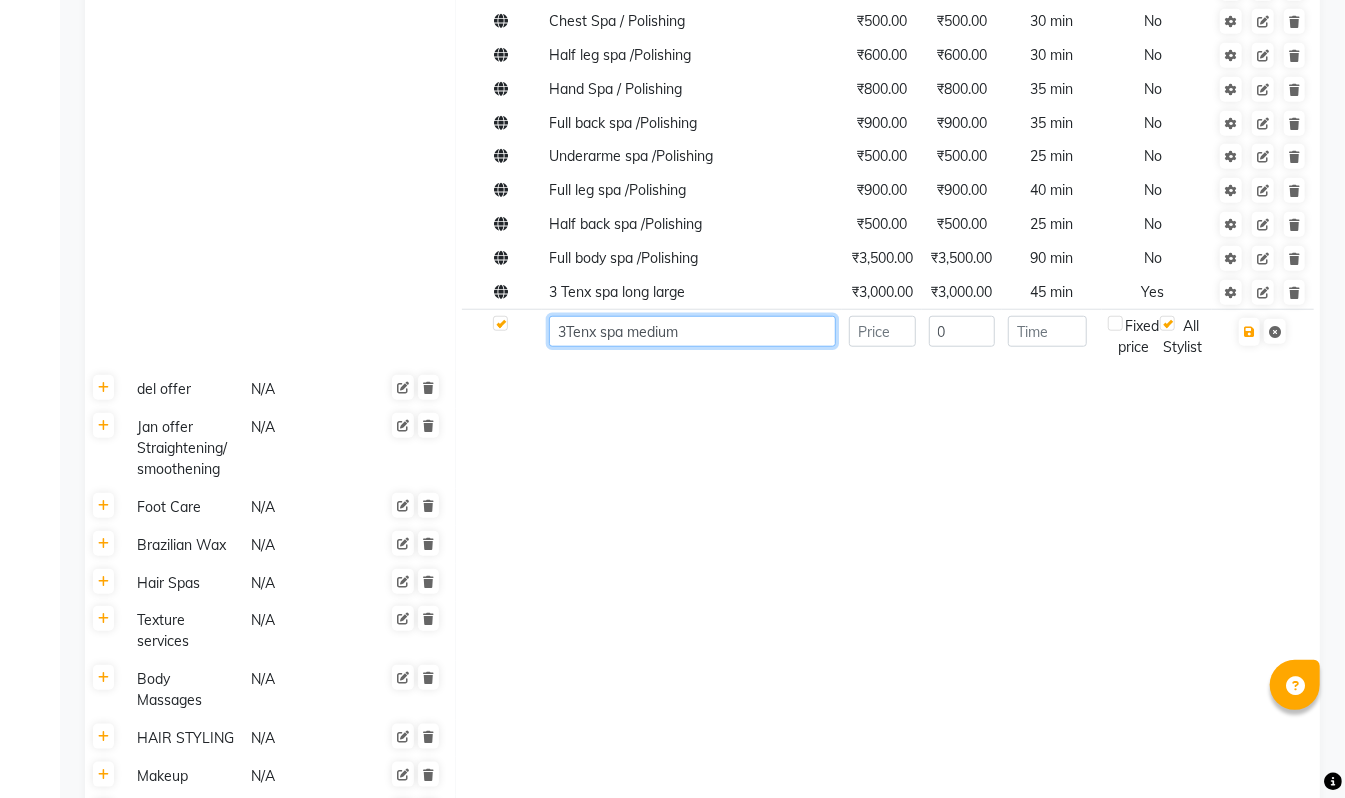 type on "3Tenx spa medium" 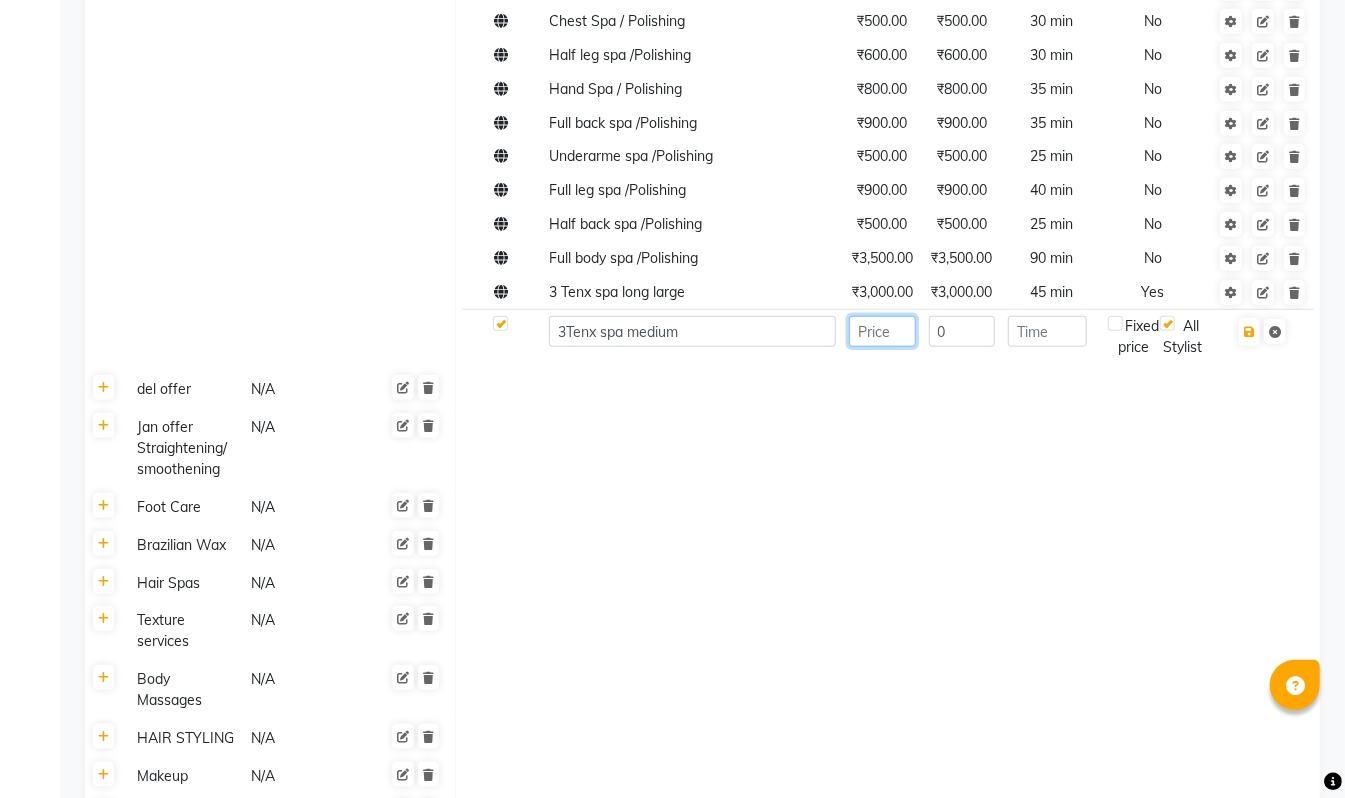 click 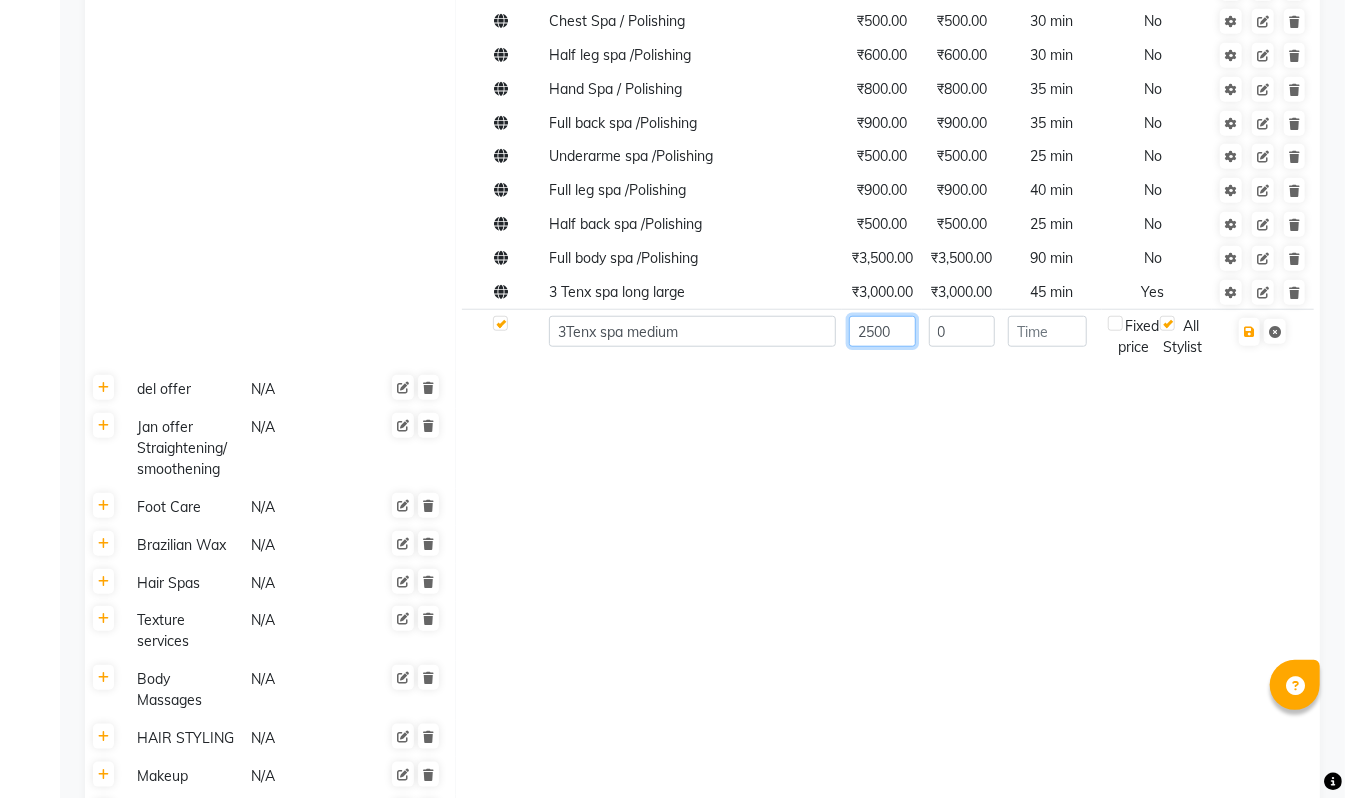 type on "2500" 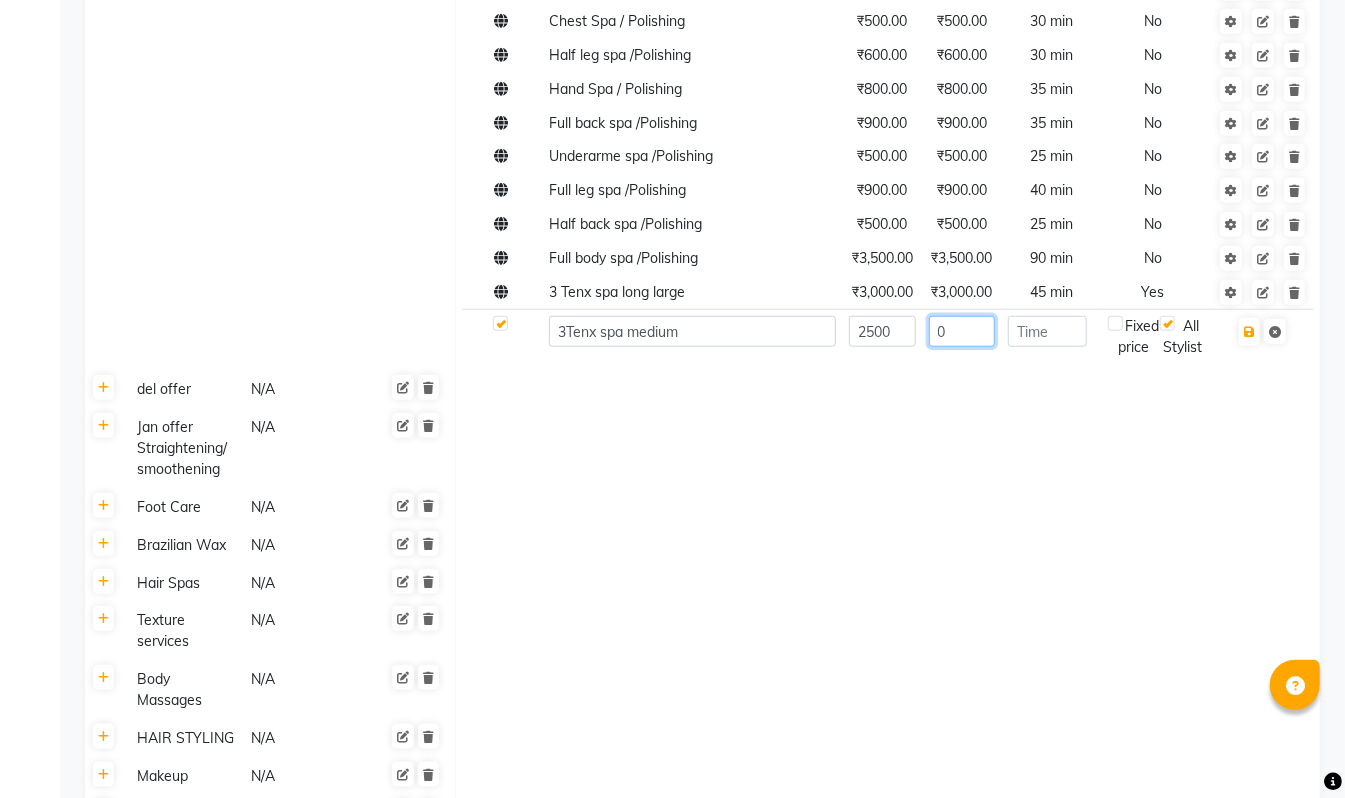 click on "0" 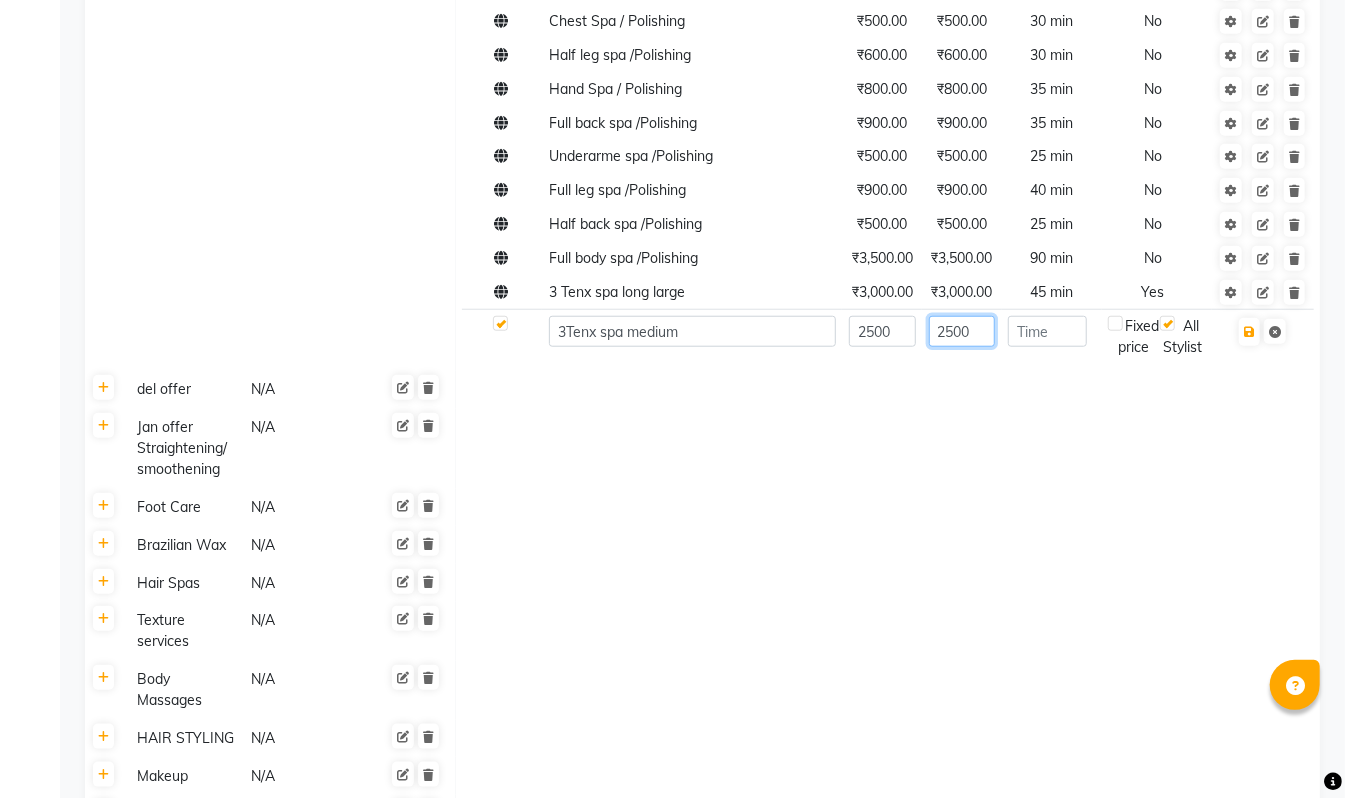 type on "2500" 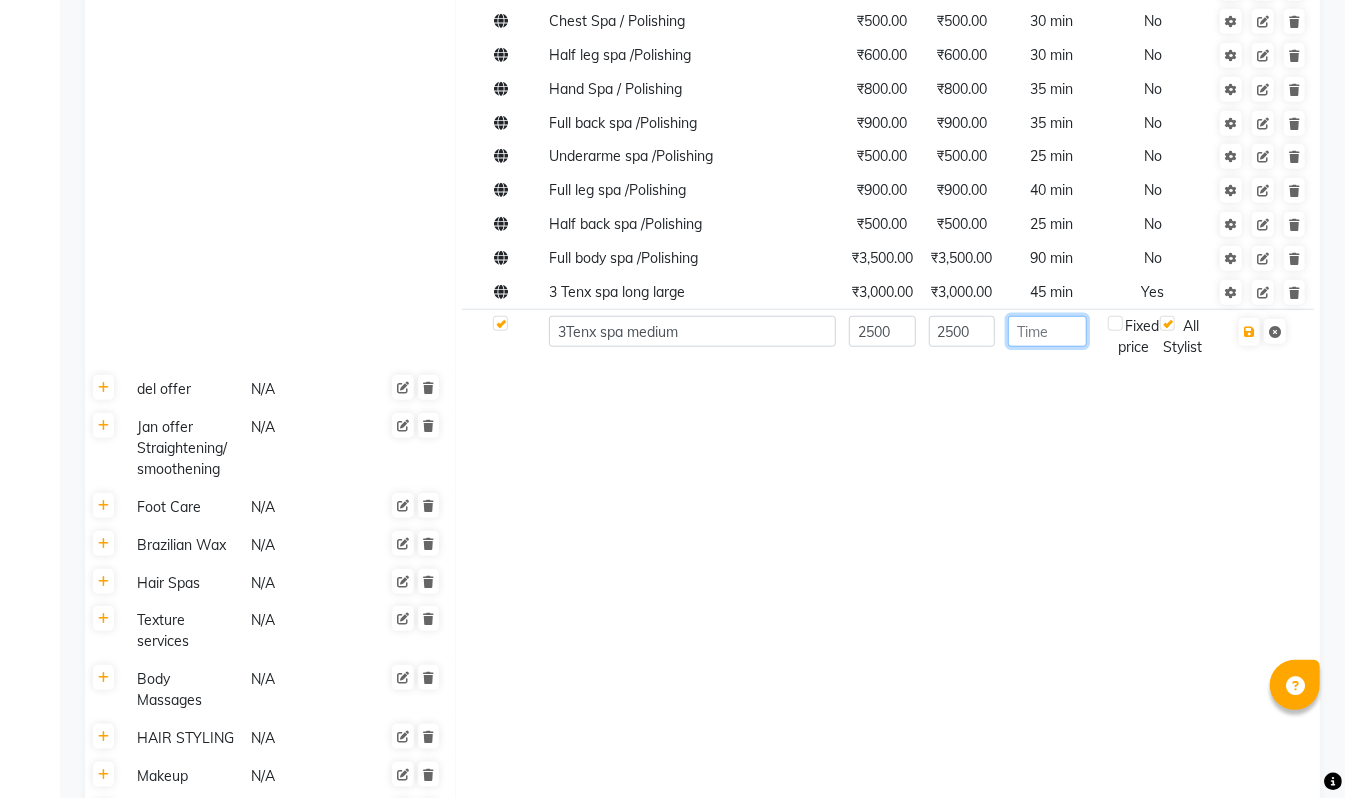 click 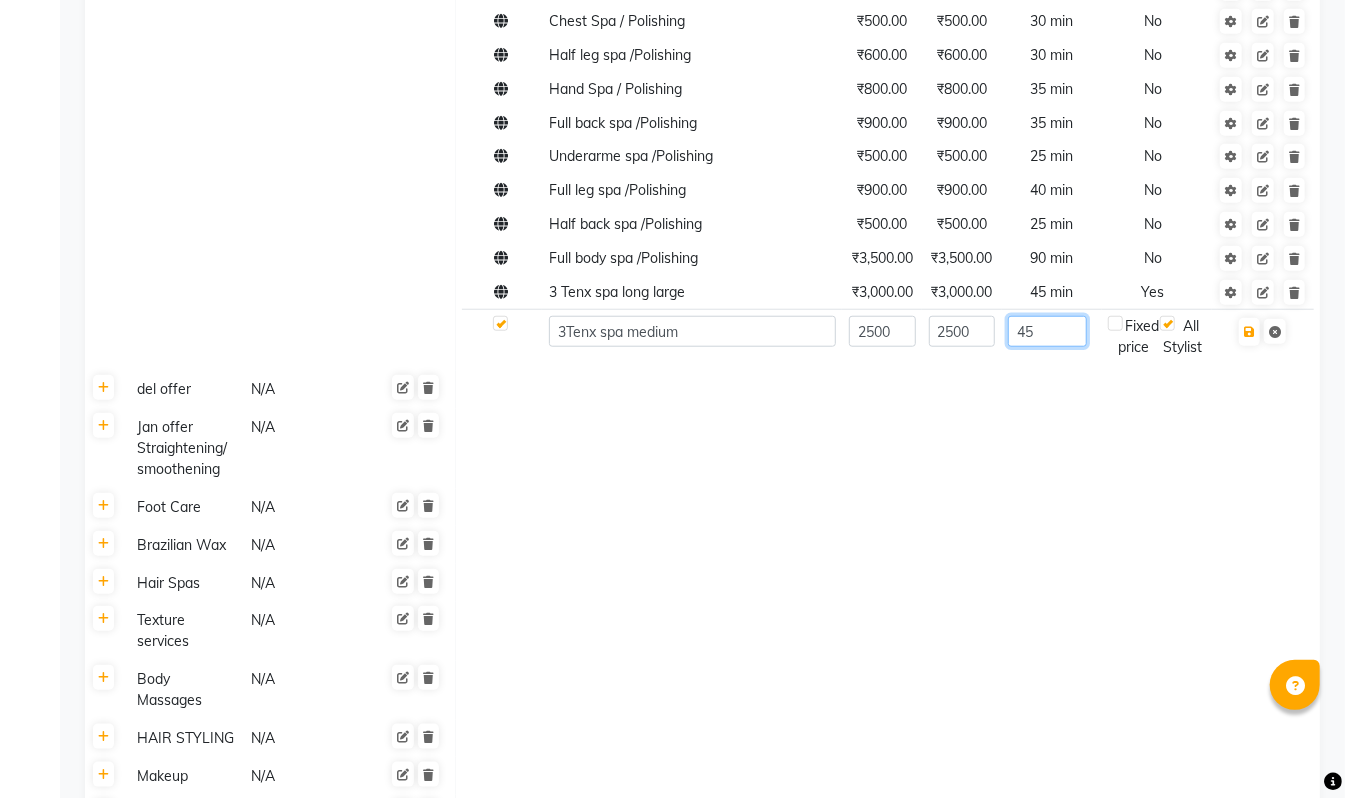 type on "45" 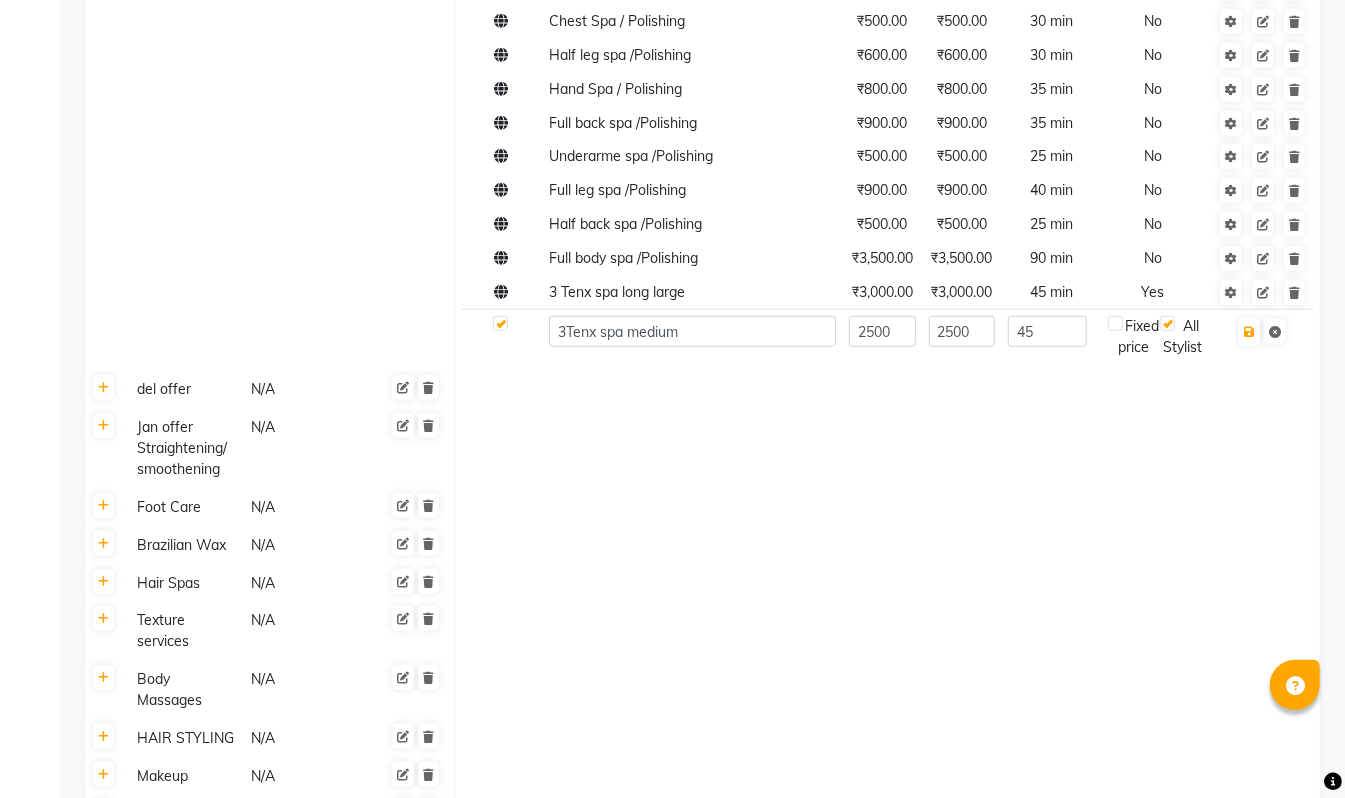 click 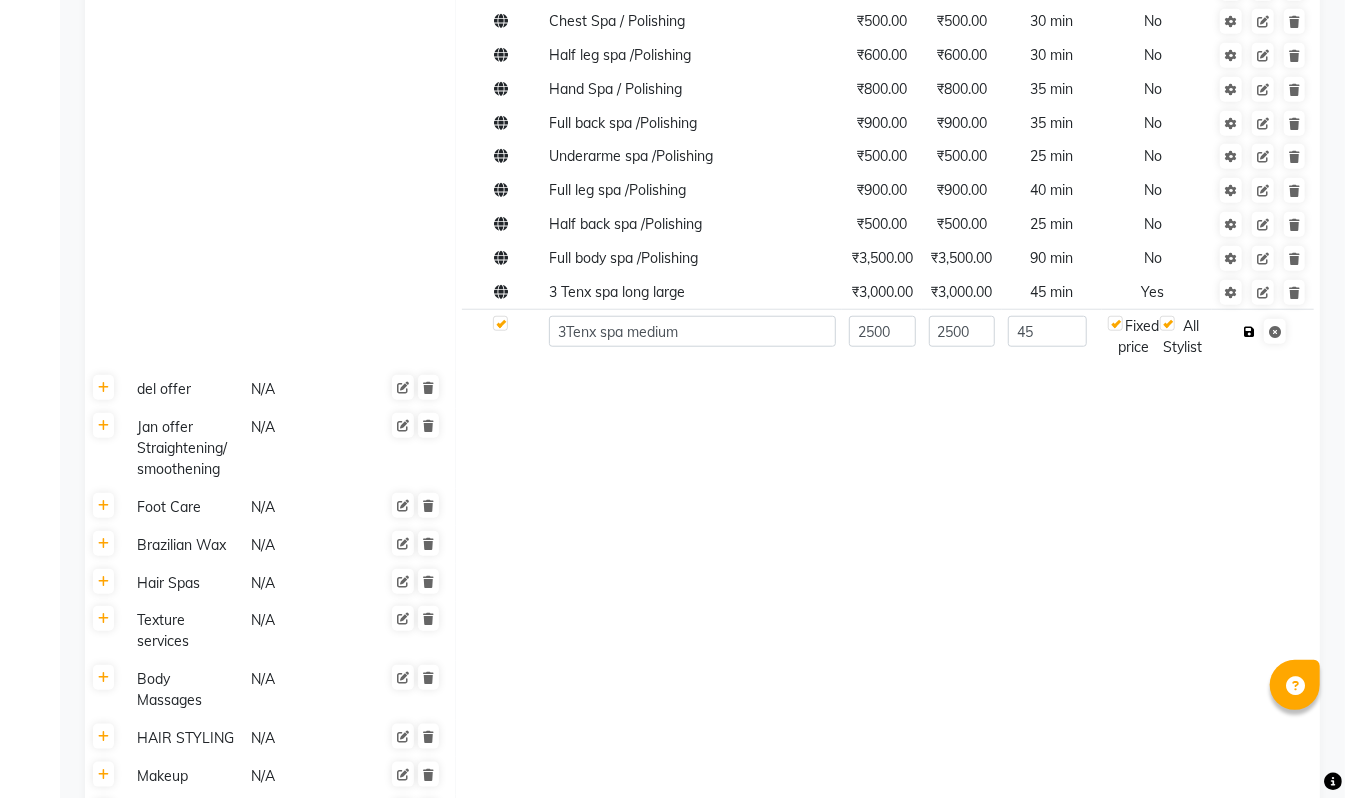 click at bounding box center (1249, 332) 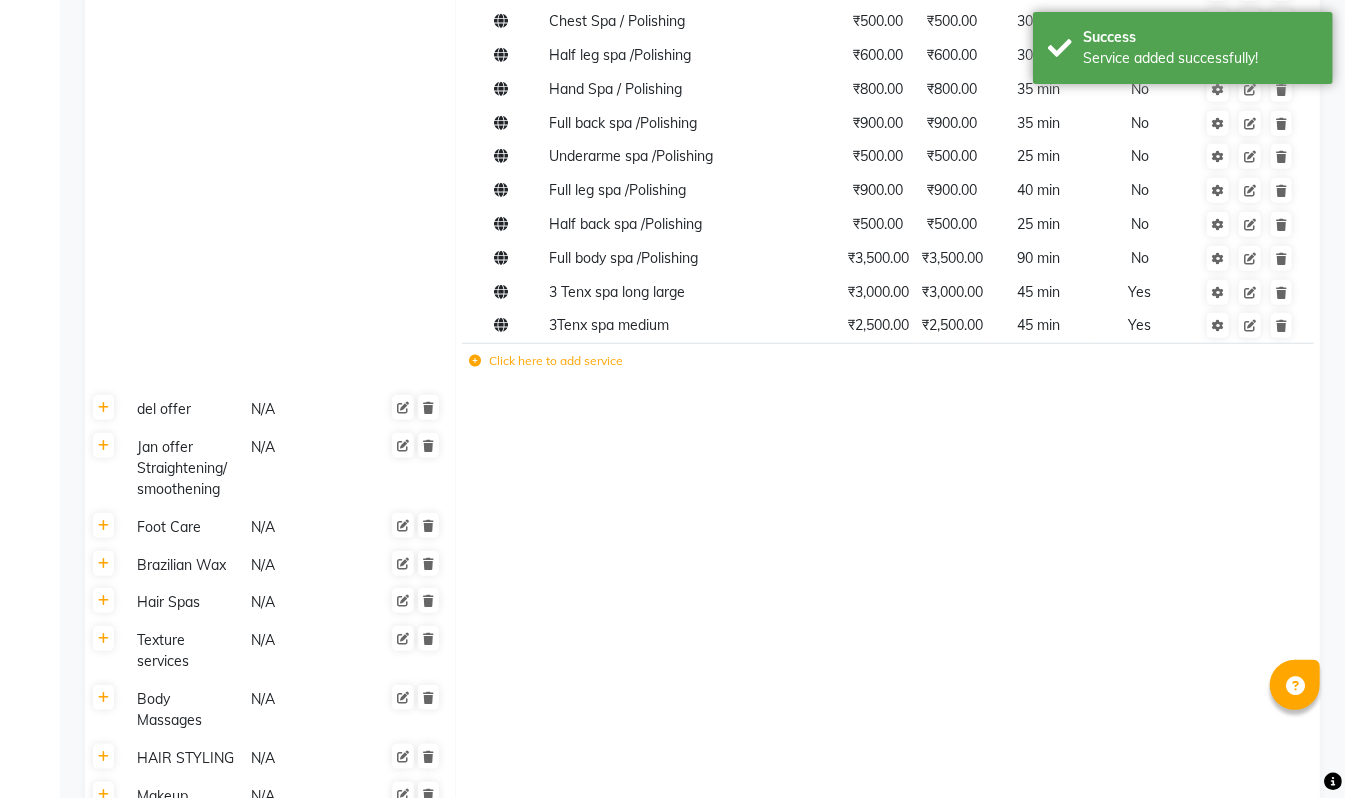 click on "Click here to add service" 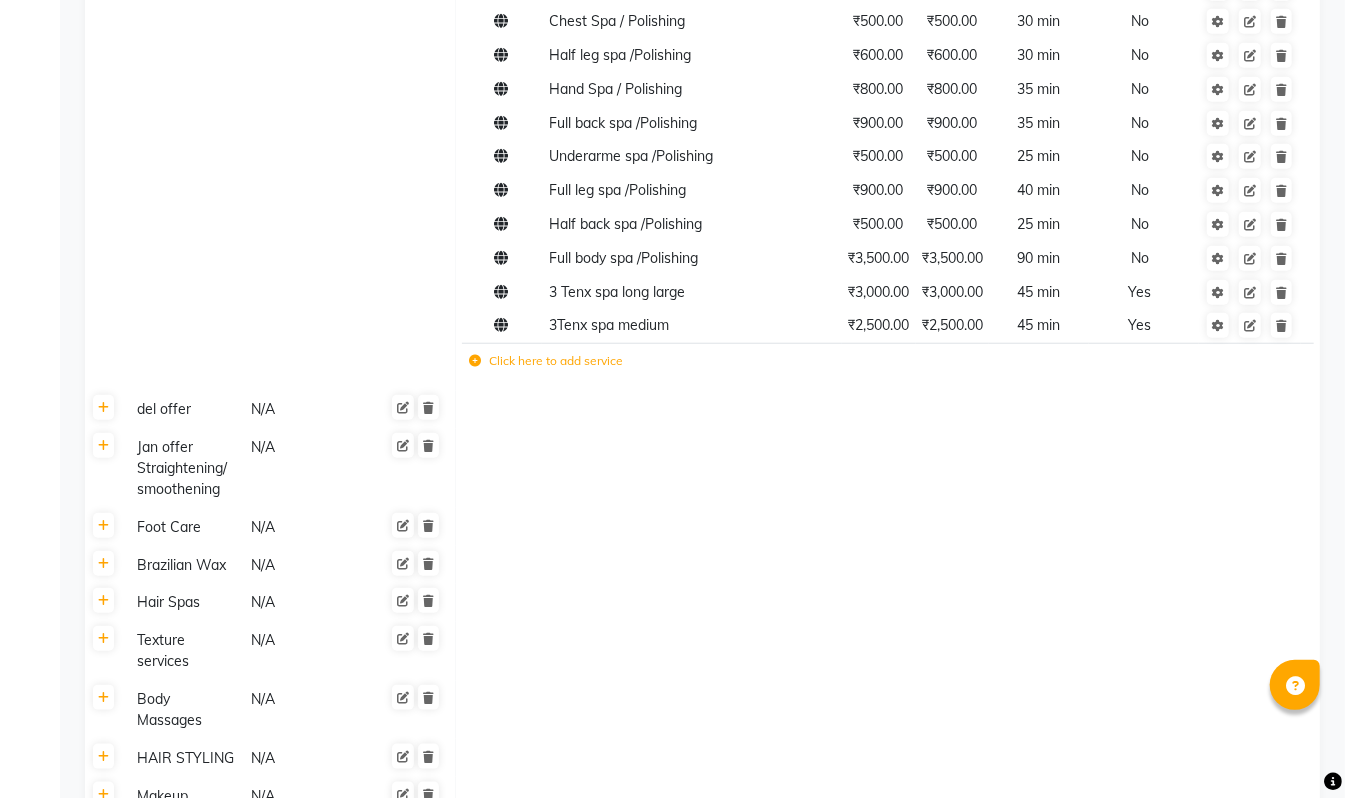 click on "Click here to add service" 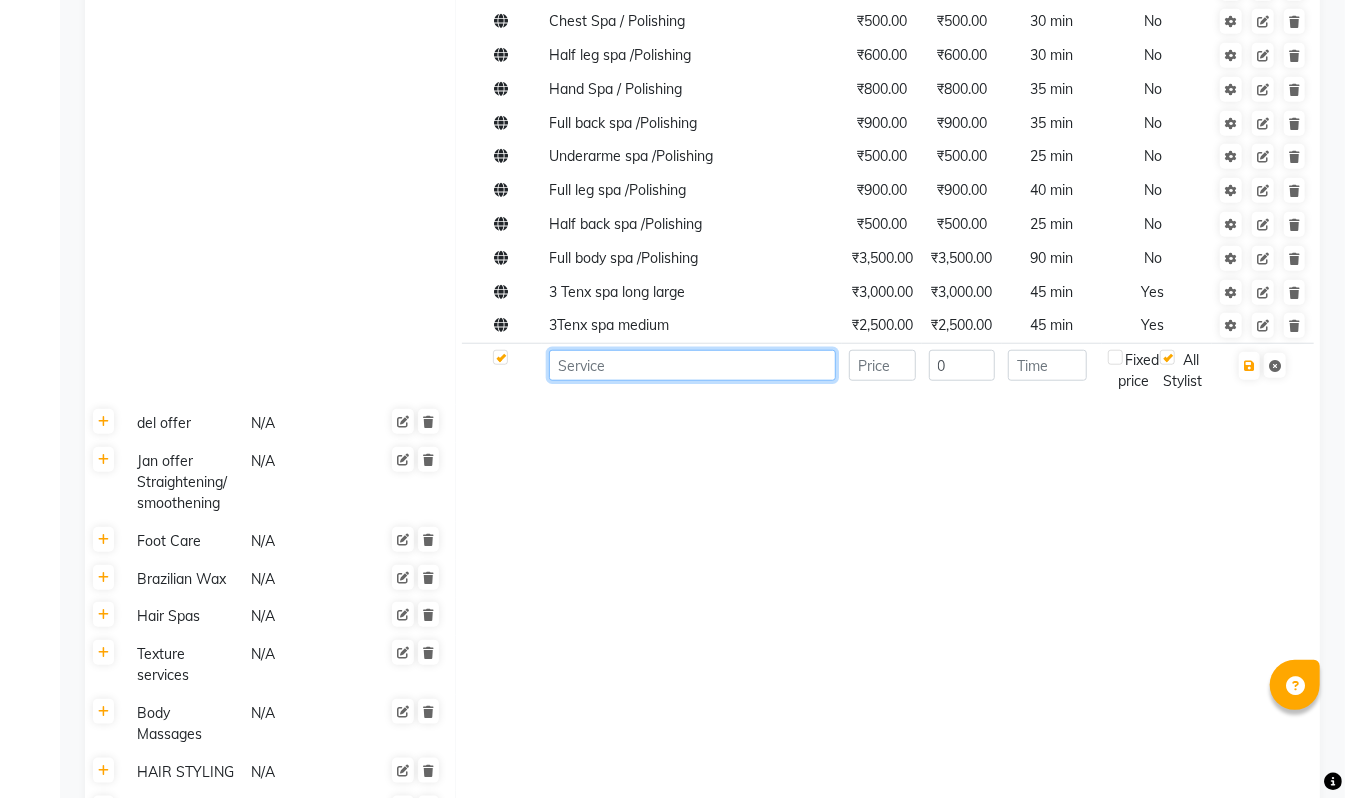 click 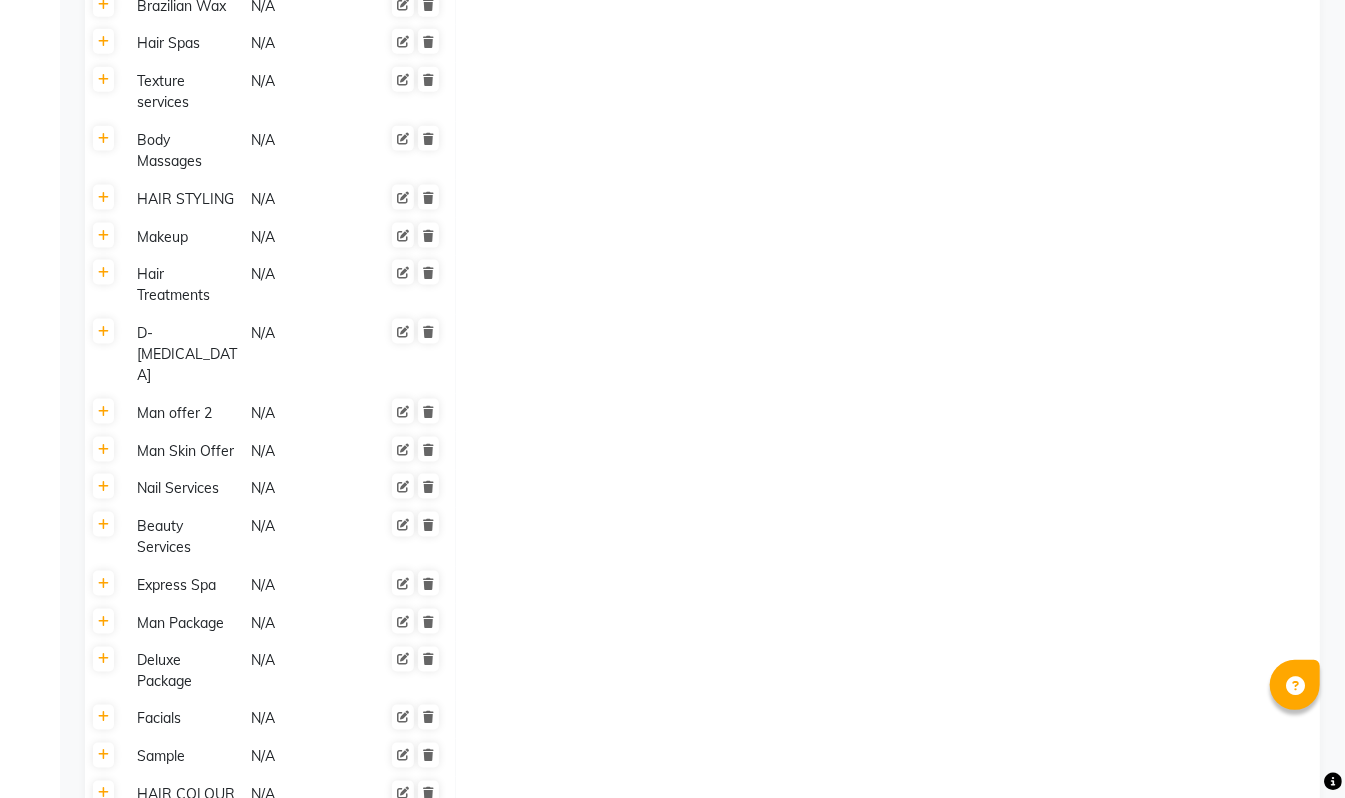 scroll, scrollTop: 1506, scrollLeft: 0, axis: vertical 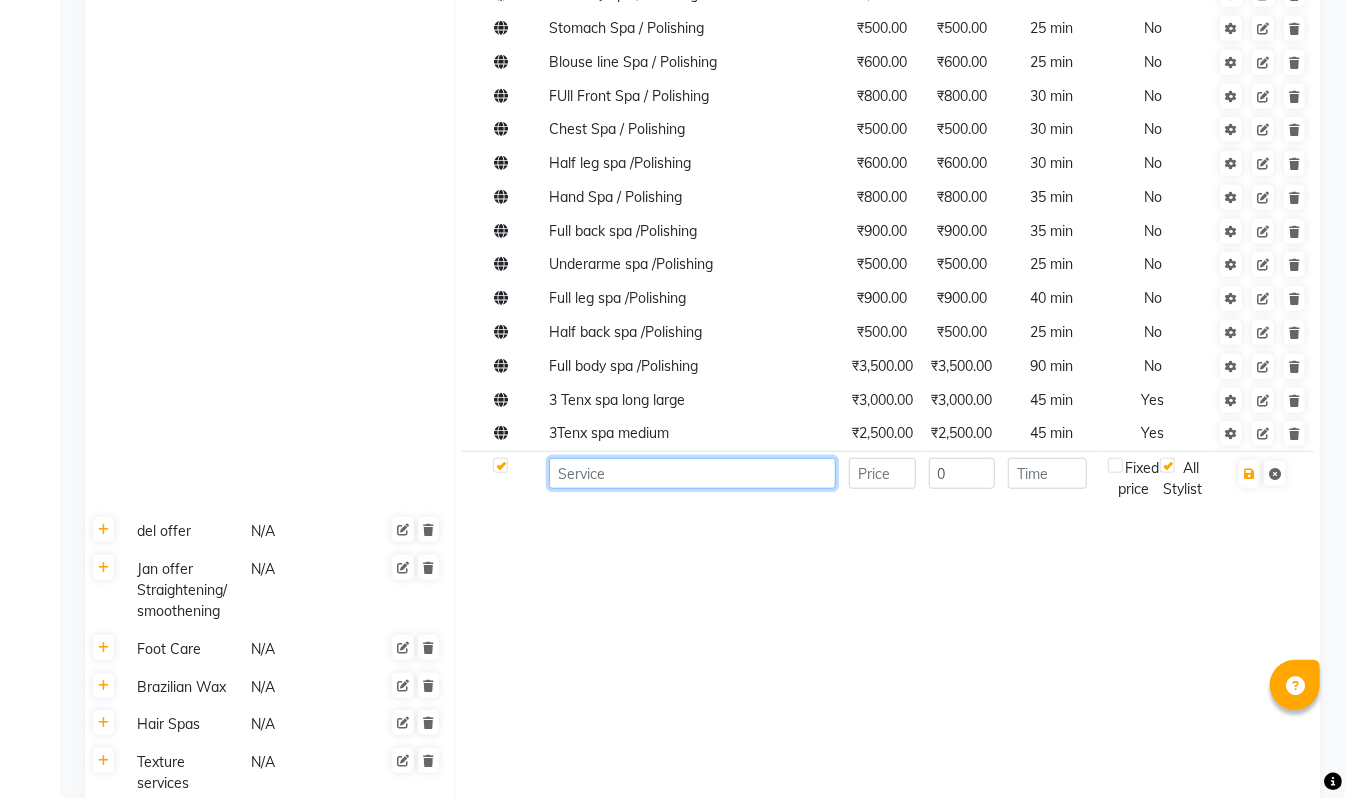 click 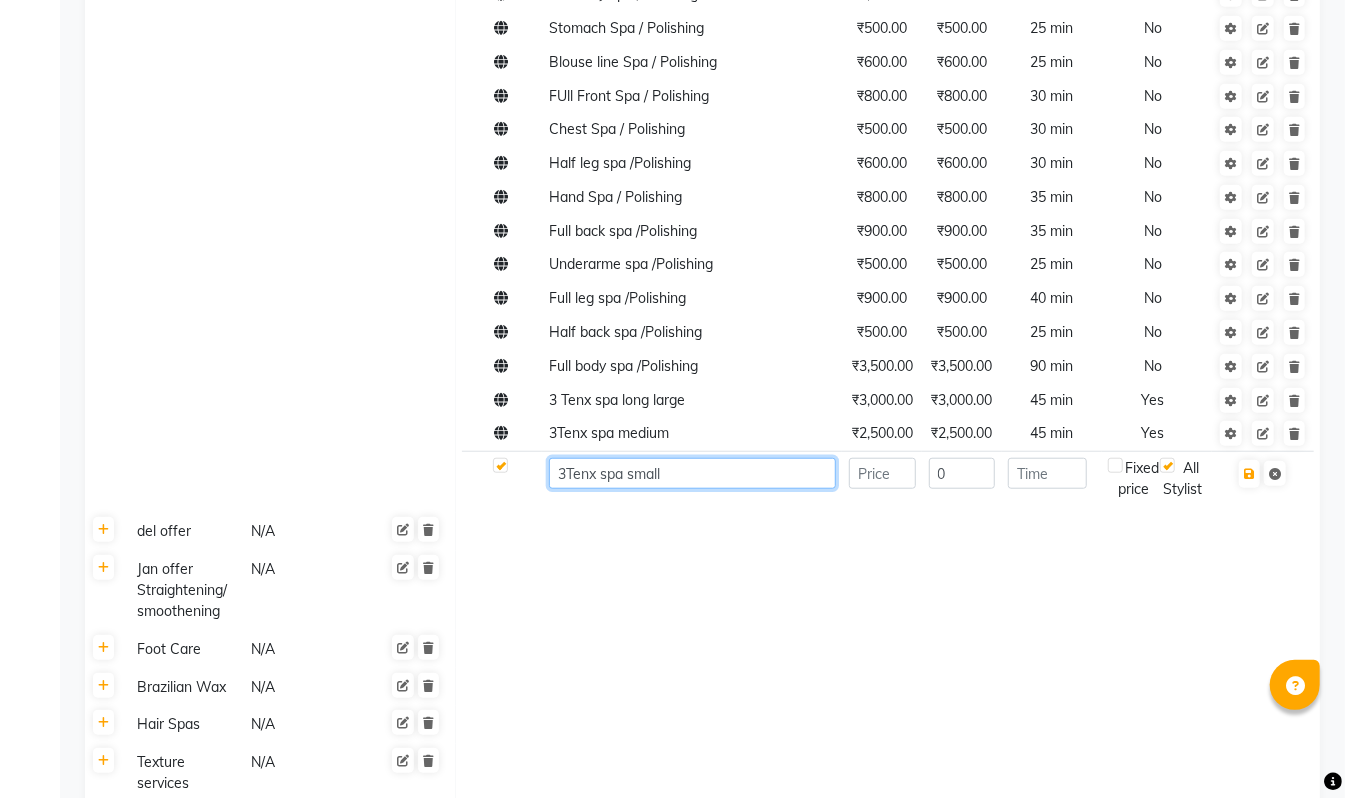 type on "3Tenx spa small" 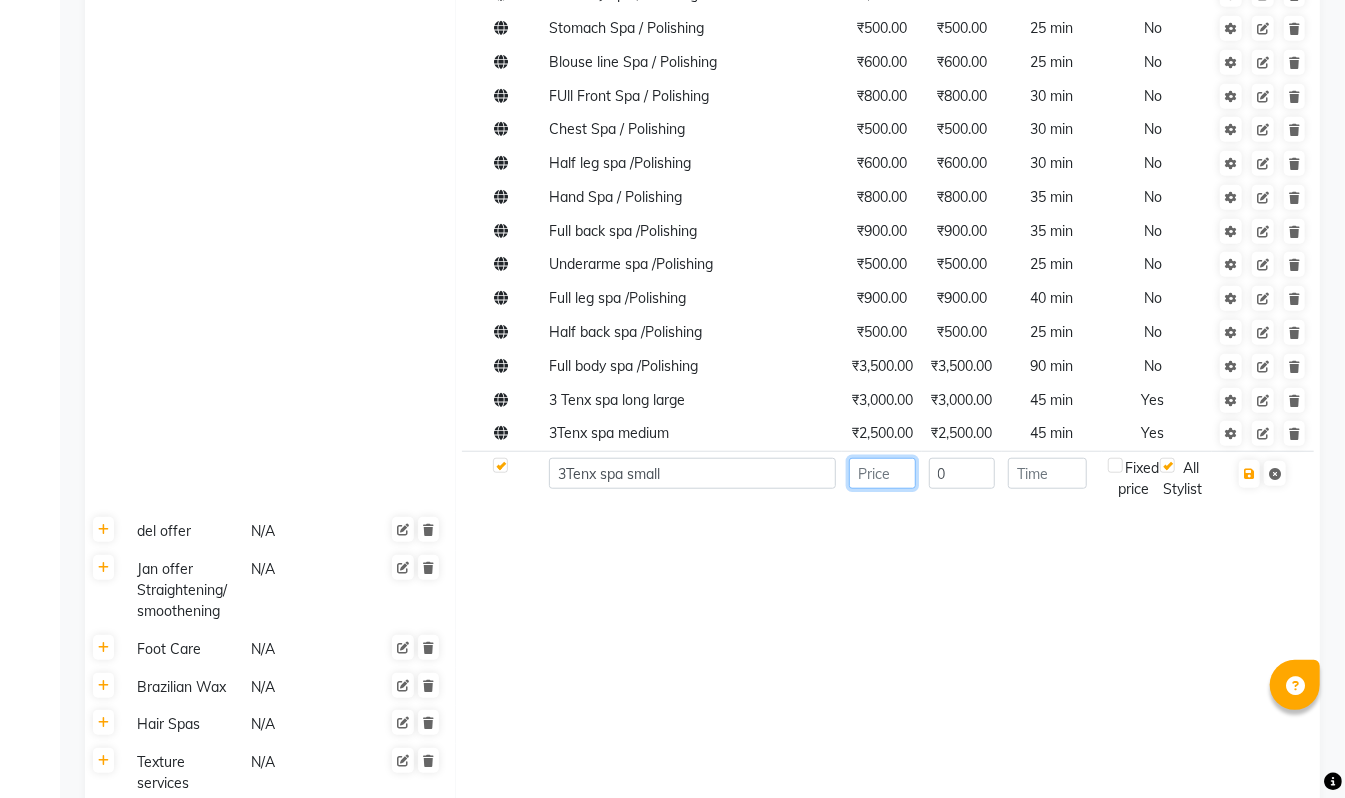 click 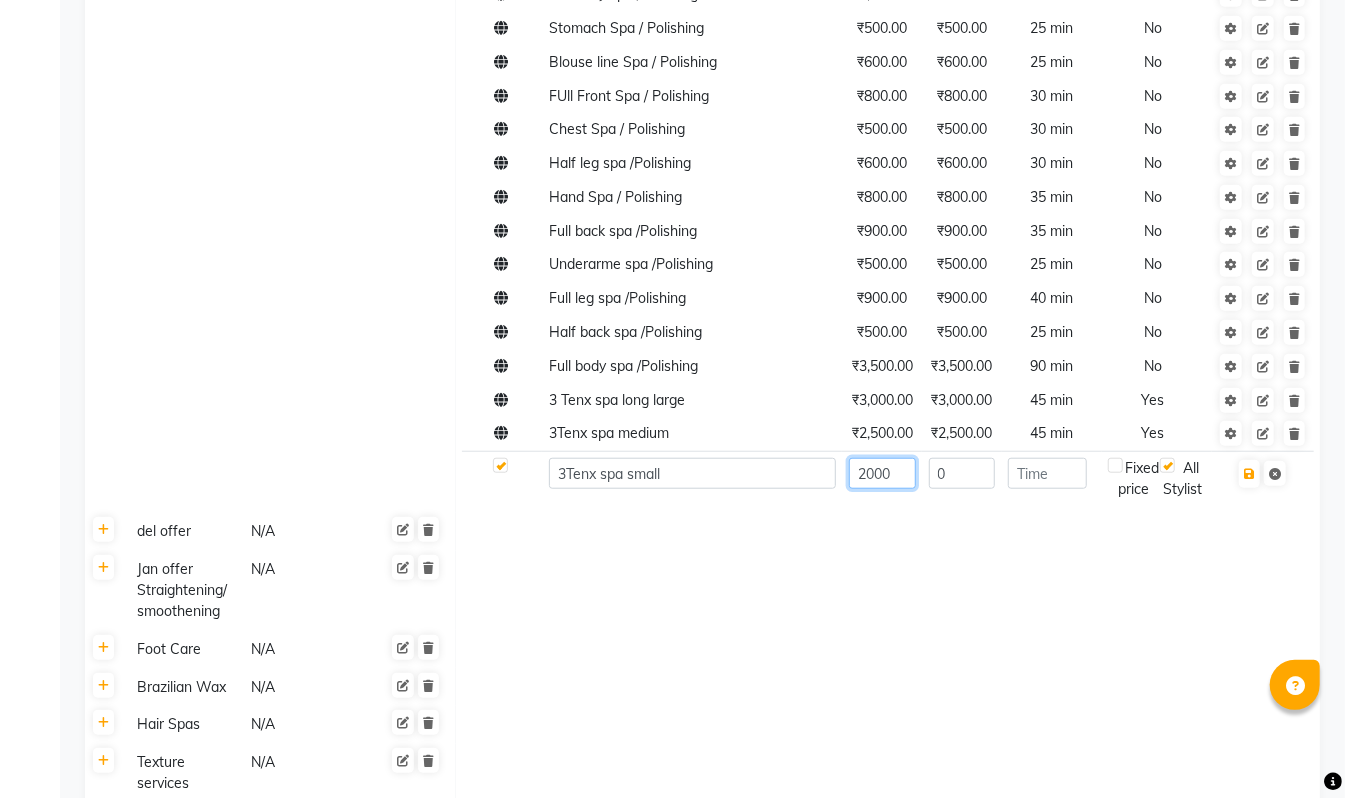 type on "2000" 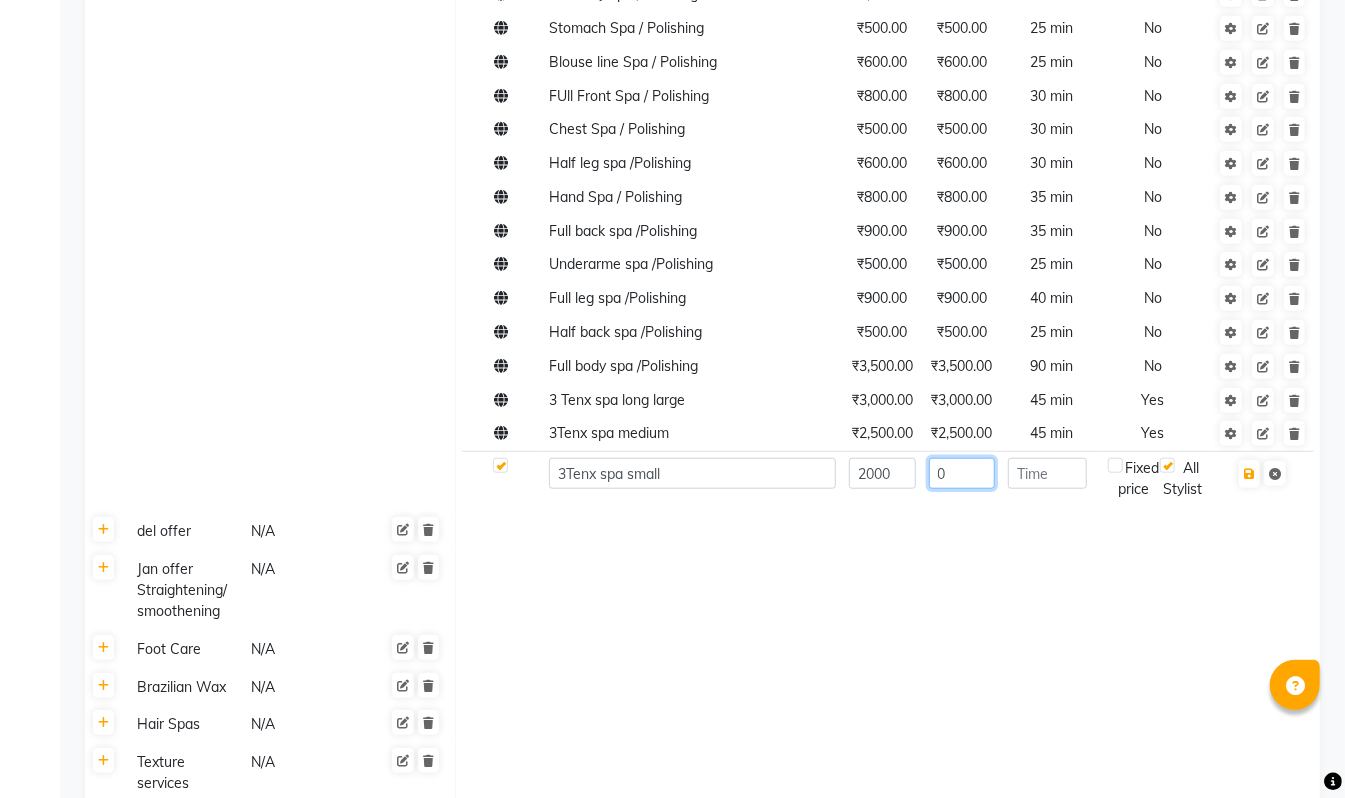 click on "0" 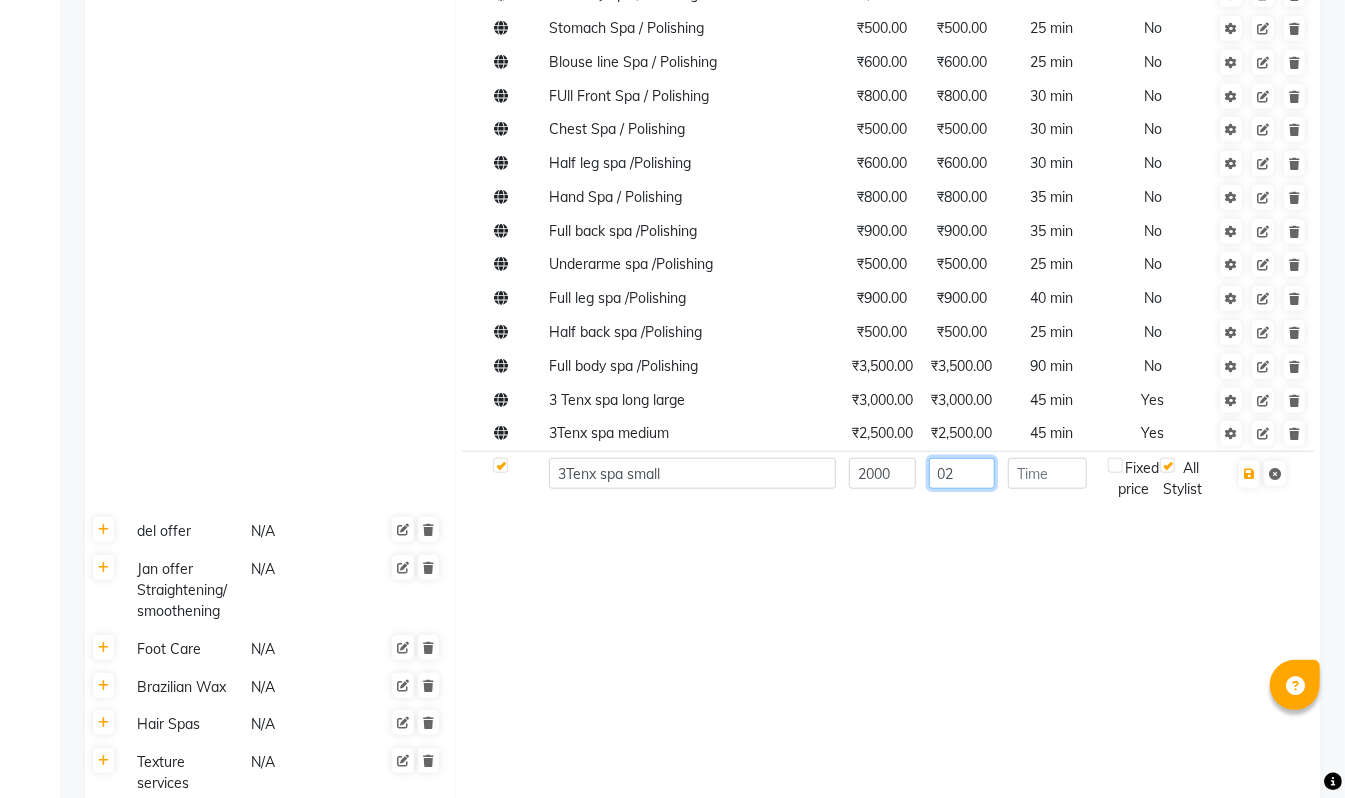 type on "0" 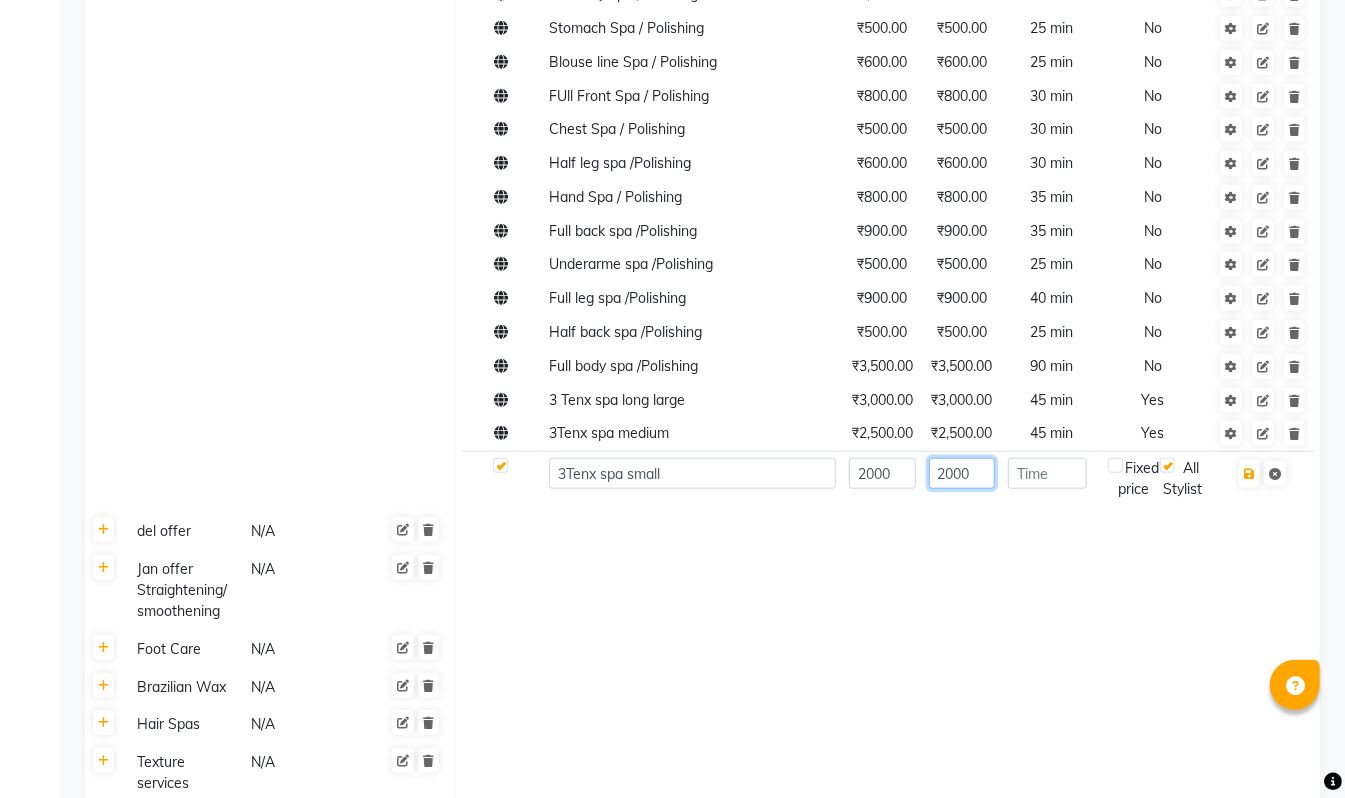type on "2000" 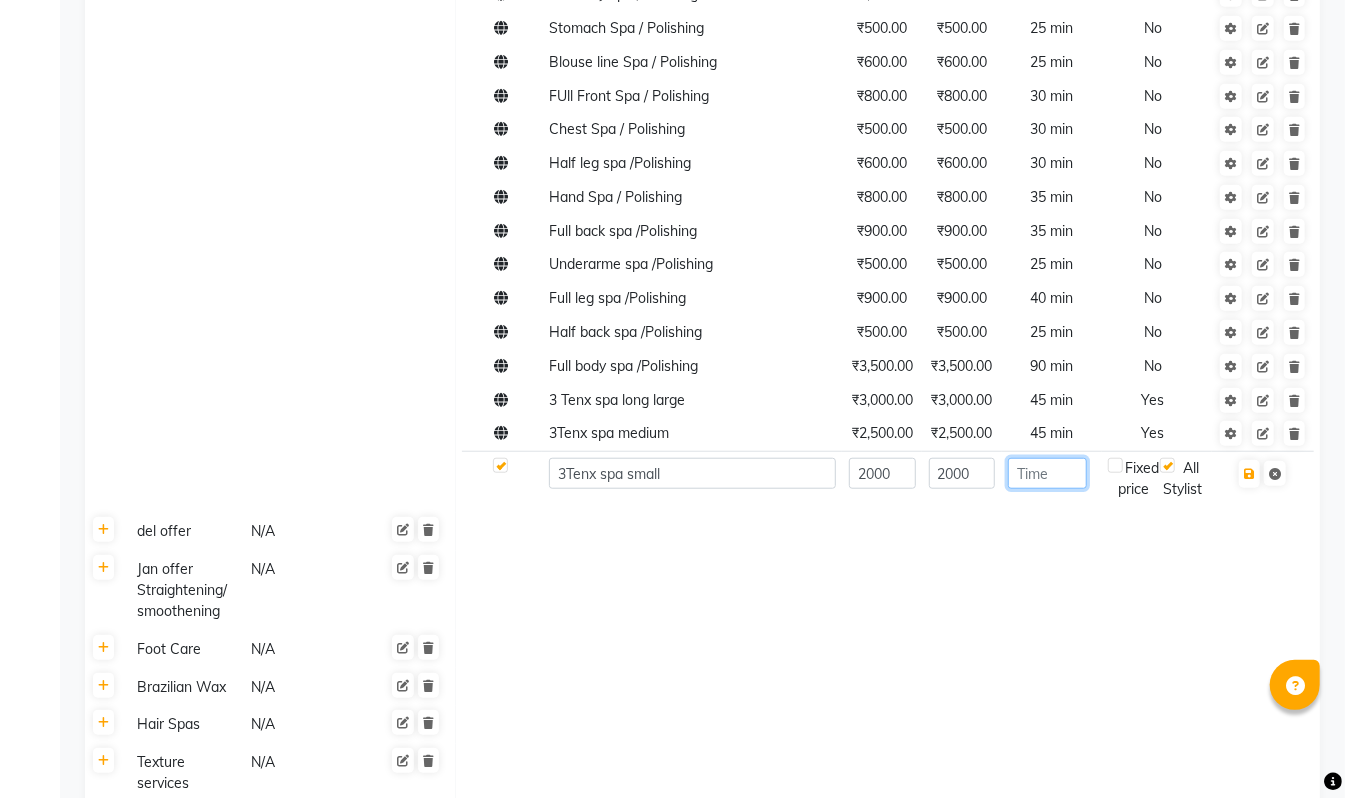 click 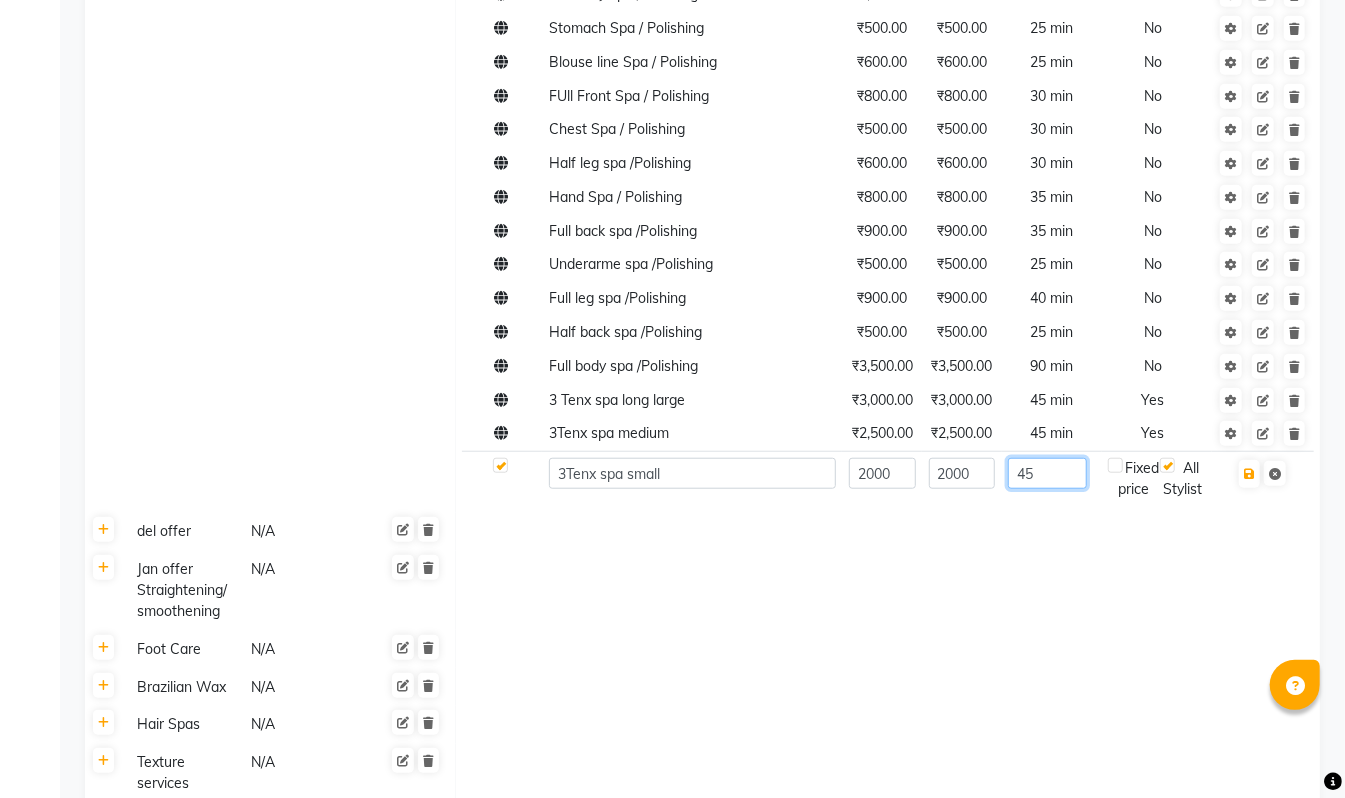 type on "45" 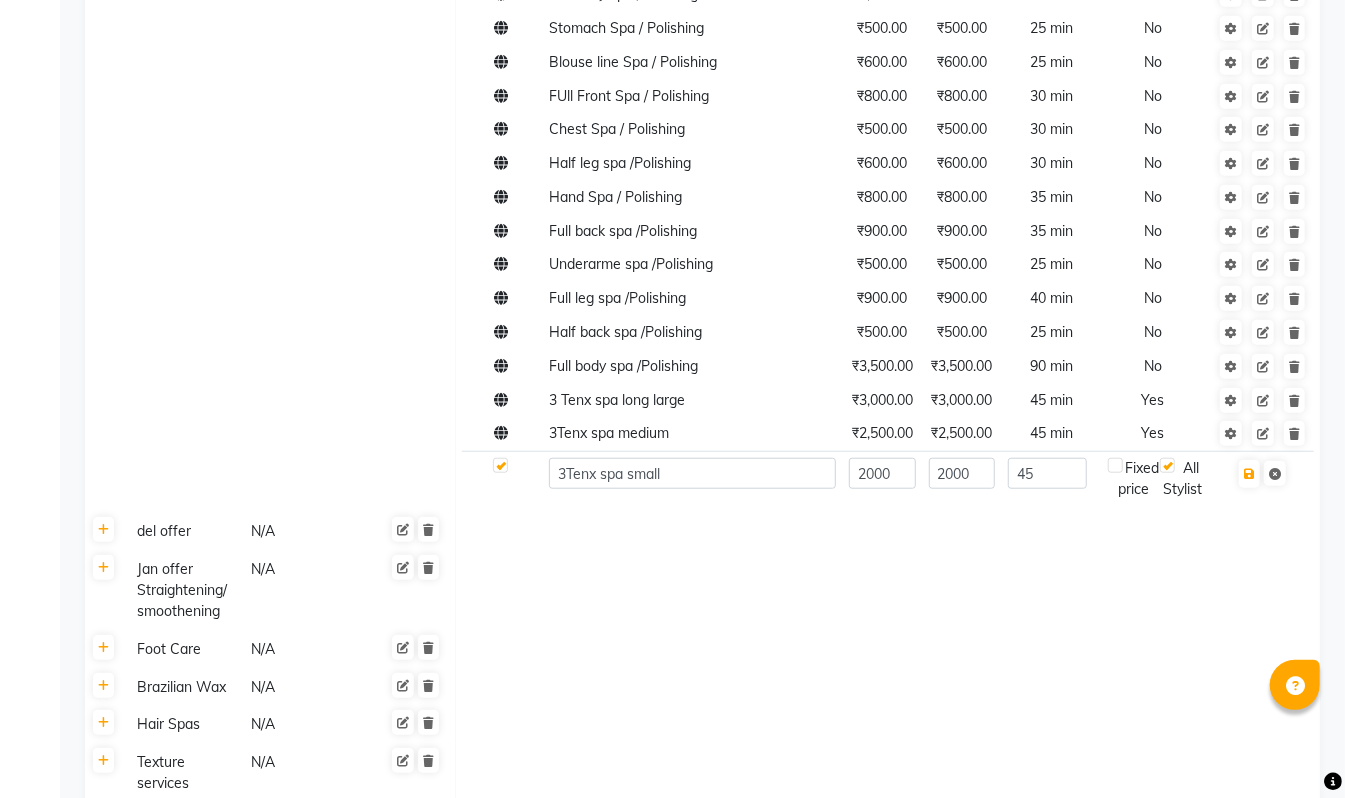 click 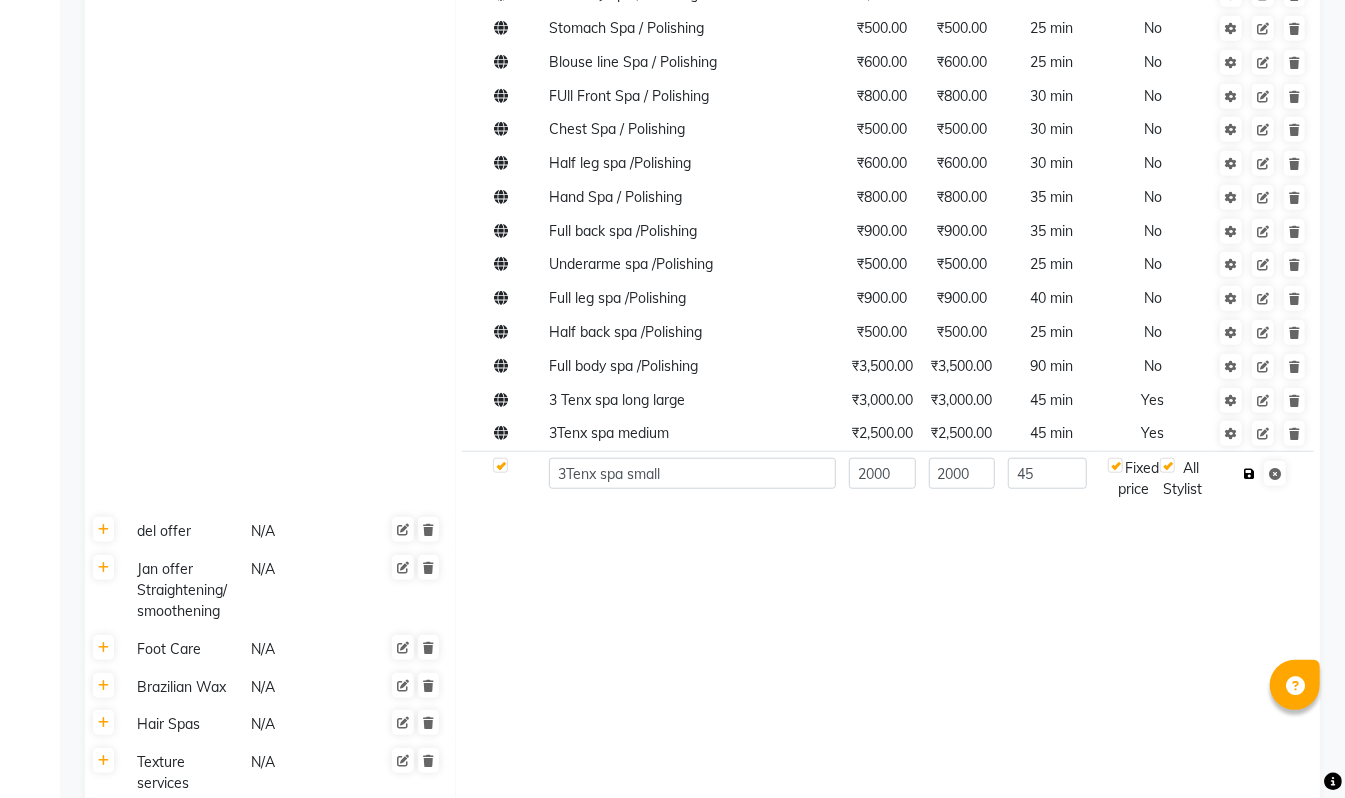 click at bounding box center [1249, 474] 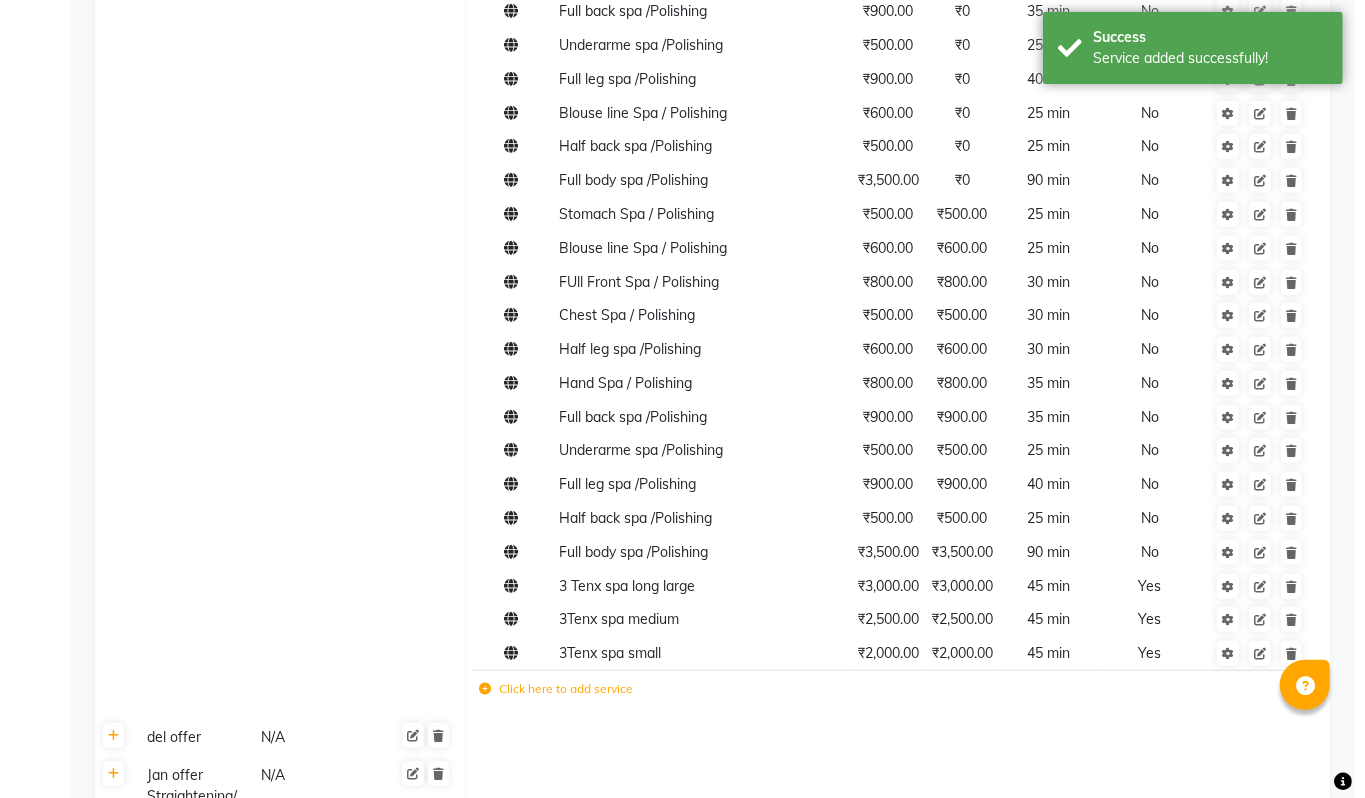 scroll, scrollTop: 0, scrollLeft: 0, axis: both 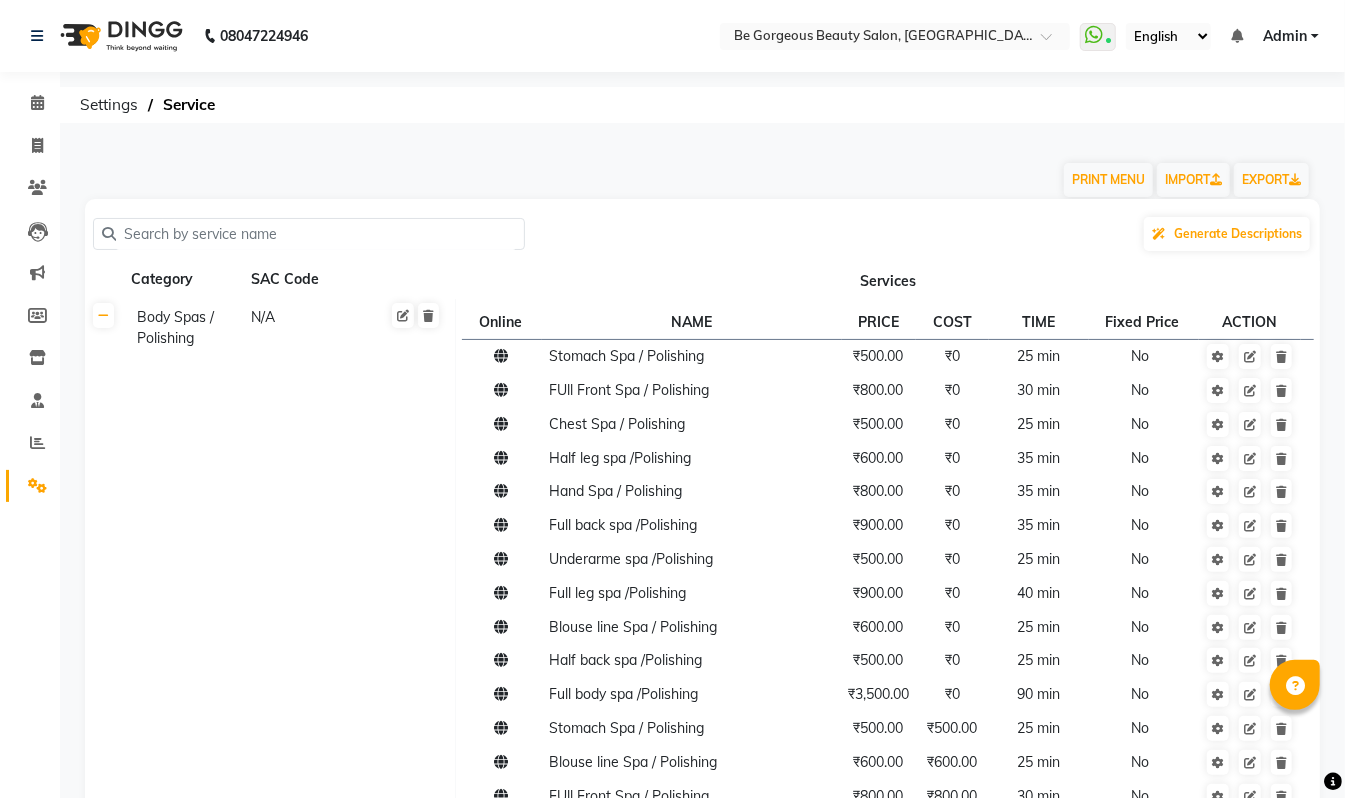 click on "Admin" at bounding box center [1285, 36] 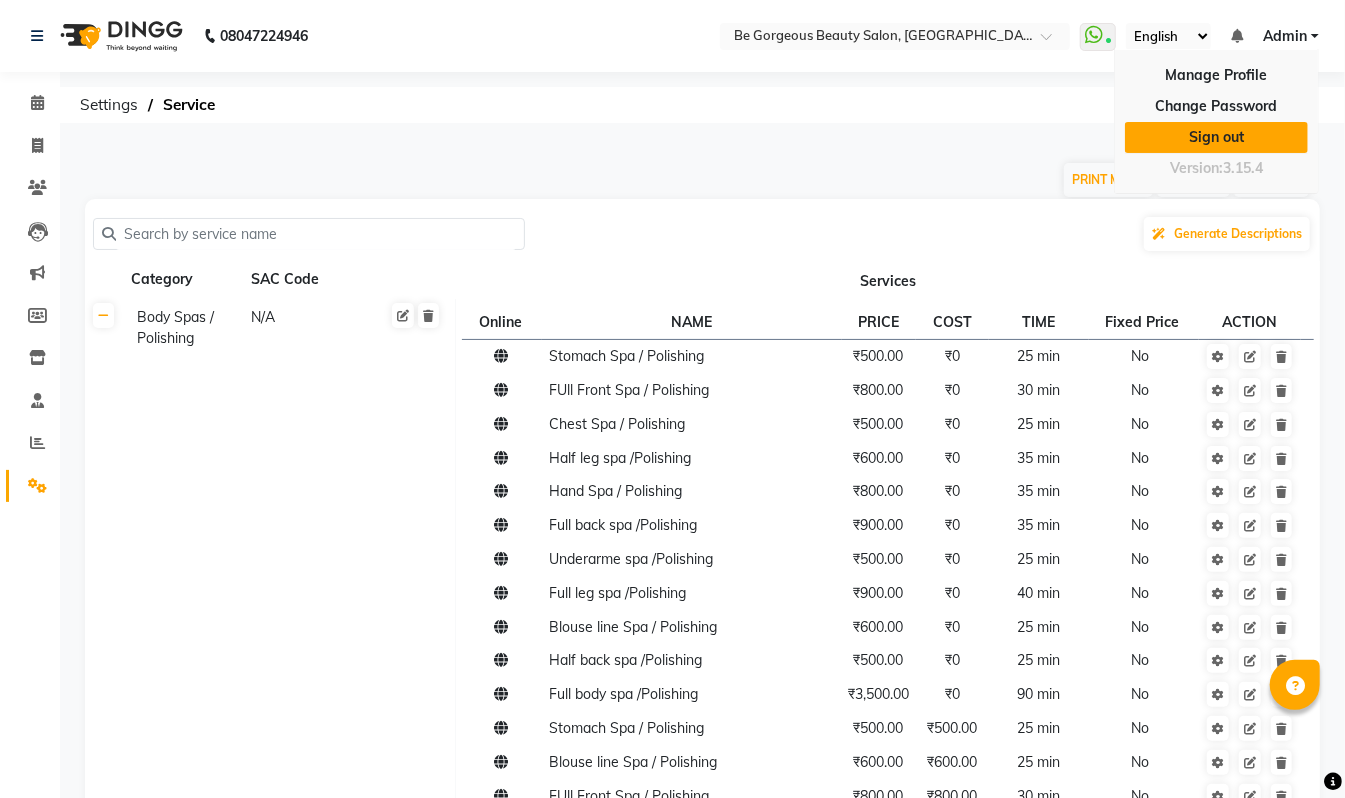 click on "Sign out" at bounding box center (1216, 137) 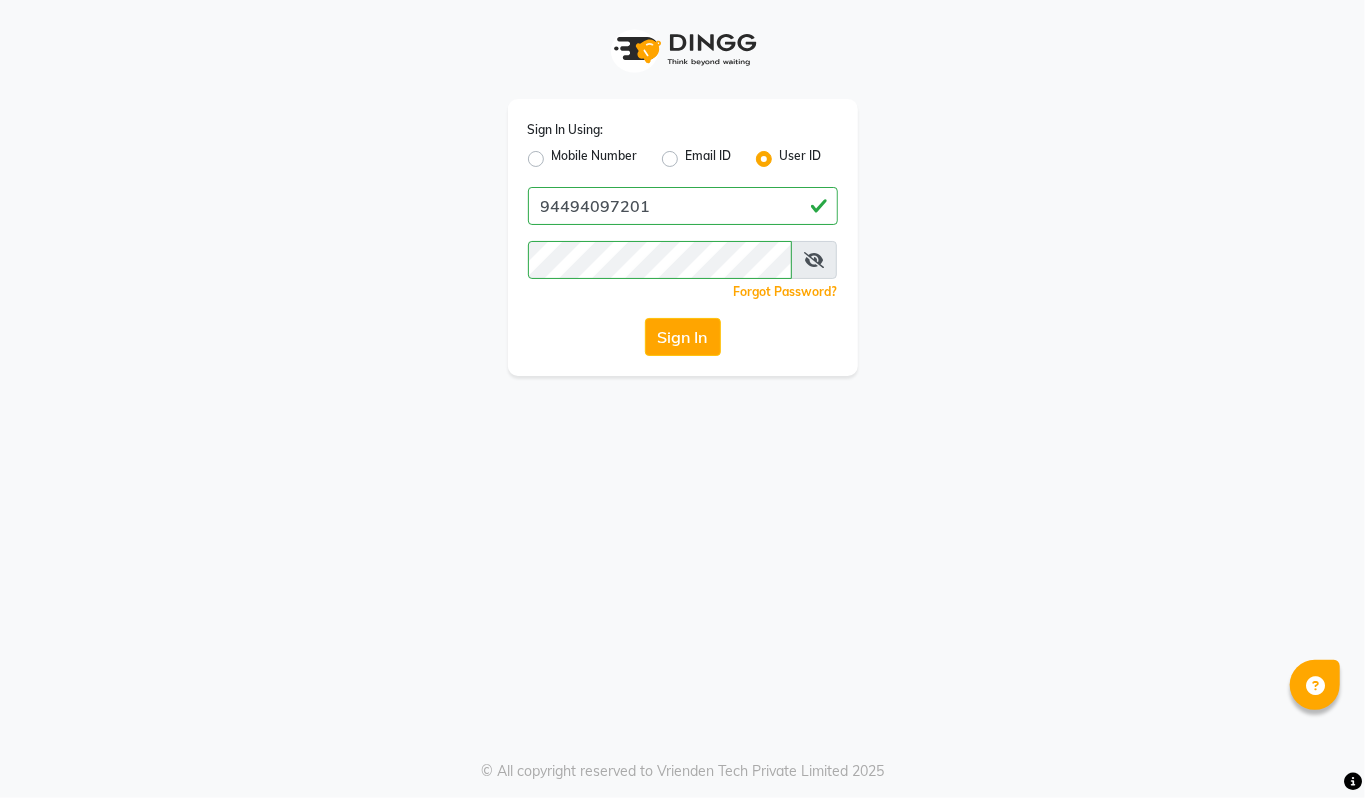 click on "User ID" 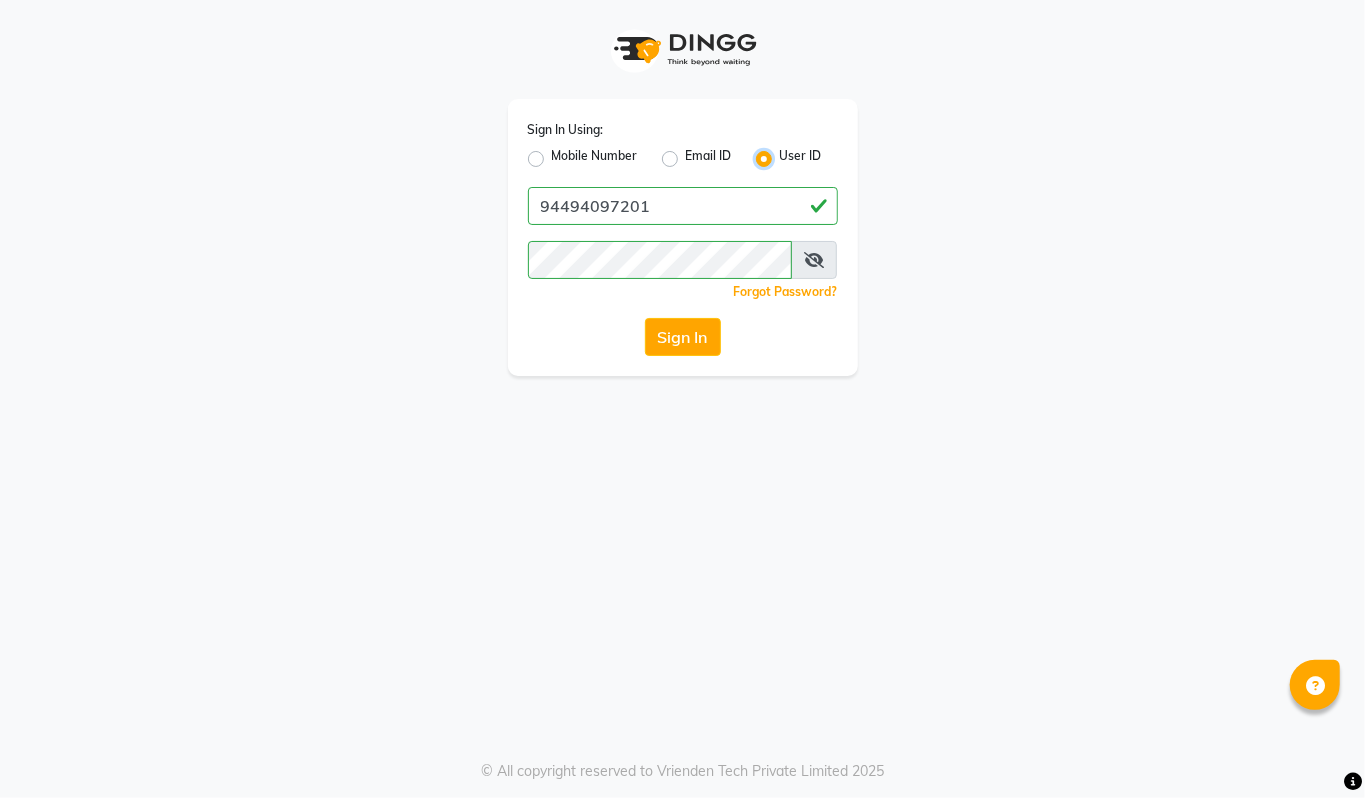 click on "User ID" at bounding box center (786, 153) 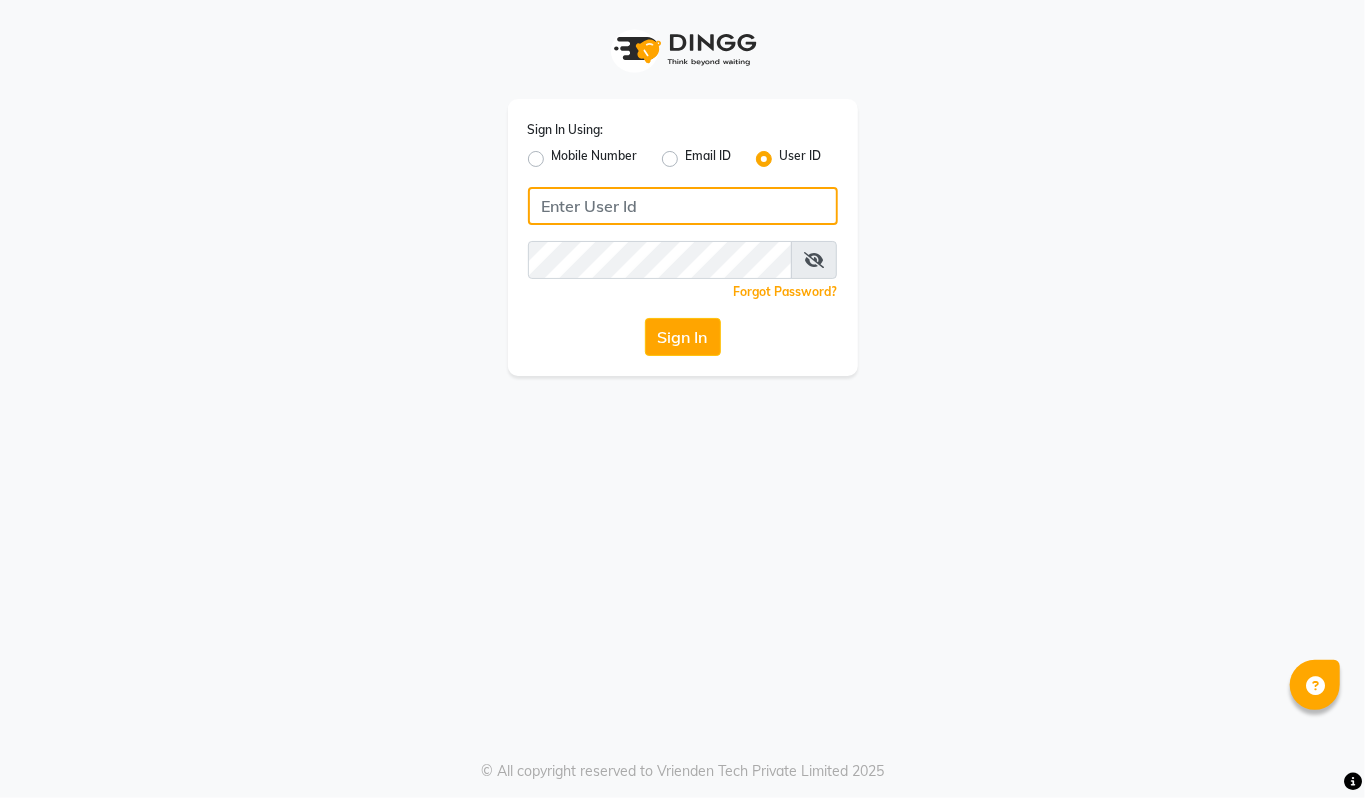 click 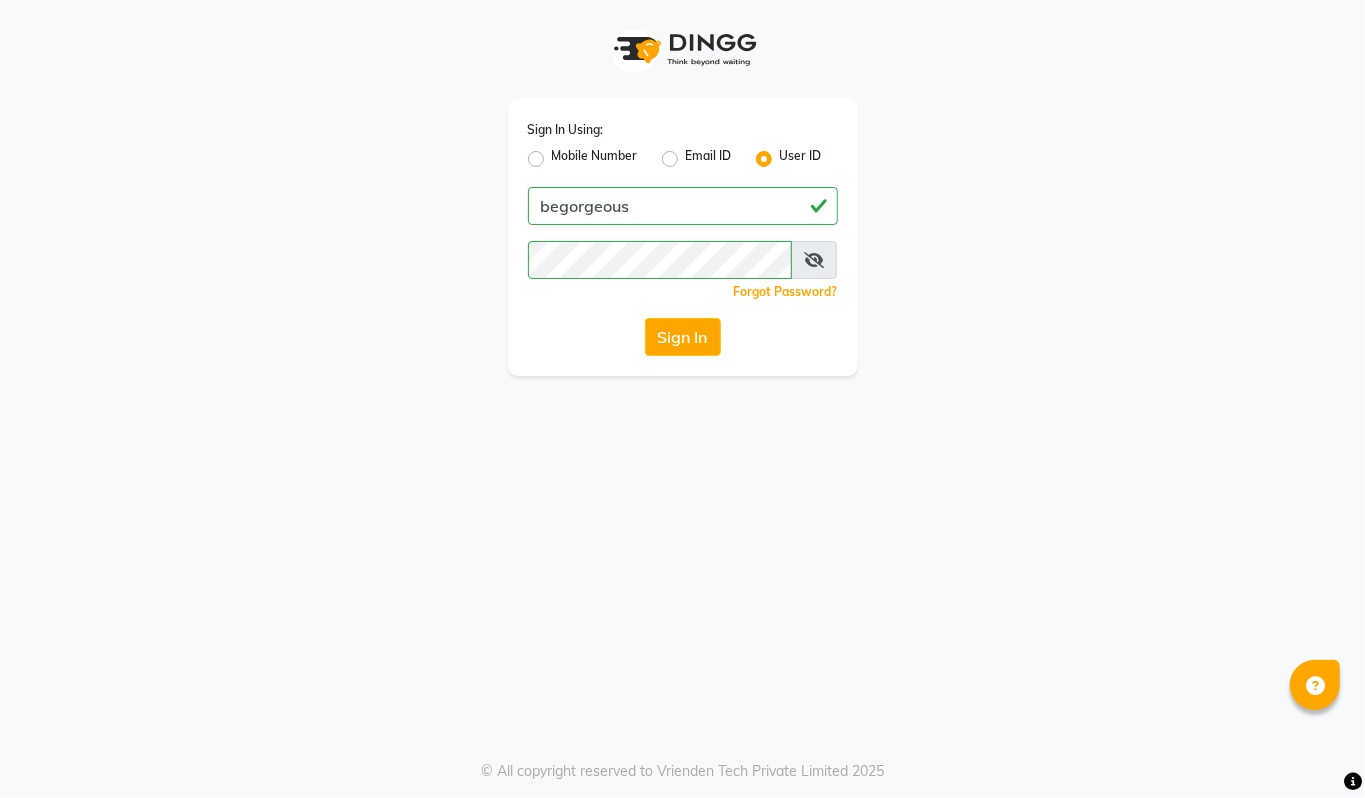 click on "begorgeous" 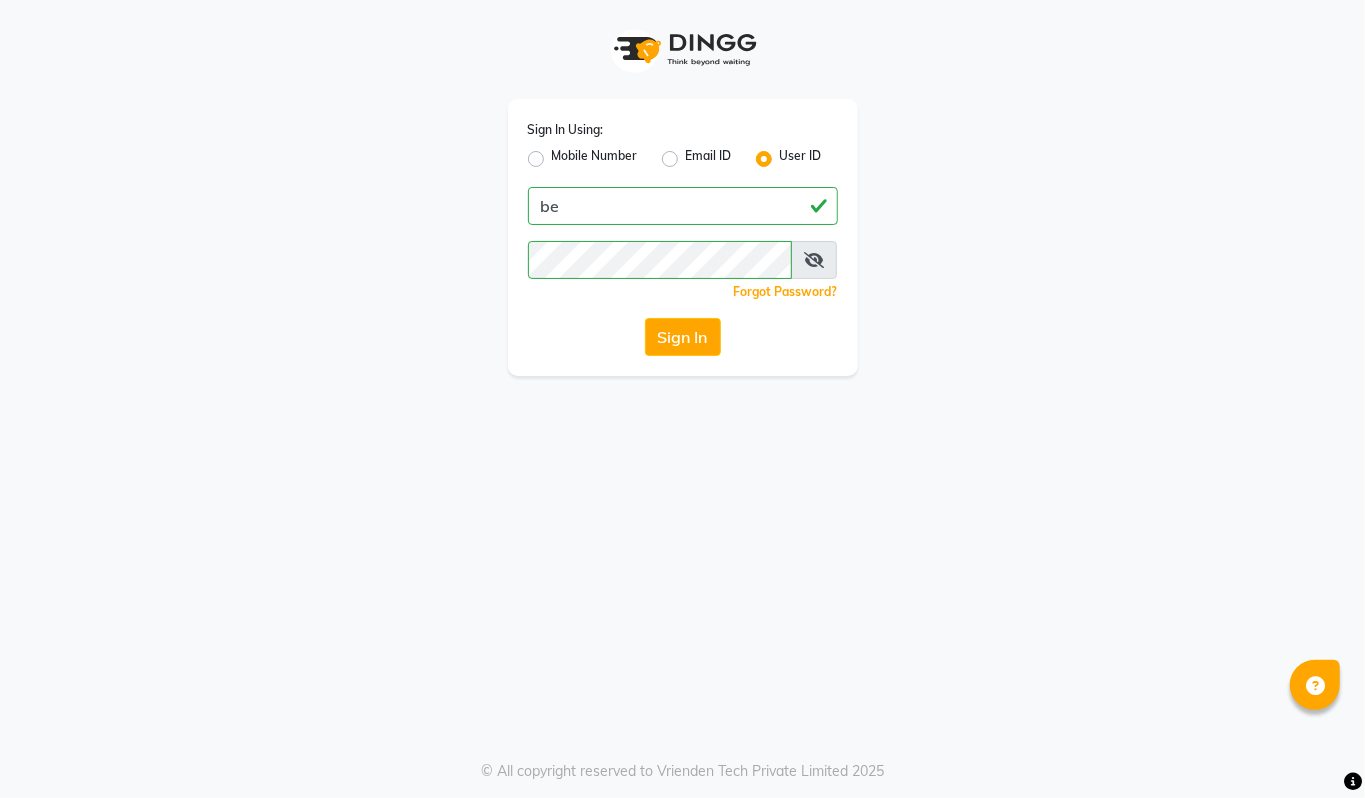 type on "b" 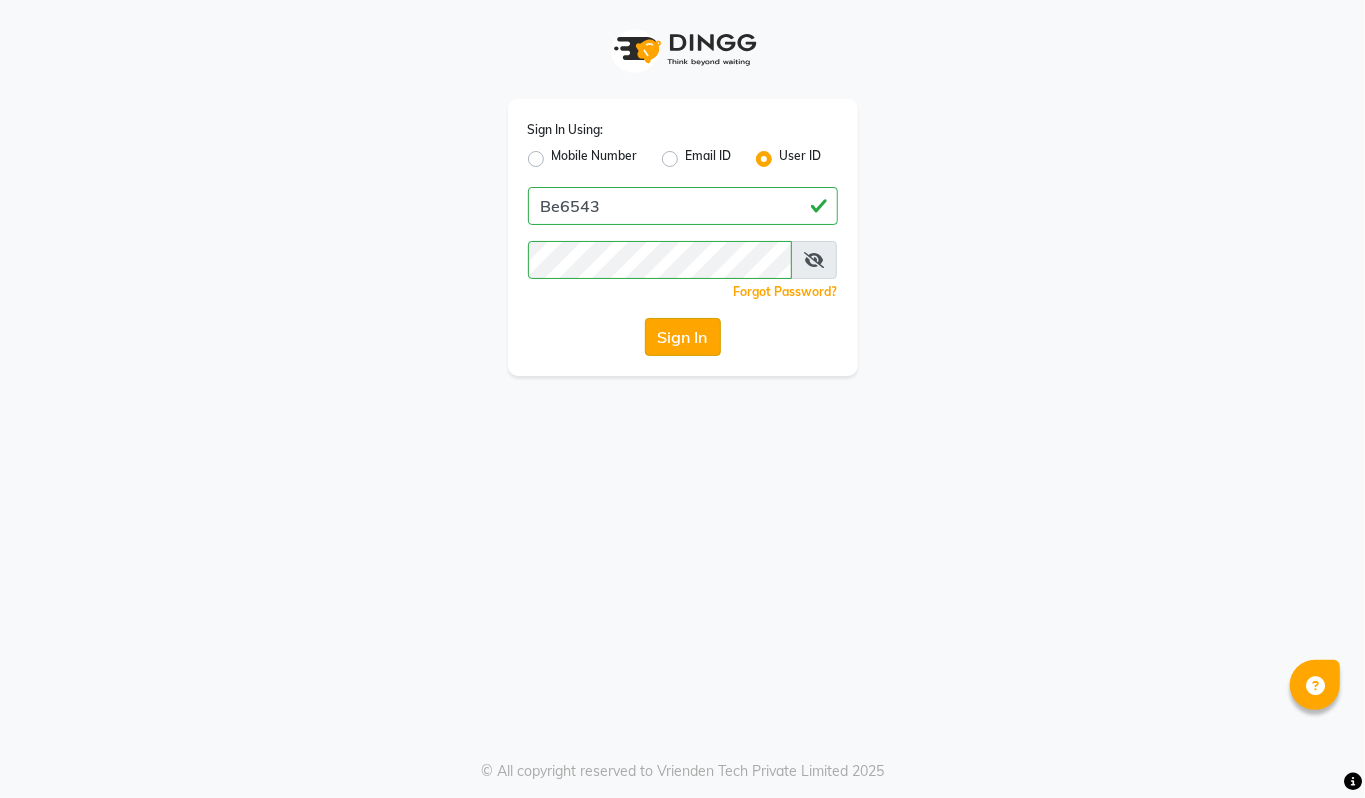 click on "Sign In" 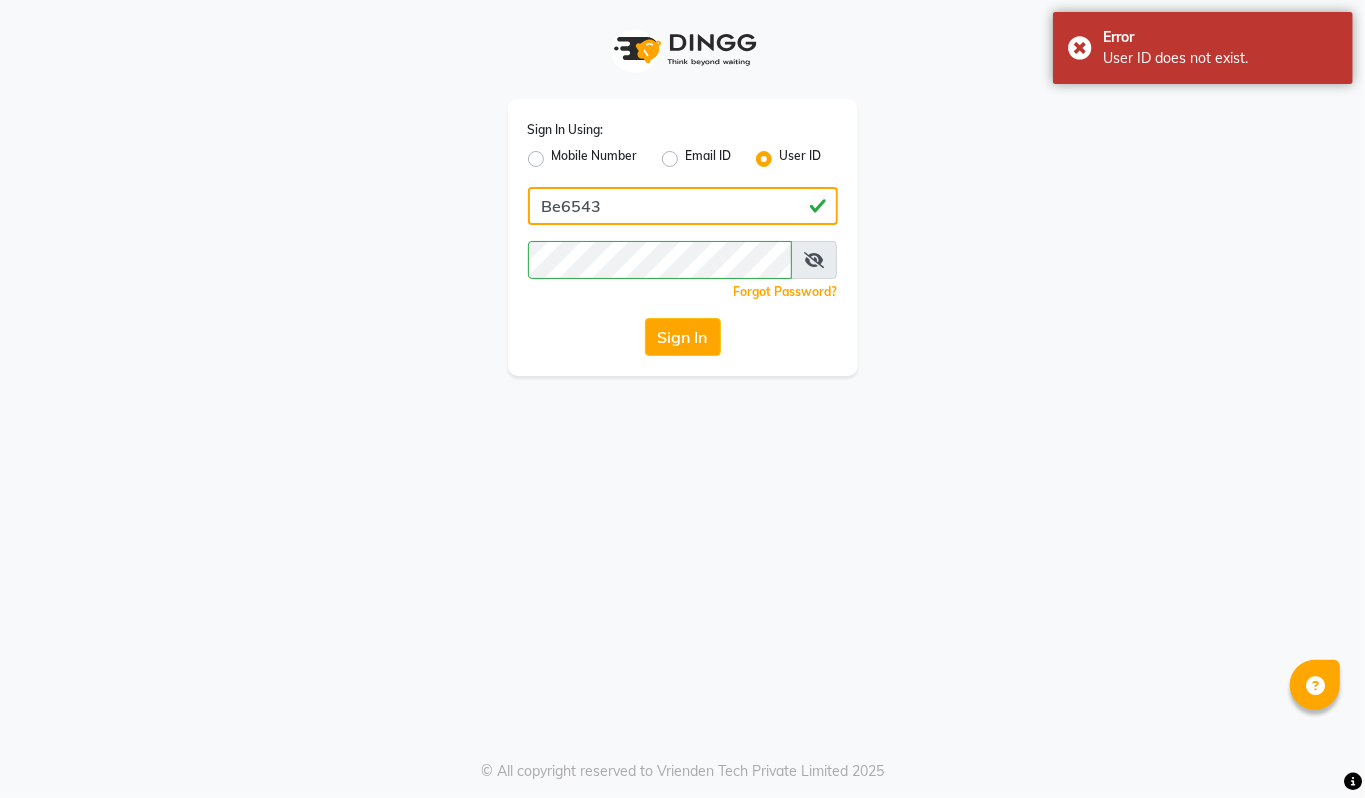 click on "Be6543" 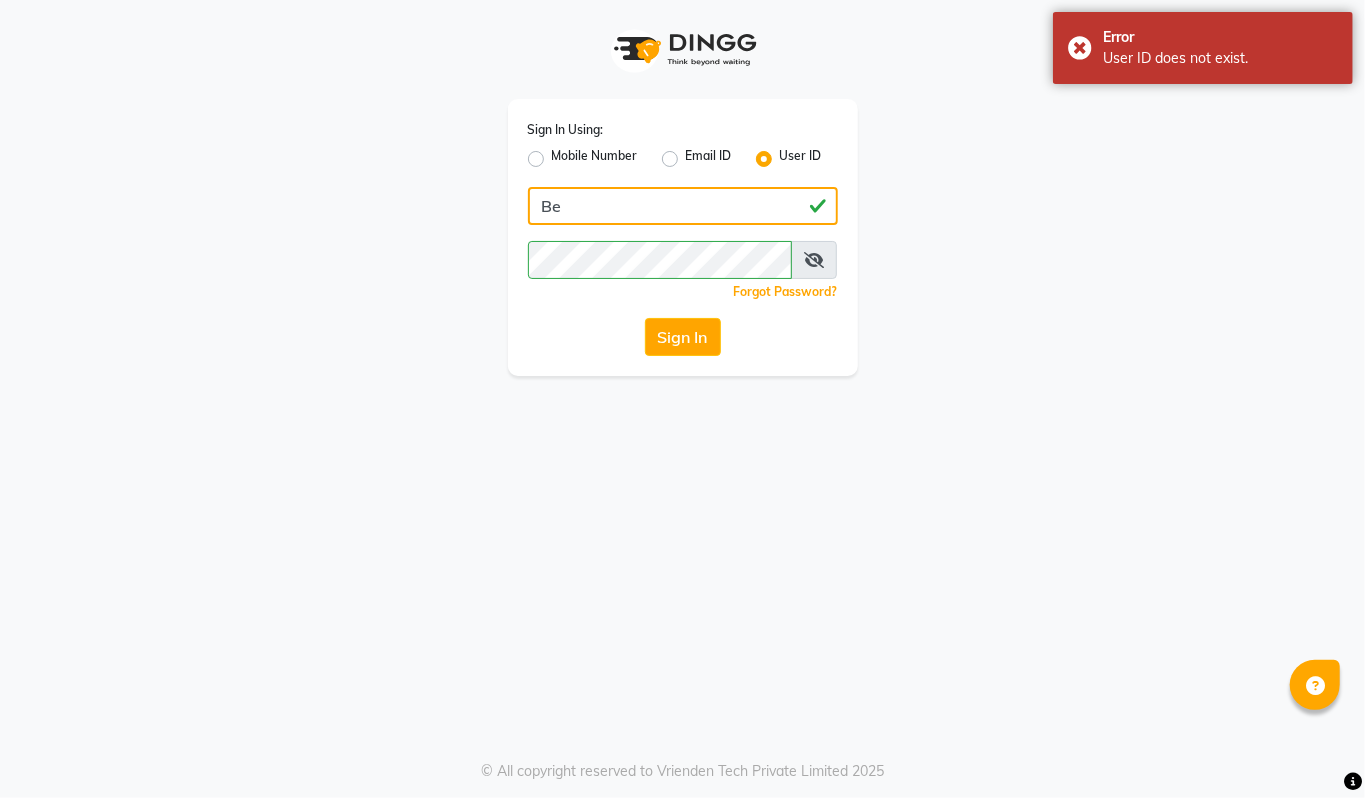 type on "B" 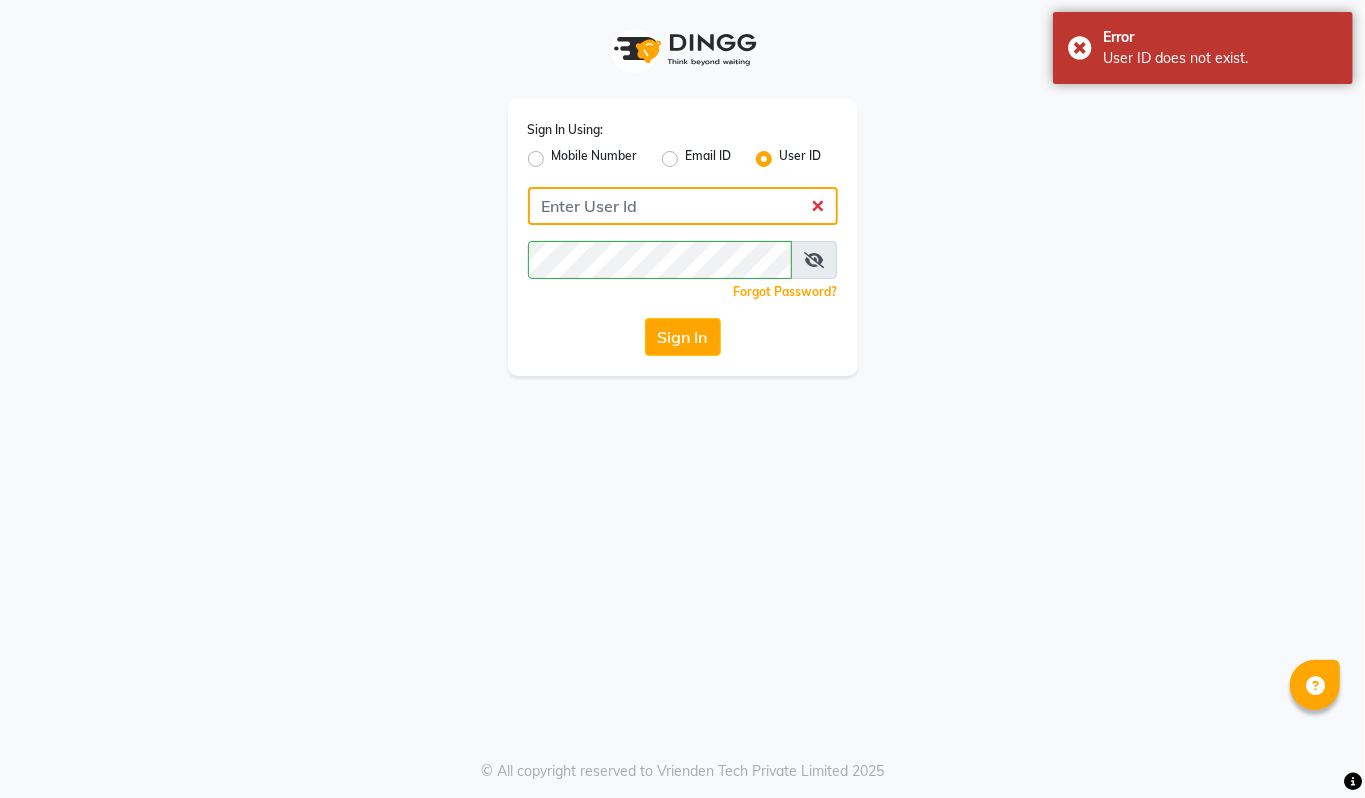 type on "begorgeous" 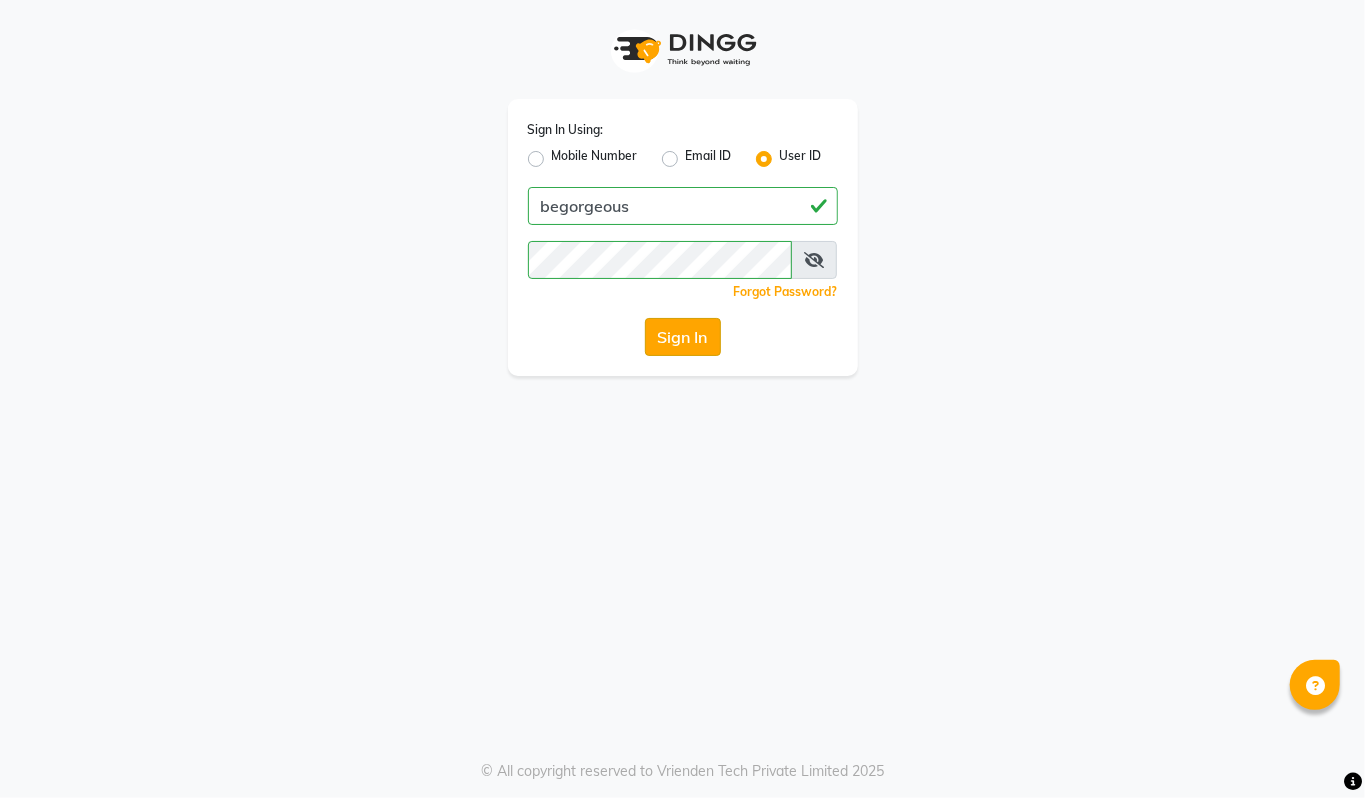 click on "Sign In" 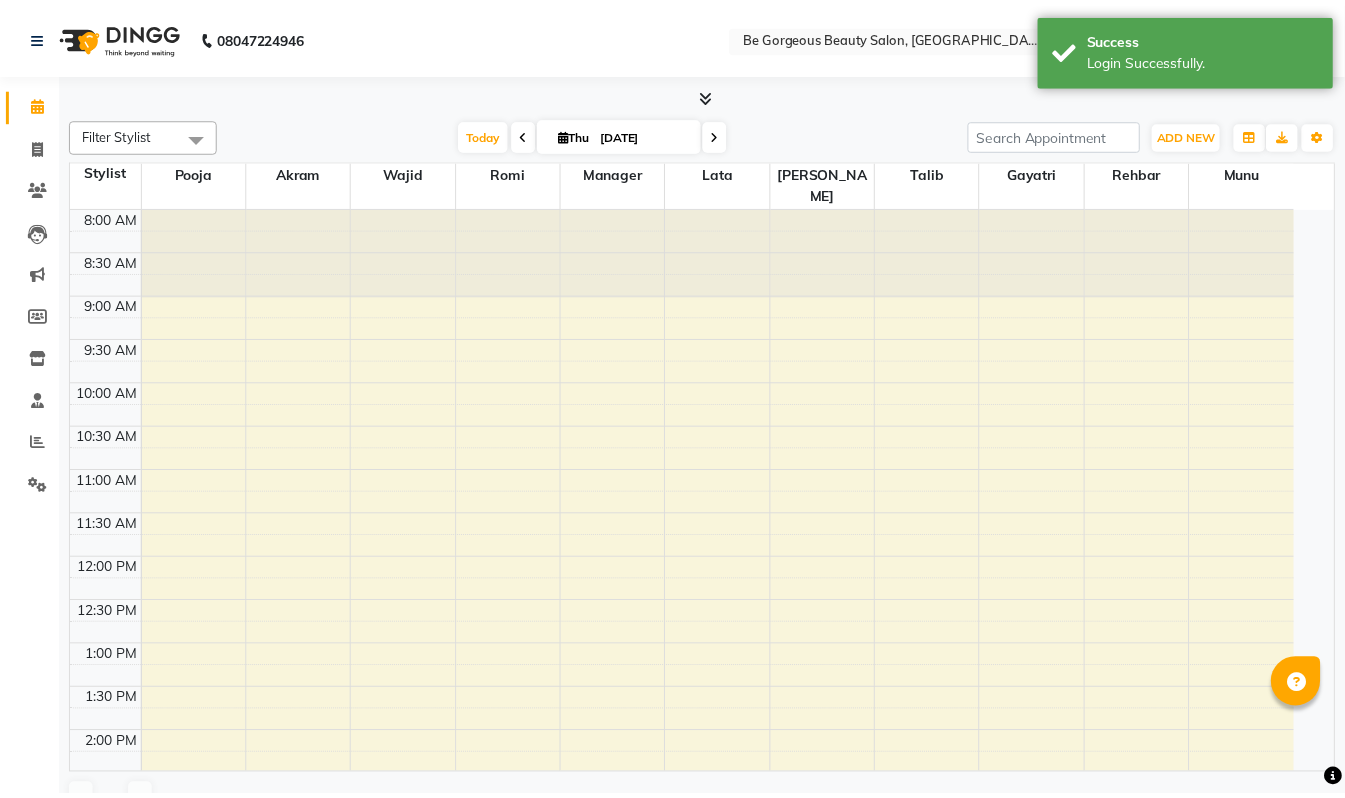 scroll, scrollTop: 0, scrollLeft: 0, axis: both 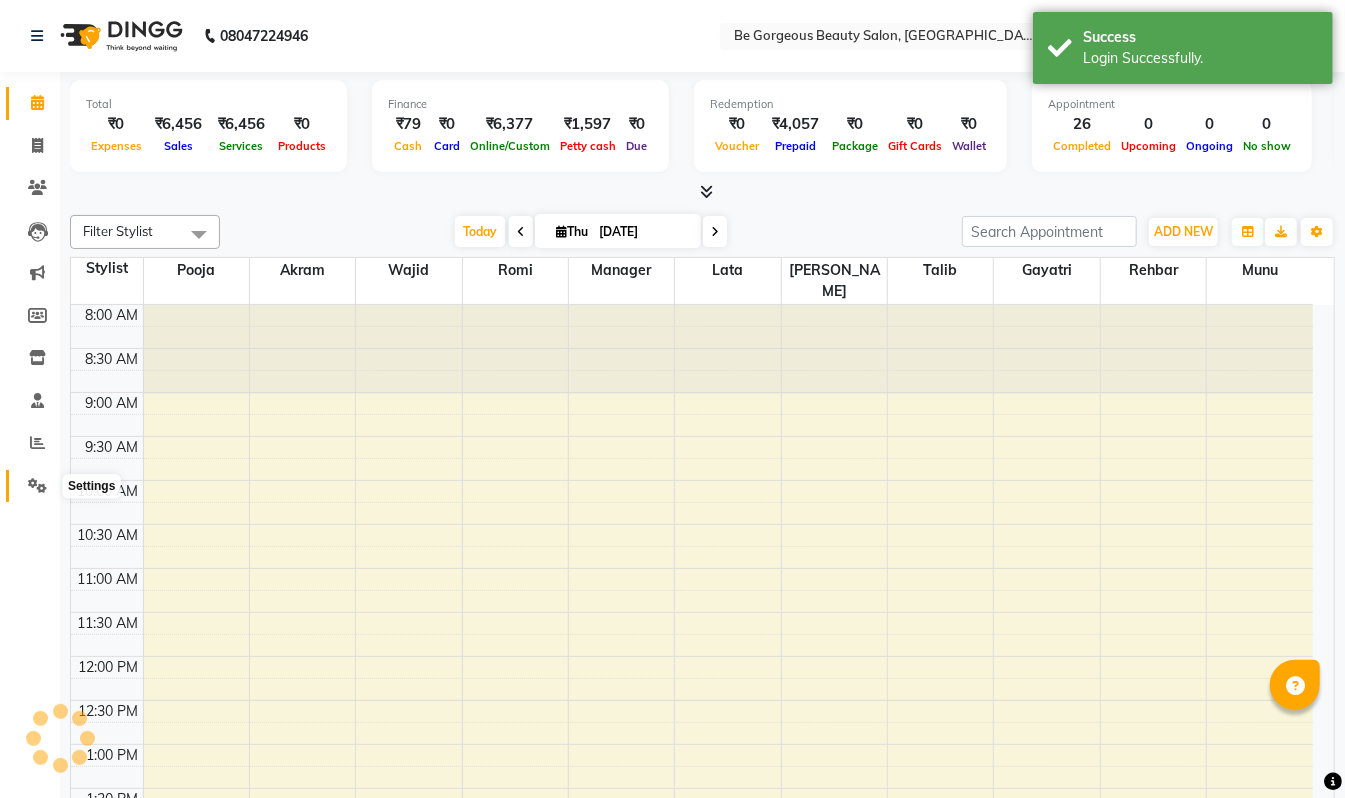 click 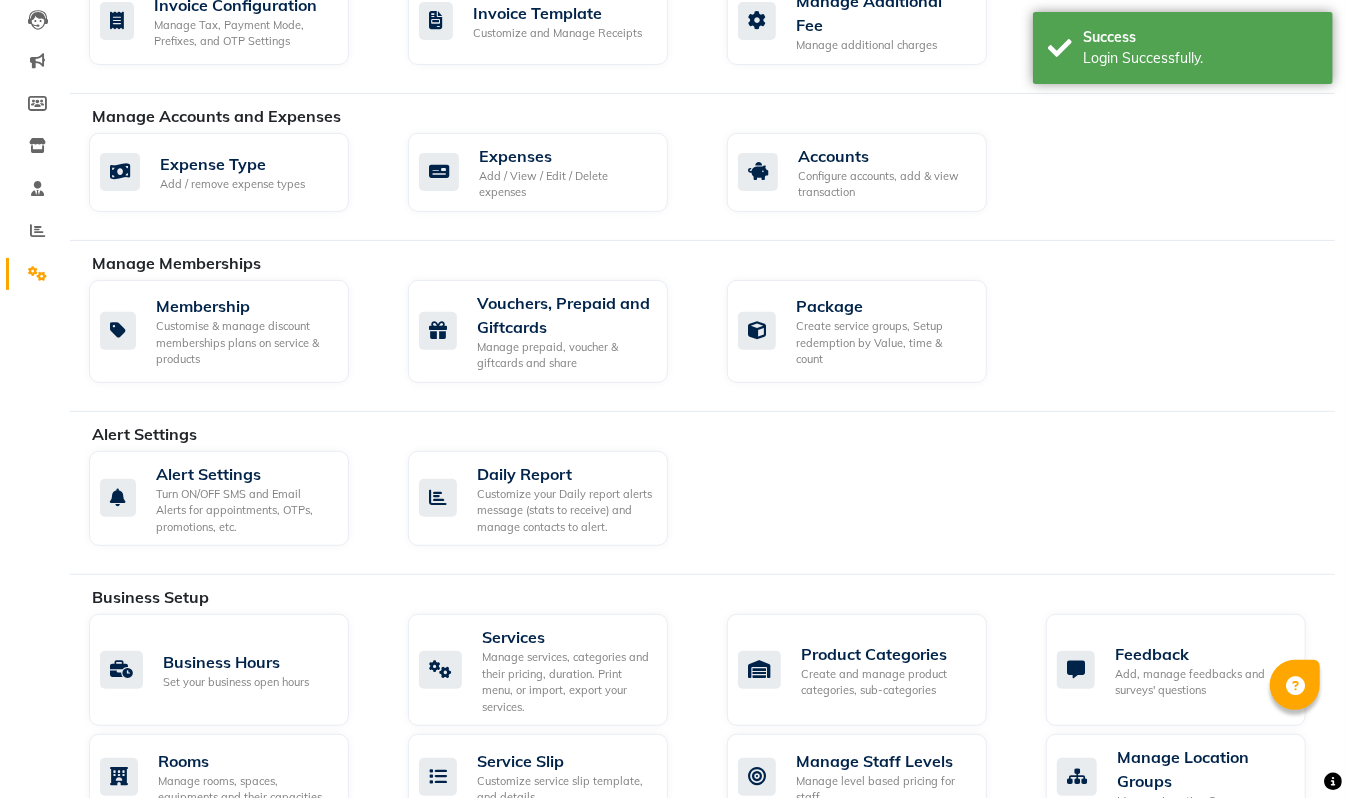 scroll, scrollTop: 217, scrollLeft: 0, axis: vertical 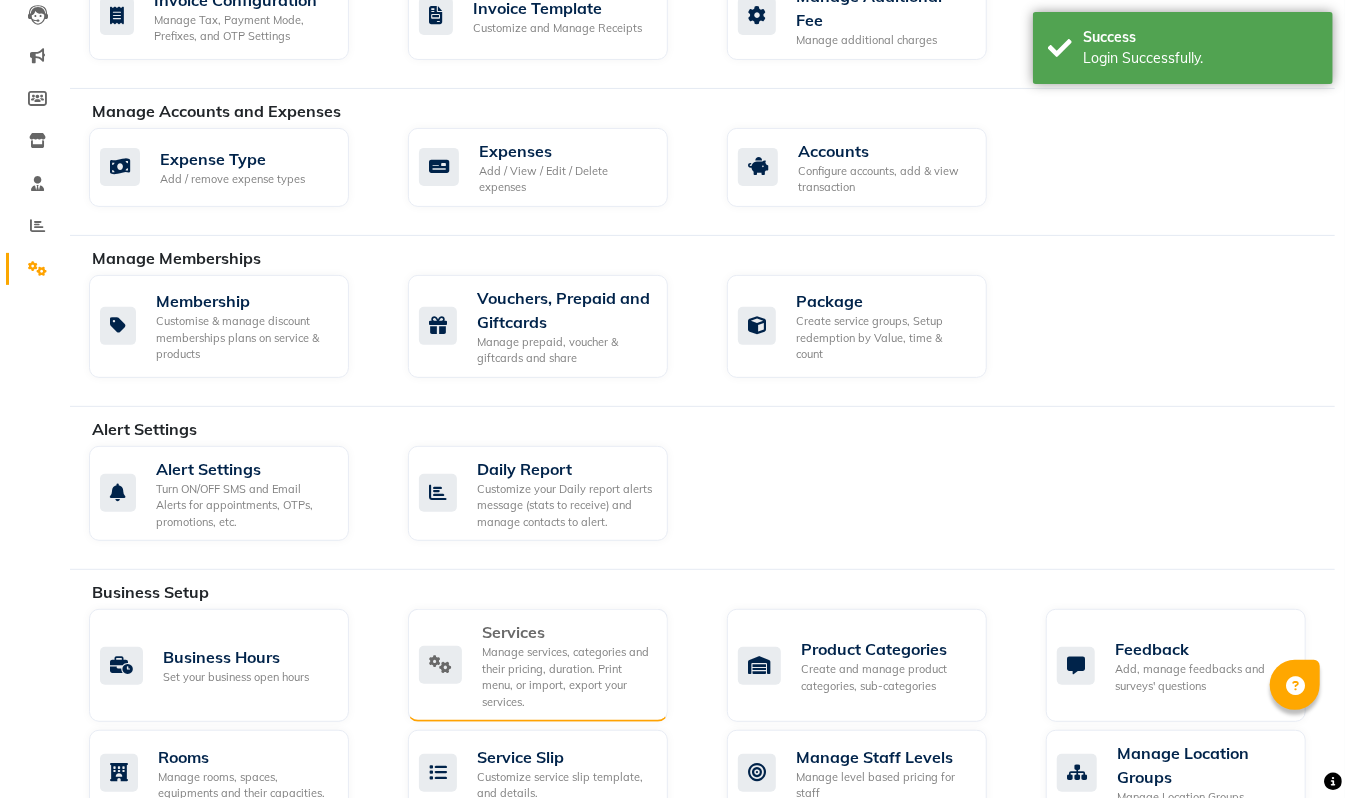 click on "Manage services, categories and their pricing, duration. Print menu, or import, export your services." 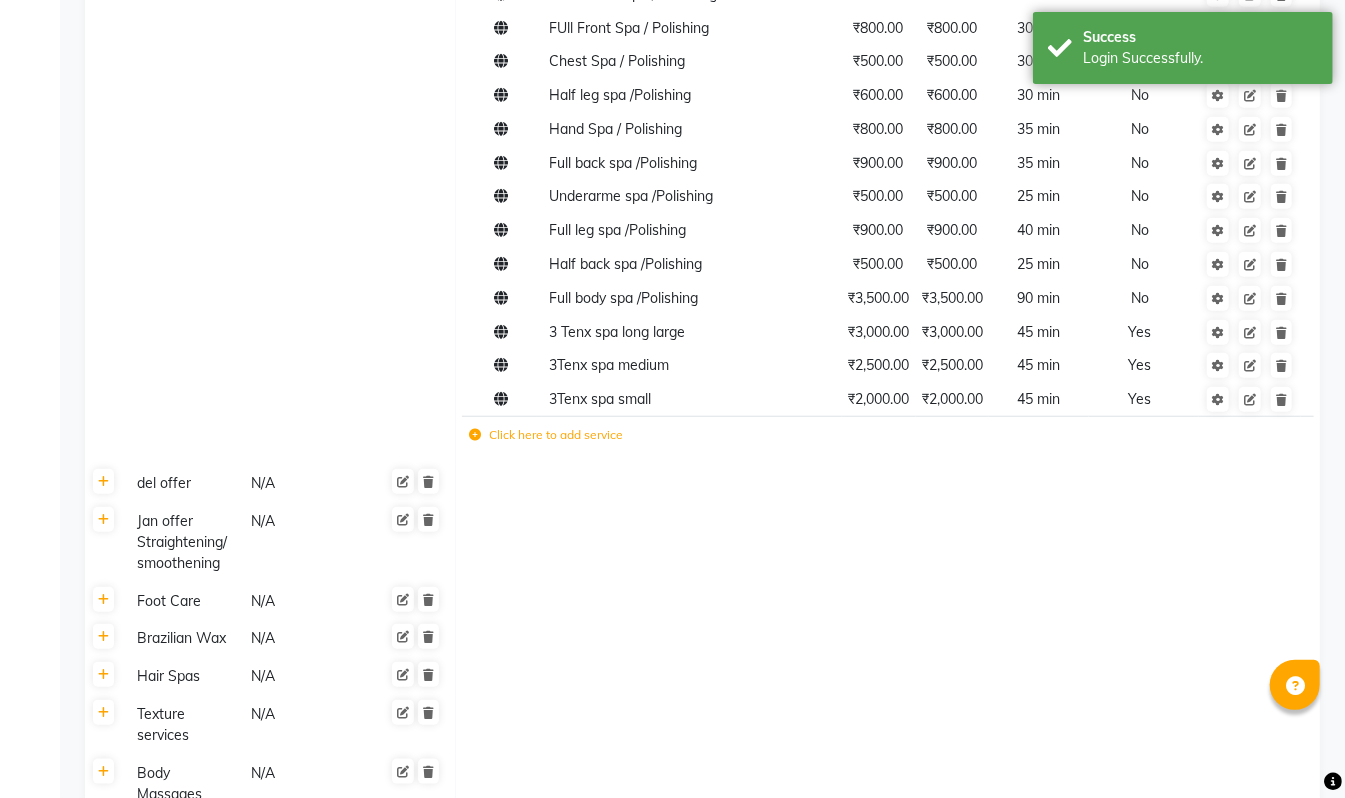 scroll, scrollTop: 772, scrollLeft: 0, axis: vertical 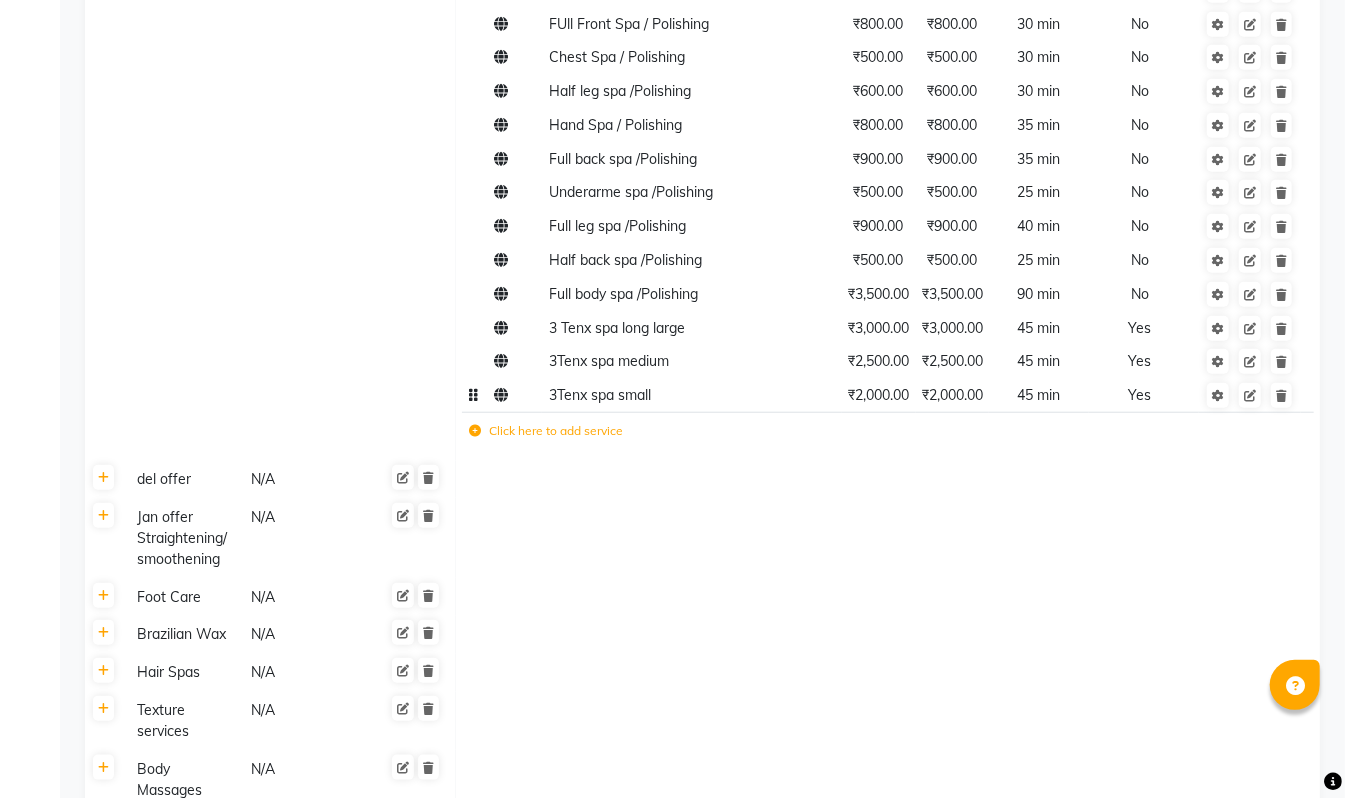 click on "₹2,000.00" 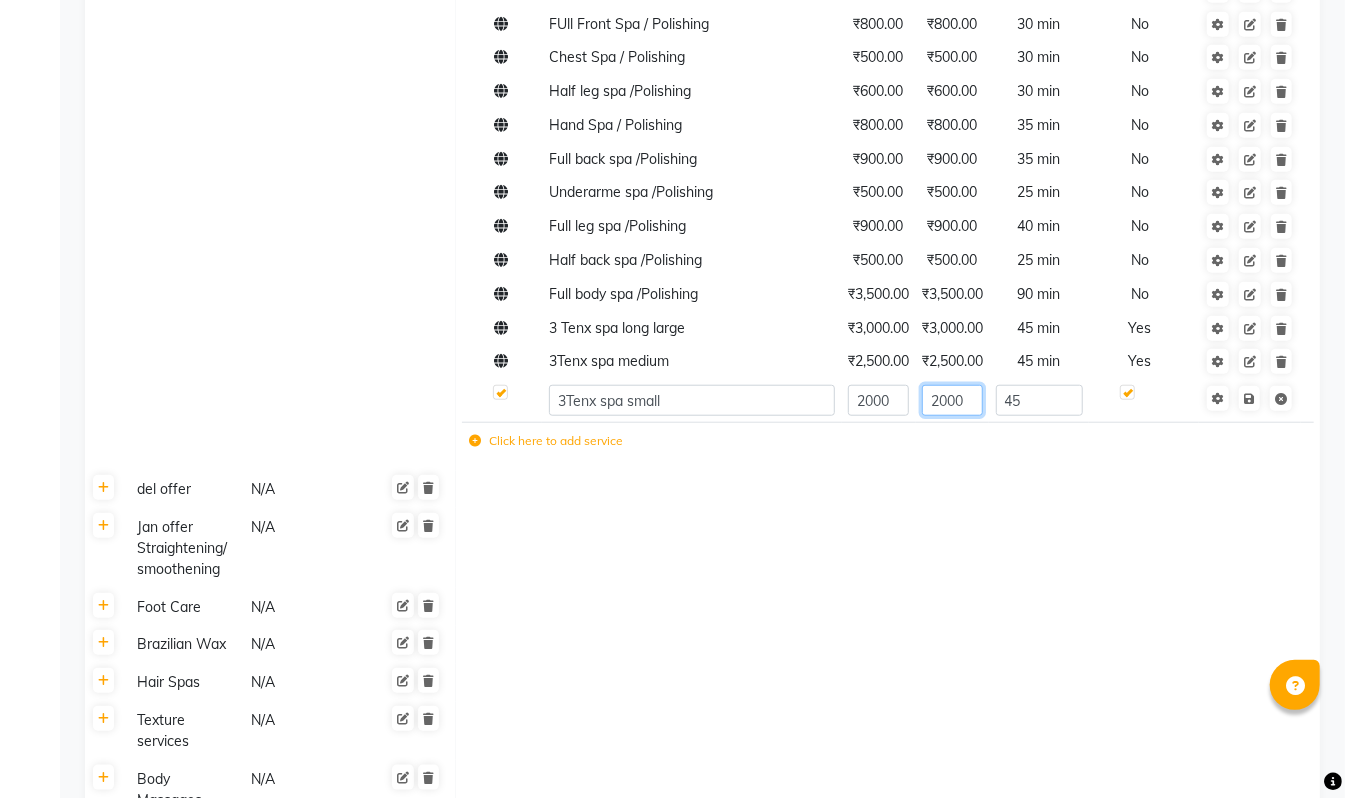 click on "2000" 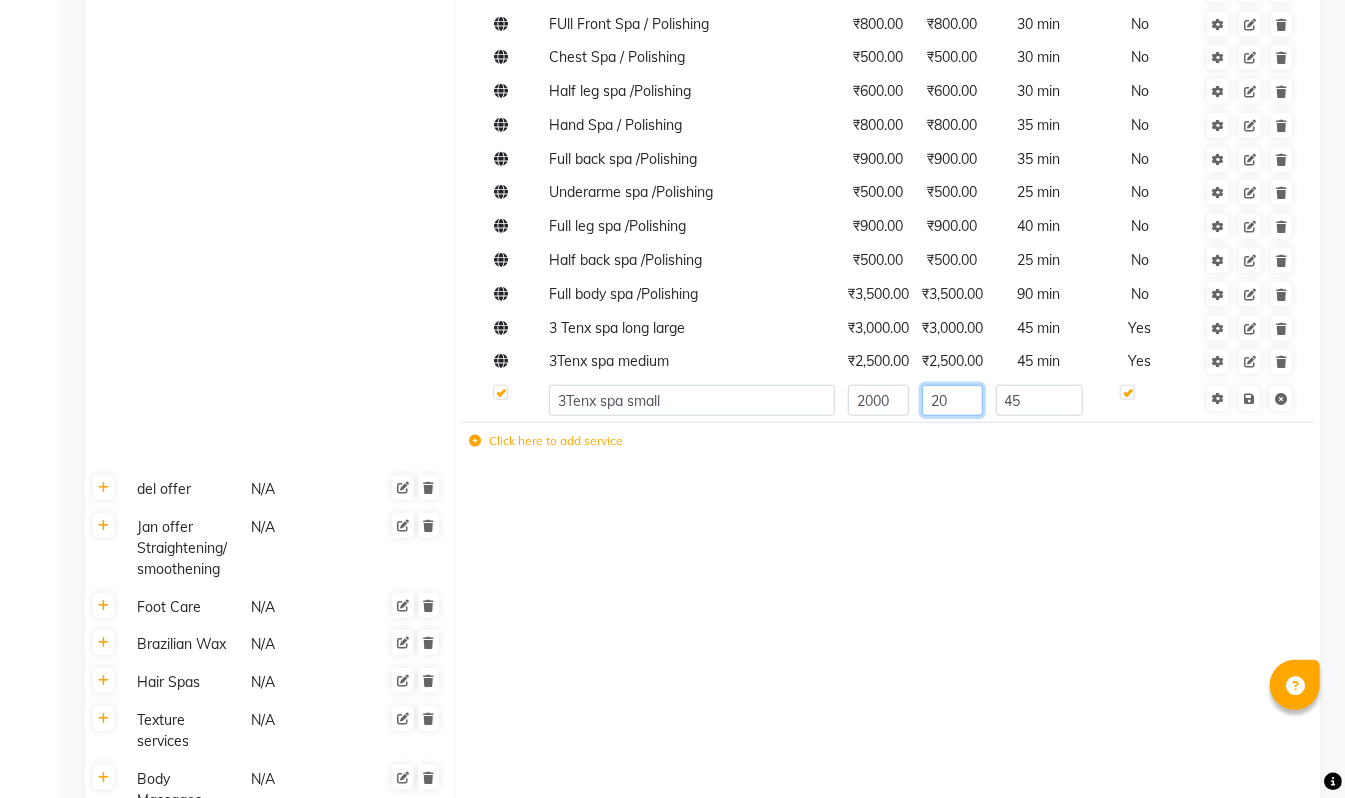 type on "2" 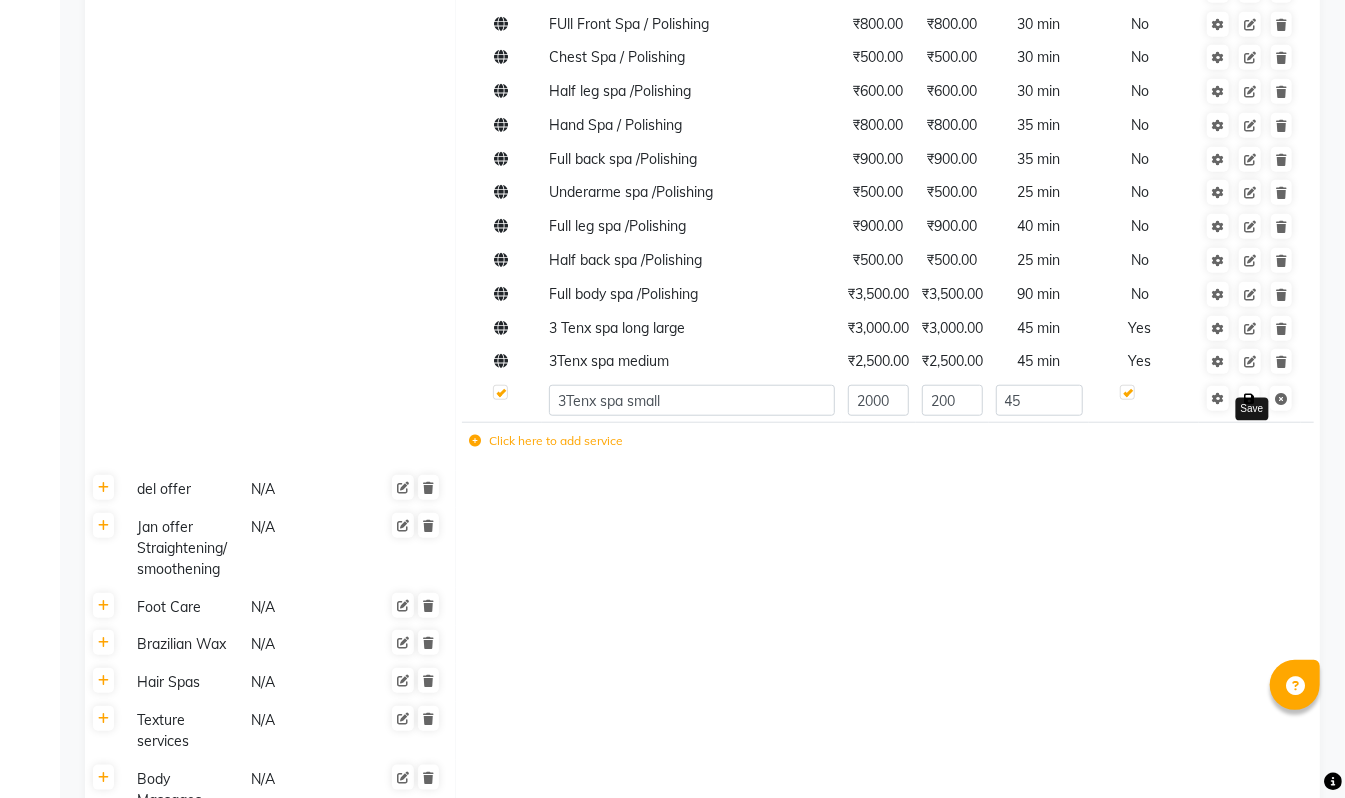 click 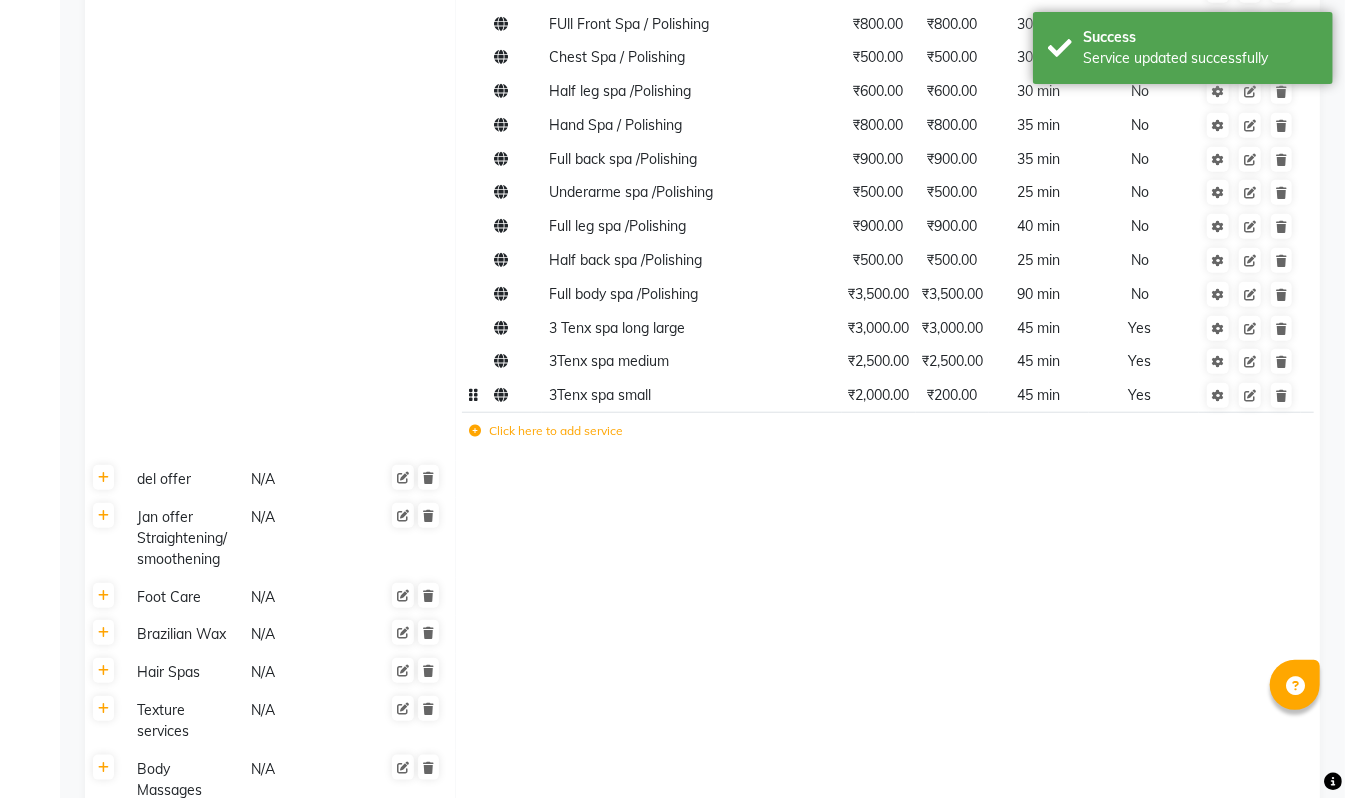 click on "₹200.00" 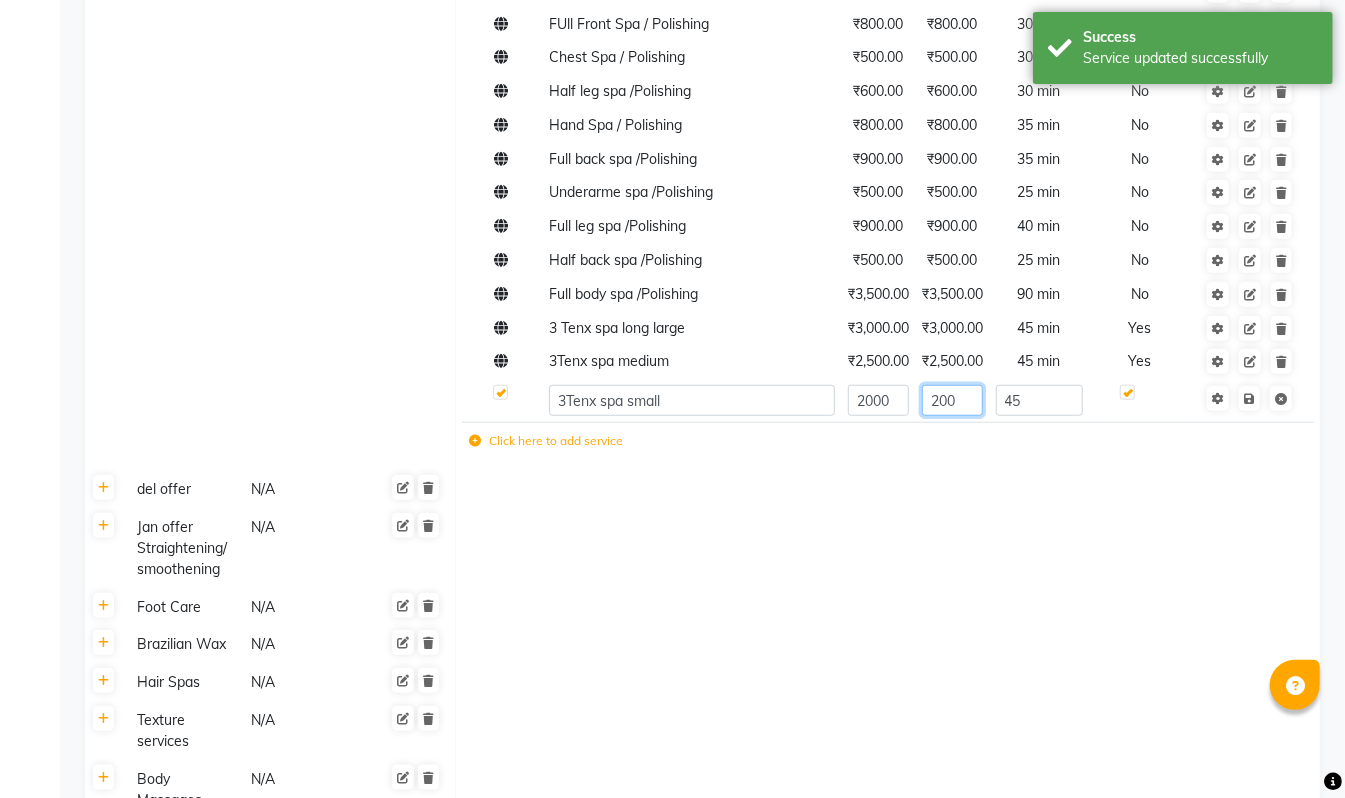 click on "200" 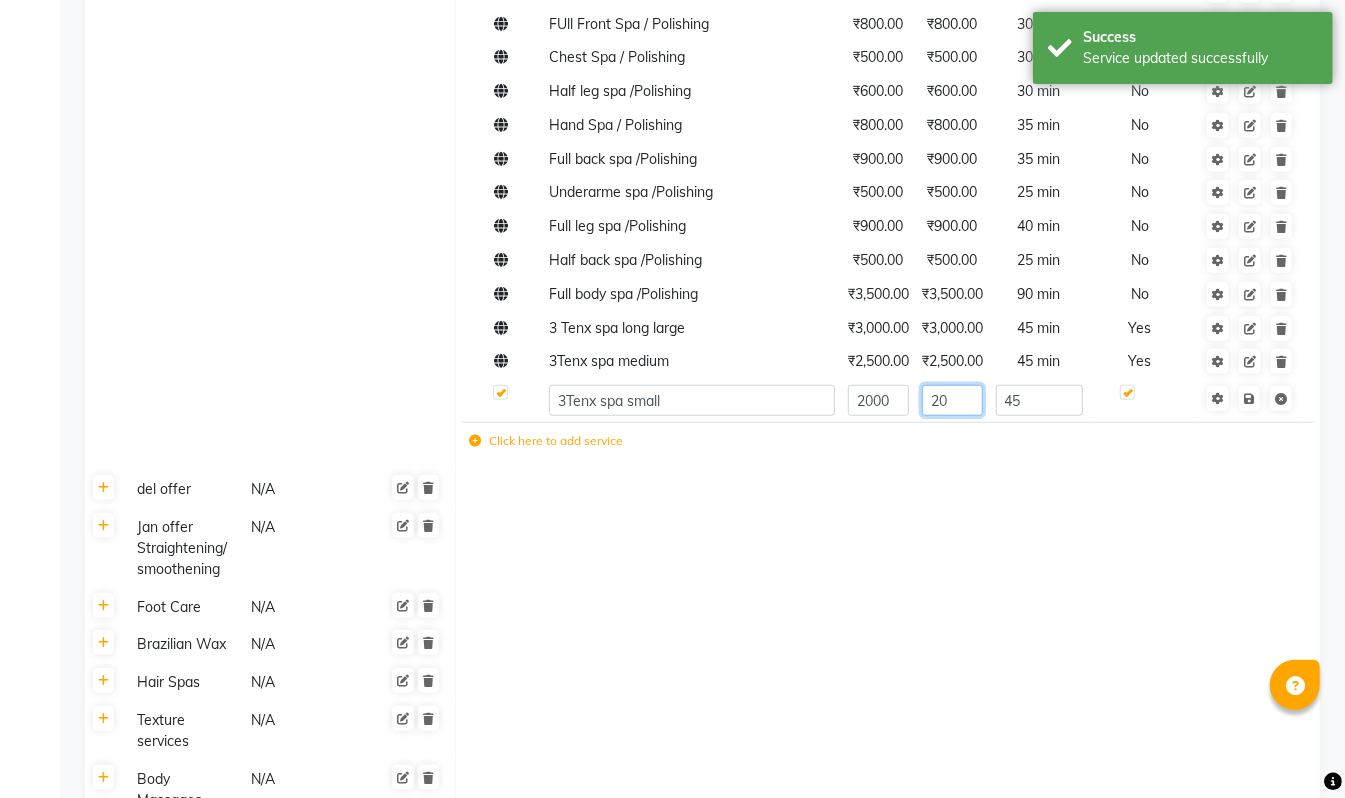 type on "2" 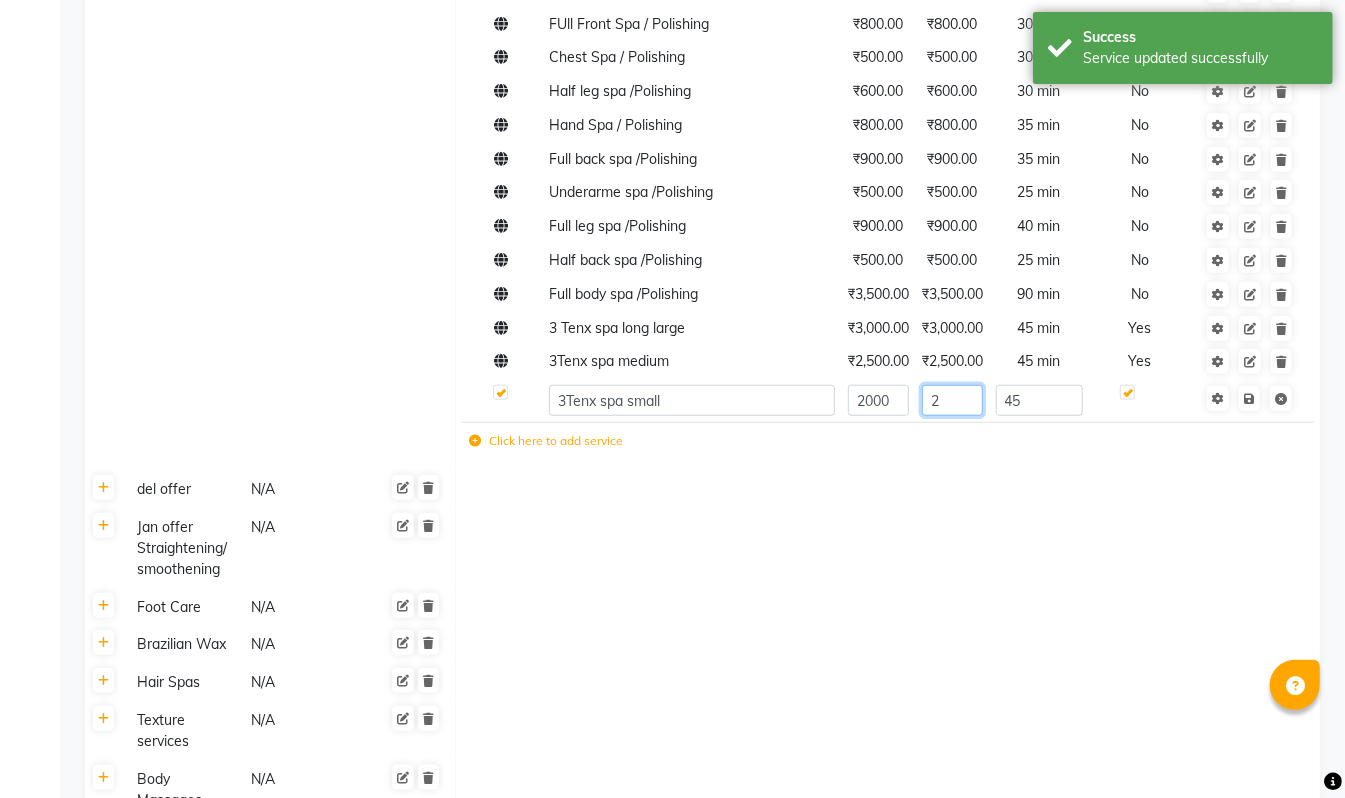 type 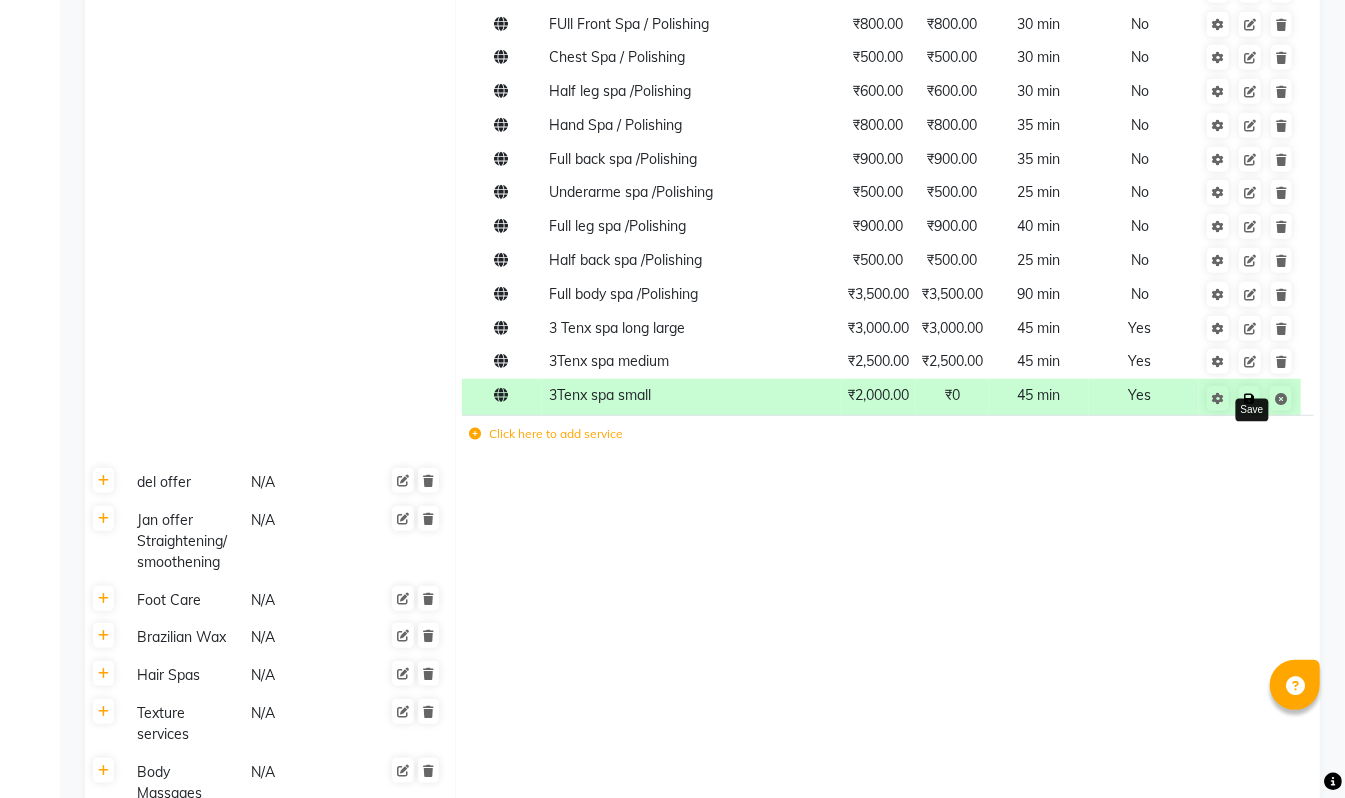 click 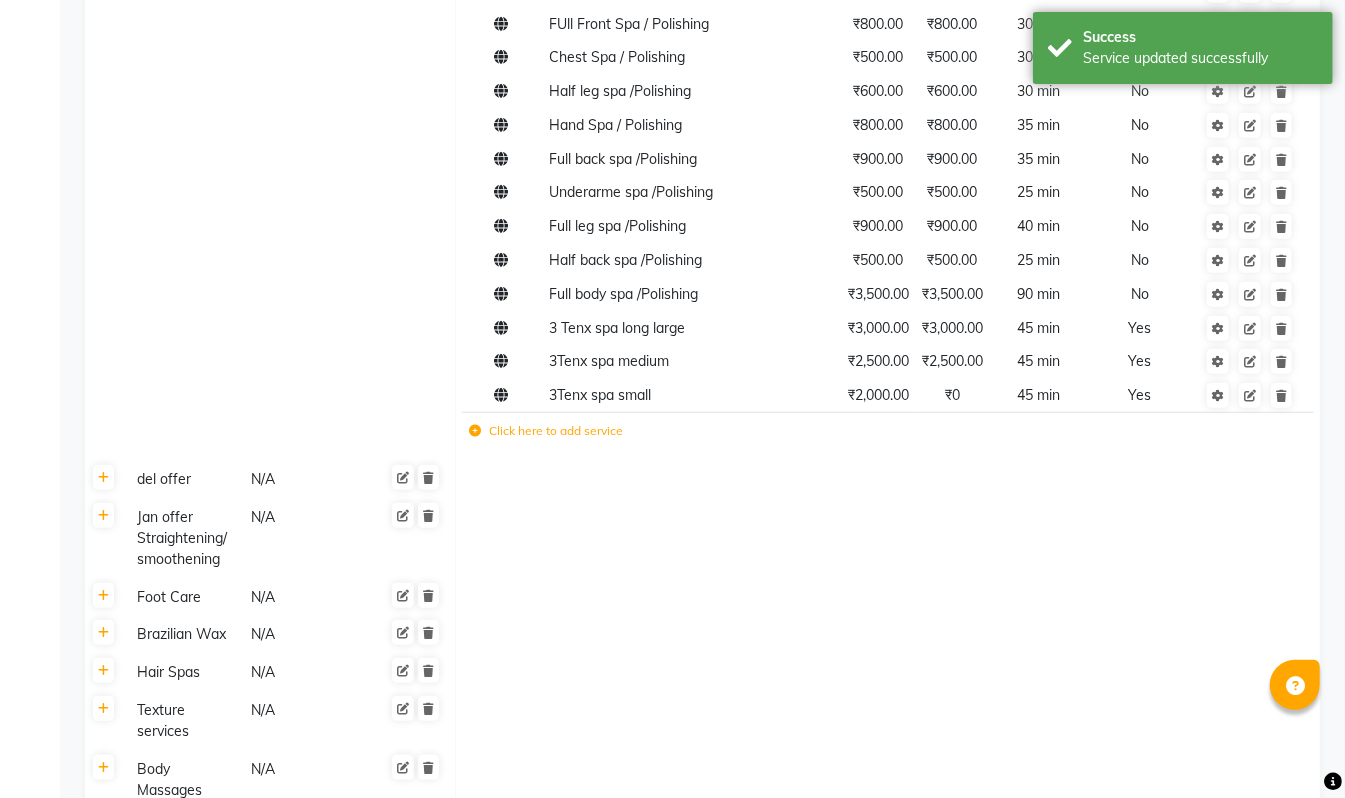 click 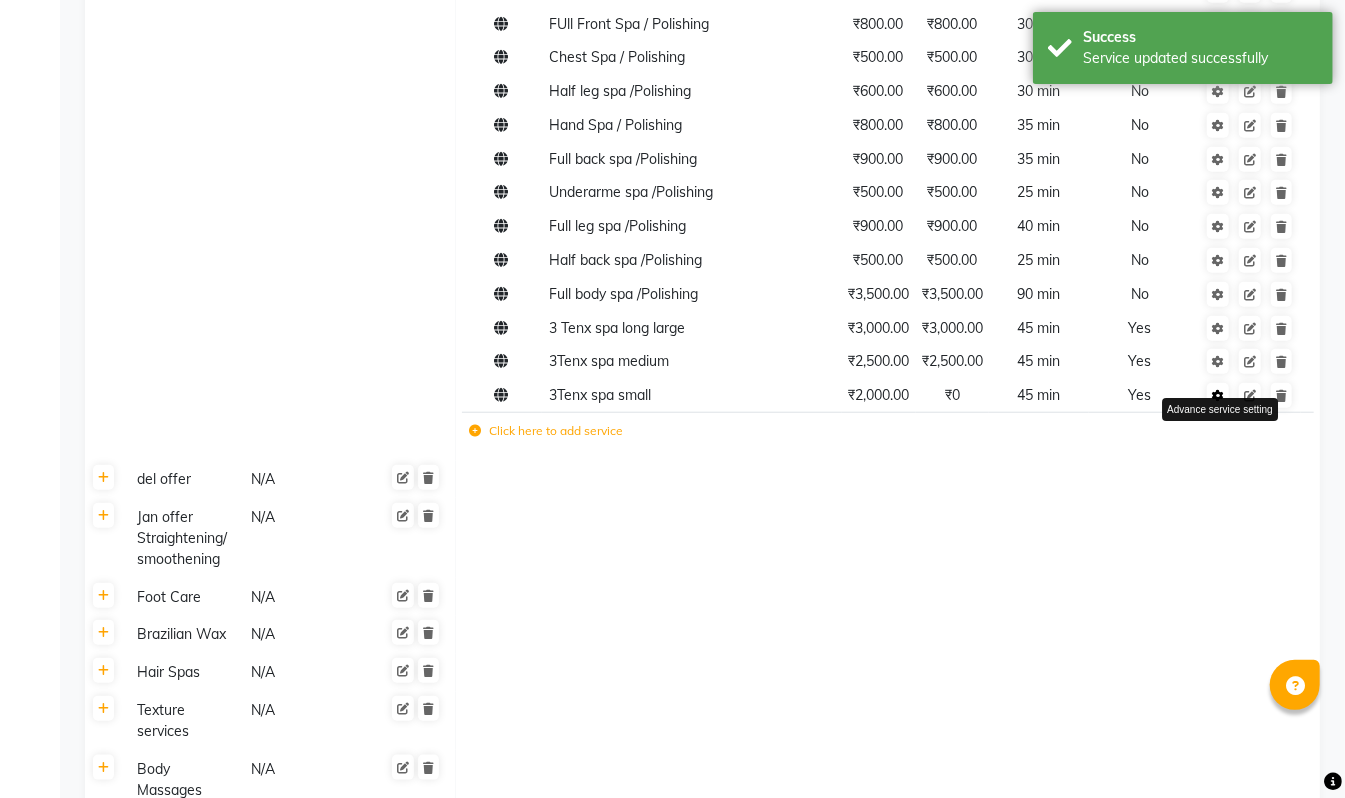 click 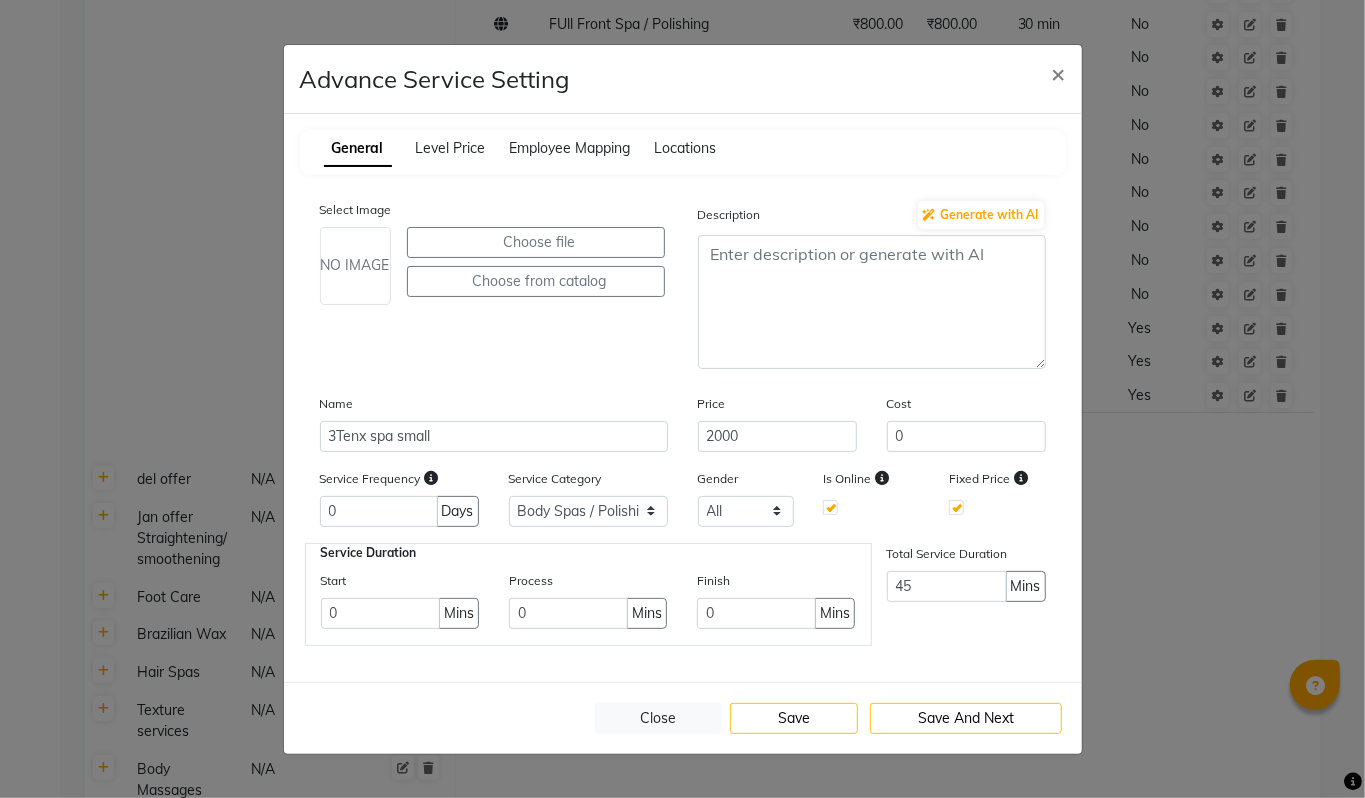 click on "Advance Service Setting × General Level Price Employee Mapping Locations Select Image NO IMAGE Choose file  Choose from catalog  Description Generate with AI Name 3Tenx spa small Price 2000 Cost 0 Service Frequency 0 Days Service Category Select  Body Spas / Polishing  del offer  Jan offer Straightening/ smoothening  Foot Care  Brazilian Wax  Hair Spas  Texture services  Body Massages  HAIR STYLING  Makeup  Hair Treatments  D-[MEDICAL_DATA]  Man  offer 2  Man Skin Offer  Nail Services  Beauty Services  Express Spa  Man Package  Deluxe Package  Facials  Sample  HAIR COLOUR SERVICES  HAIR CUTS  Gift Voucher  Hand Care  Cleanup  Spa Services  Waxings  Threading  Safety Kit  old Gender All [DEMOGRAPHIC_DATA] [DEMOGRAPHIC_DATA] Other Is Online Fixed Price Service Duration Start 0 Mins Process 0 Mins Finish 0 Mins Total Service Duration 45 Mins  Close   Save  Save And Next" 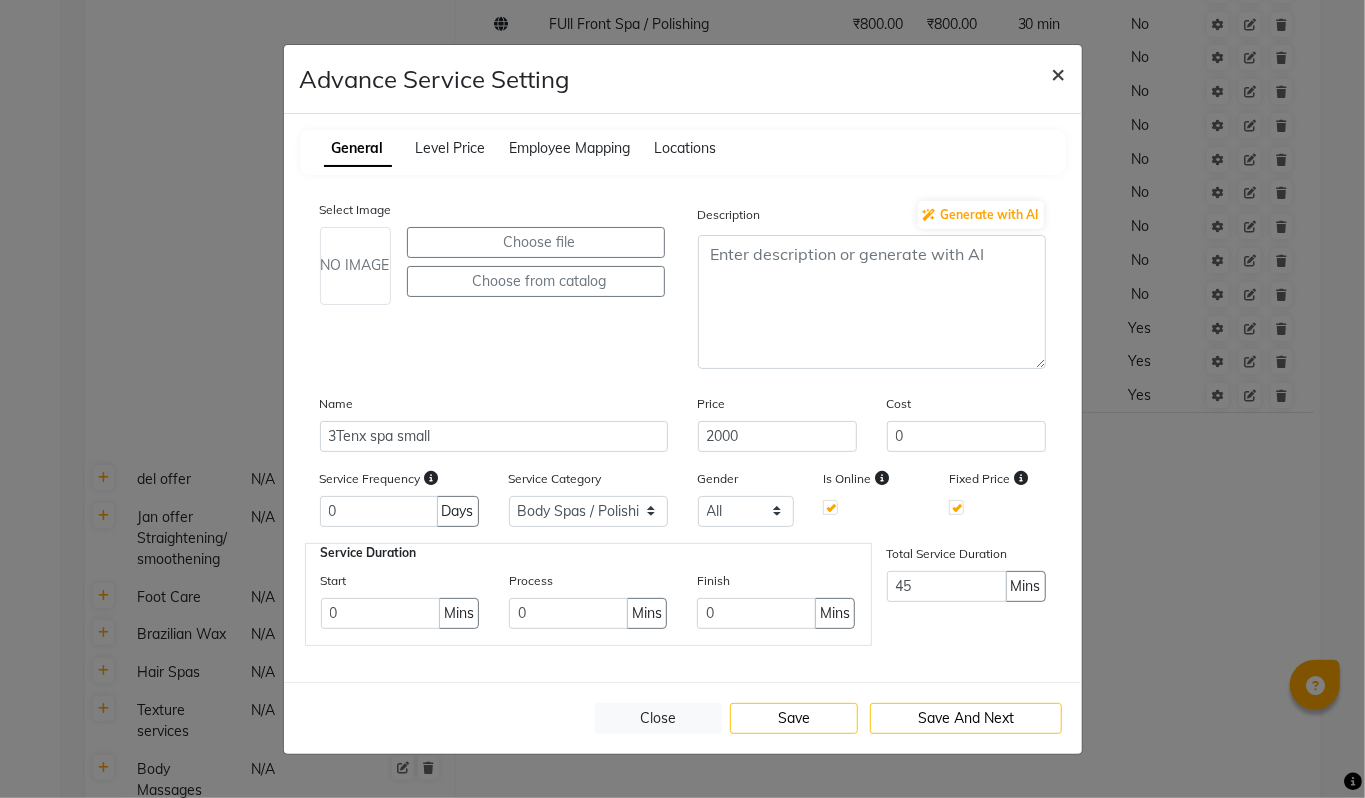 click on "×" 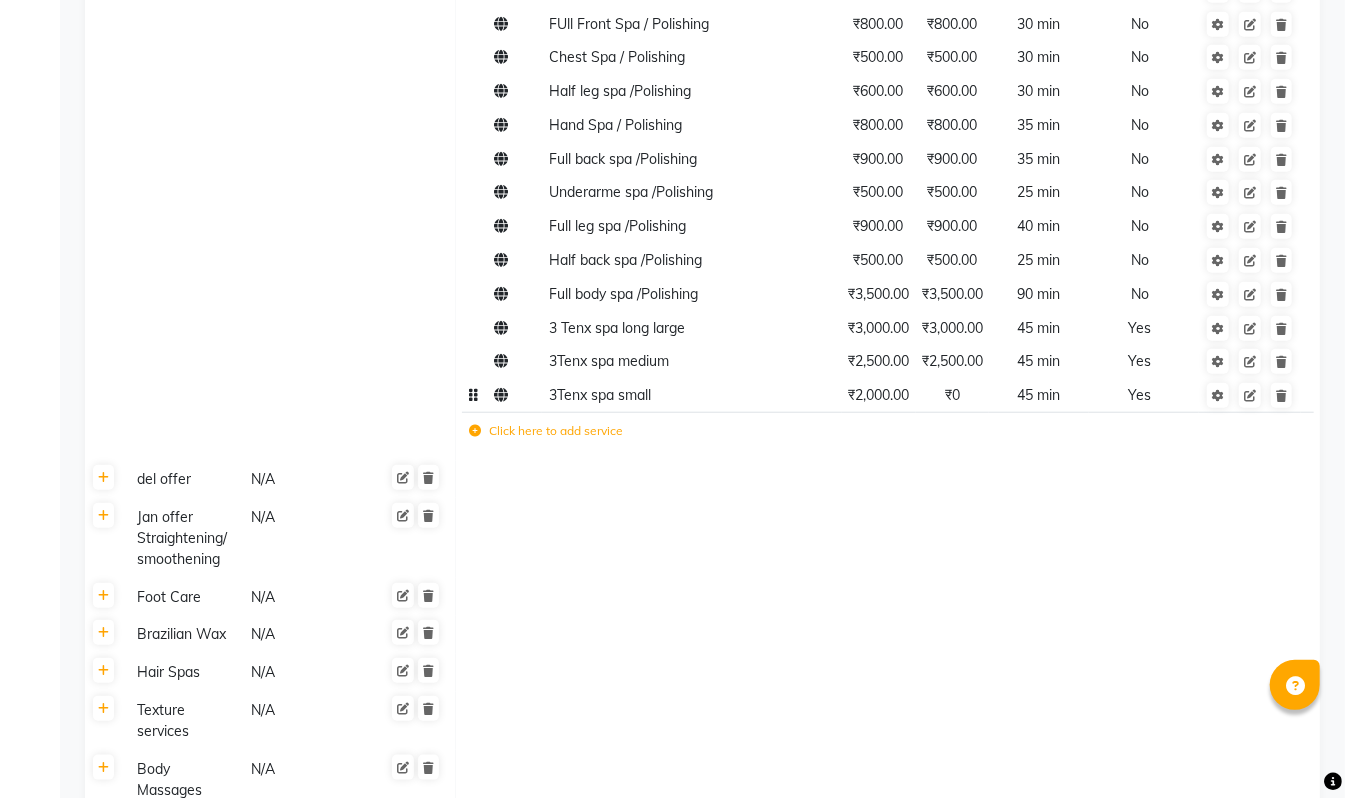 click on "₹0" 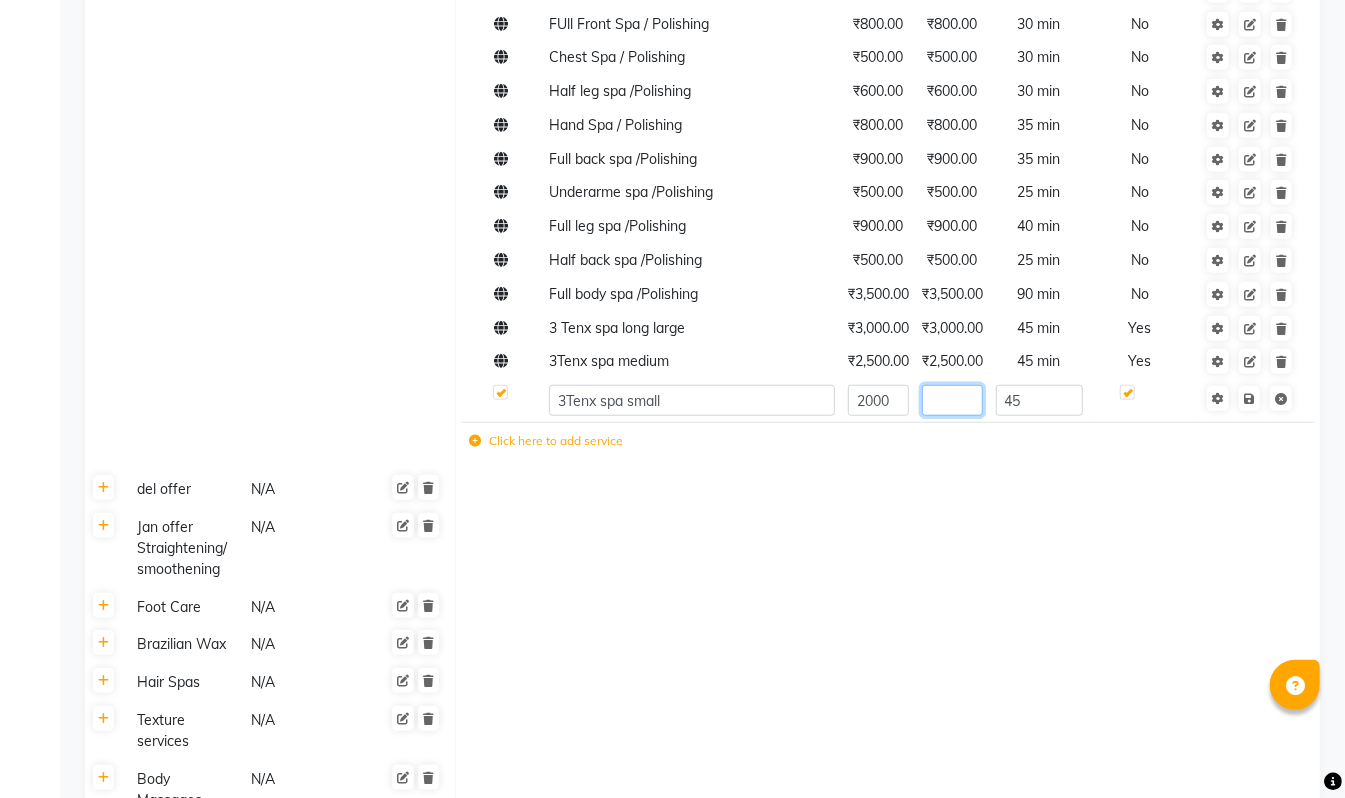 click 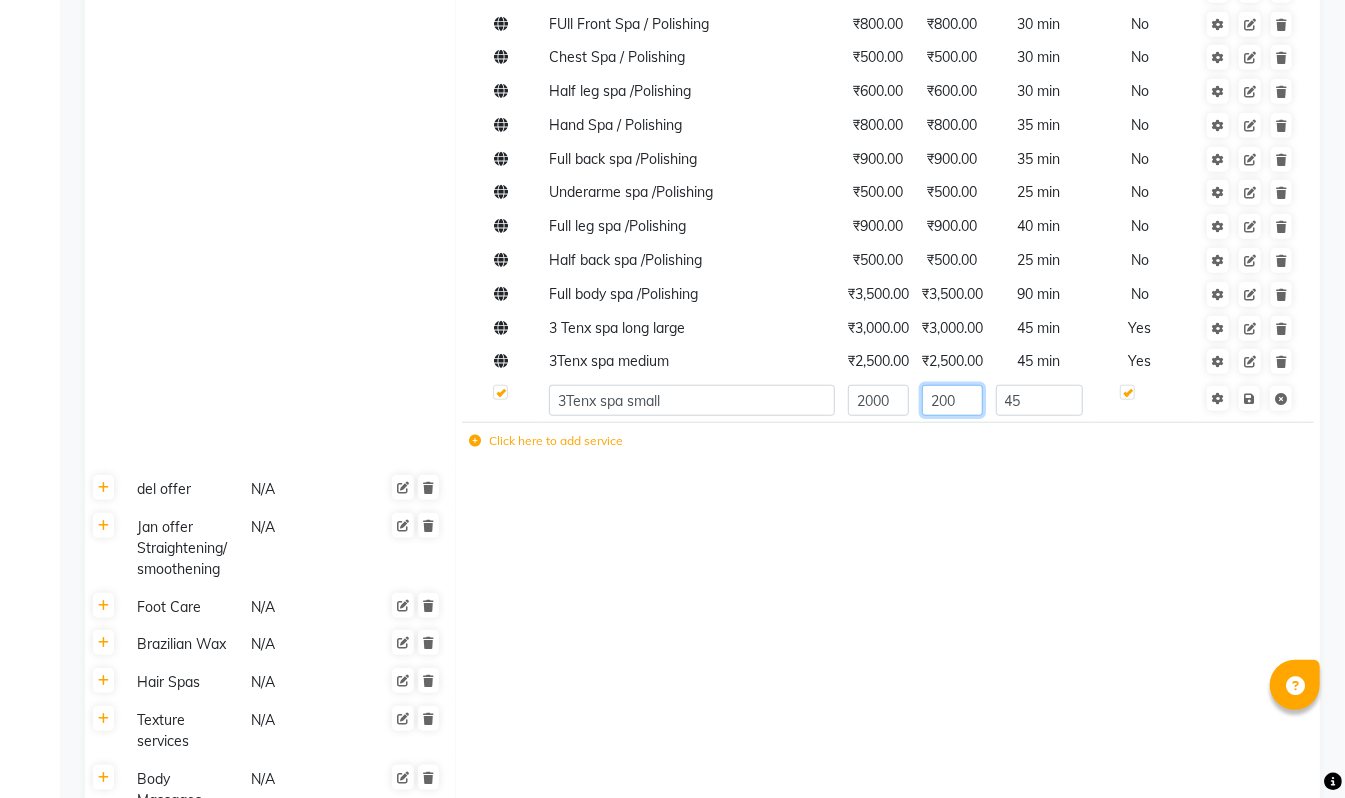 type on "2000" 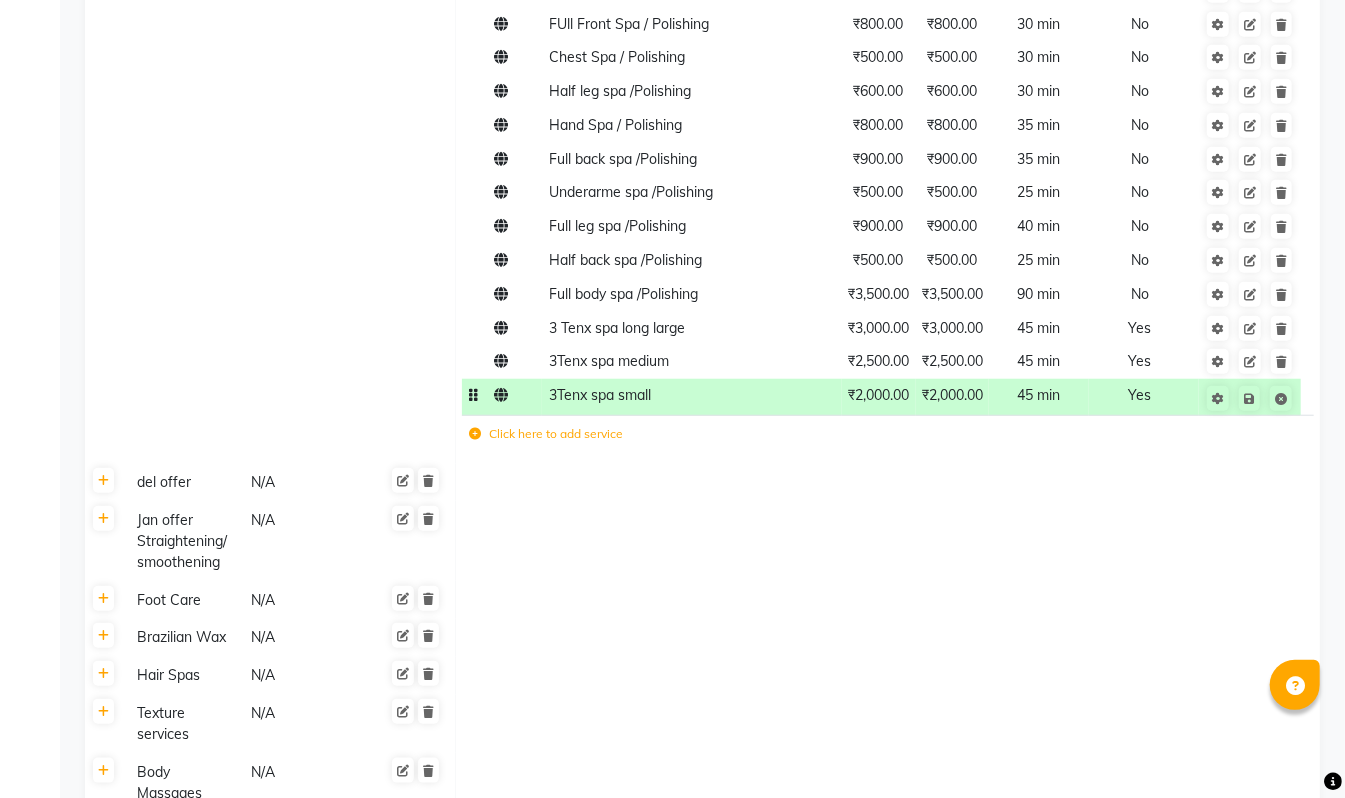 click 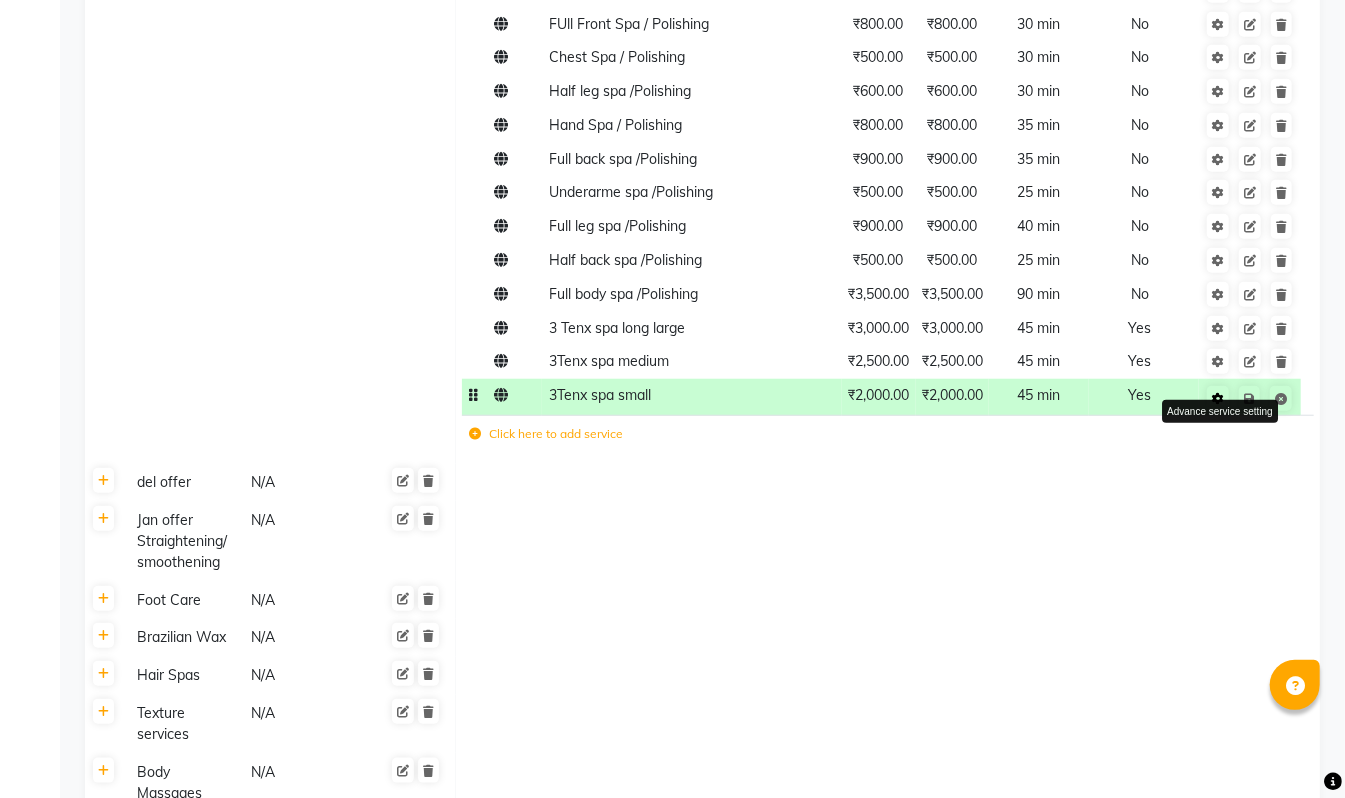 click 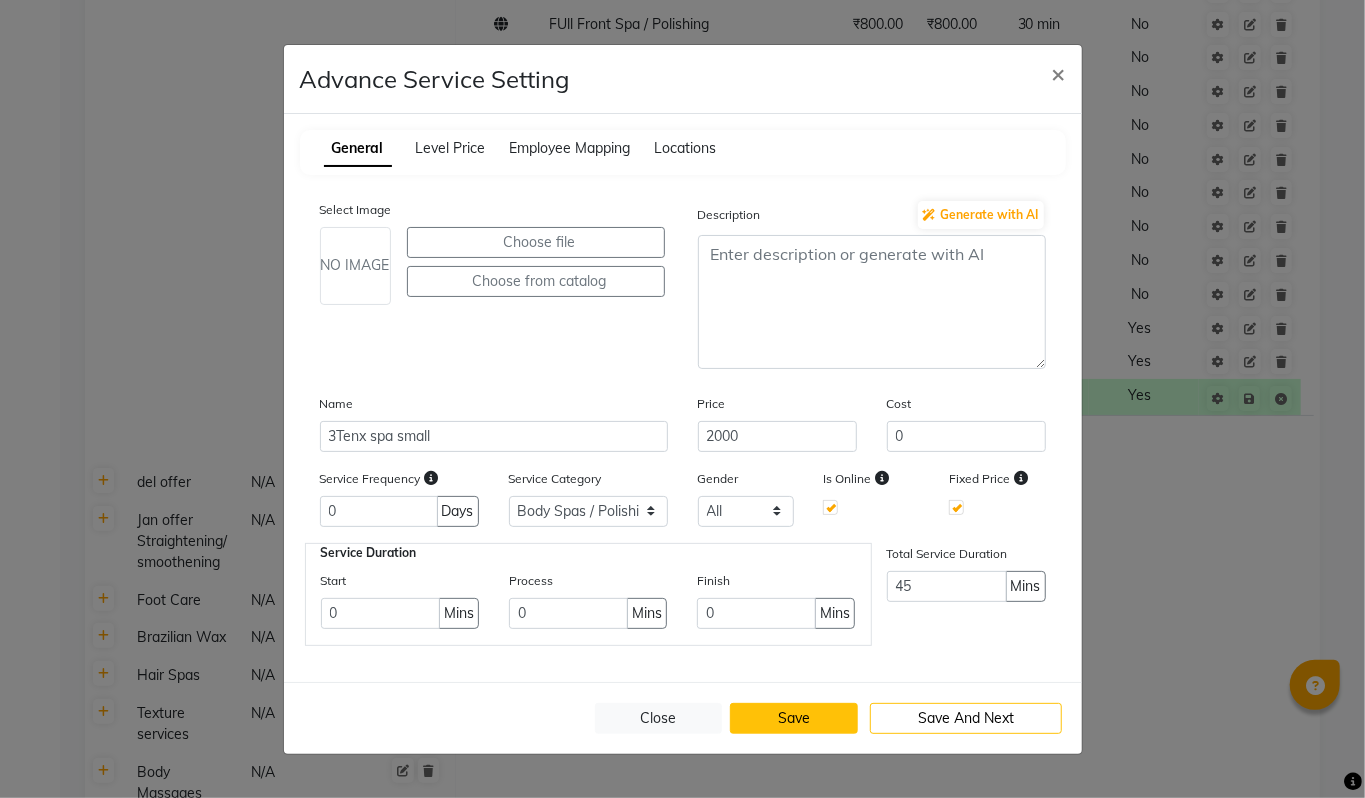 click on "Save" 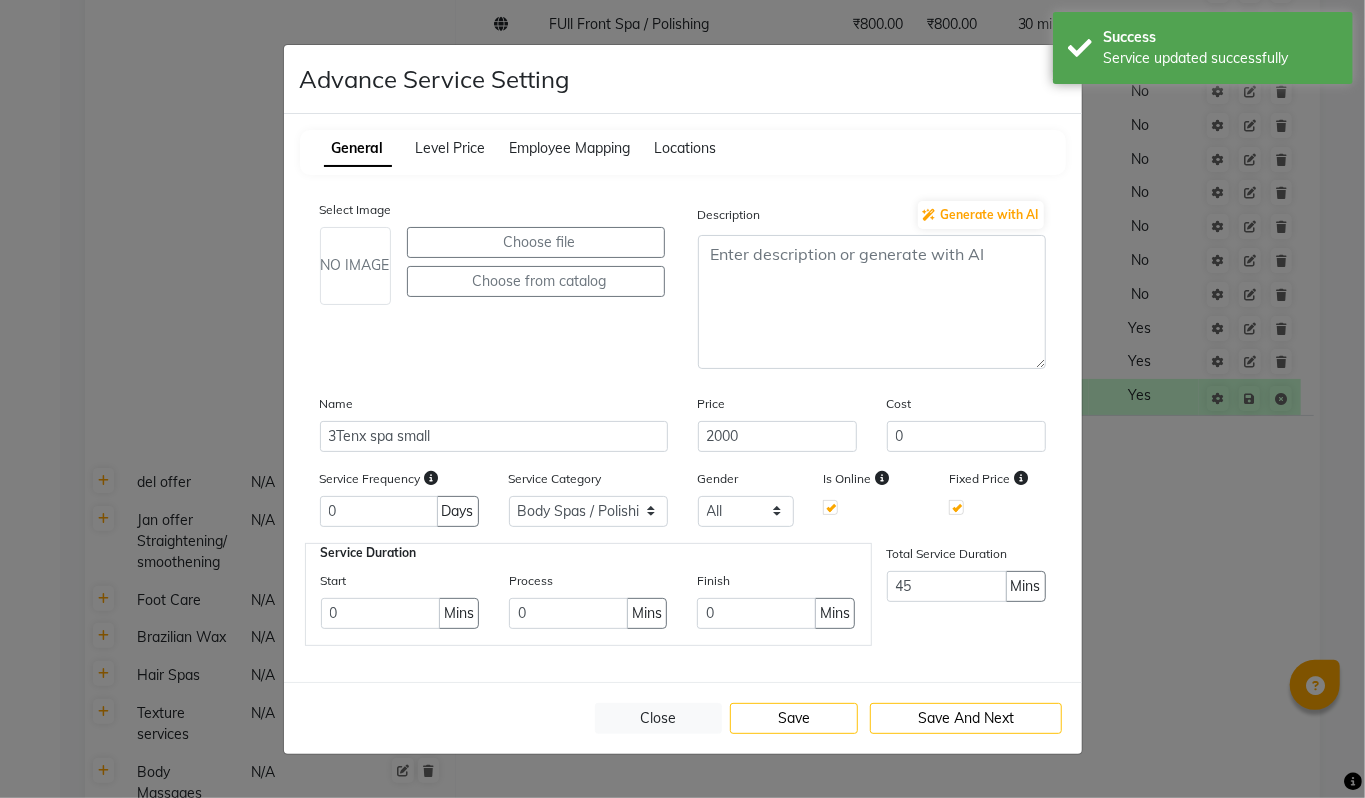 click on "Advance Service Setting × General Level Price Employee Mapping Locations Select Image NO IMAGE Choose file  Choose from catalog  Description Generate with AI Name 3Tenx spa small Price 2000 Cost 0 Service Frequency 0 Days Service Category Select  Body Spas / Polishing  del offer  Jan offer Straightening/ smoothening  Foot Care  Brazilian Wax  Hair Spas  Texture services  Body Massages  HAIR STYLING  Makeup  Hair Treatments  D-[MEDICAL_DATA]  Man  offer 2  Man Skin Offer  Nail Services  Beauty Services  Express Spa  Man Package  Deluxe Package  Facials  Sample  HAIR COLOUR SERVICES  HAIR CUTS  Gift Voucher  Hand Care  Cleanup  Spa Services  Waxings  Threading  Safety Kit  old Gender All [DEMOGRAPHIC_DATA] [DEMOGRAPHIC_DATA] Other Is Online Fixed Price Service Duration Start 0 Mins Process 0 Mins Finish 0 Mins Total Service Duration 45 Mins  Close   Save  Save And Next" 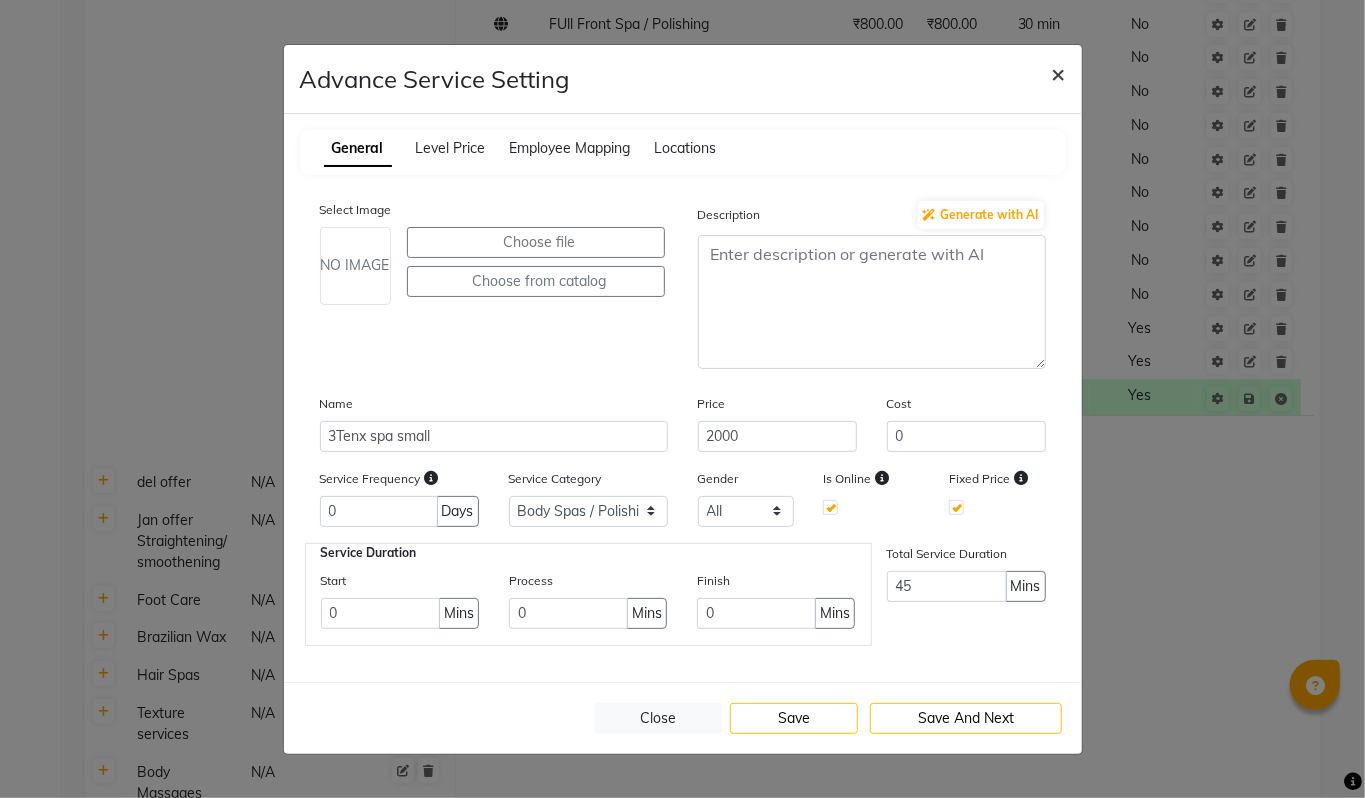 click on "×" 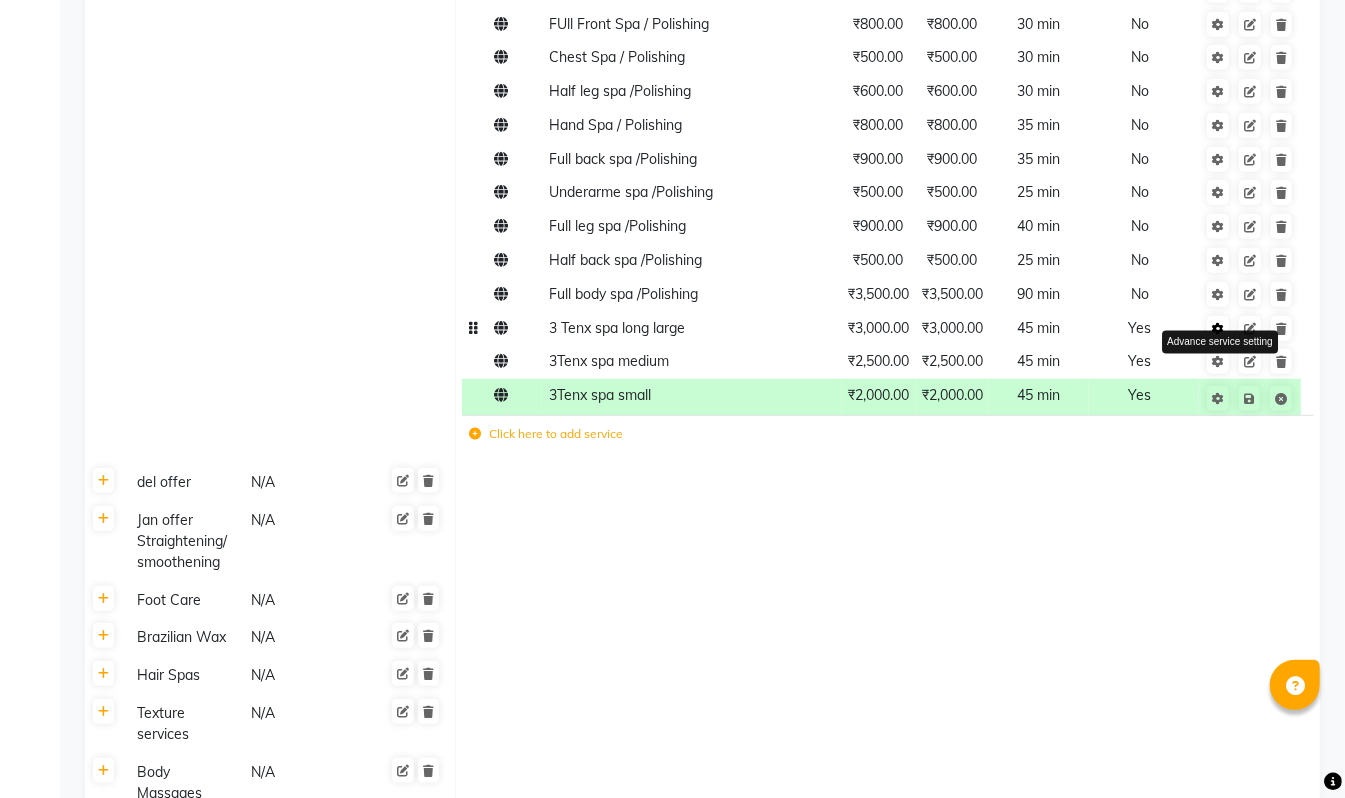 click 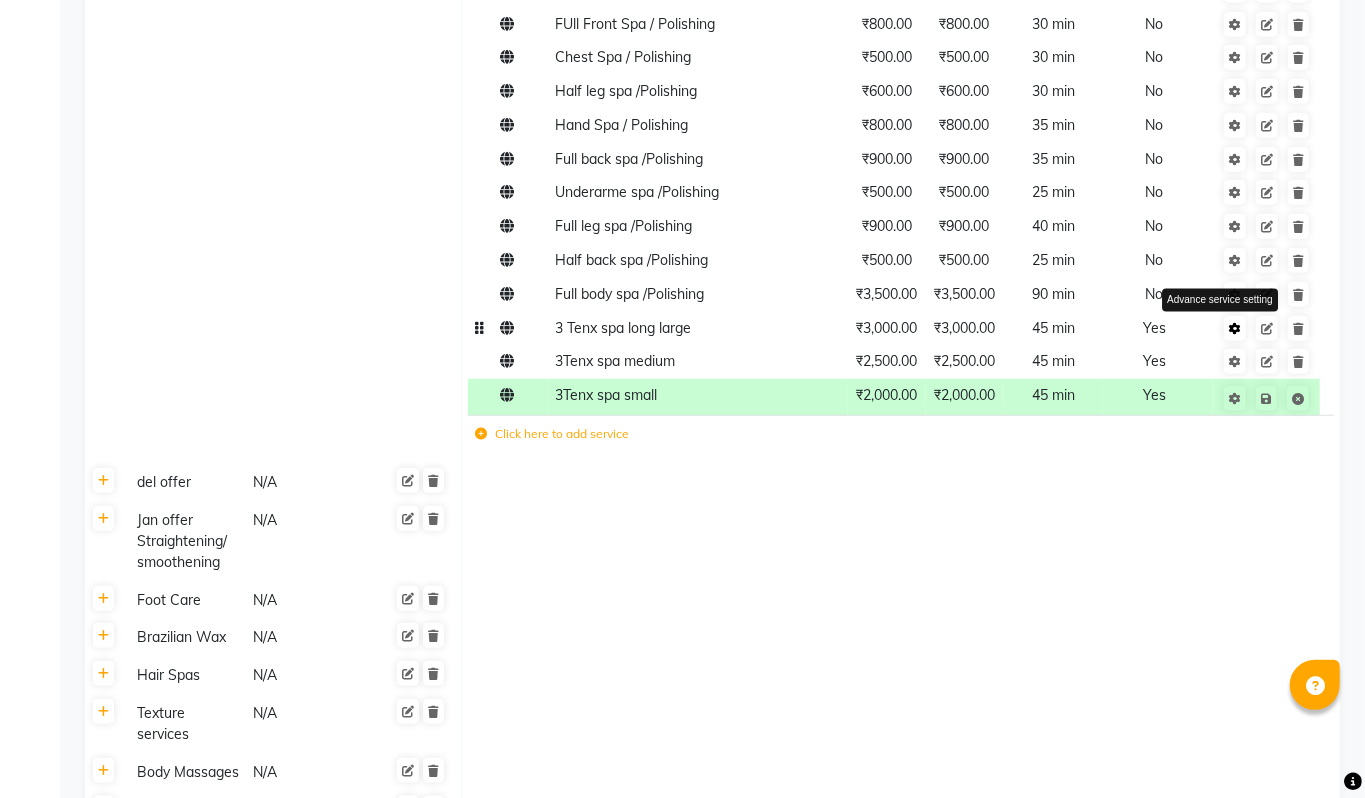 select on "1: 65505" 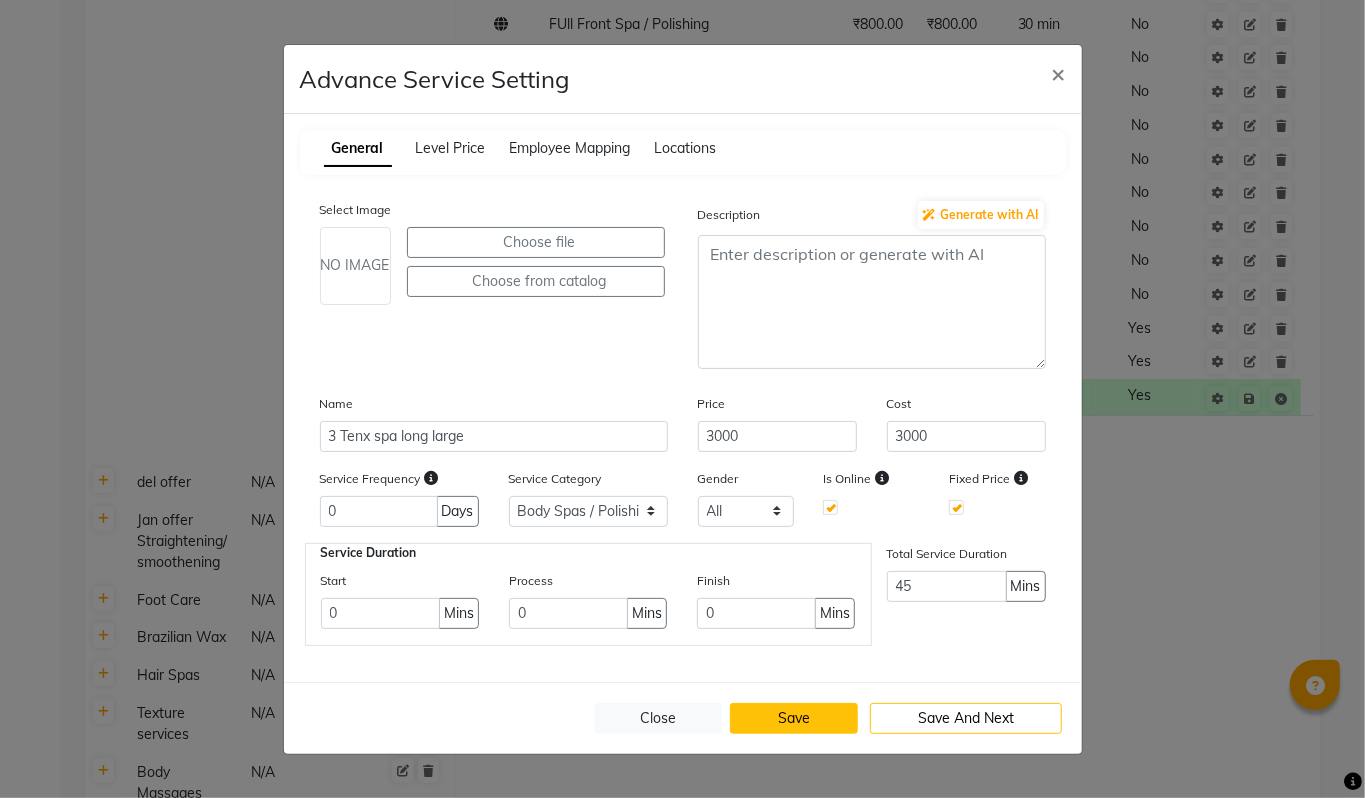 click on "Save" 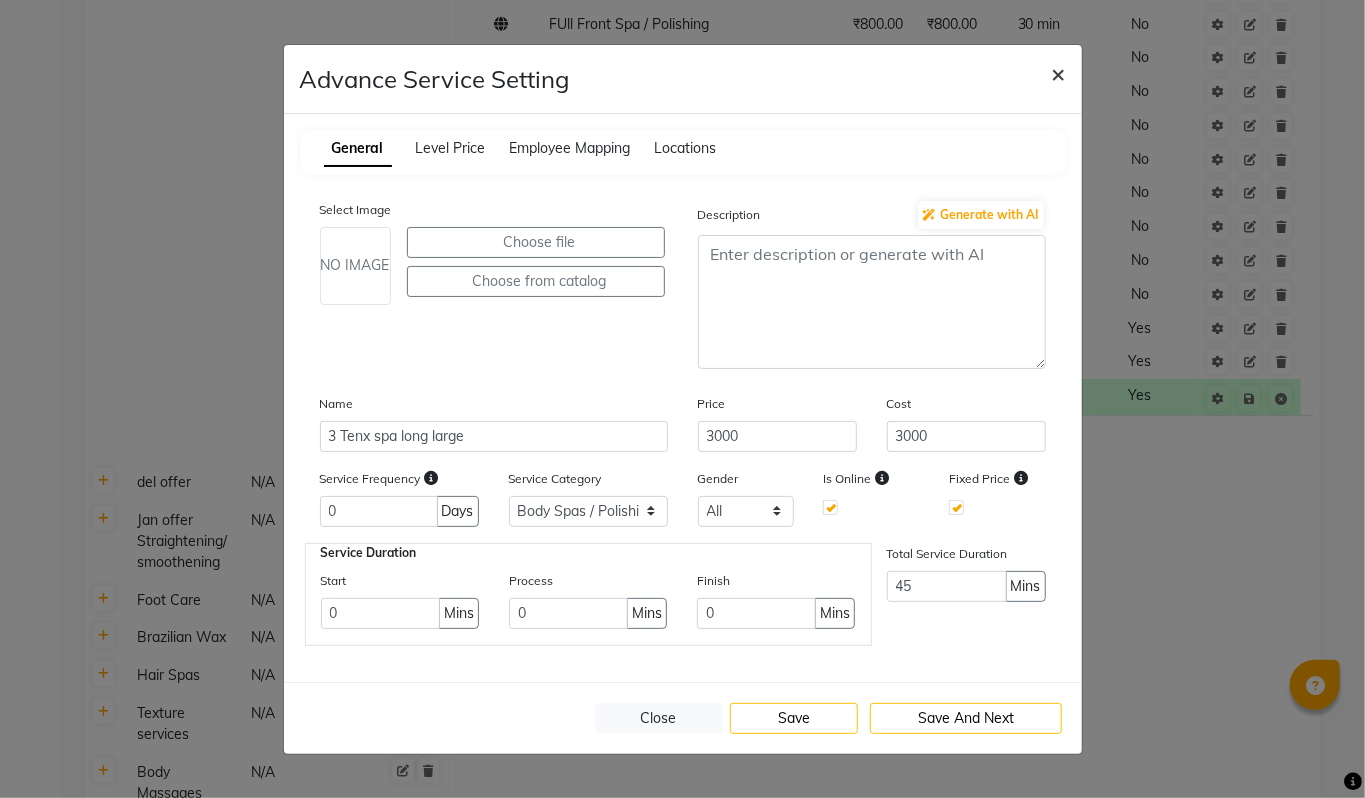 click on "×" 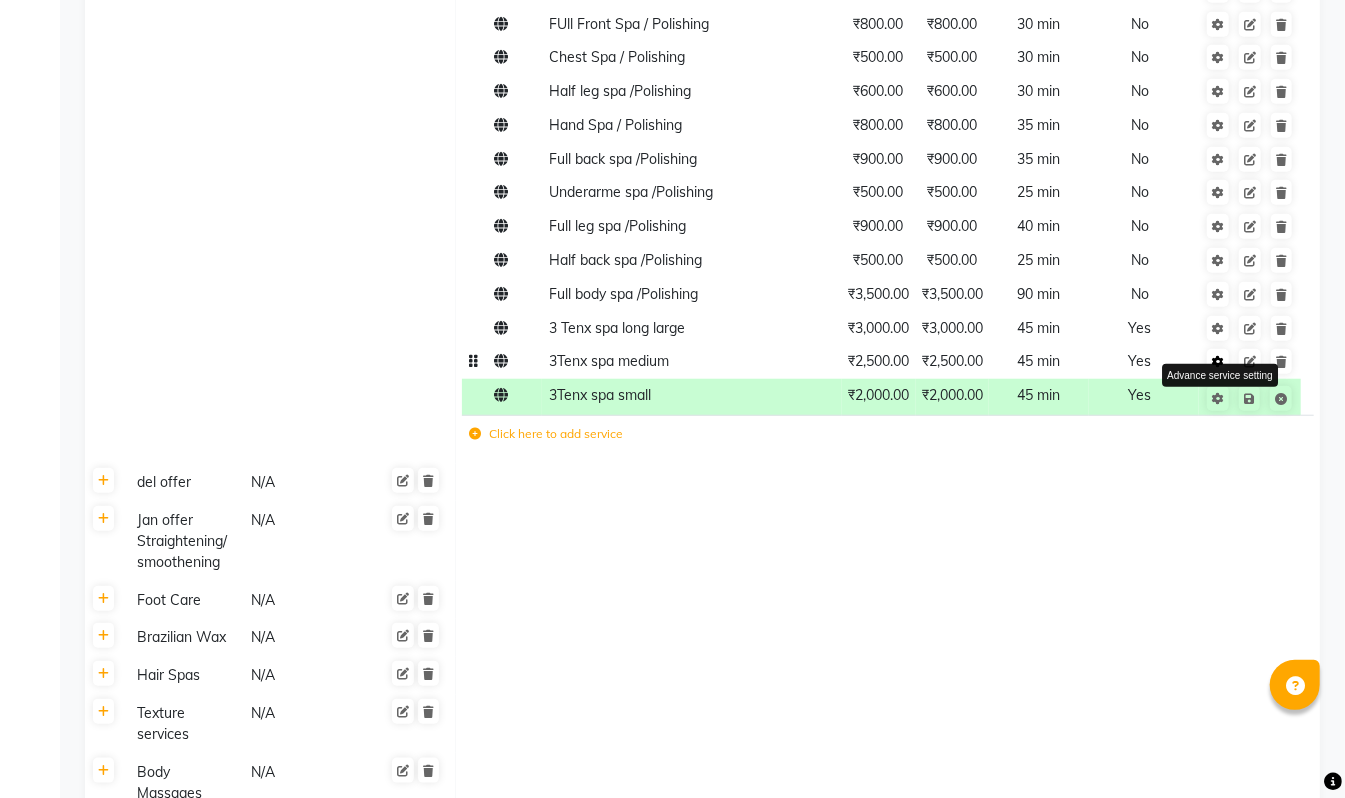 click 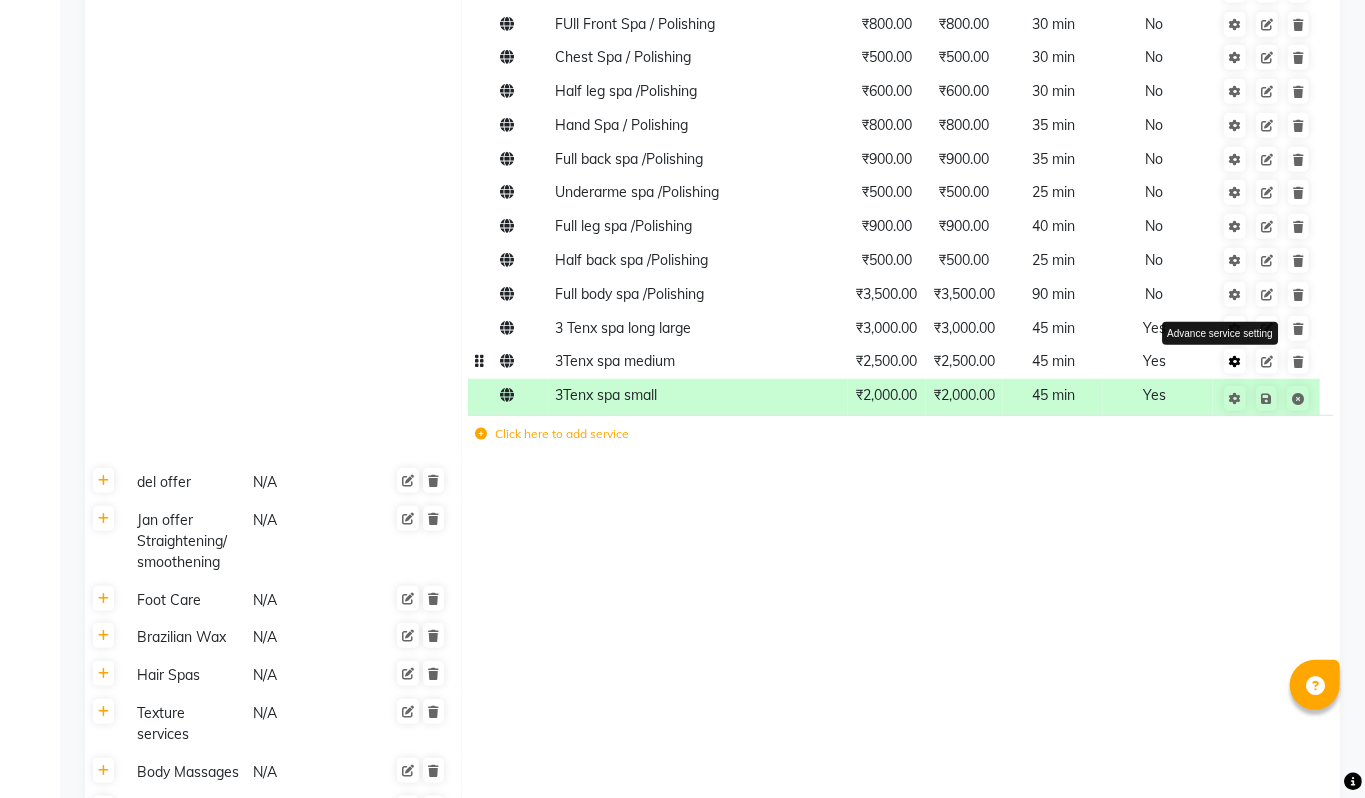 select on "1: 65505" 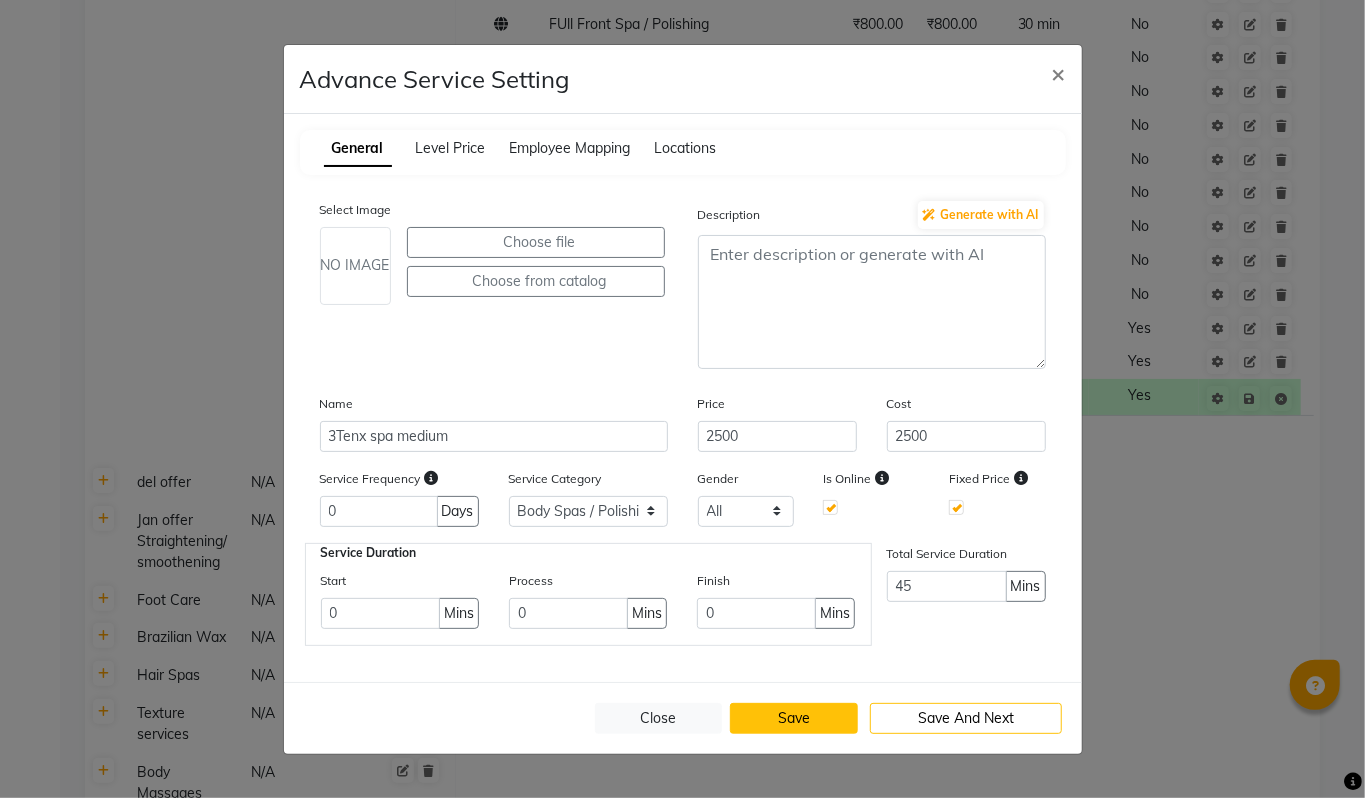 click on "Save" 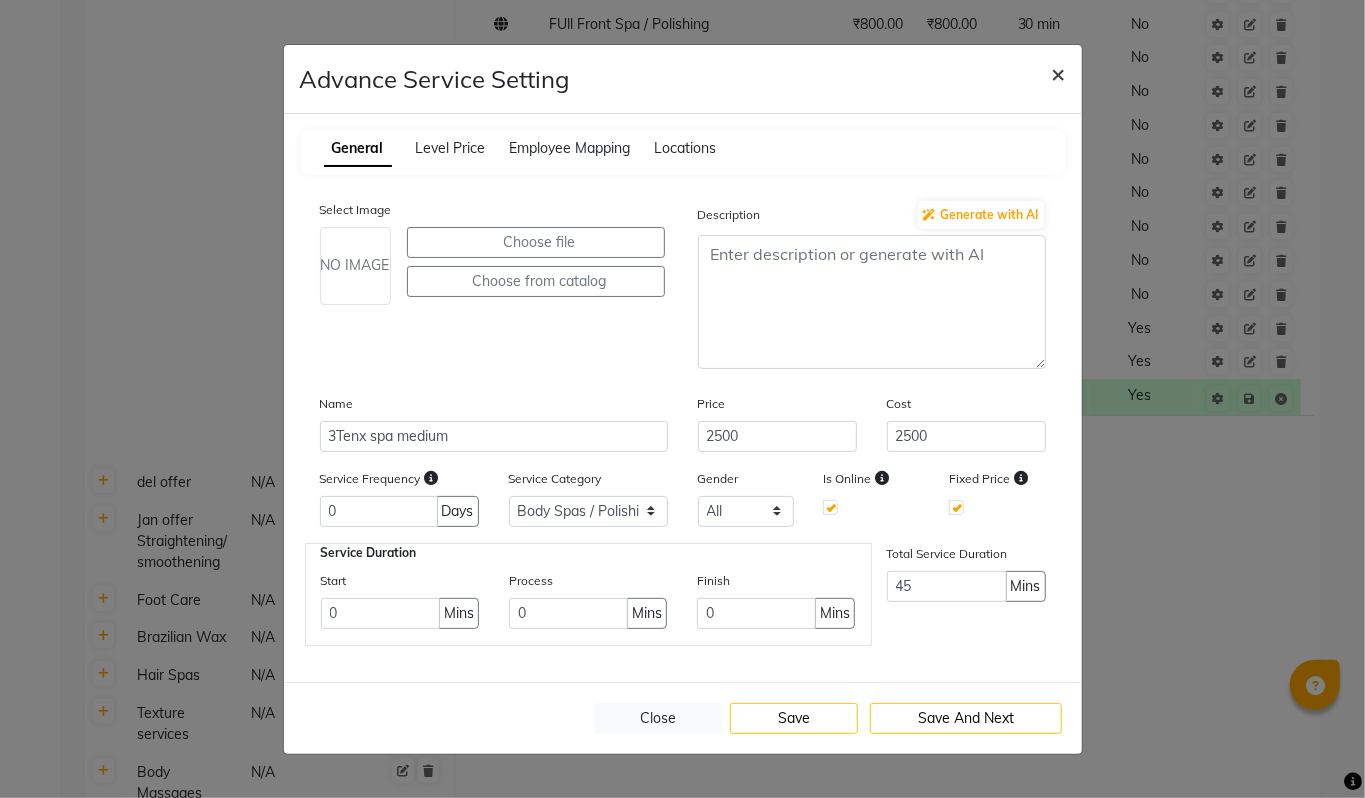 click on "×" 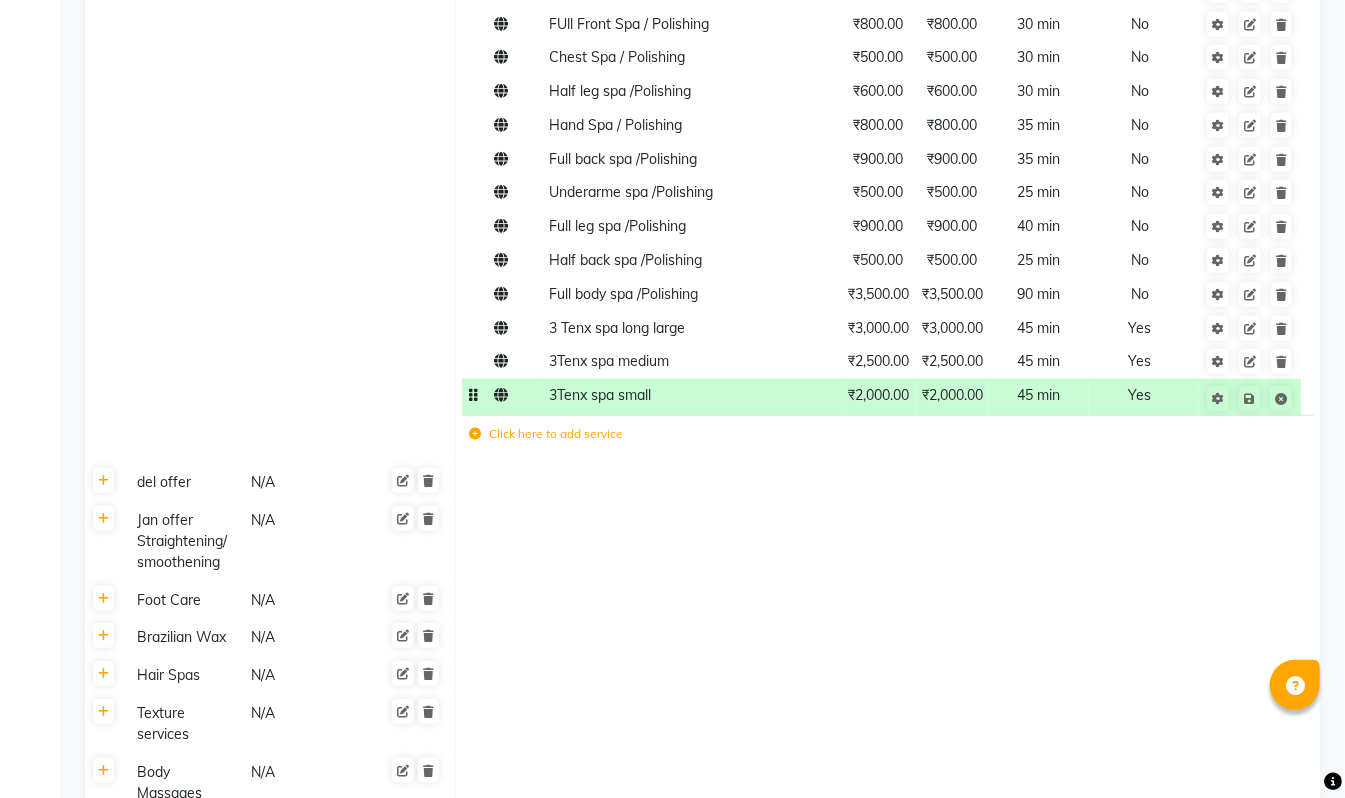 click 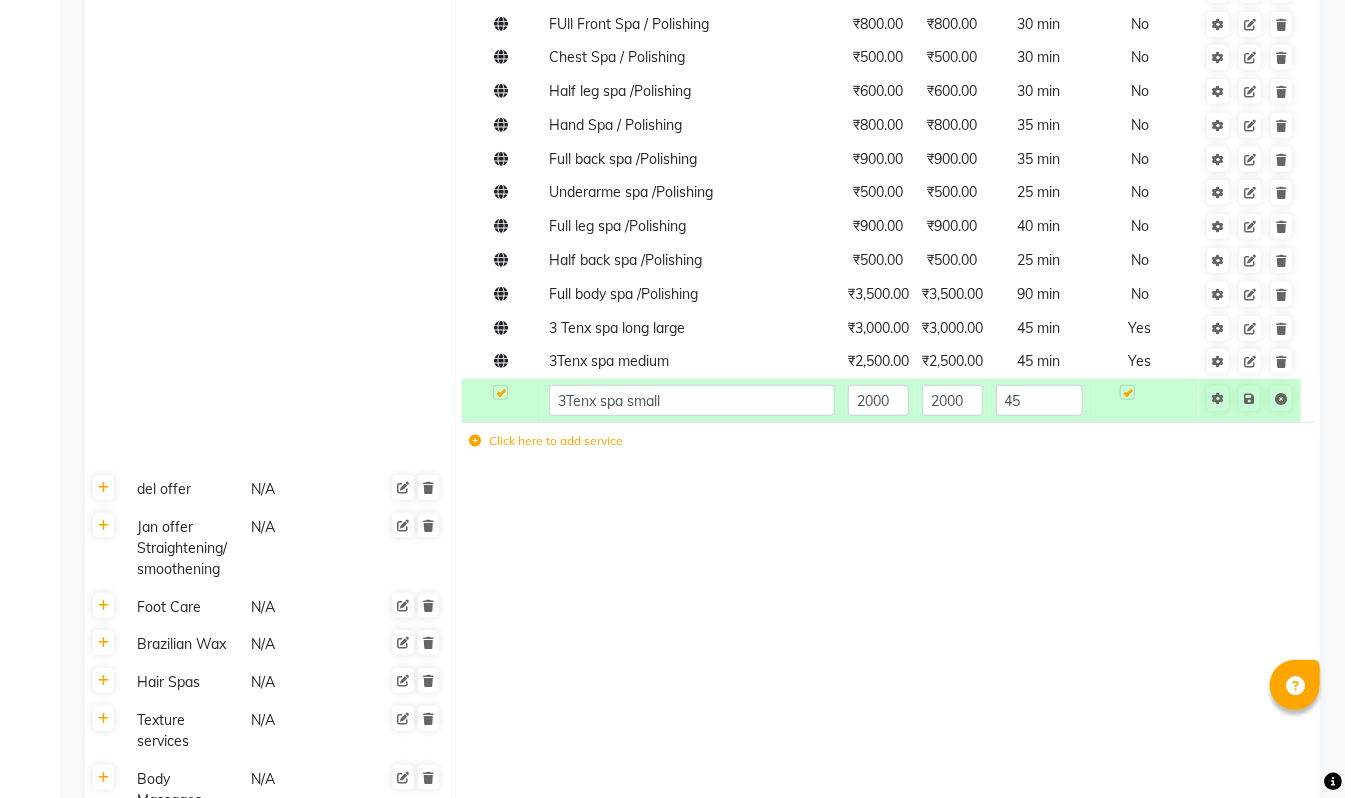 click on "Stomach  Spa / Polishing ₹500.00 ₹0 25 min  No  FUll Front Spa / Polishing ₹800.00 ₹0 30 min  No  Chest Spa / Polishing ₹500.00 ₹0 25 min  No  Half leg spa /Polishing ₹600.00 ₹0 35 min  No  Hand Spa / Polishing ₹800.00 ₹0 35 min  No  Full back spa /Polishing ₹900.00 ₹0 35 min  No  Underarme spa /Polishing ₹500.00 ₹0 25 min  No  Full leg spa /Polishing ₹900.00 ₹0 40 min  No  Blouse line Spa / Polishing ₹600.00 ₹0 25 min  No  Half back spa /Polishing ₹500.00 ₹0 25 min  No  Full body spa /Polishing ₹3,500.00 ₹0 90 min  No  Stomach  Spa / Polishing ₹500.00 ₹500.00 25 min  No  Blouse line Spa / Polishing ₹600.00 ₹600.00 25 min  No  FUll Front Spa / Polishing ₹800.00 ₹800.00 30 min  No  Chest Spa / Polishing ₹500.00 ₹500.00 30 min  No  Half leg spa /Polishing ₹600.00 ₹600.00 30 min  No  Hand Spa / Polishing ₹800.00 ₹800.00 35 min  No  Full back spa /Polishing ₹900.00 ₹900.00 35 min  No  Underarme spa /Polishing ₹500.00 ₹500.00 25 min  No" 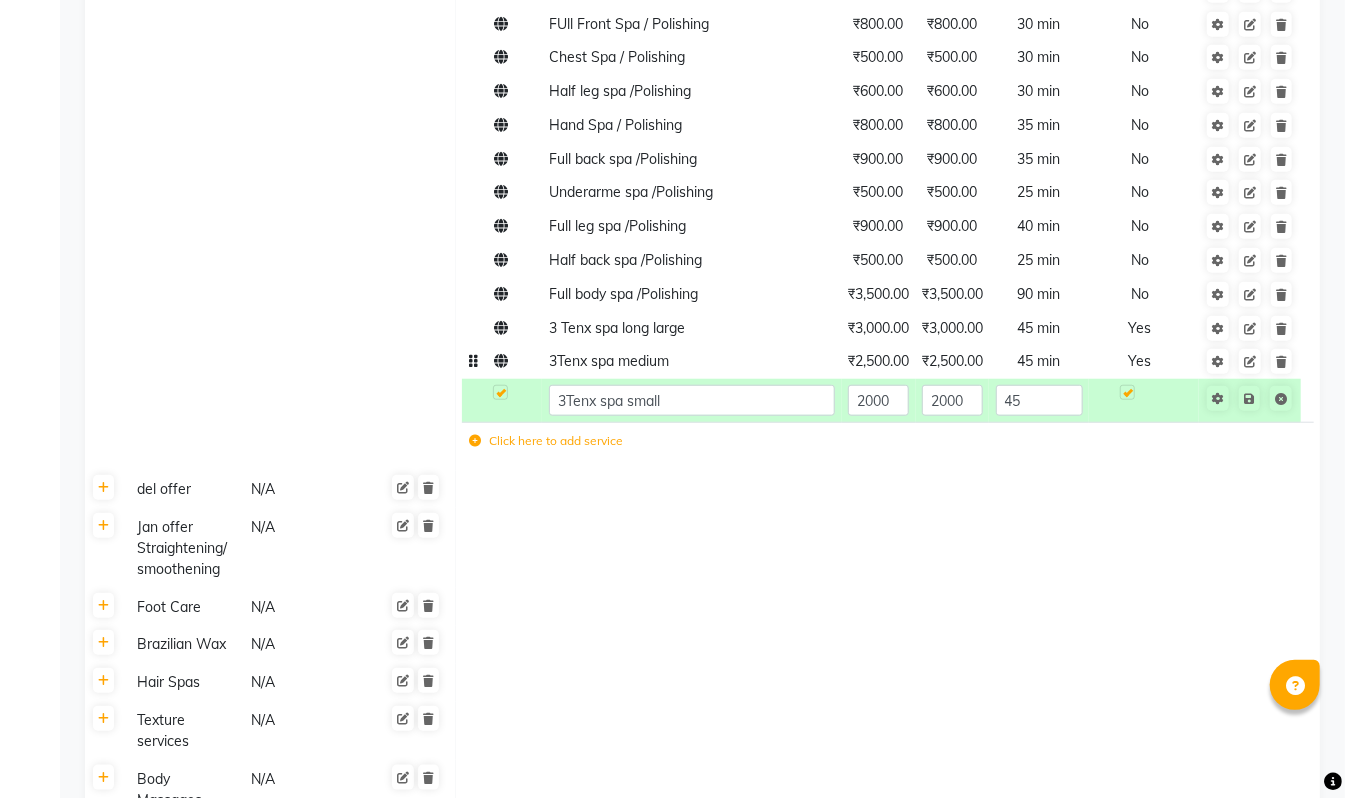 click on "3Tenx spa medium" 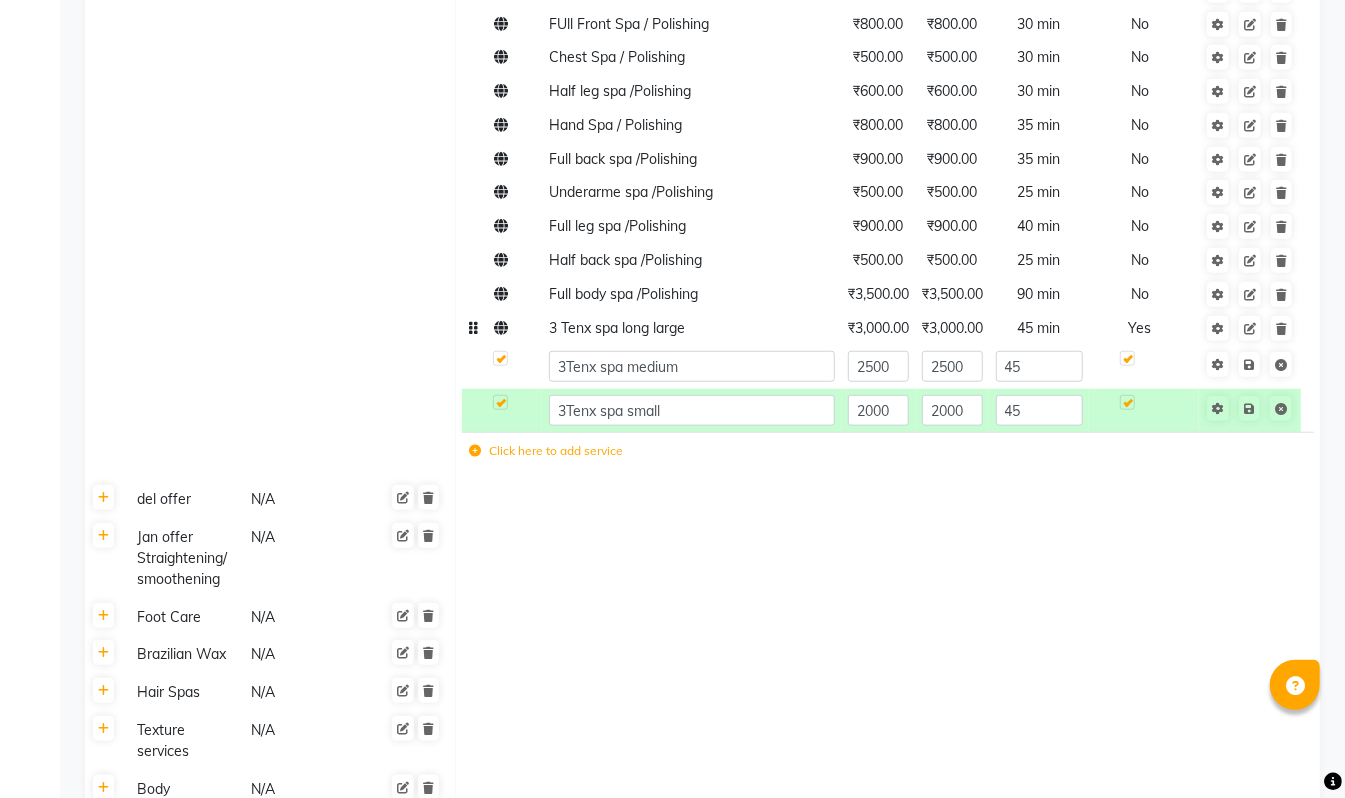 click on "3 Tenx spa long large" 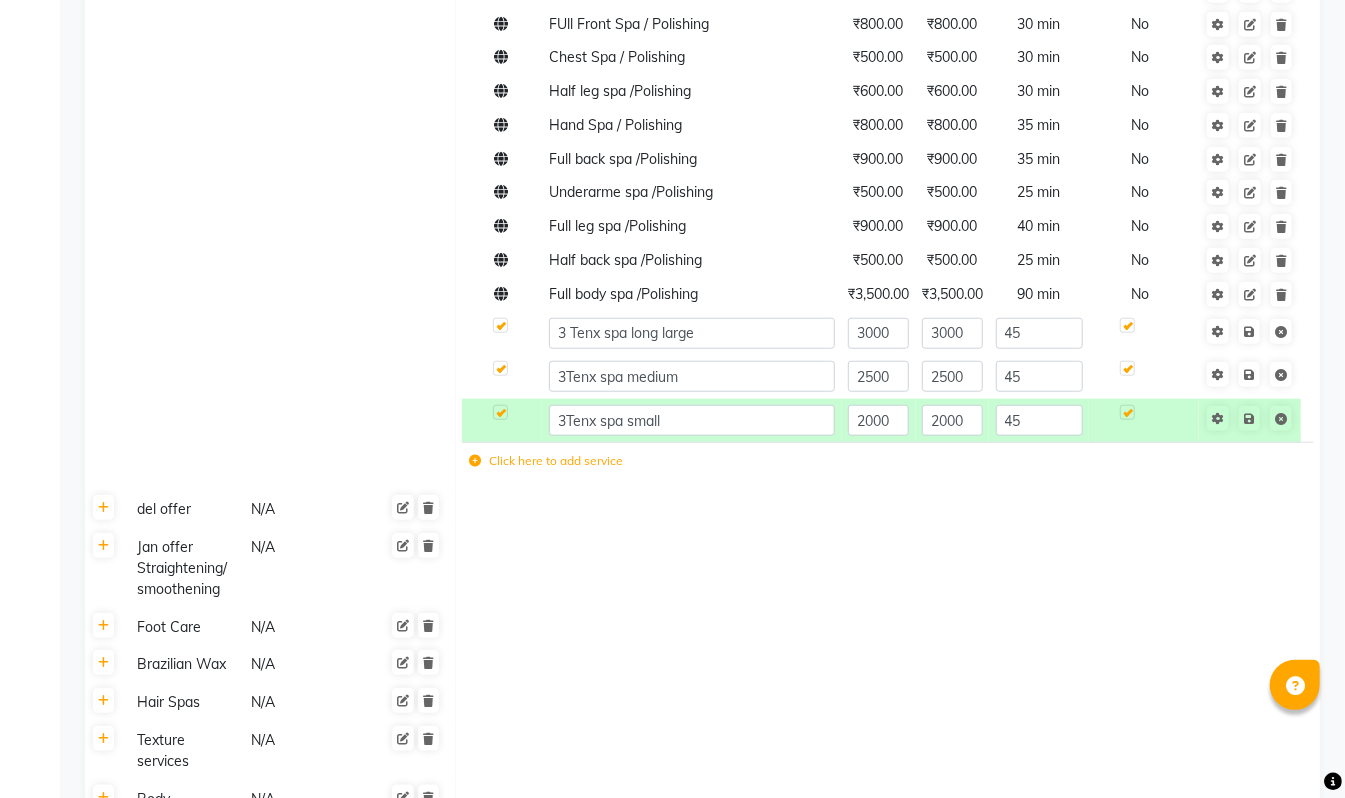 click 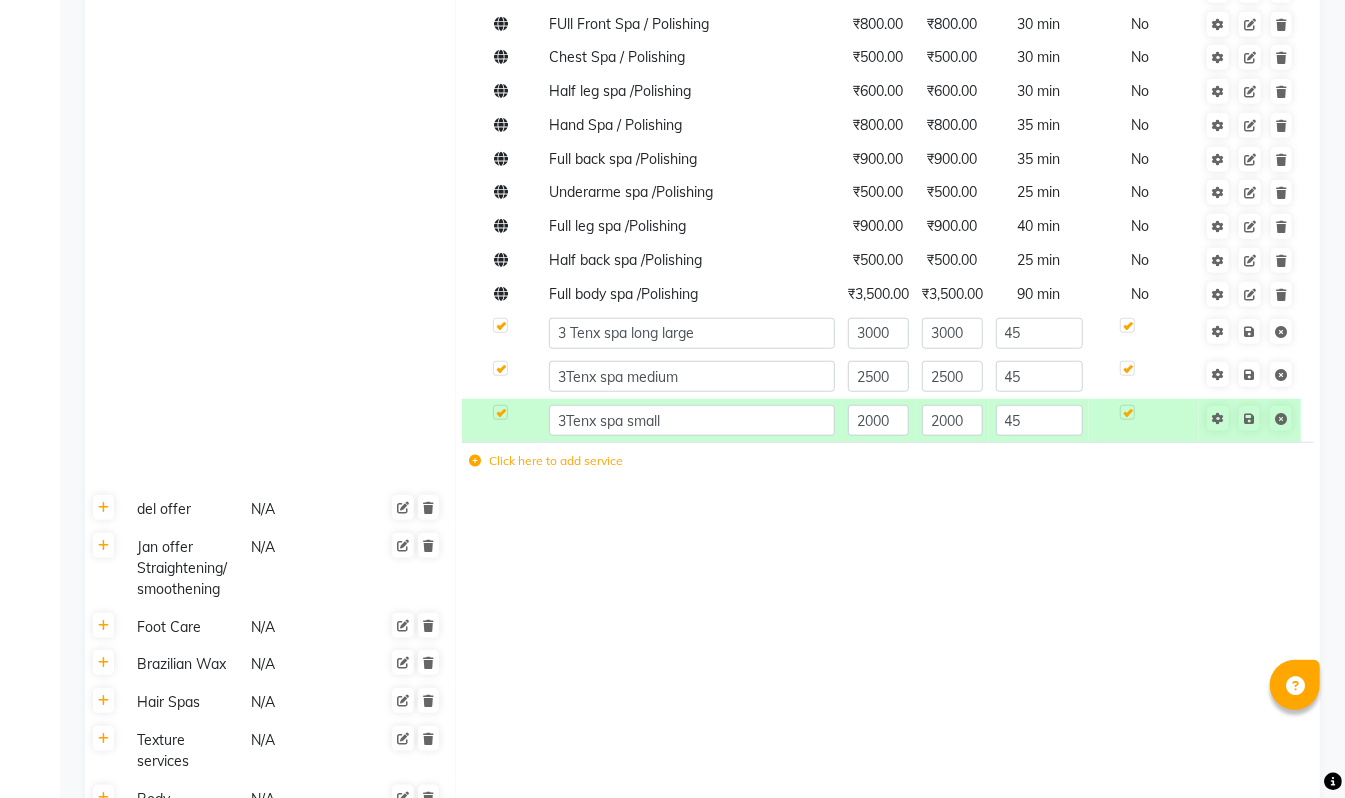 click 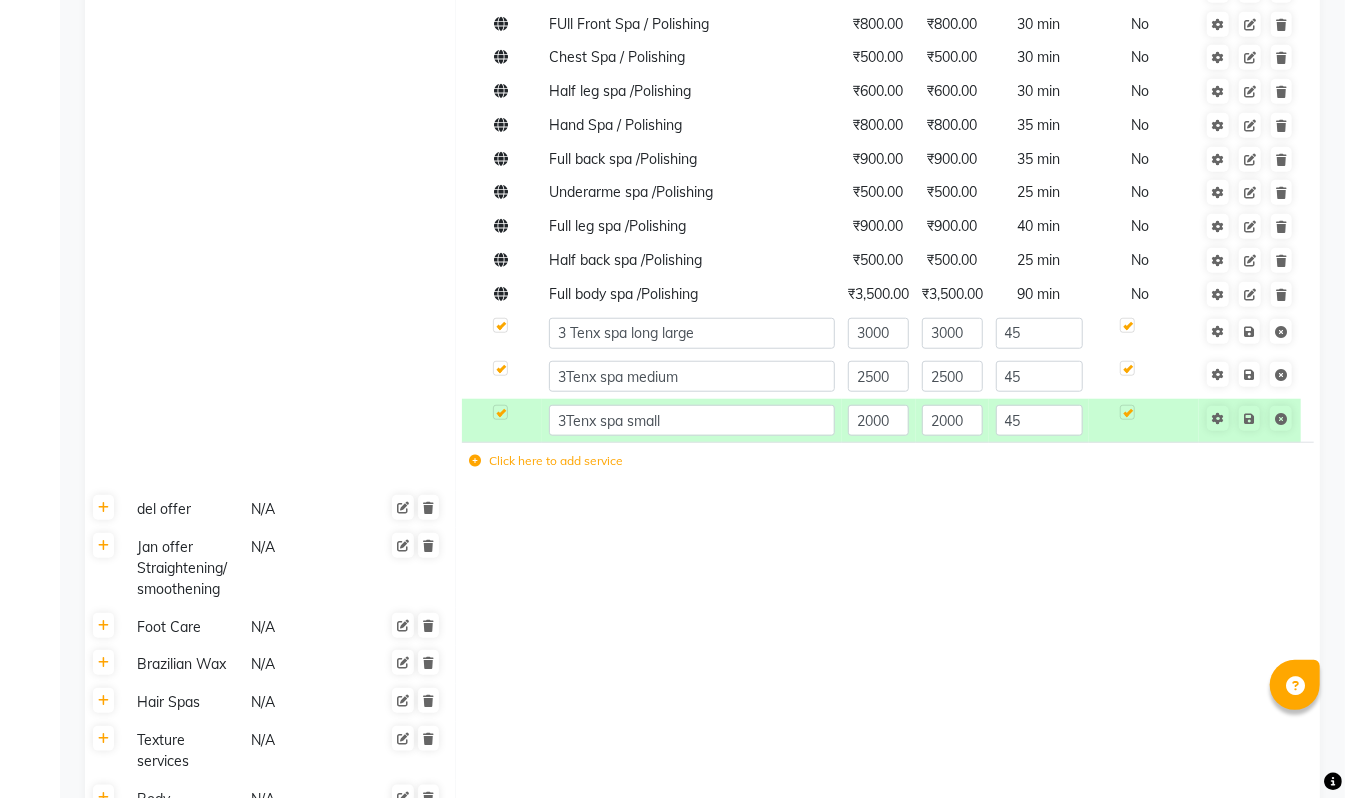scroll, scrollTop: 0, scrollLeft: 0, axis: both 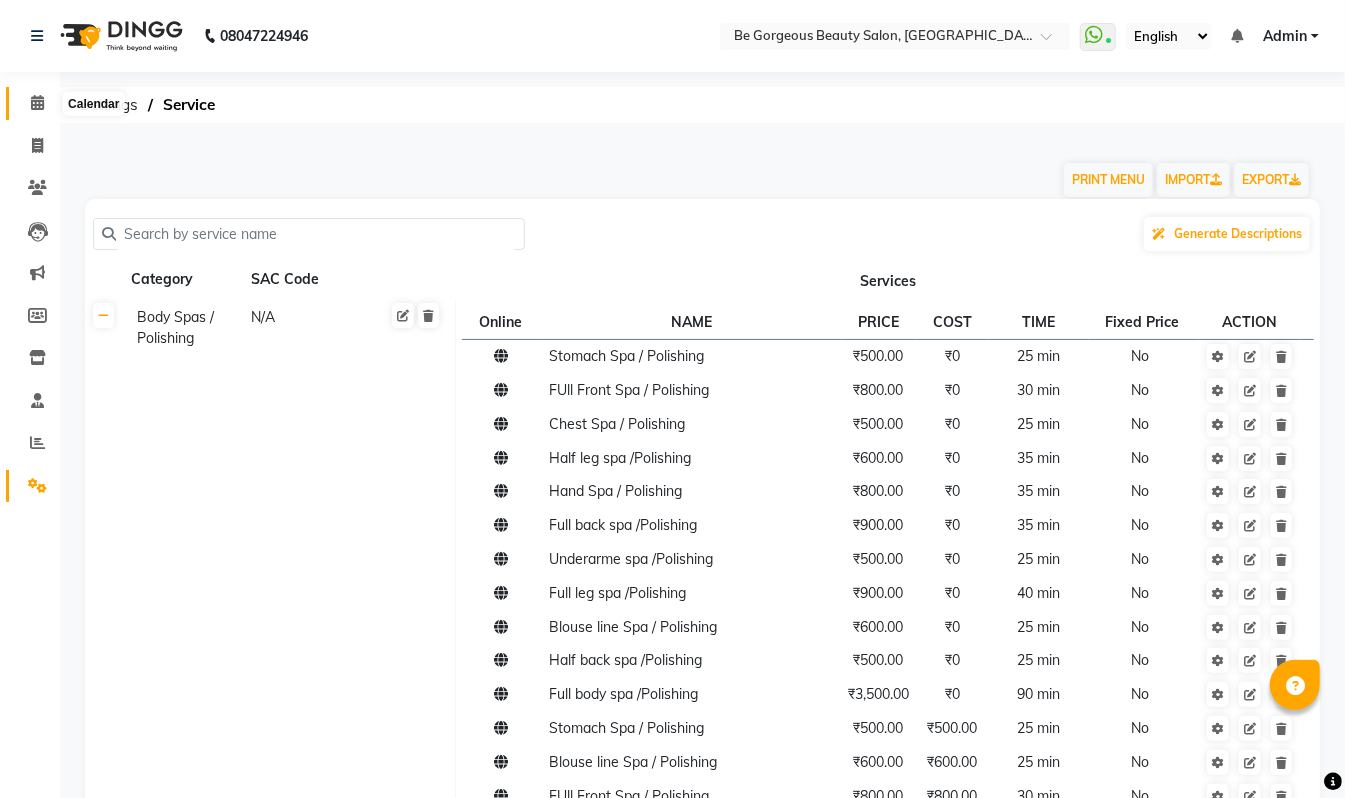 click 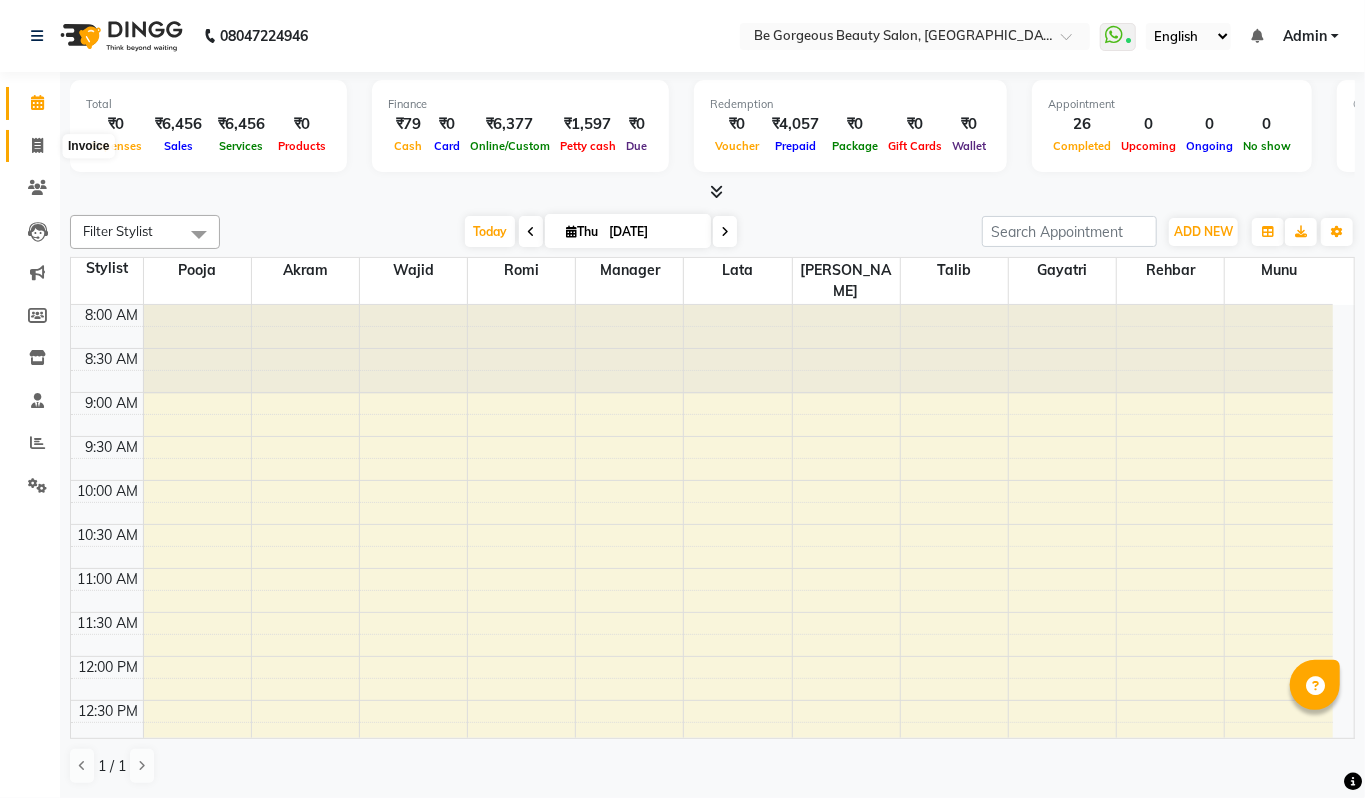 click 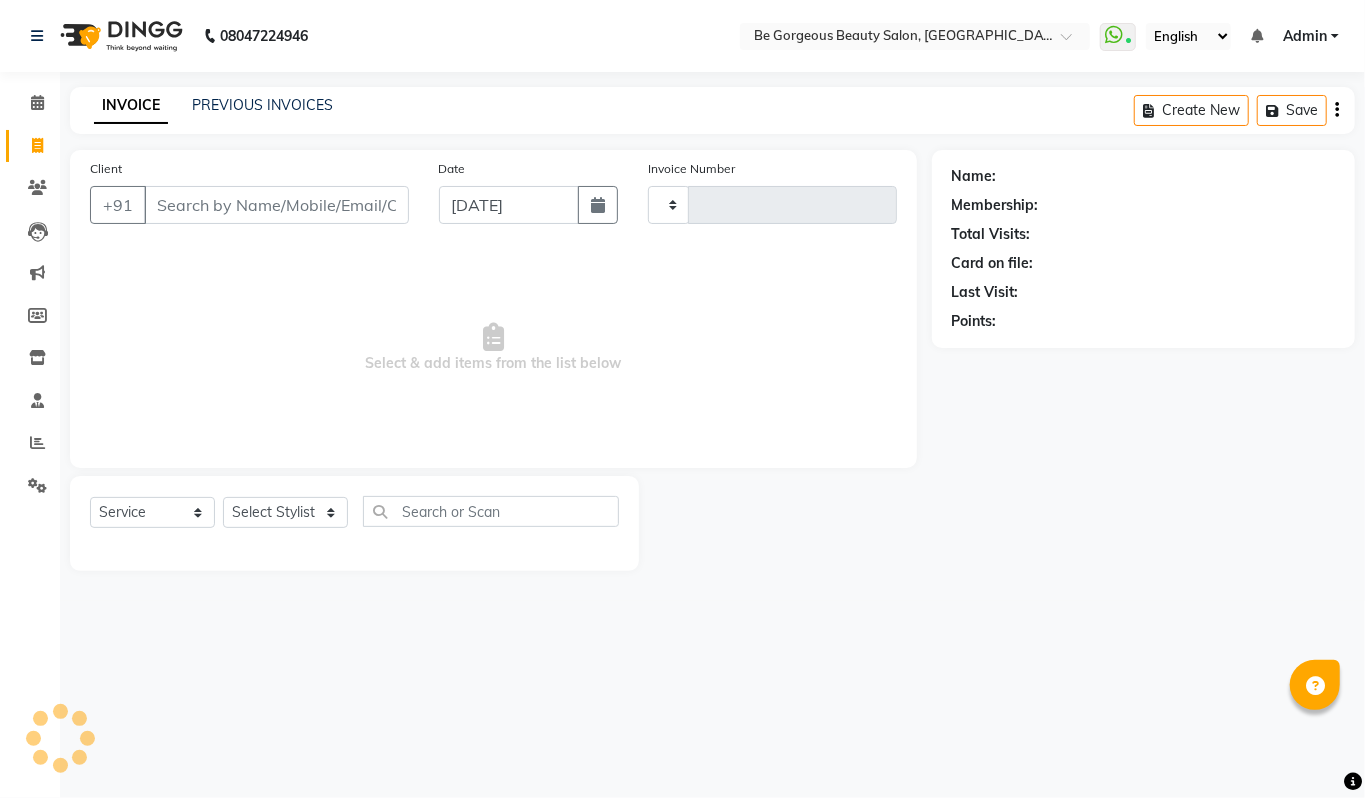 type on "2768" 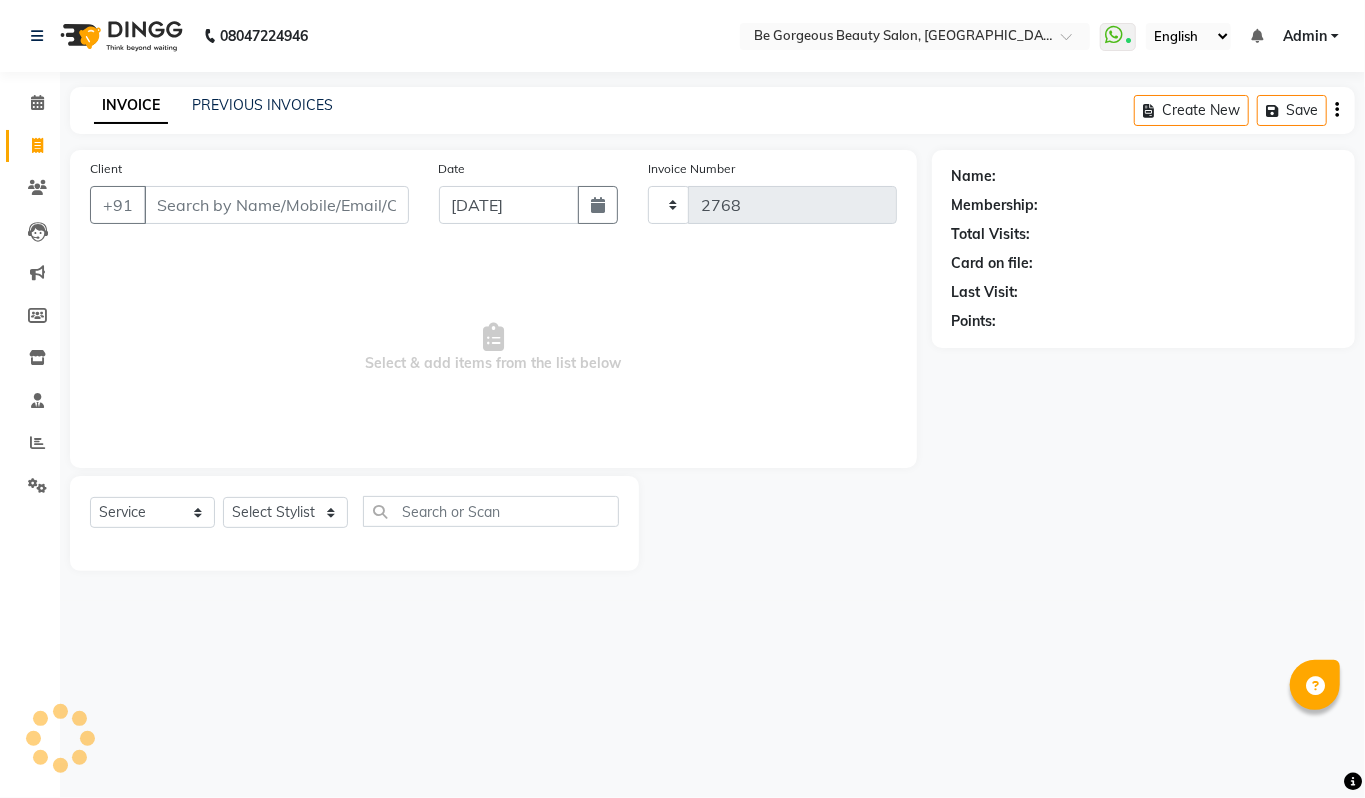 select on "5405" 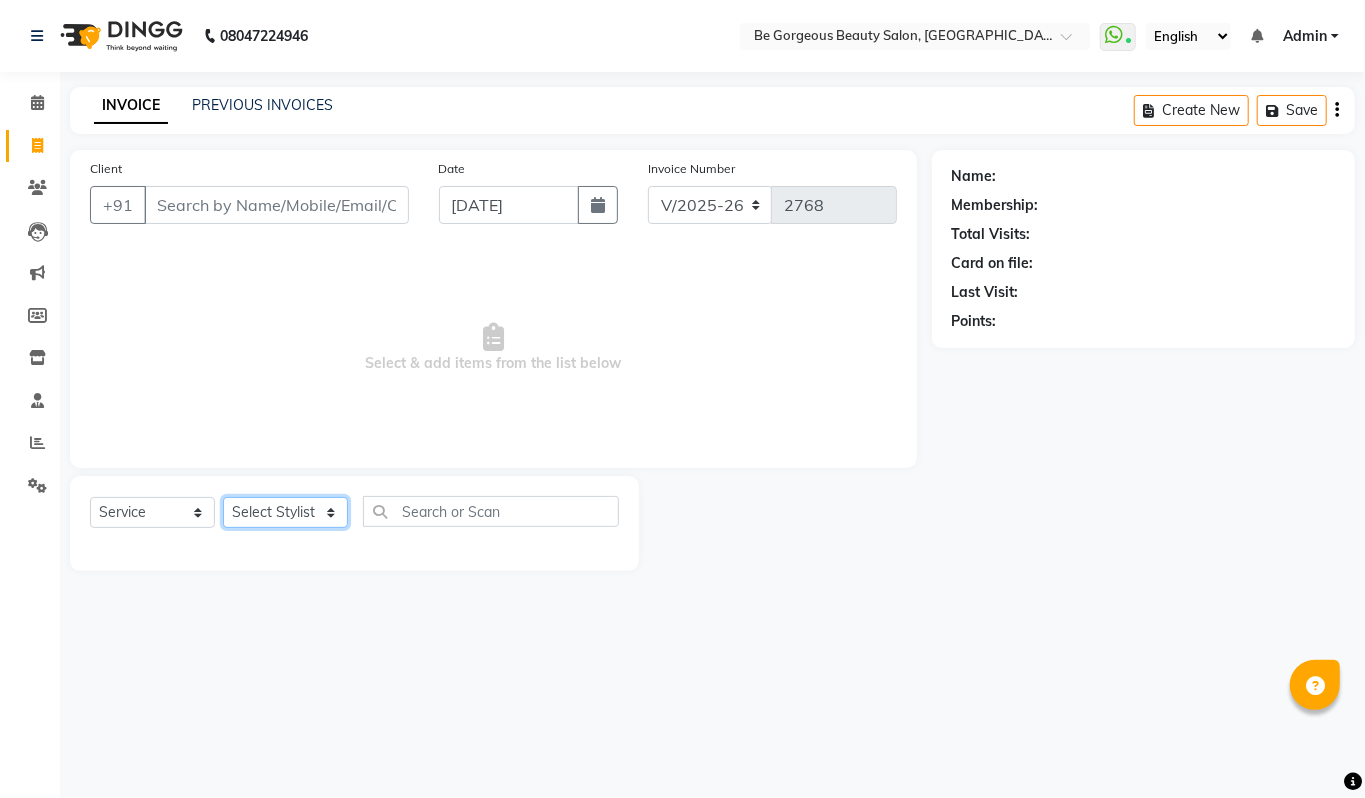 click on "Select Stylist" 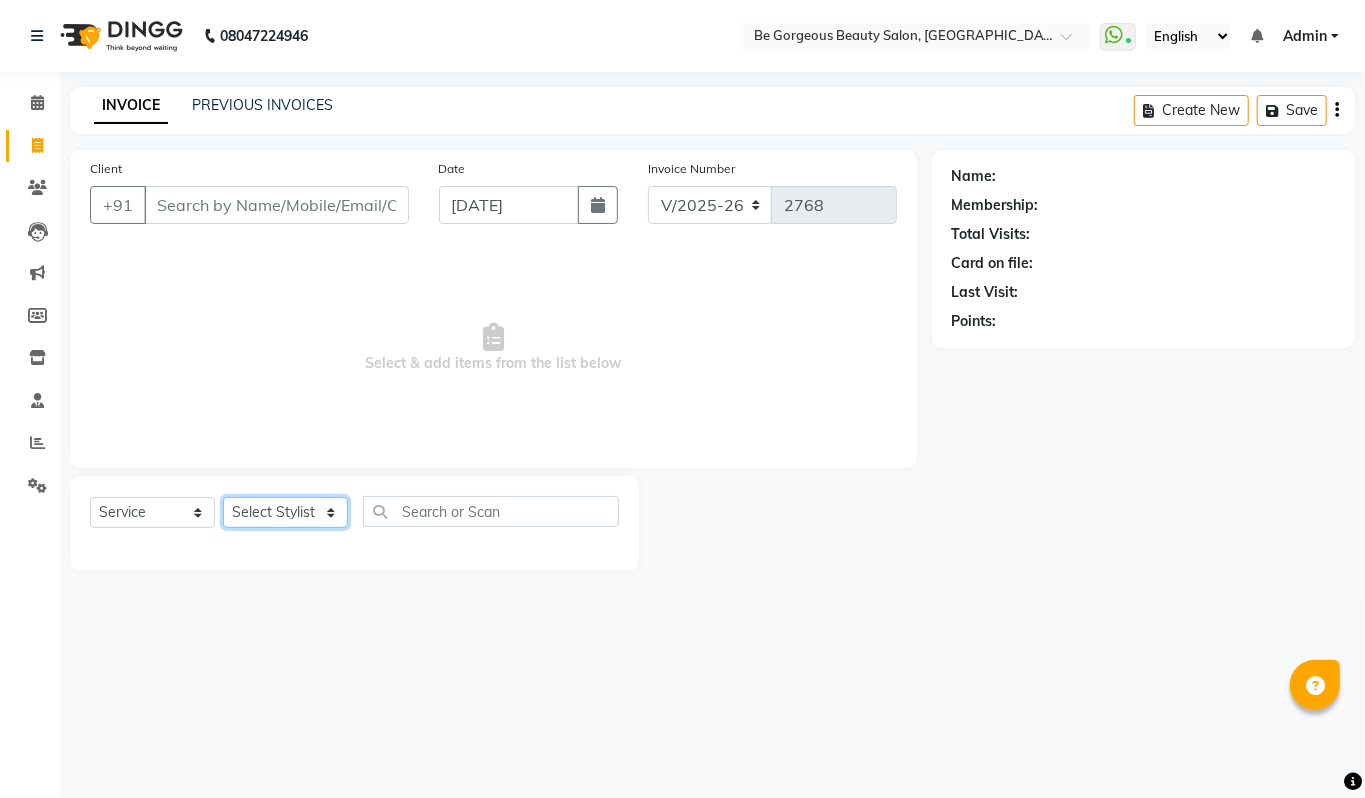 select on "51633" 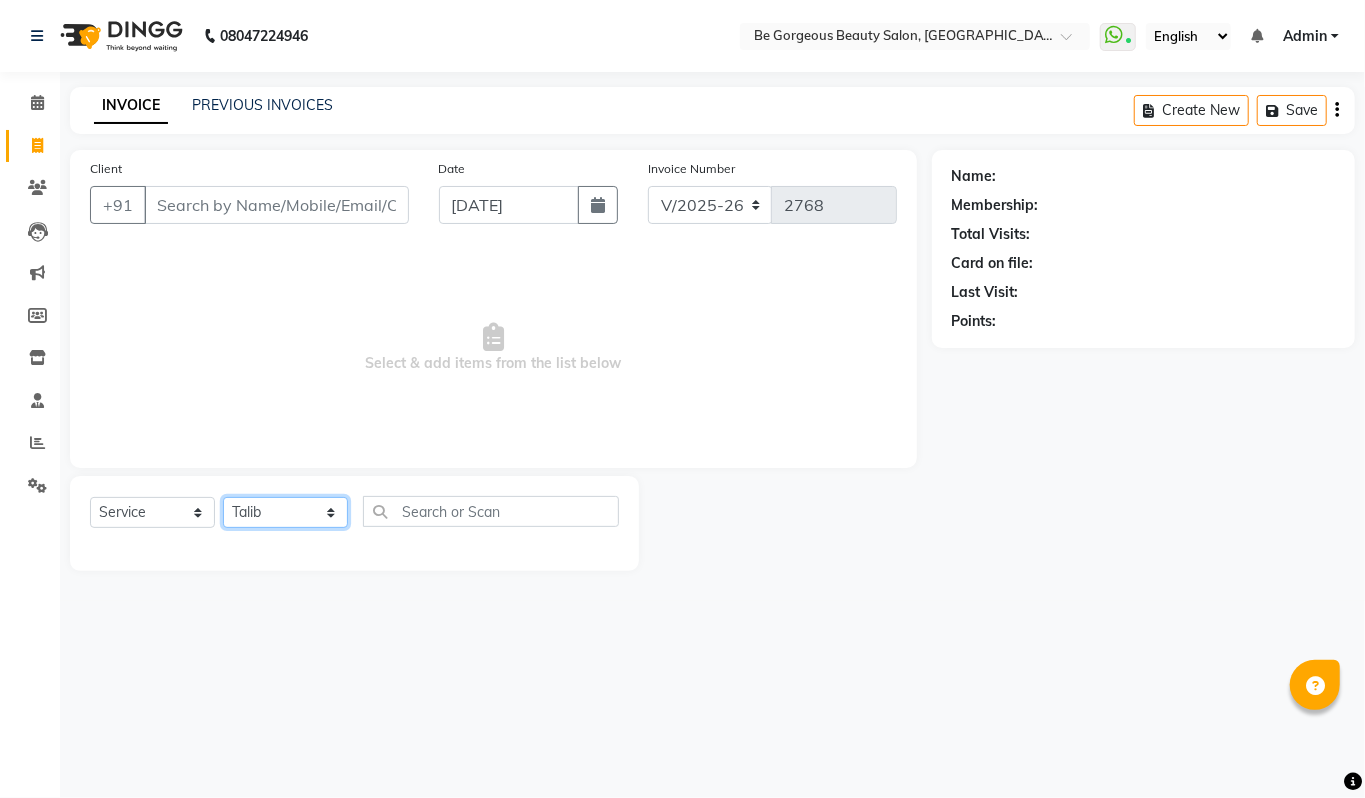 click on "Select Stylist [PERSON_NAME] lata Manager Munu [PERSON_NAME] [PERSON_NAME] [PERSON_NAME]" 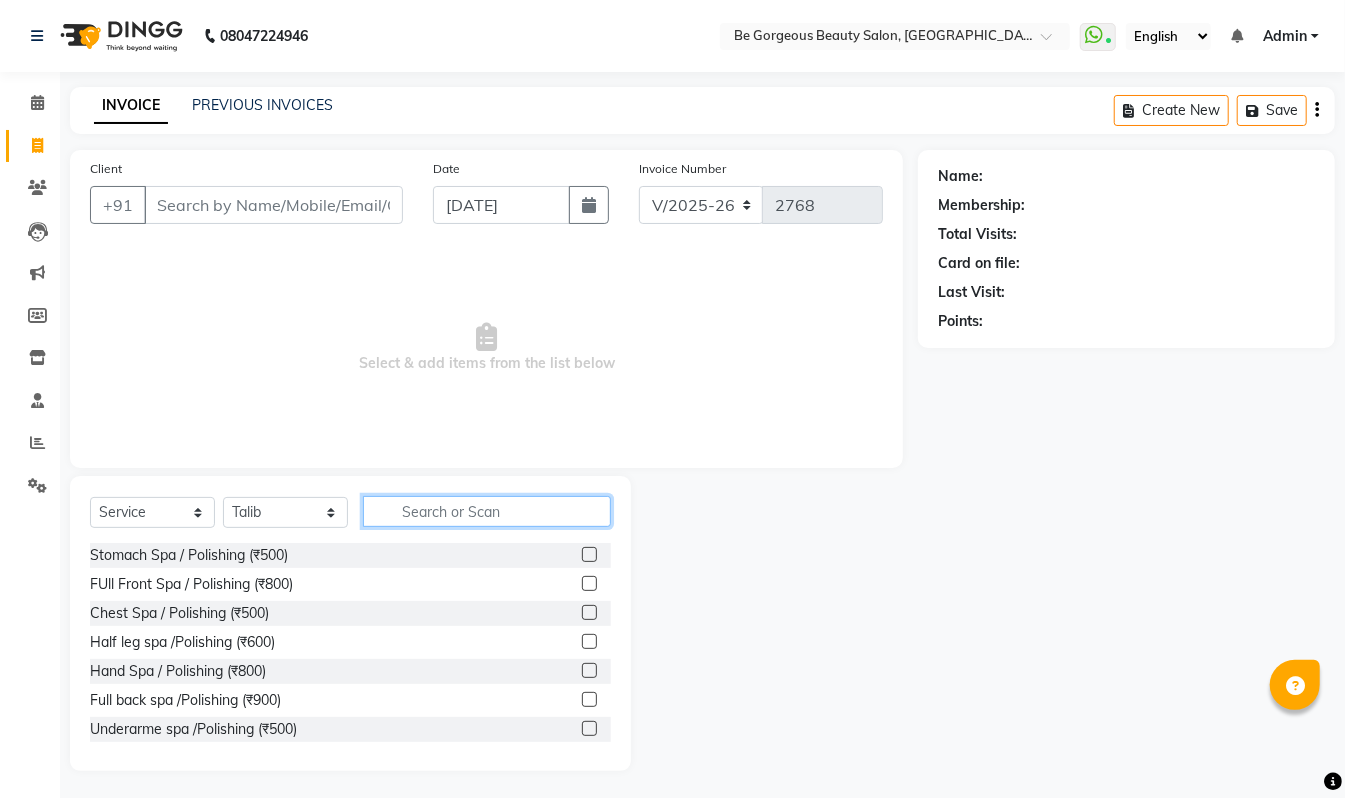 click 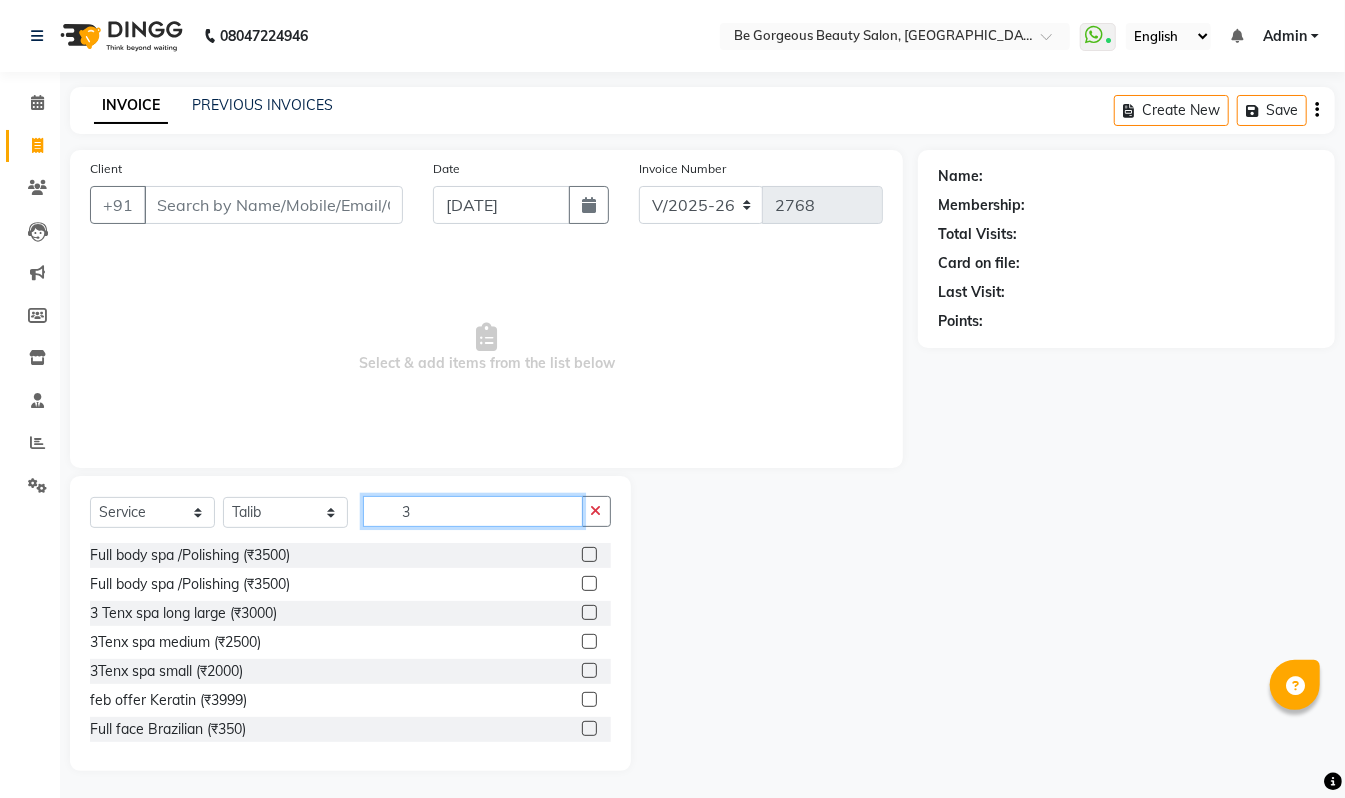 type on "3" 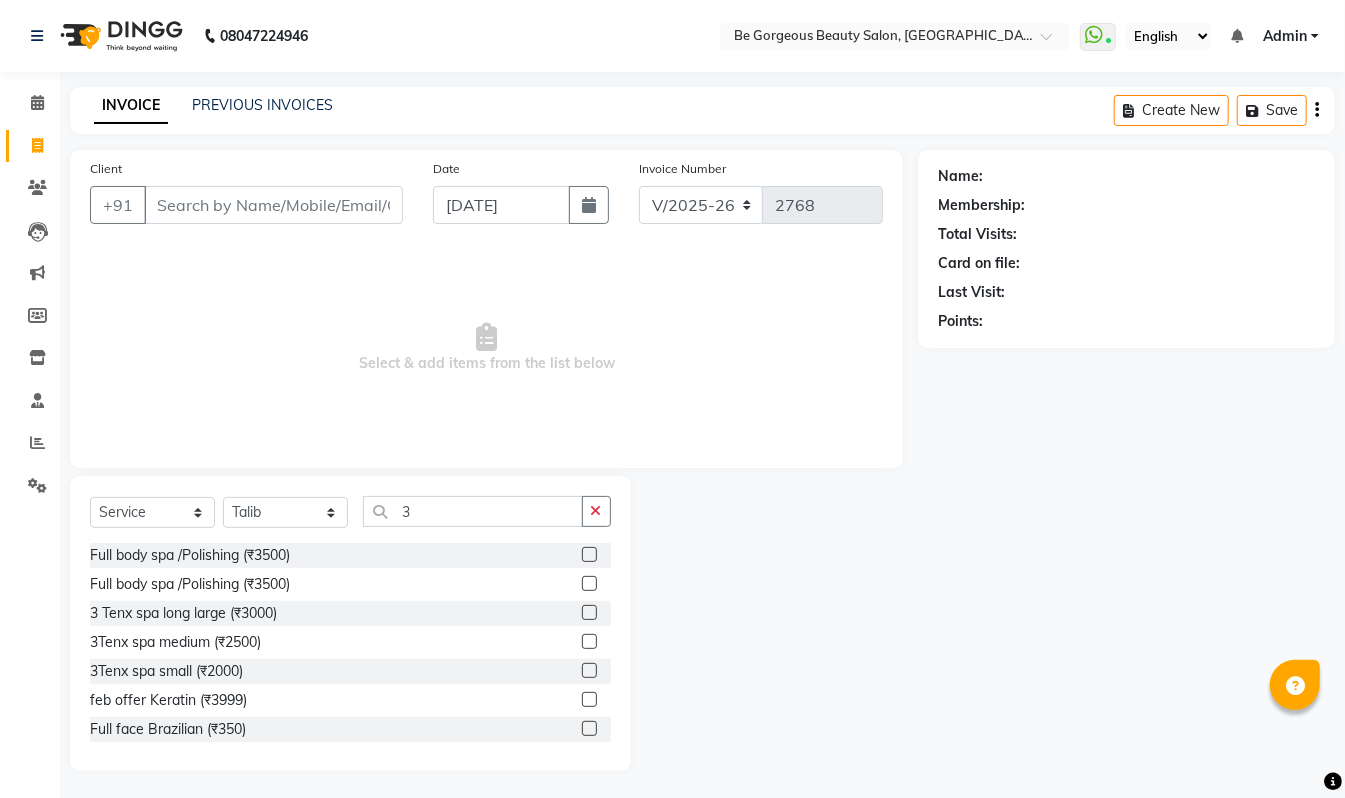 click 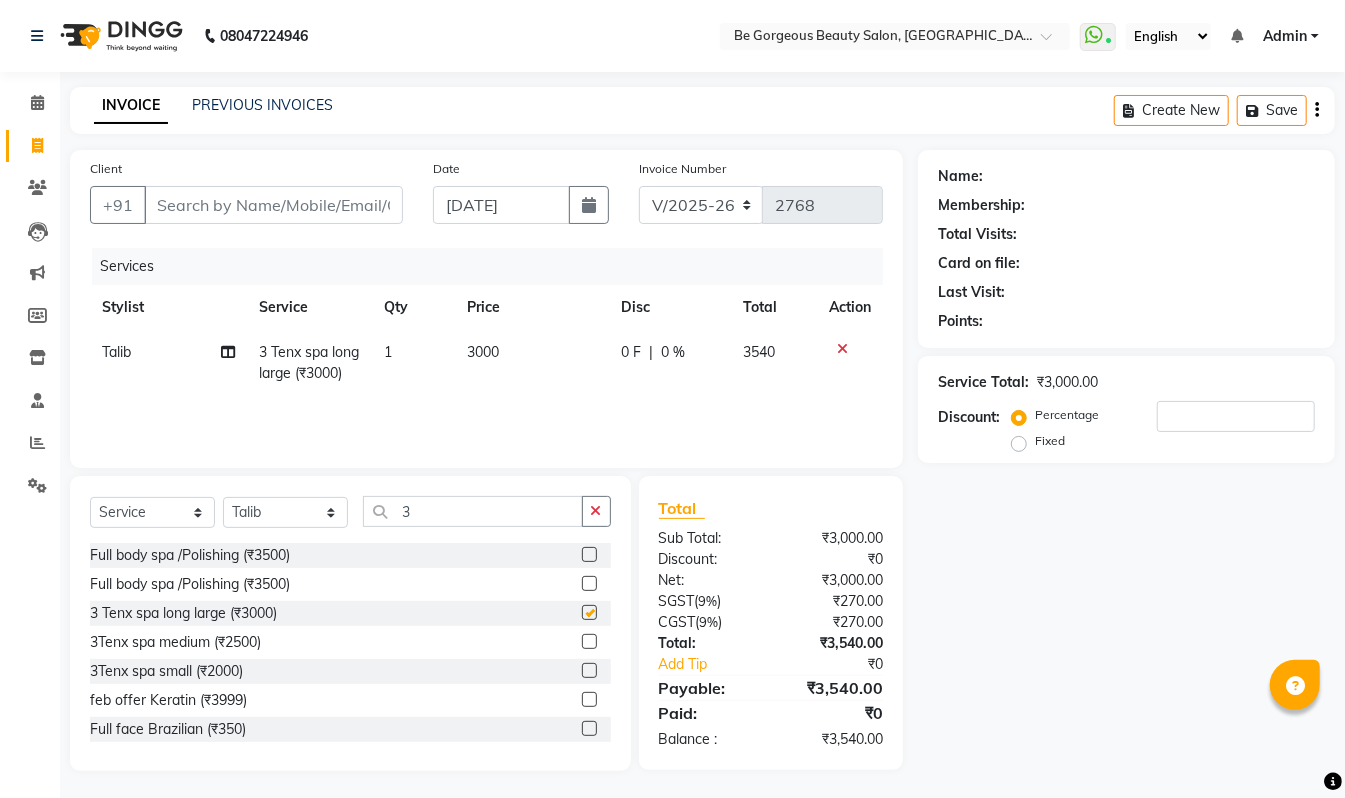 checkbox on "false" 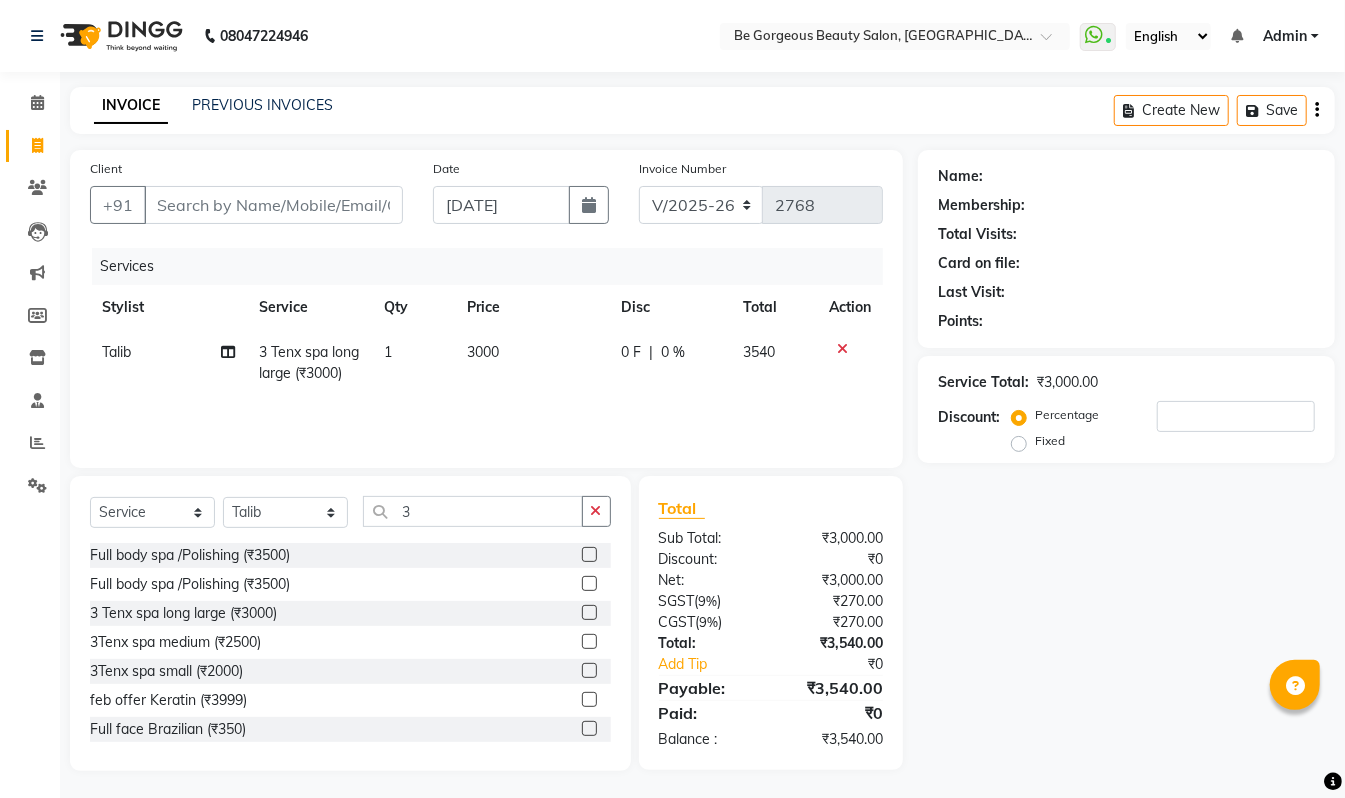 click on "3000" 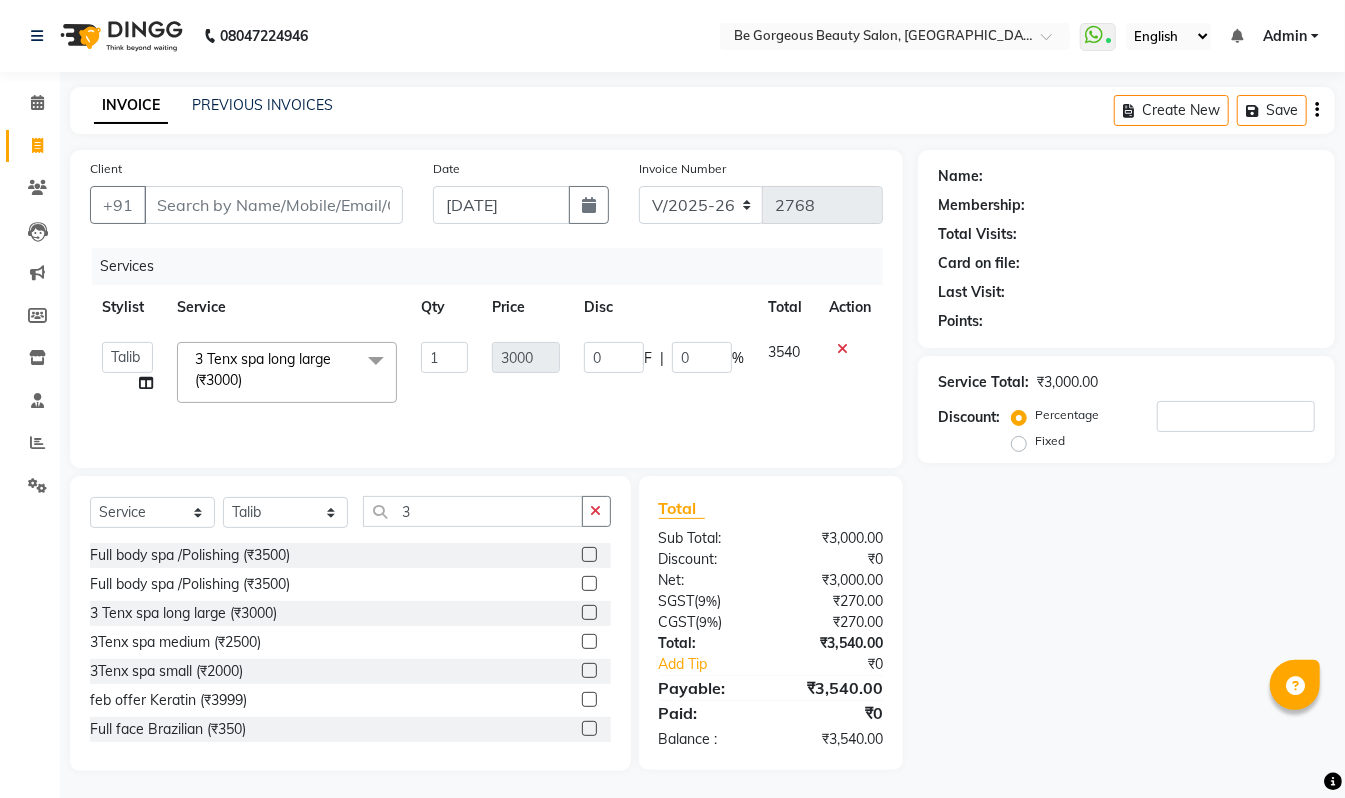 click 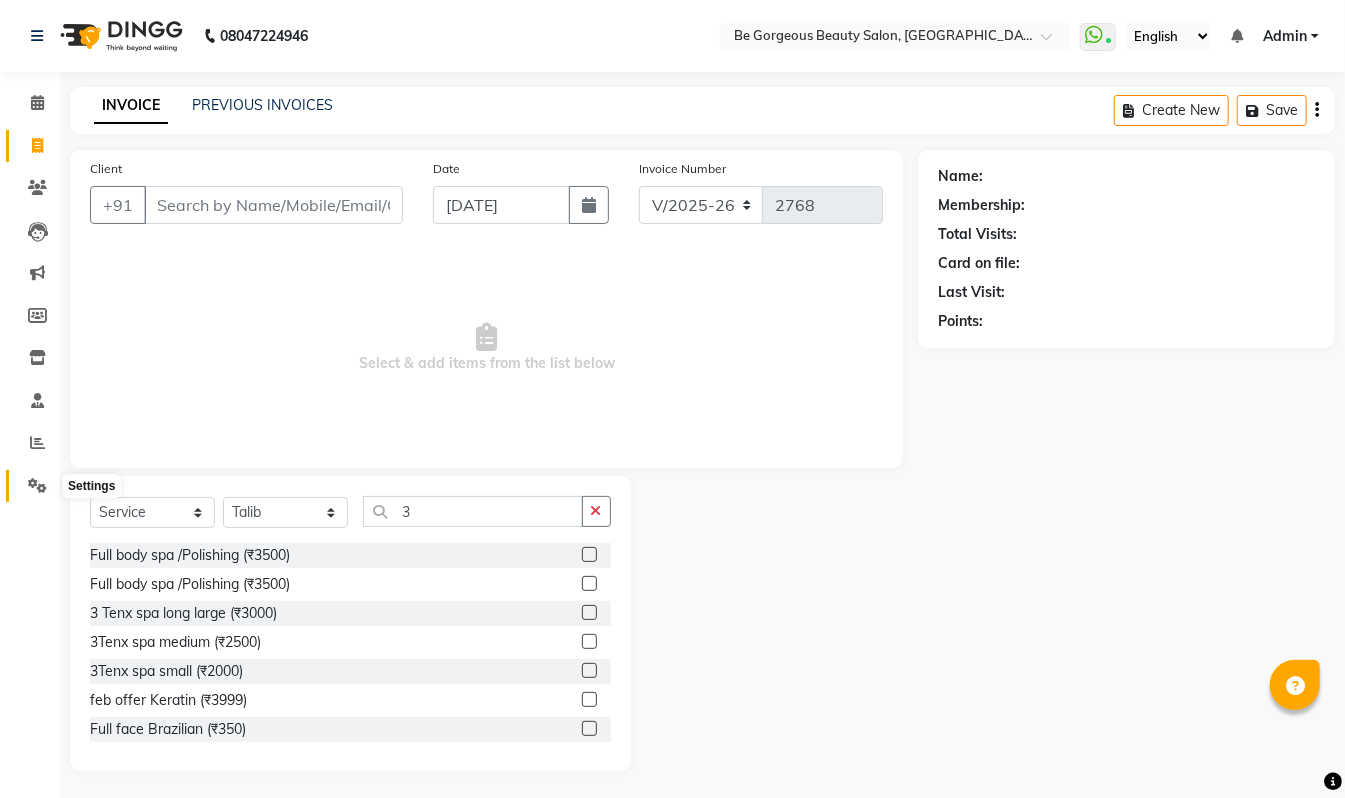 click 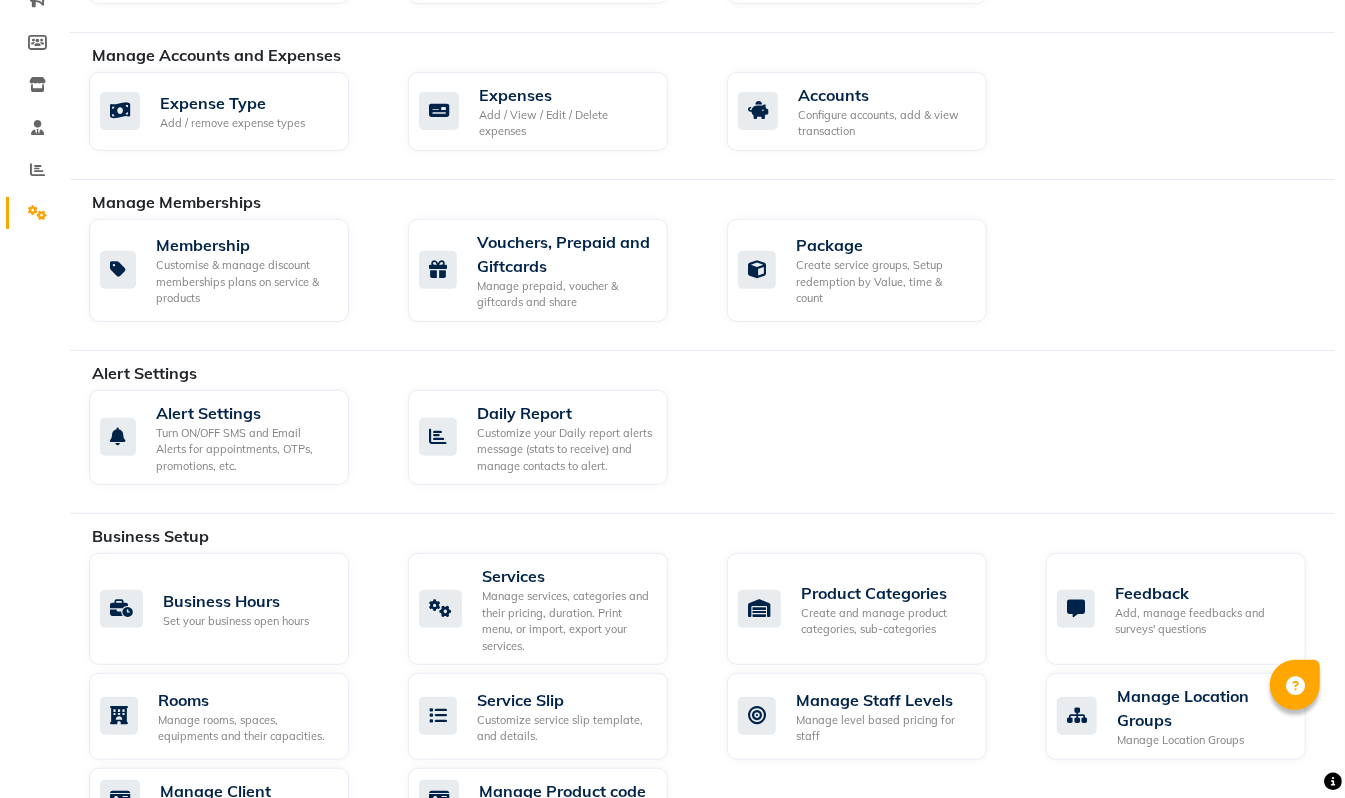 scroll, scrollTop: 301, scrollLeft: 0, axis: vertical 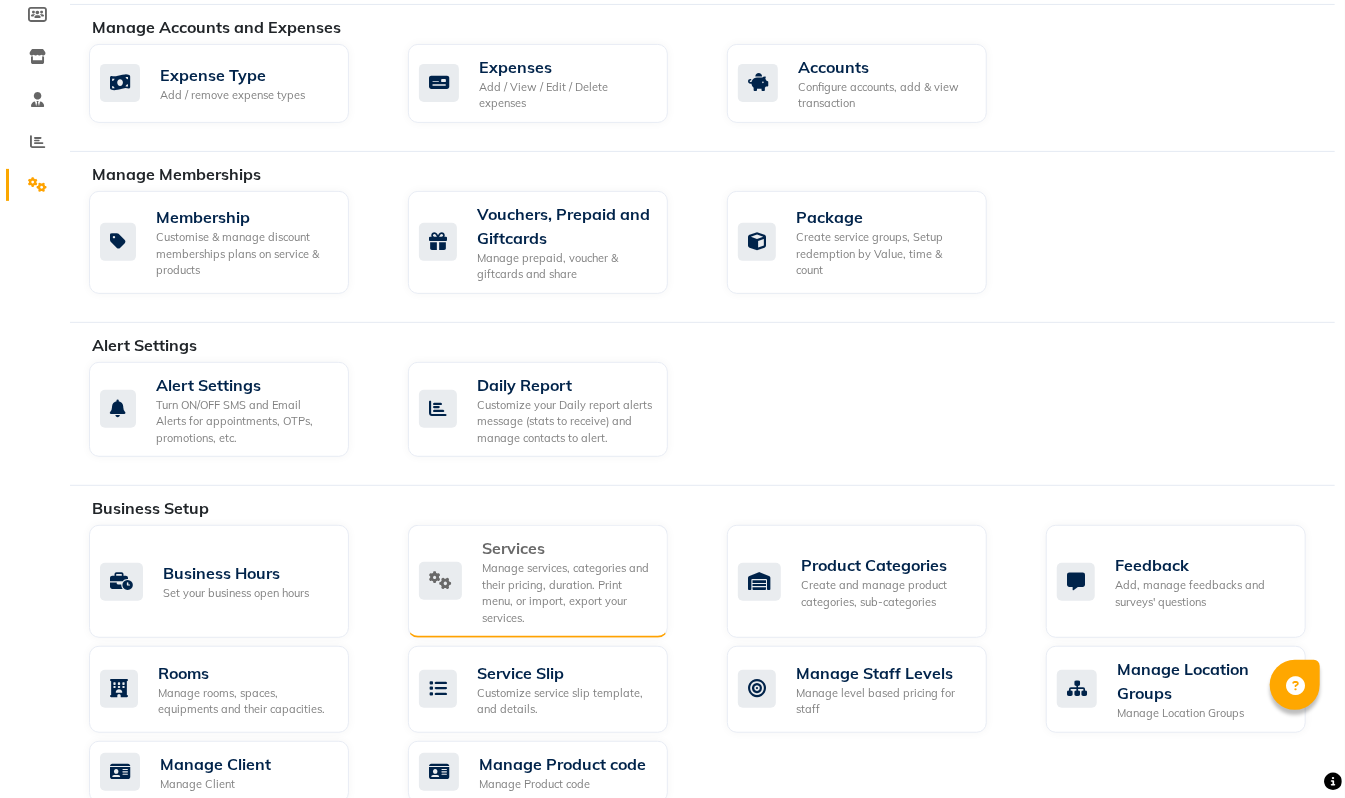 click on "Manage services, categories and their pricing, duration. Print menu, or import, export your services." 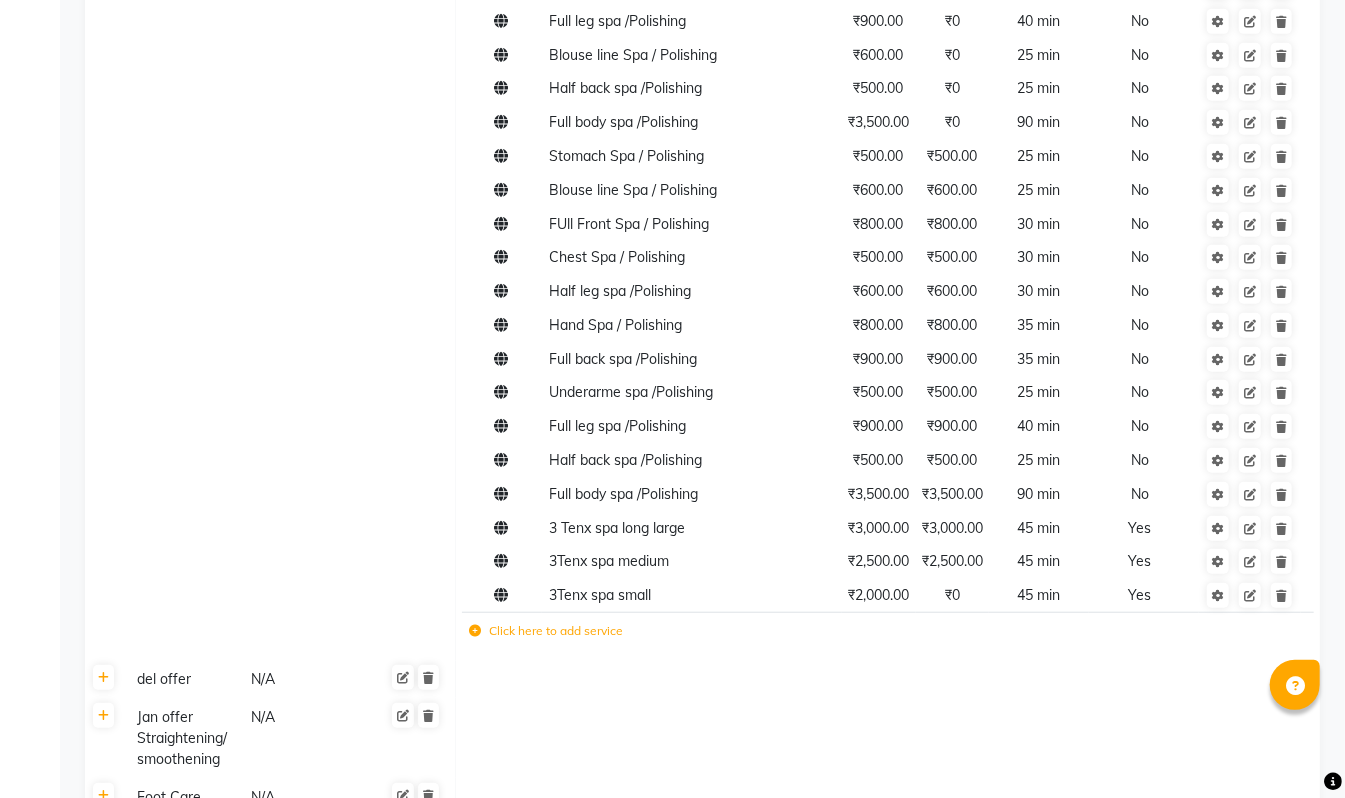 scroll, scrollTop: 577, scrollLeft: 0, axis: vertical 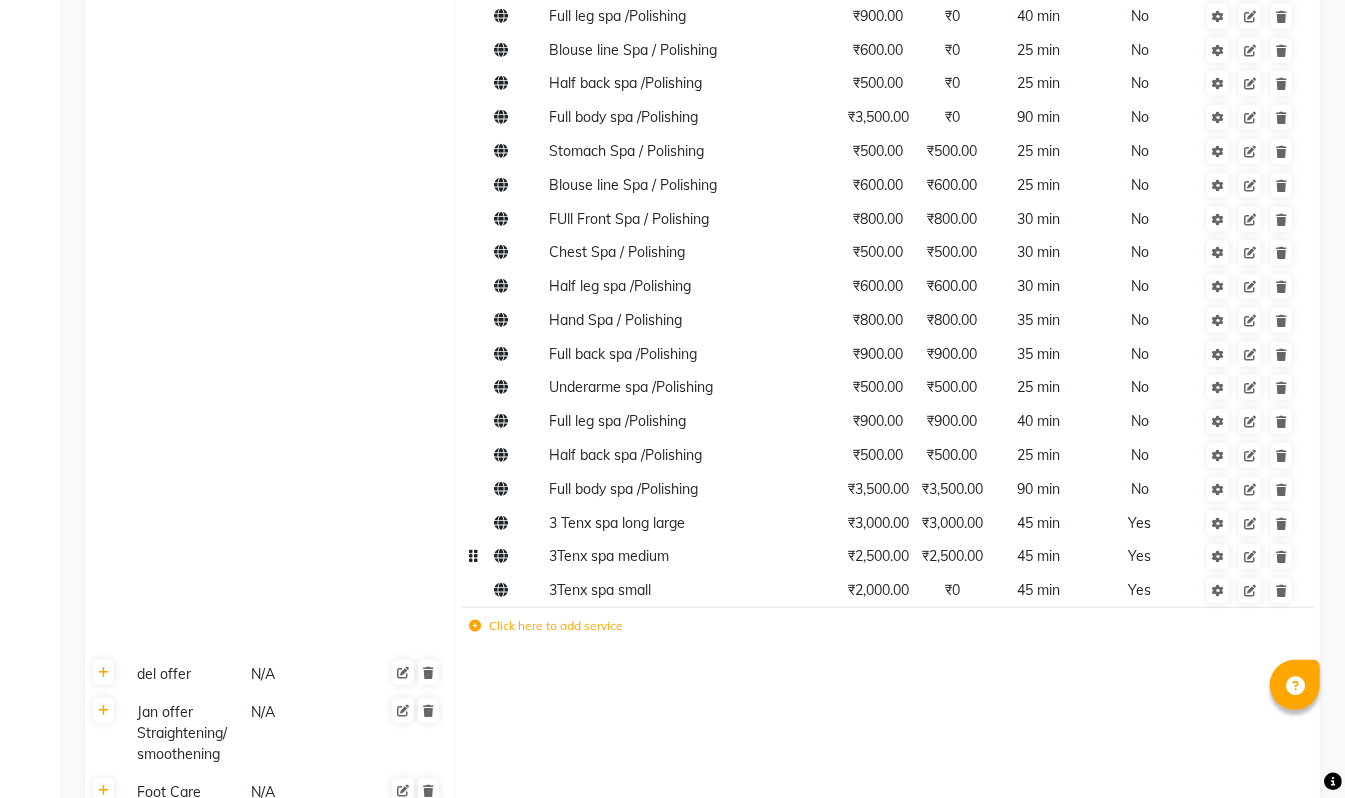 click on "₹2,500.00" 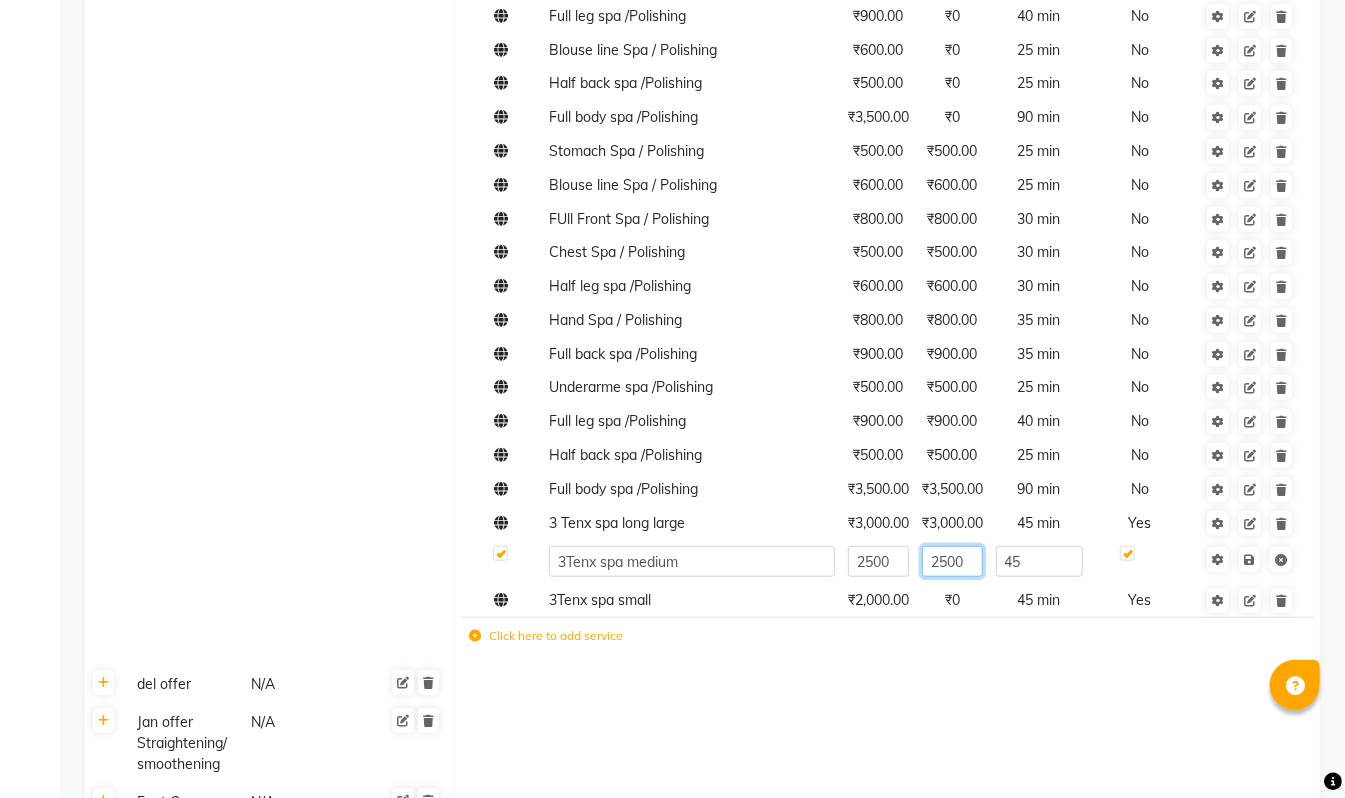 click on "2500" 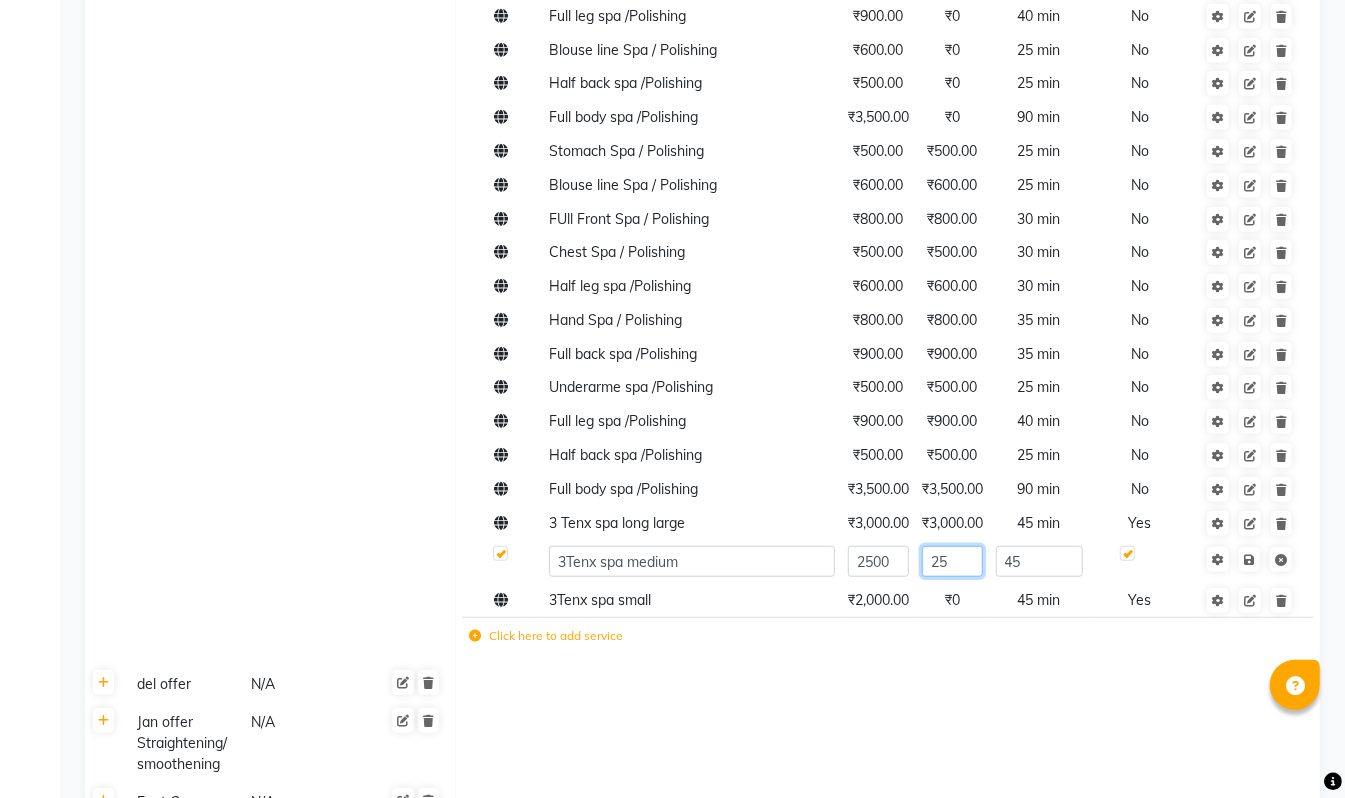 type on "2" 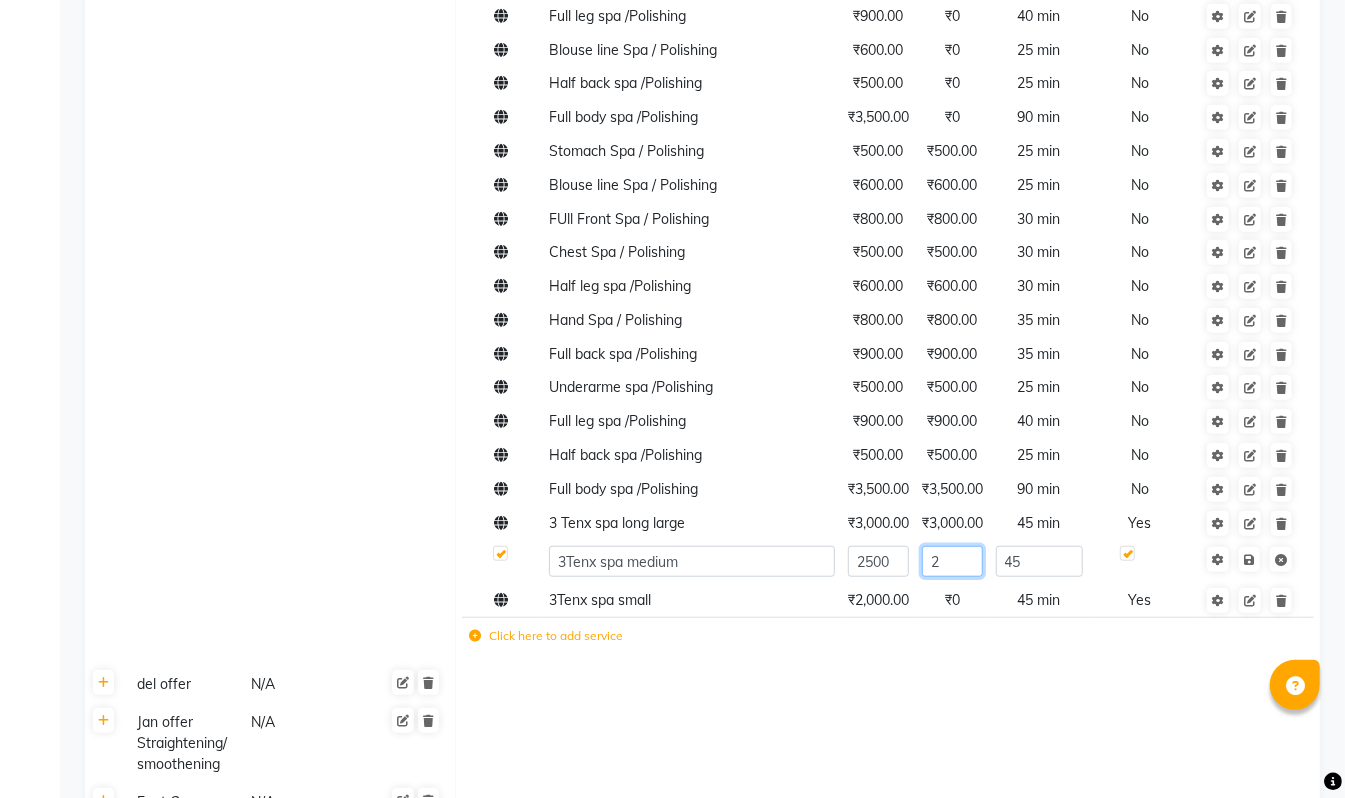 type 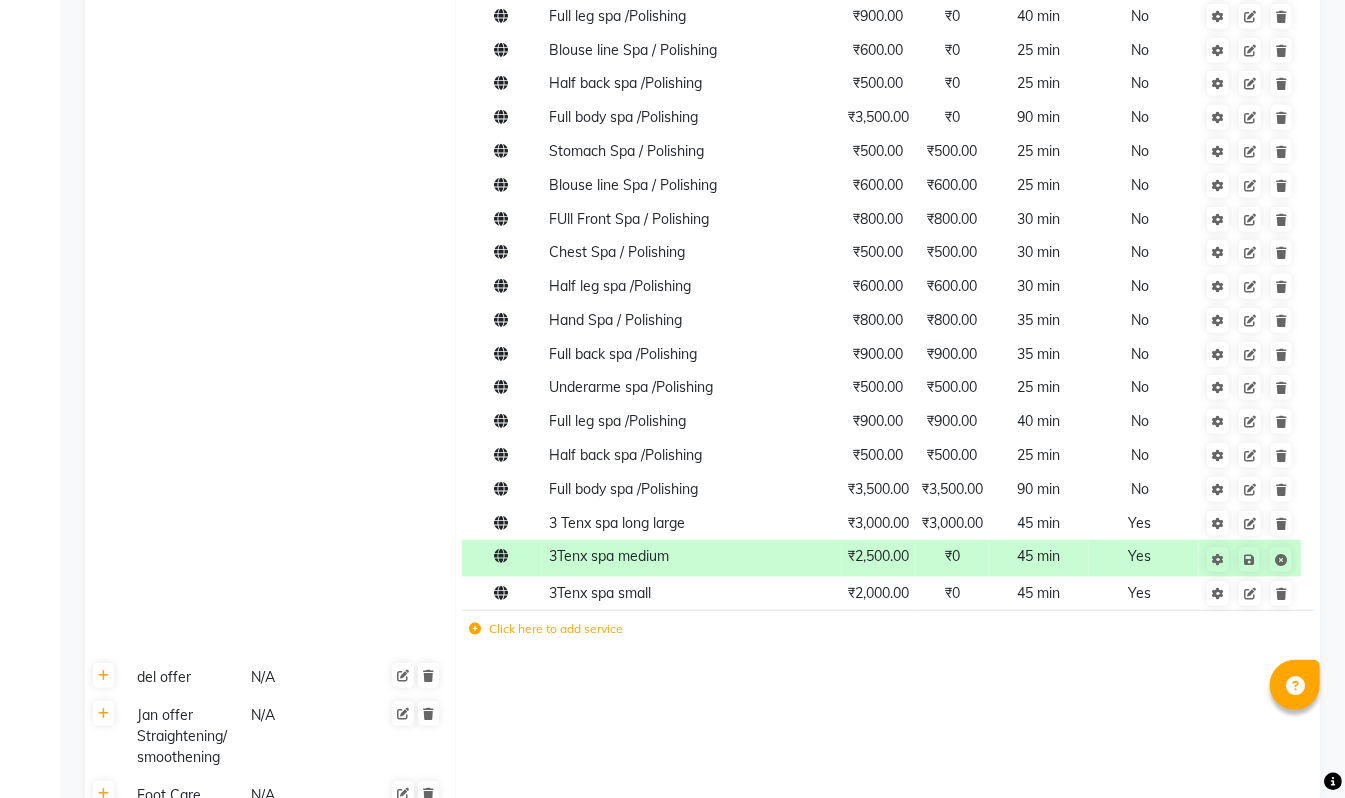 click on "Body Spas / Polishing N/A Online  NAME  PRICE COST TIME Fixed Price  ACTION Stomach  Spa / Polishing ₹500.00 ₹0 25 min  No  FUll Front Spa / Polishing ₹800.00 ₹0 30 min  No  Chest Spa / Polishing ₹500.00 ₹0 25 min  No  Half leg spa /Polishing ₹600.00 ₹0 35 min  No  Hand Spa / Polishing ₹800.00 ₹0 35 min  No  Full back spa /Polishing ₹900.00 ₹0 35 min  No  Underarme spa /Polishing ₹500.00 ₹0 25 min  No  Full leg spa /Polishing ₹900.00 ₹0 40 min  No  Blouse line Spa / Polishing ₹600.00 ₹0 25 min  No  Half back spa /Polishing ₹500.00 ₹0 25 min  No  Full body spa /Polishing ₹3,500.00 ₹0 90 min  No  Stomach  Spa / Polishing ₹500.00 ₹500.00 25 min  No  Blouse line Spa / Polishing ₹600.00 ₹600.00 25 min  No  FUll Front Spa / Polishing ₹800.00 ₹800.00 30 min  No  Chest Spa / Polishing ₹500.00 ₹500.00 30 min  No  Half leg spa /Polishing ₹600.00 ₹600.00 30 min  No  Hand Spa / Polishing ₹800.00 ₹800.00 35 min  No  Full back spa /Polishing ₹900.00  No" 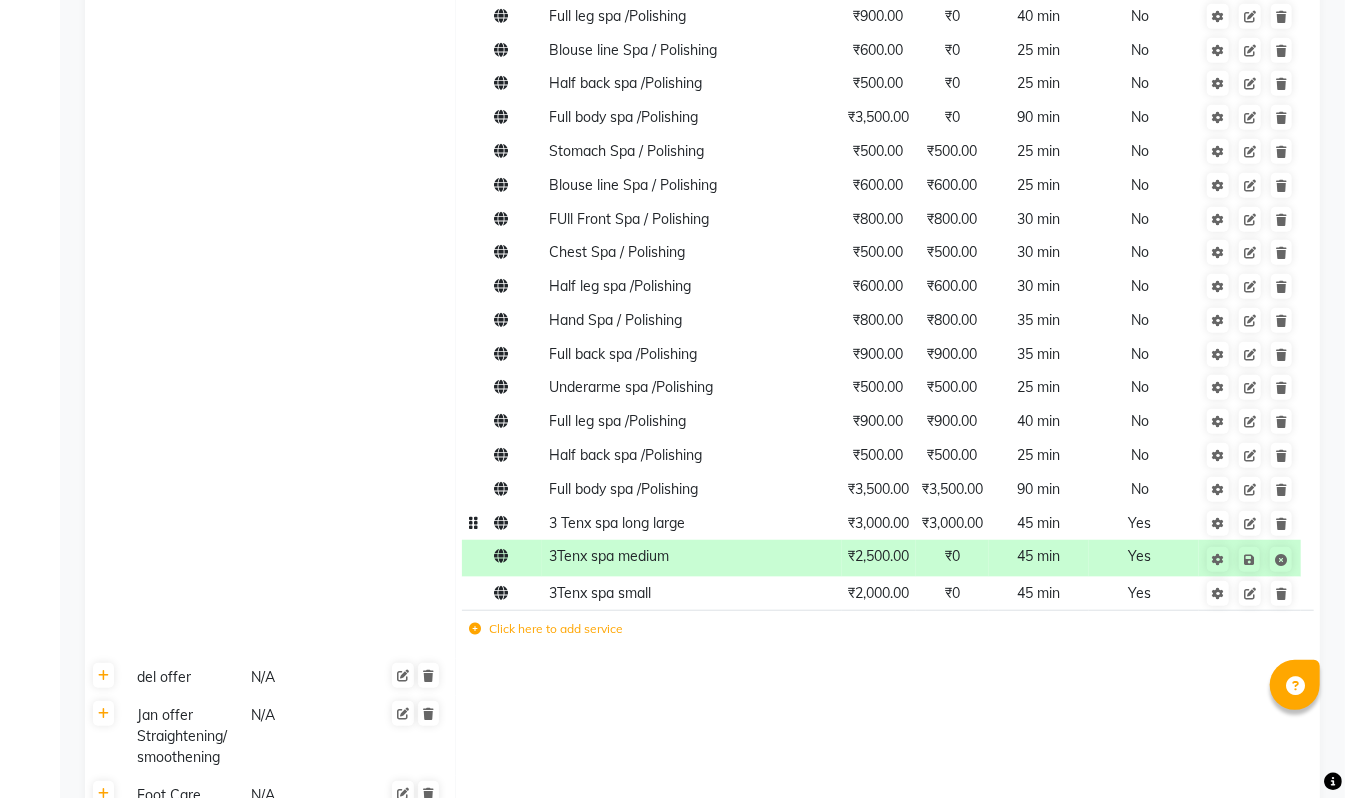 click on "₹3,000.00" 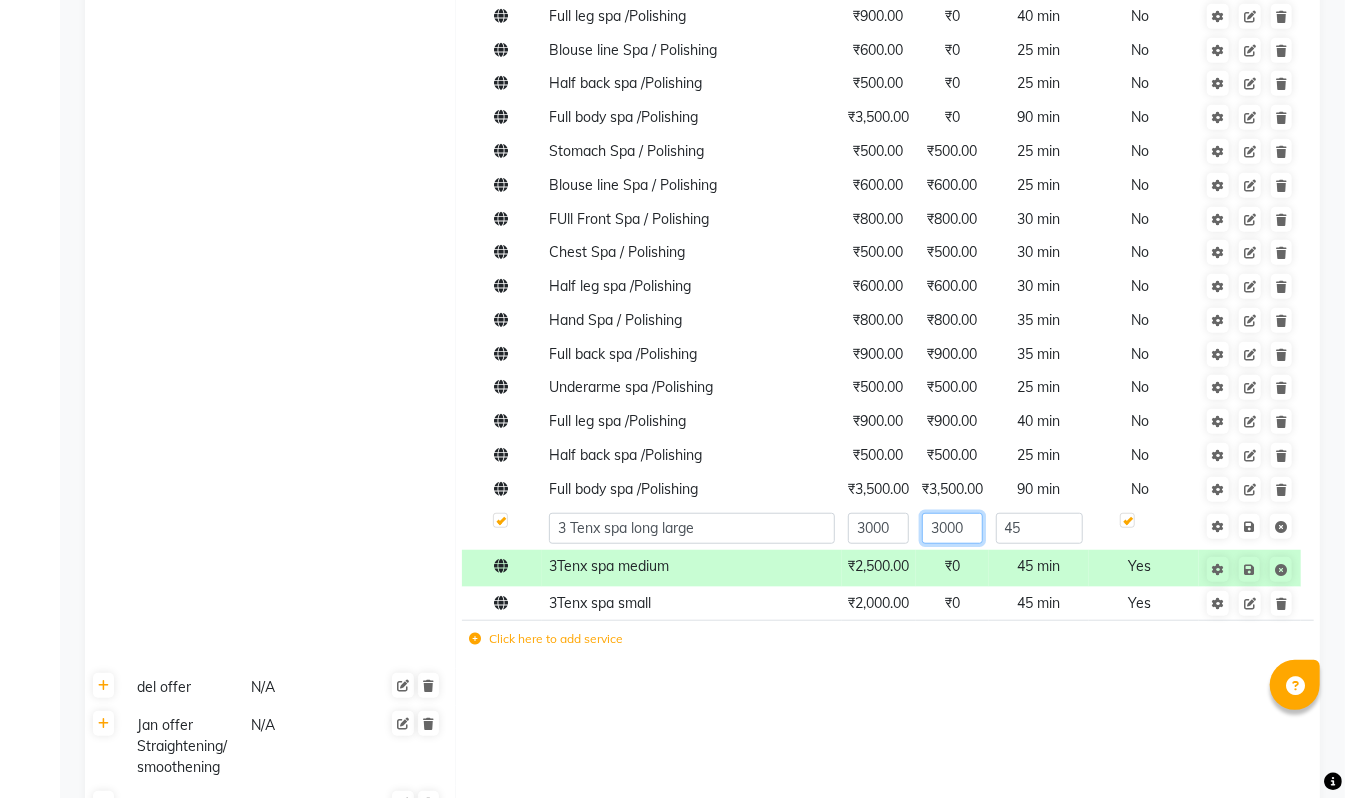 click on "3000" 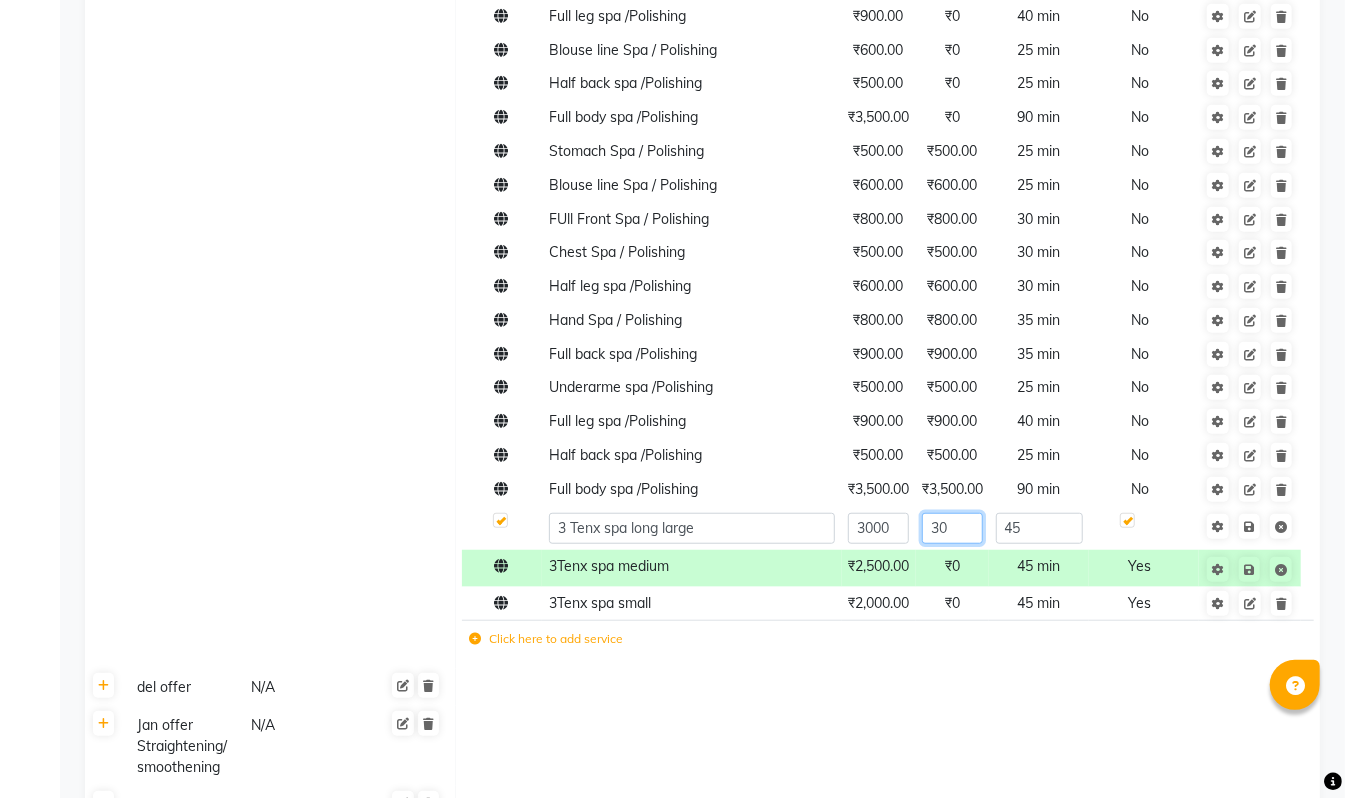 type on "3" 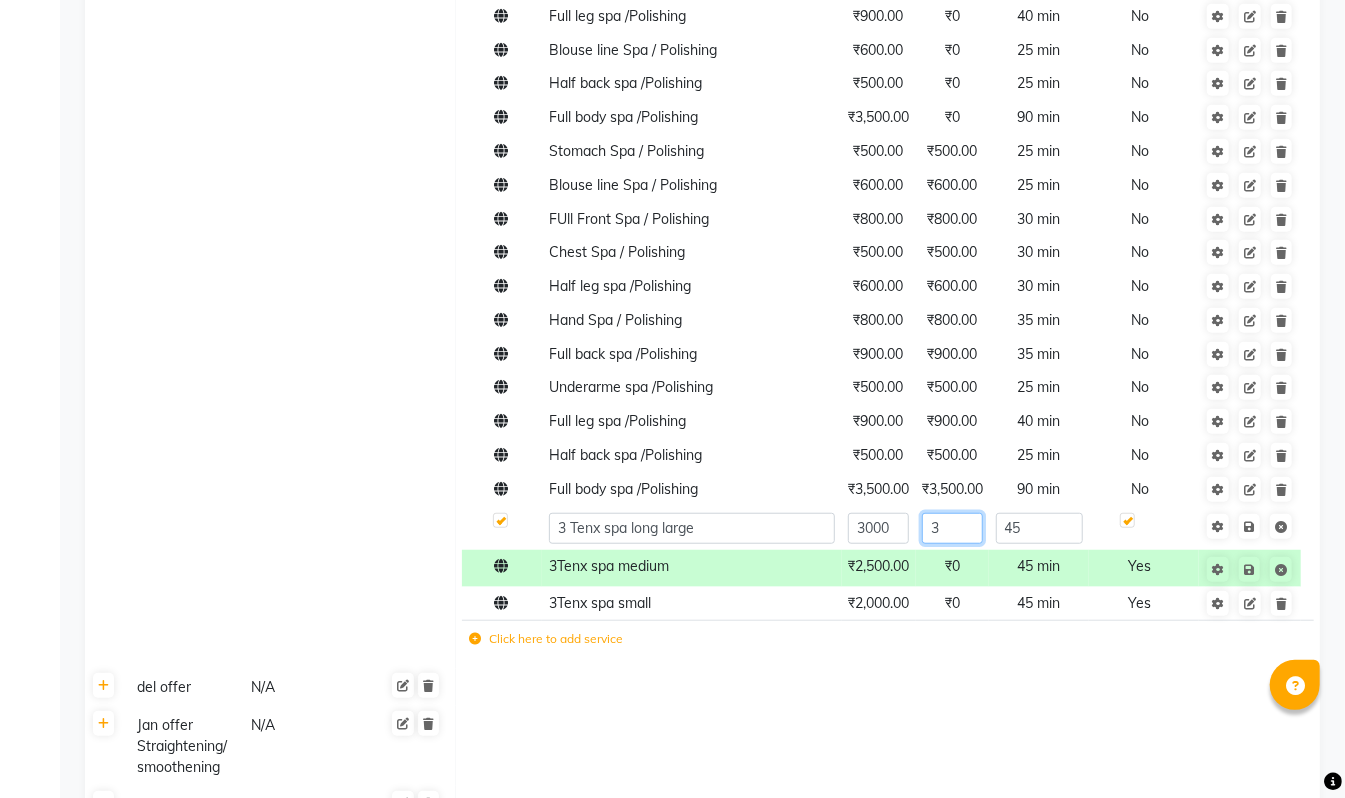 type 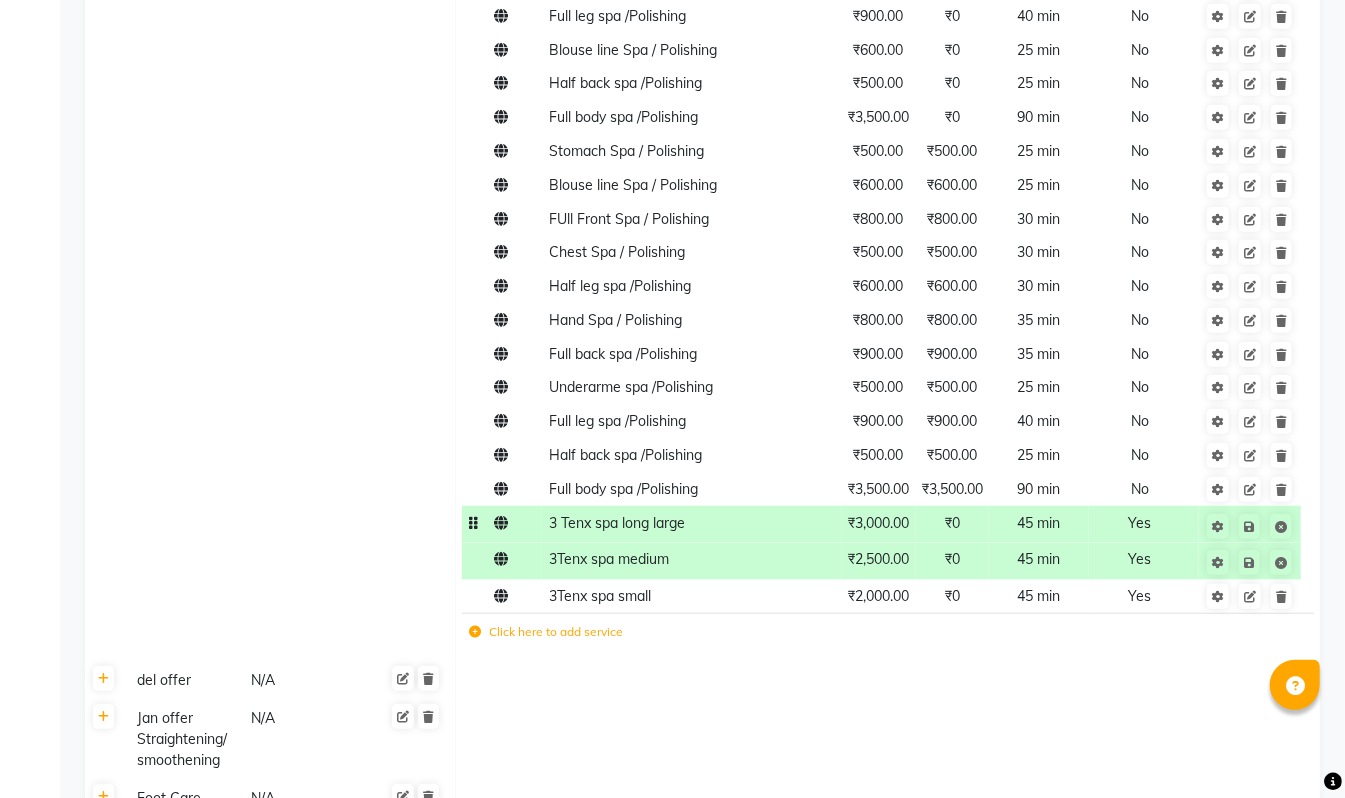 click 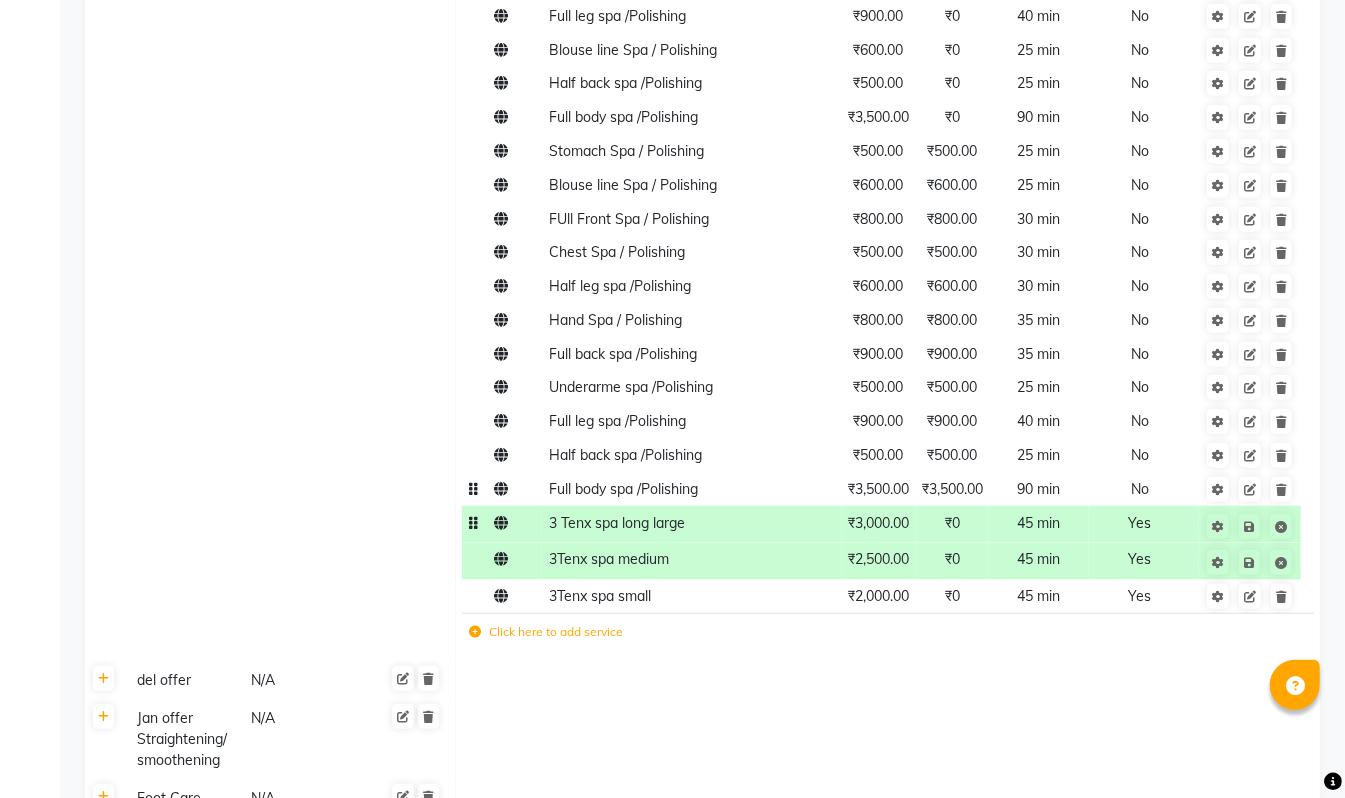 click on "₹3,500.00" 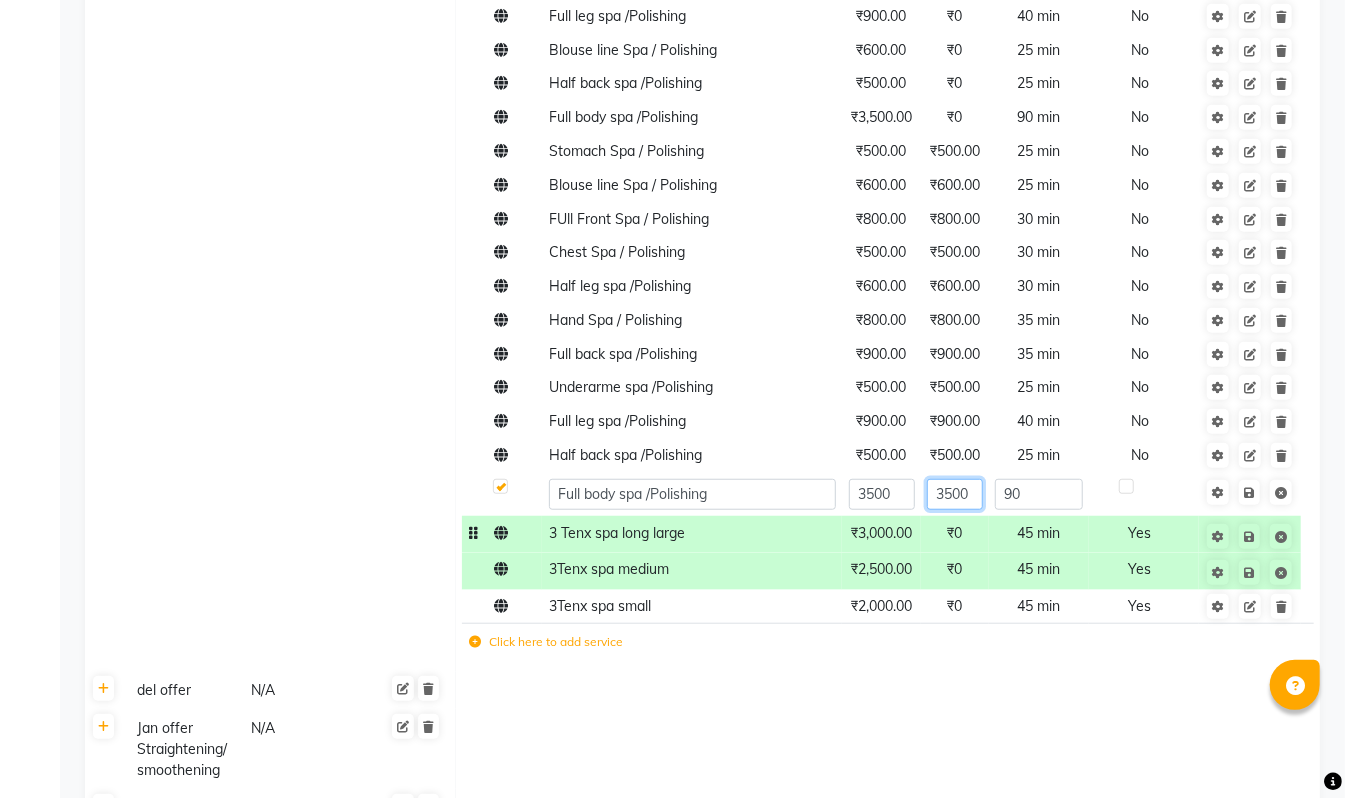 click on "3500" 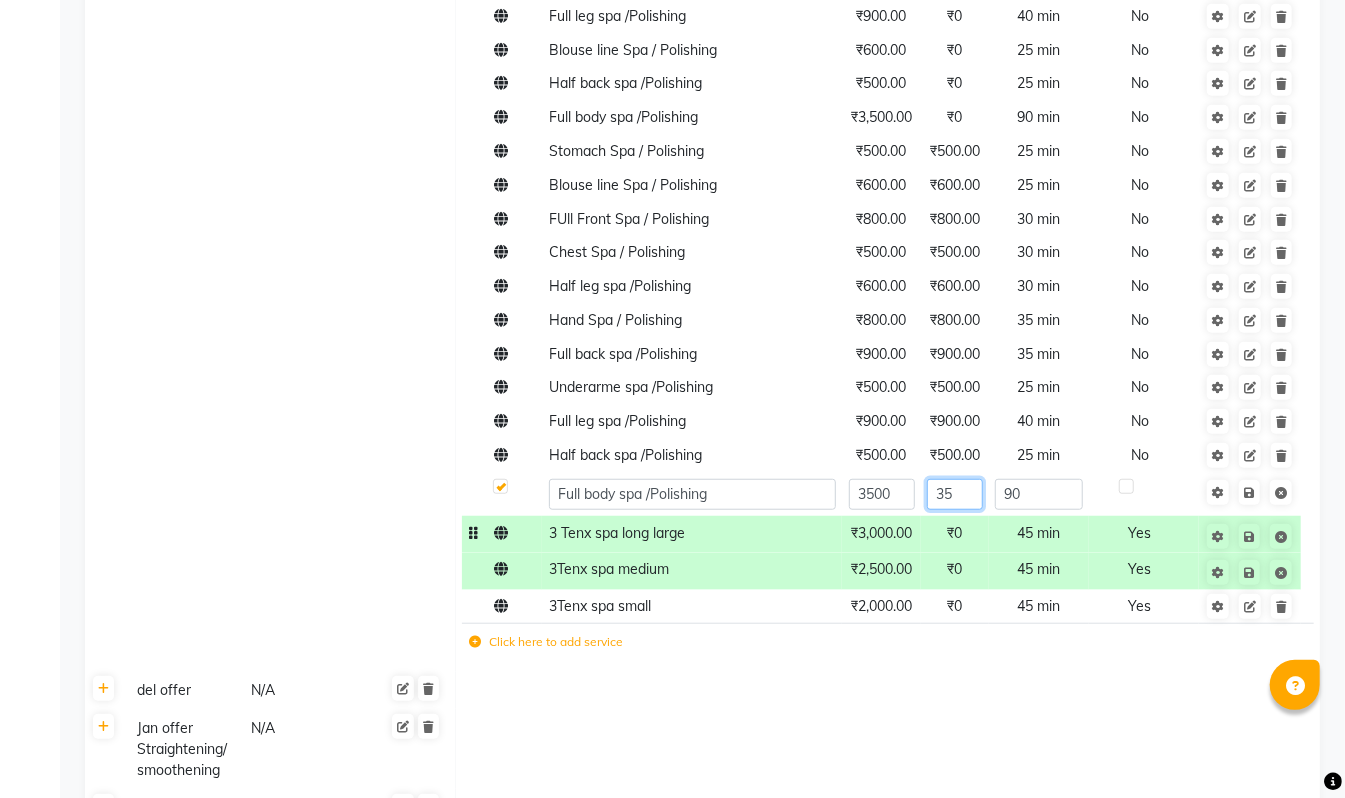 type on "3" 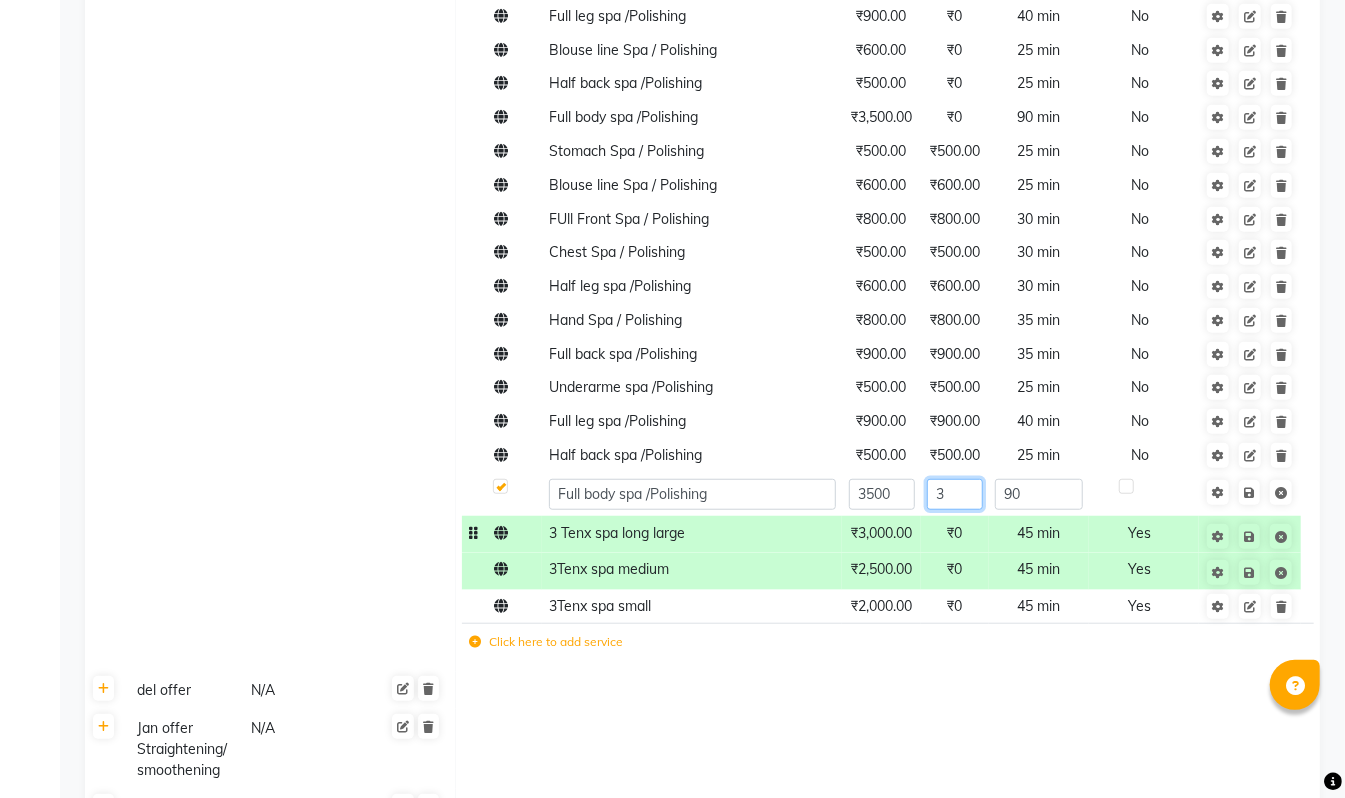 type 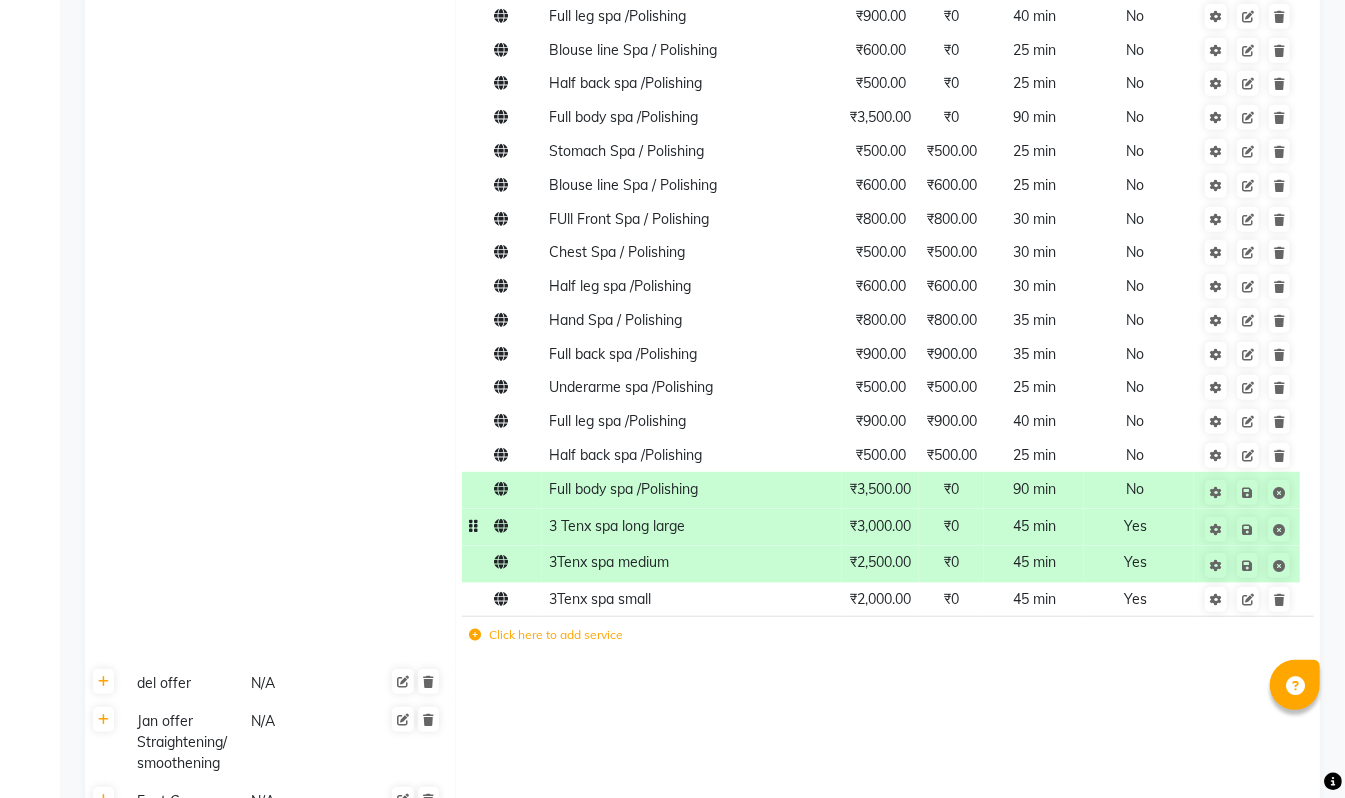 click 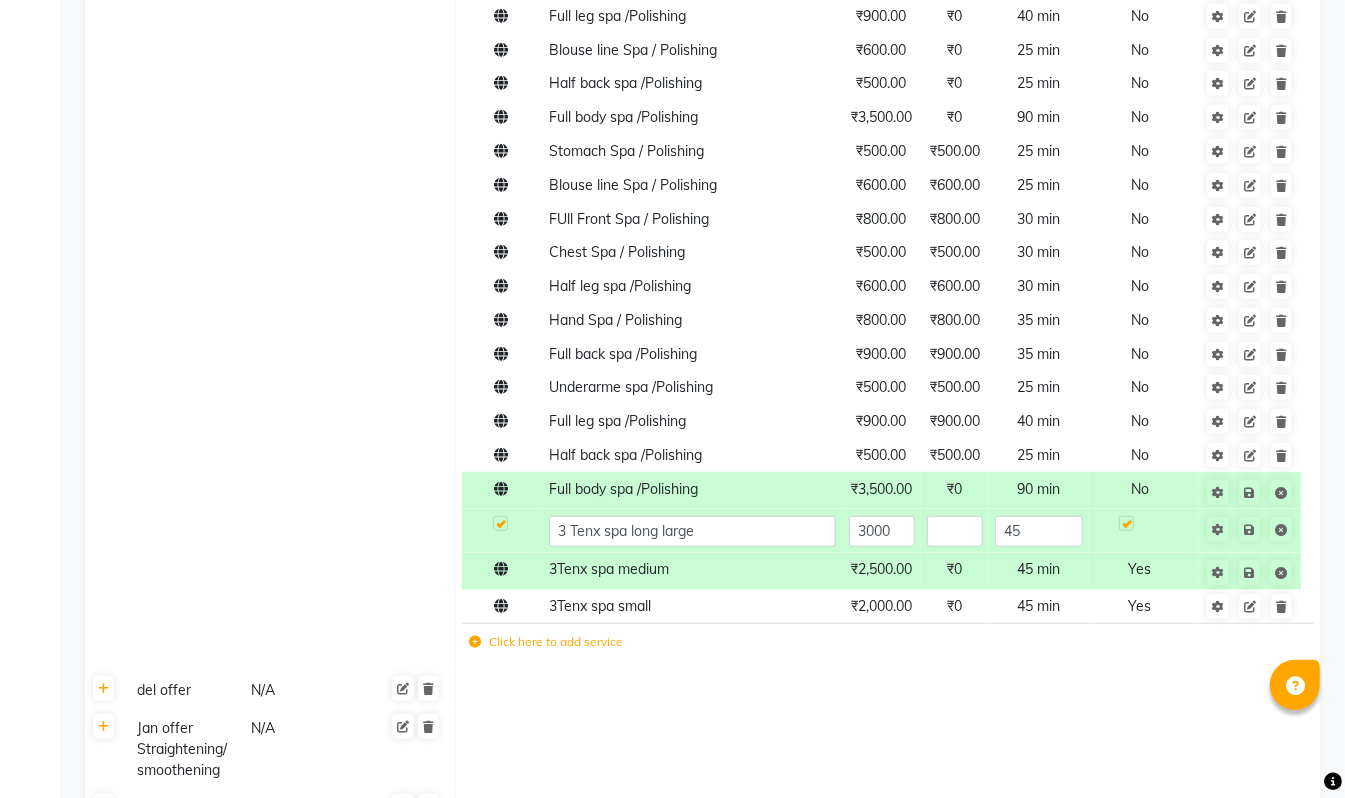 click 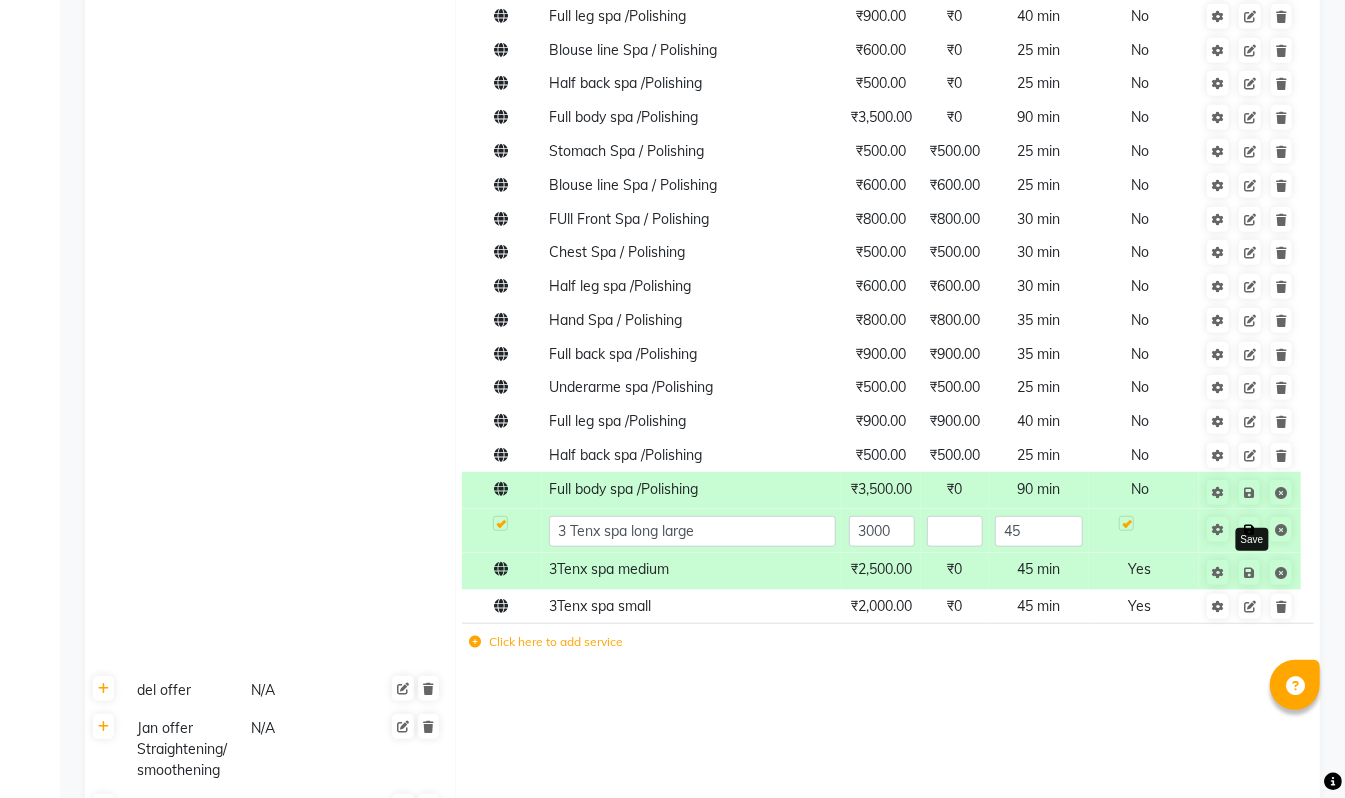 click 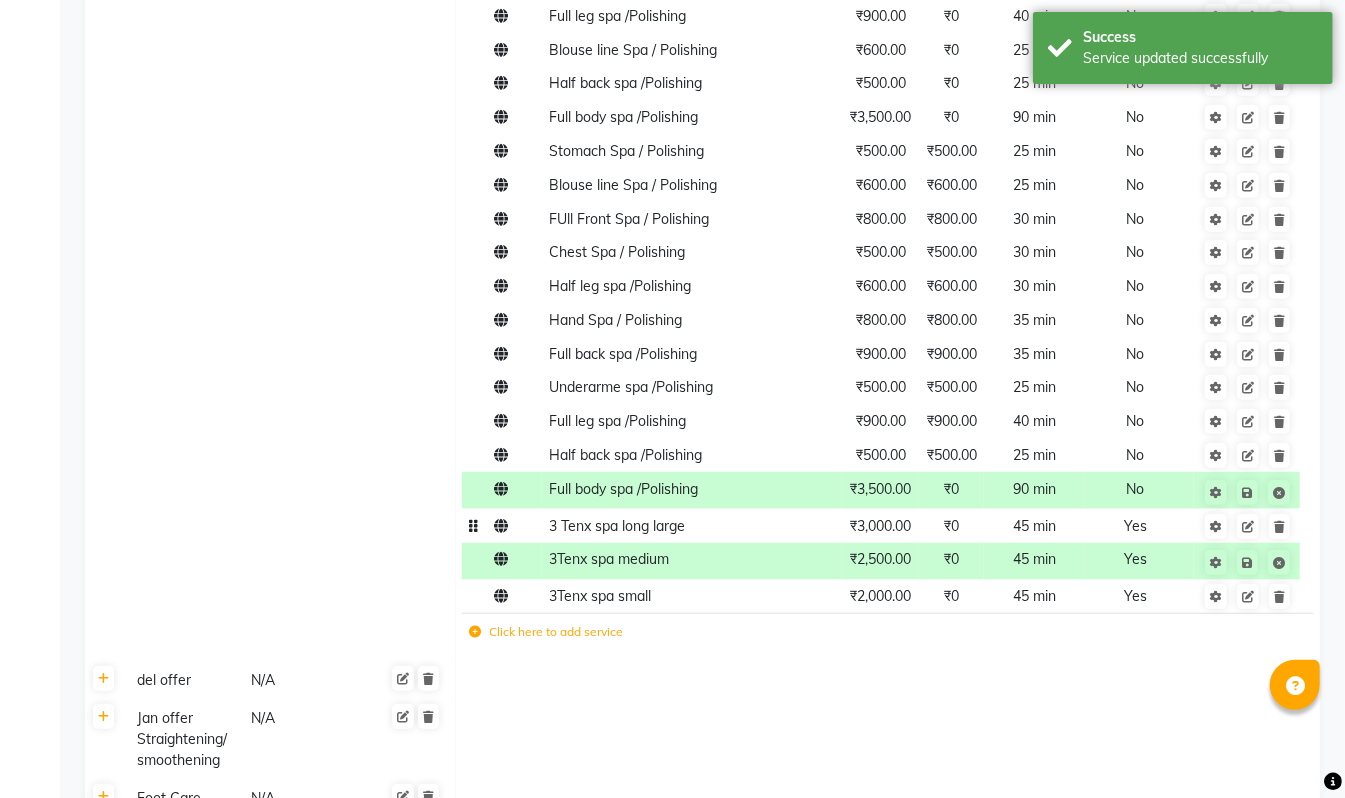 click on "Yes" 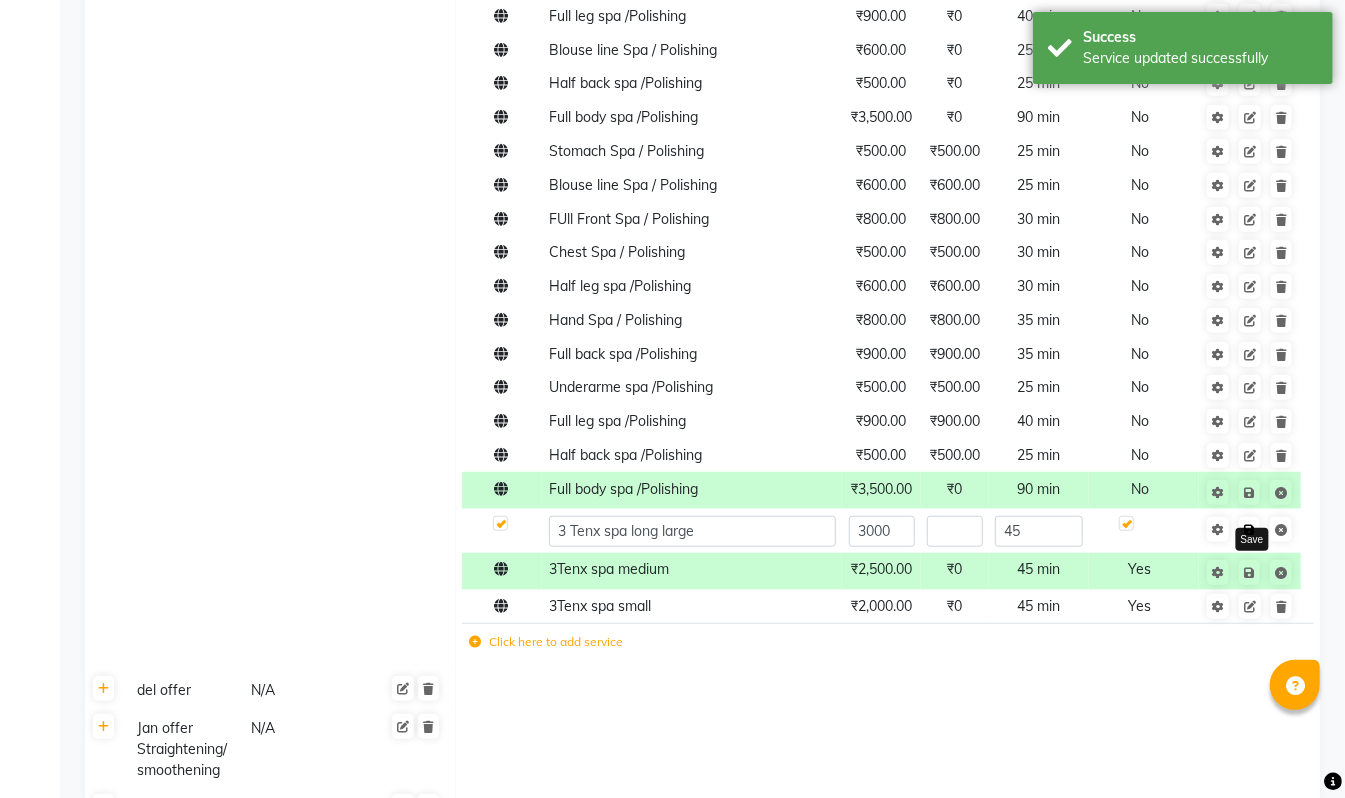 click 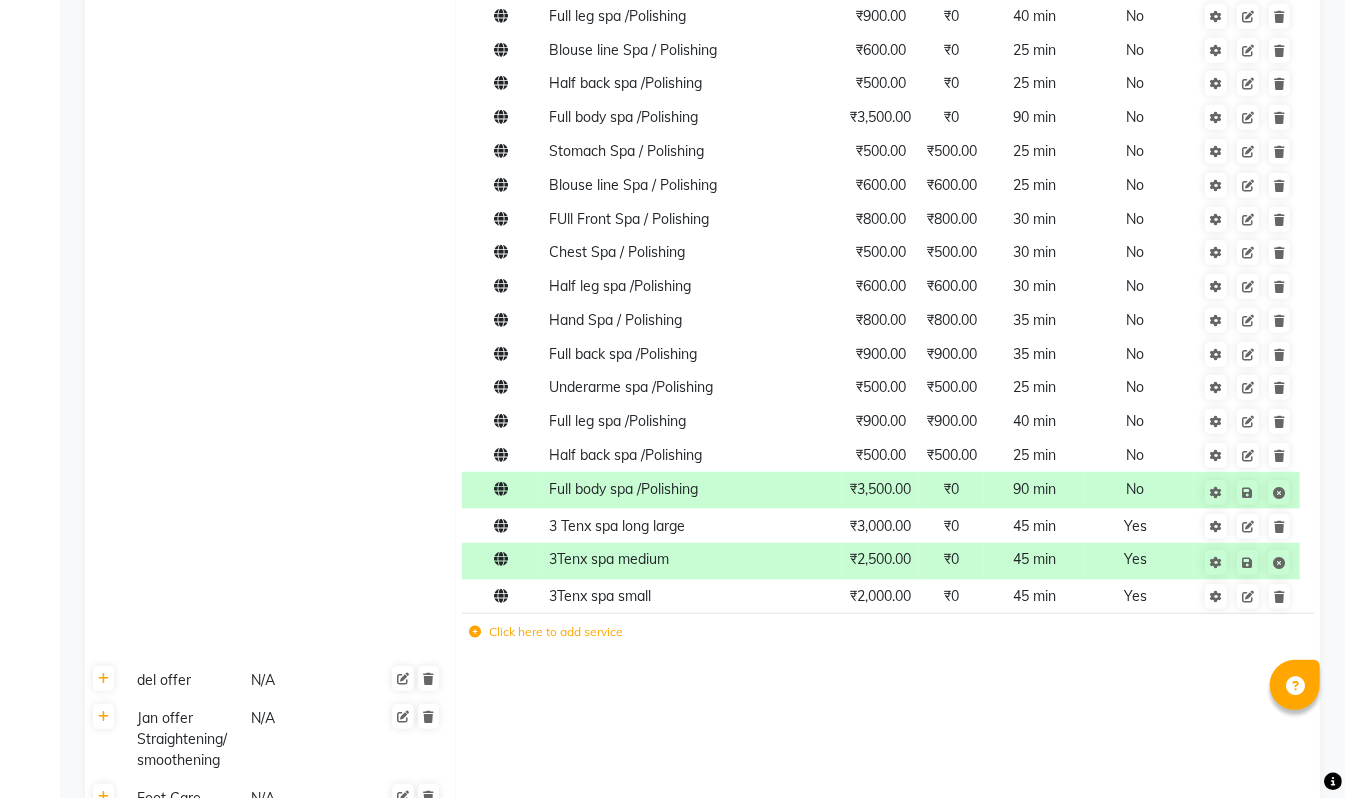 click on "₹0" 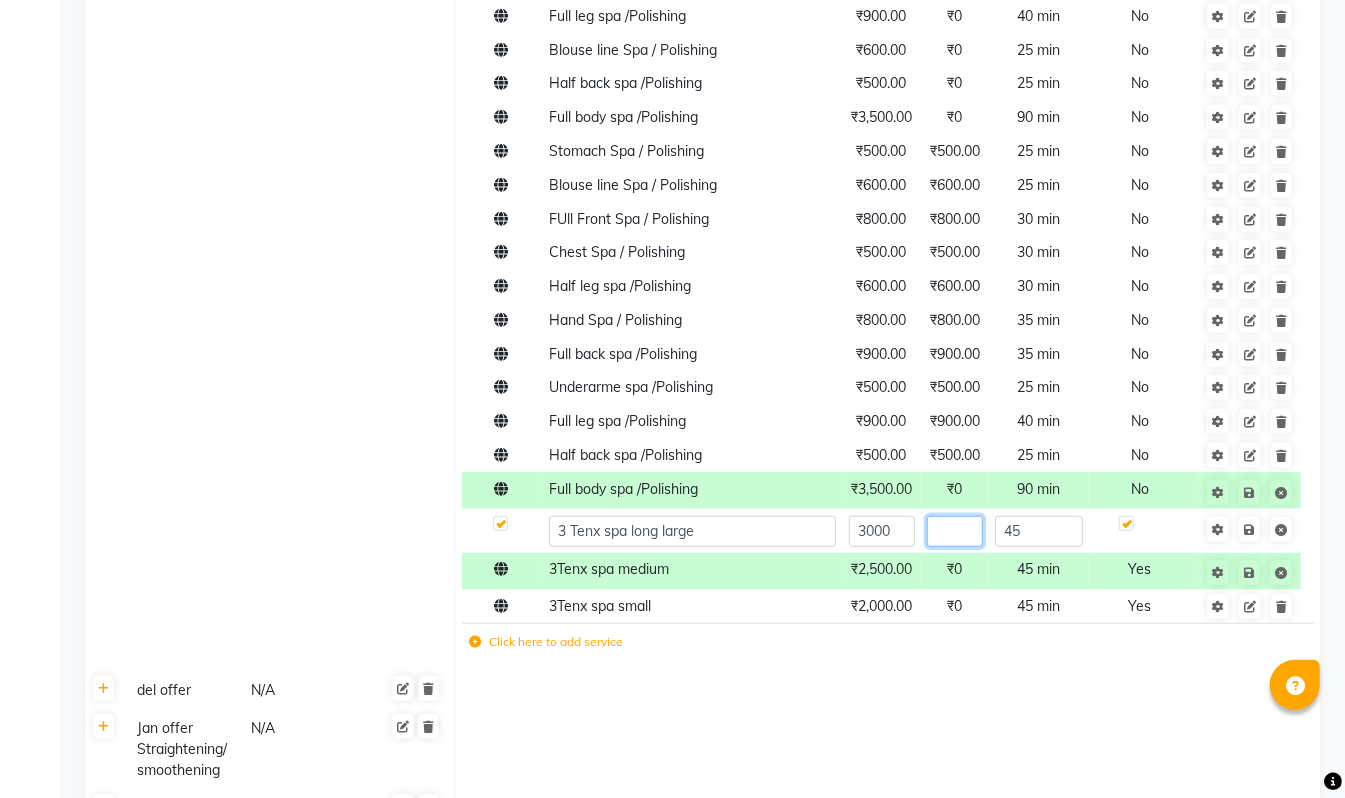 click 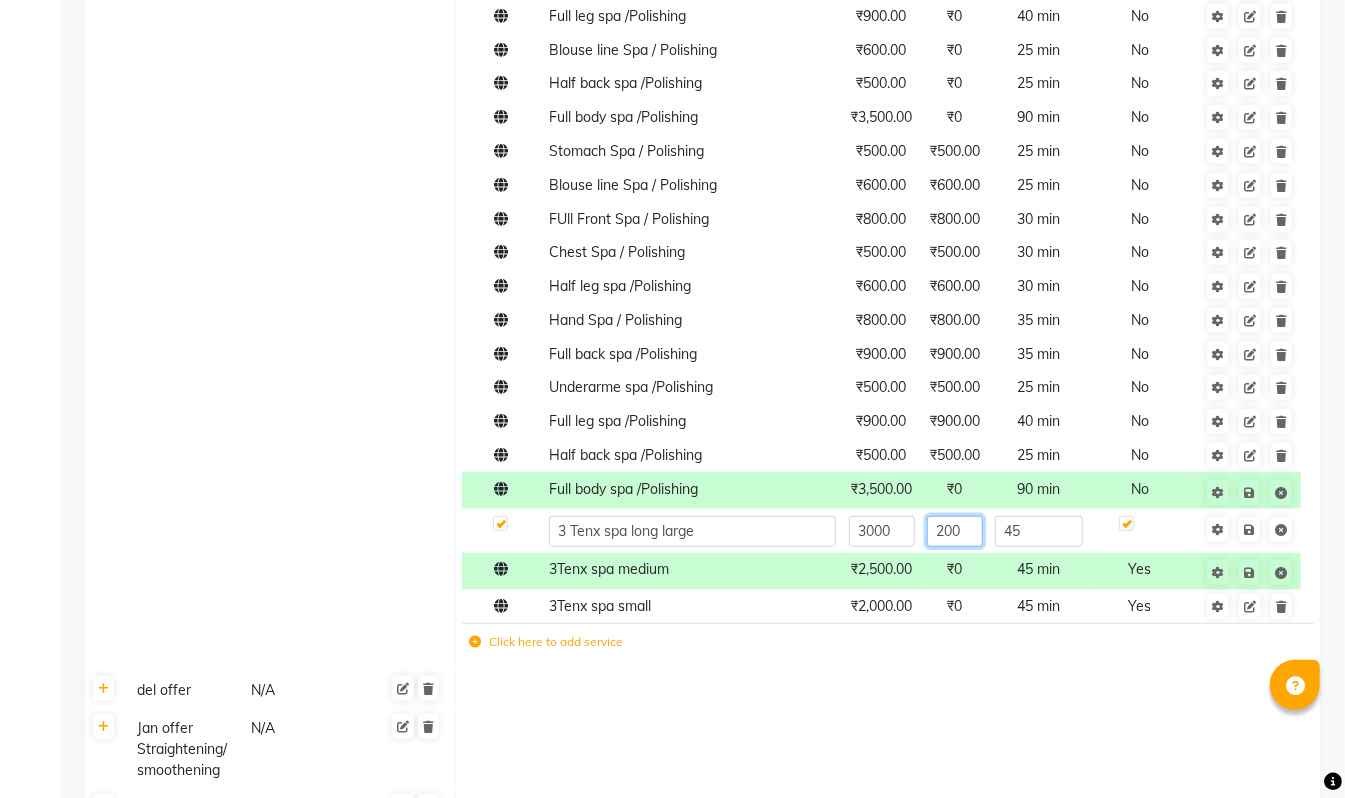 type on "2000" 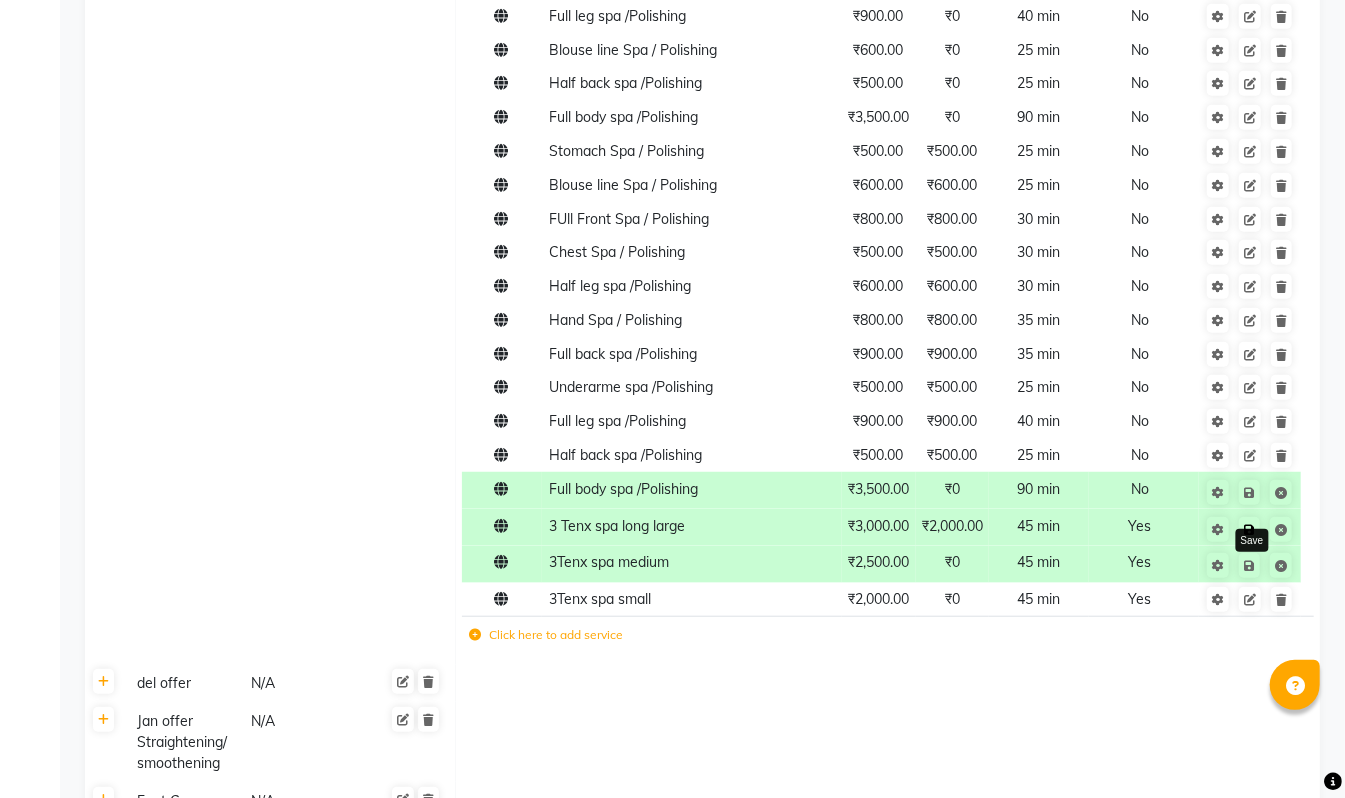 click 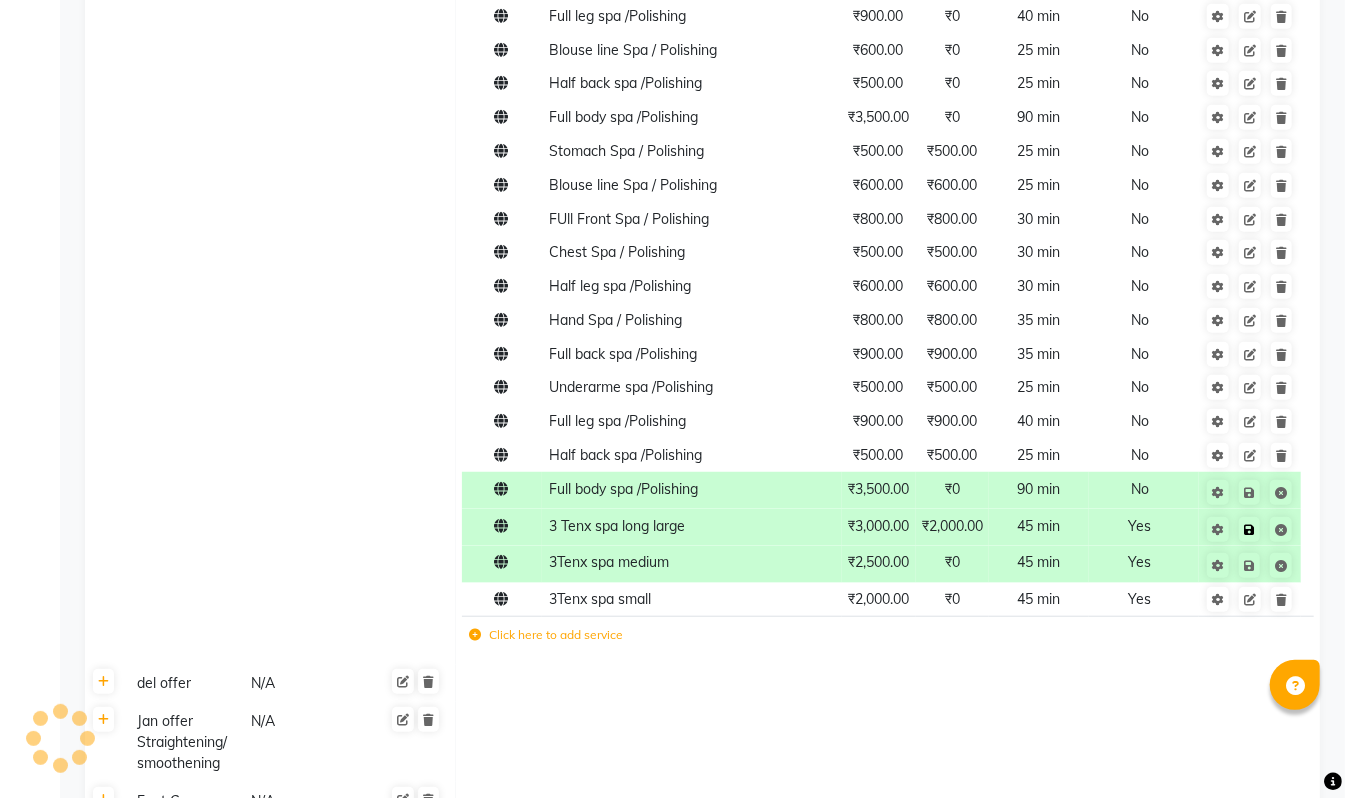 click 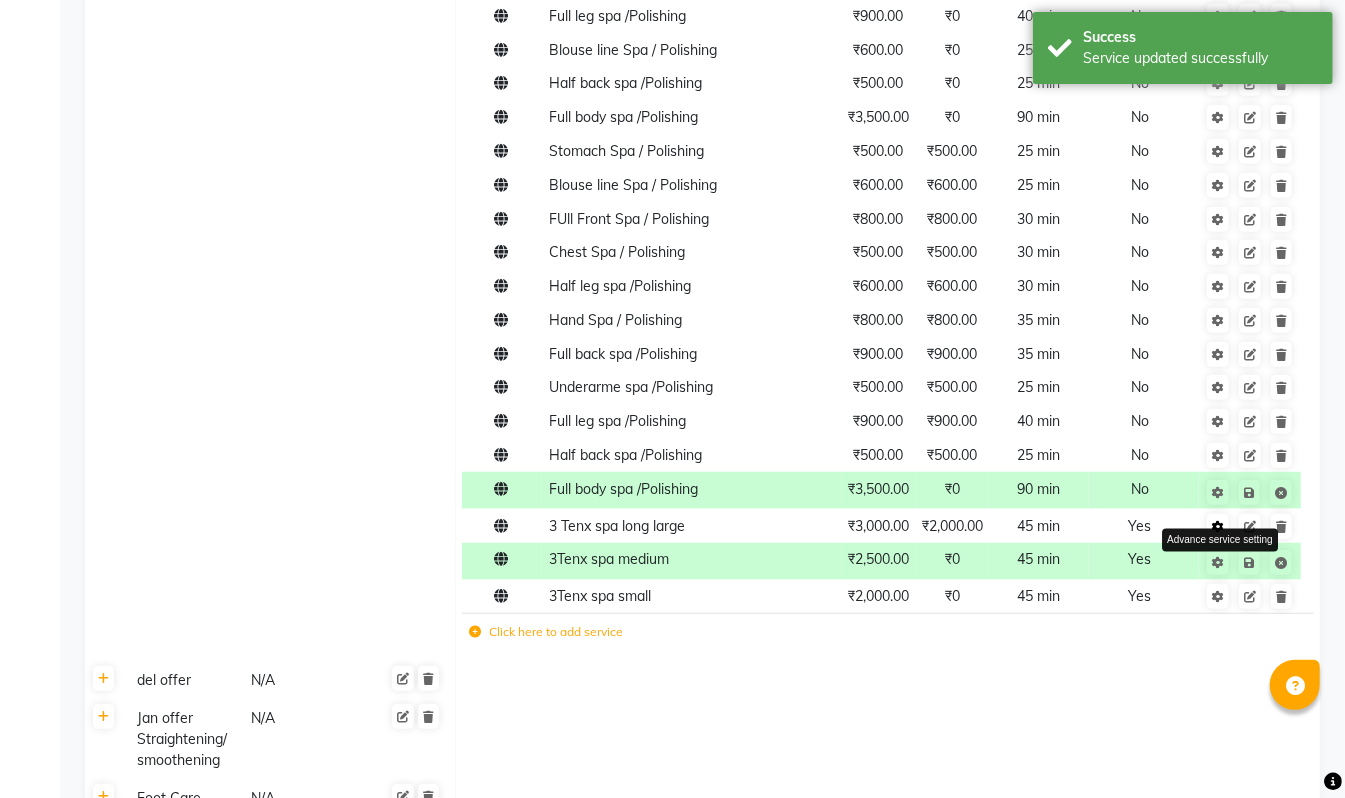 click 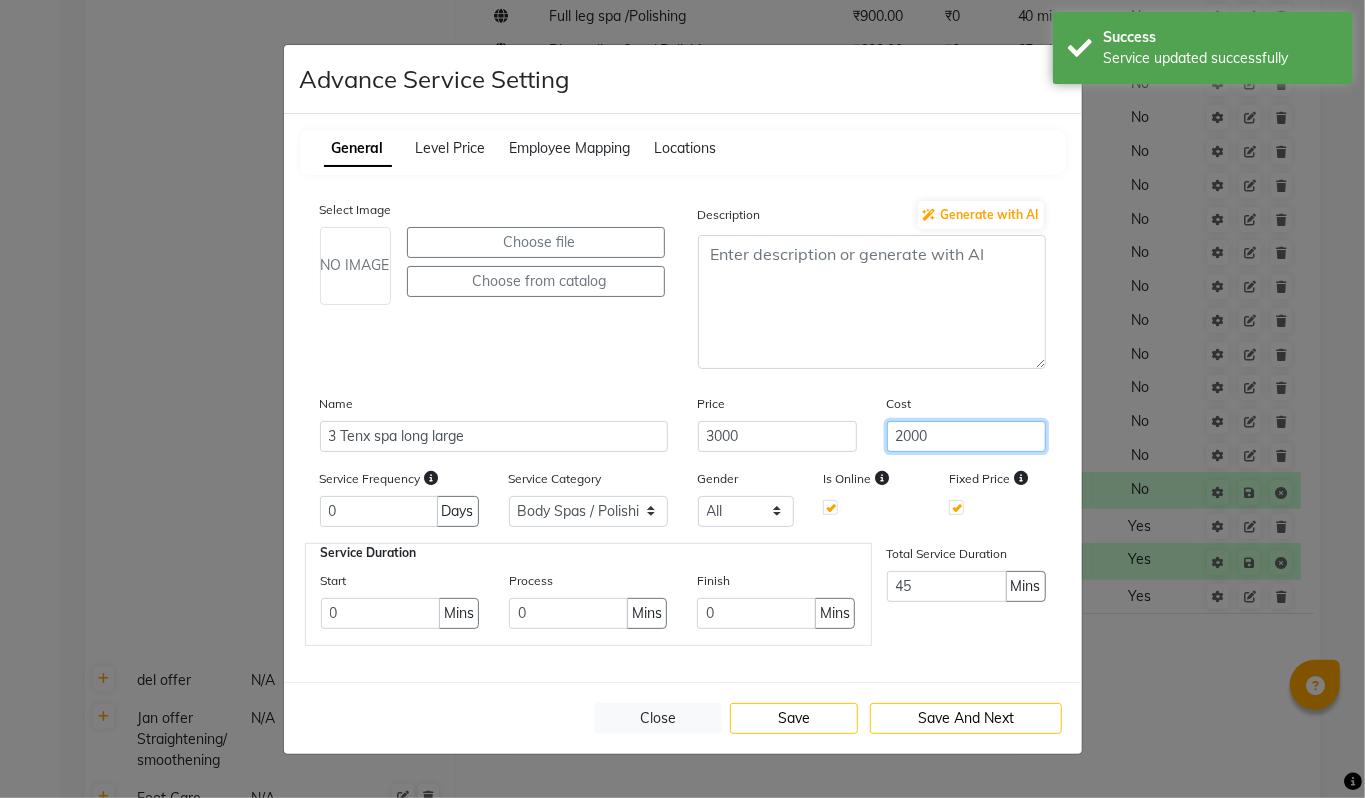 click on "2000" 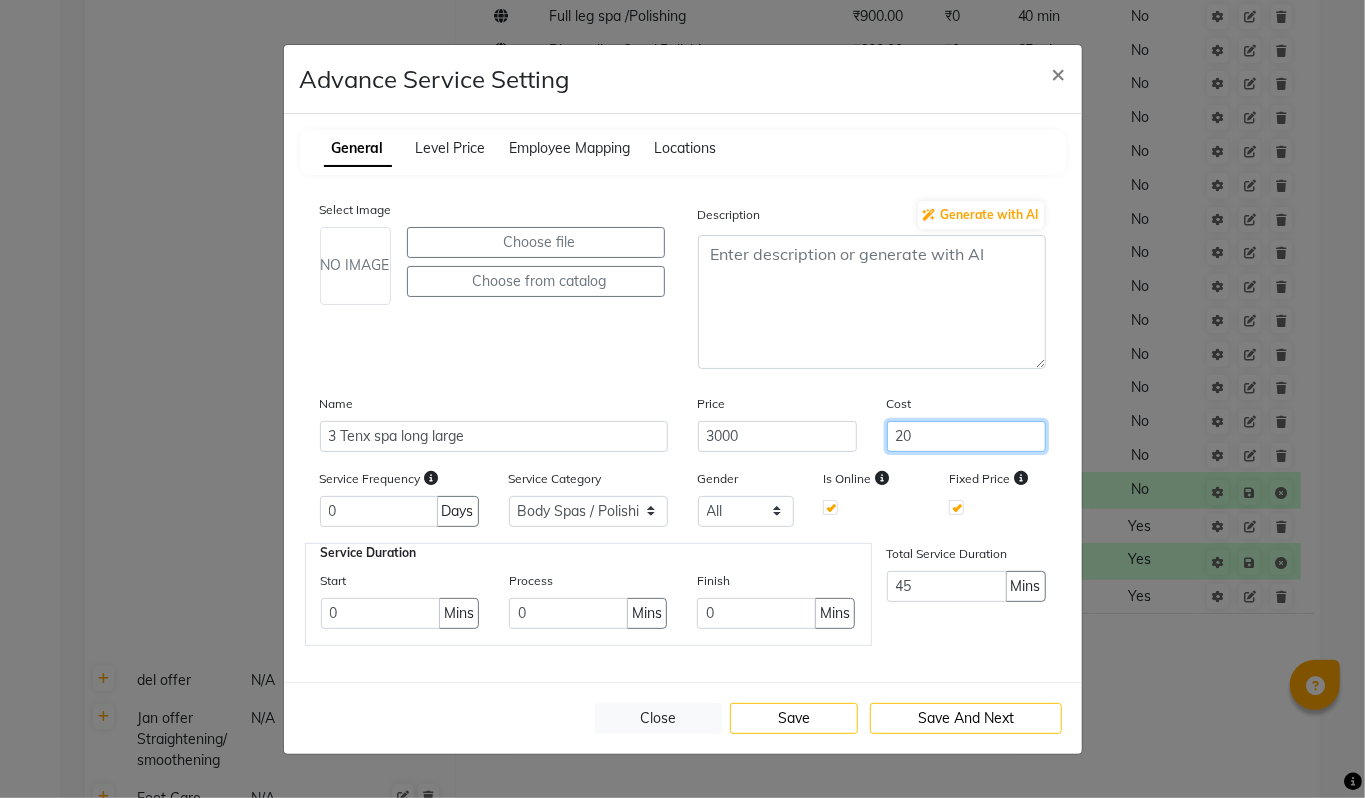 type on "2" 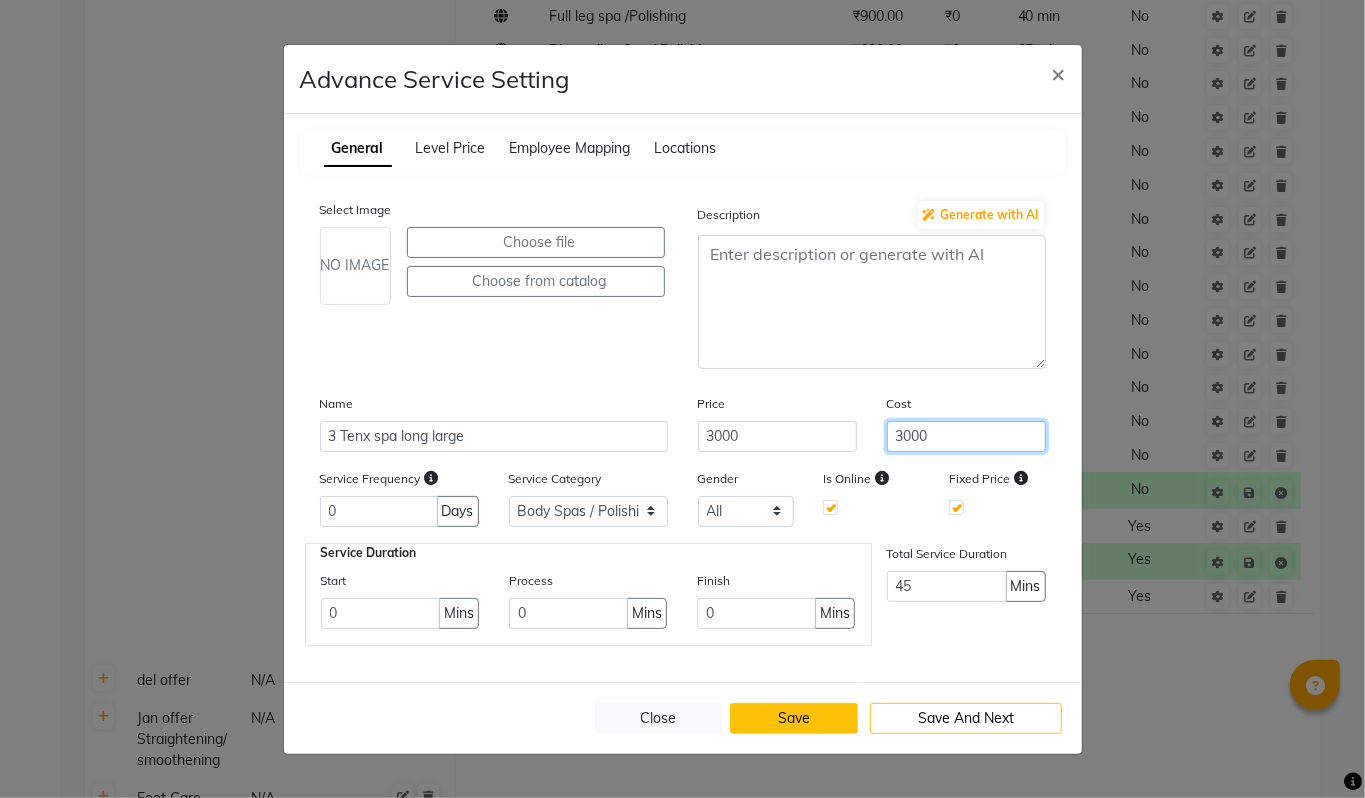 type on "3000" 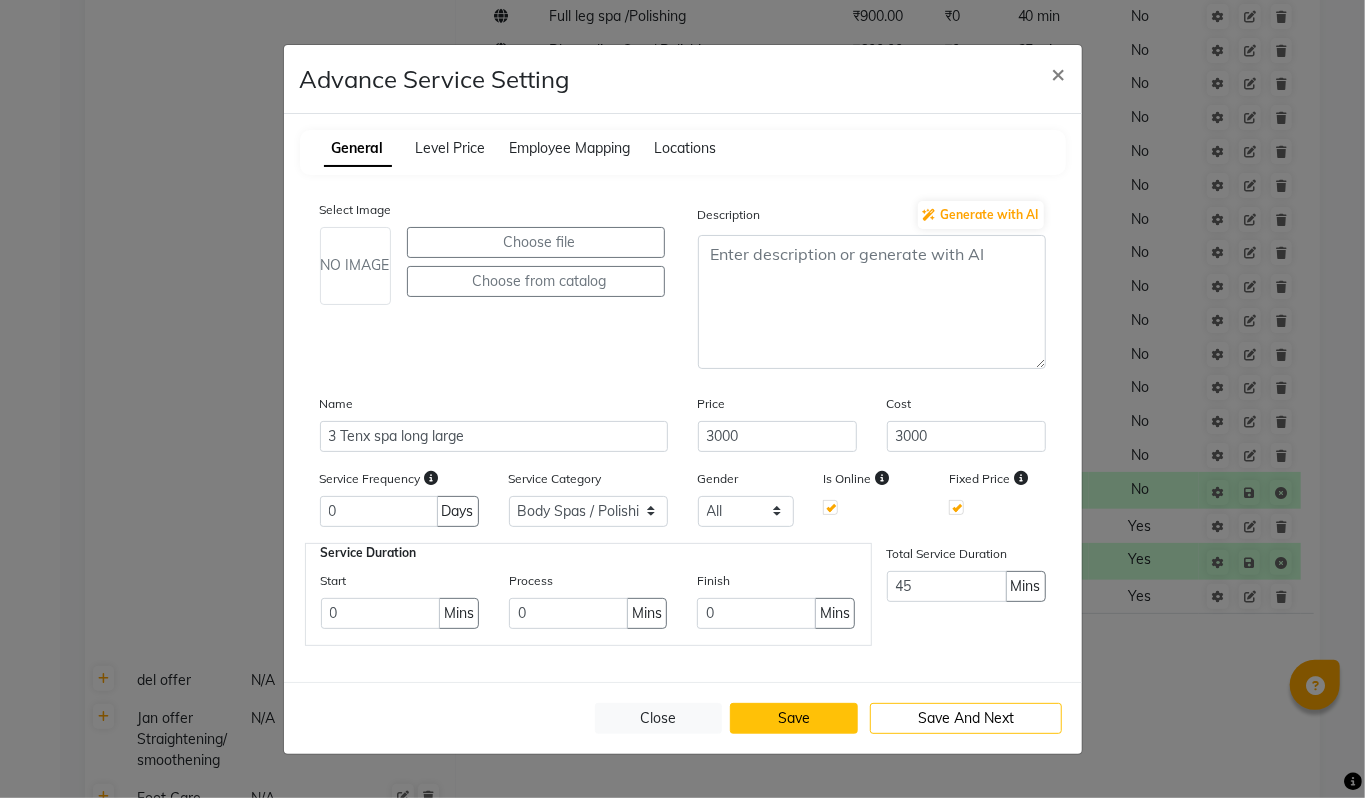 click on "Save" 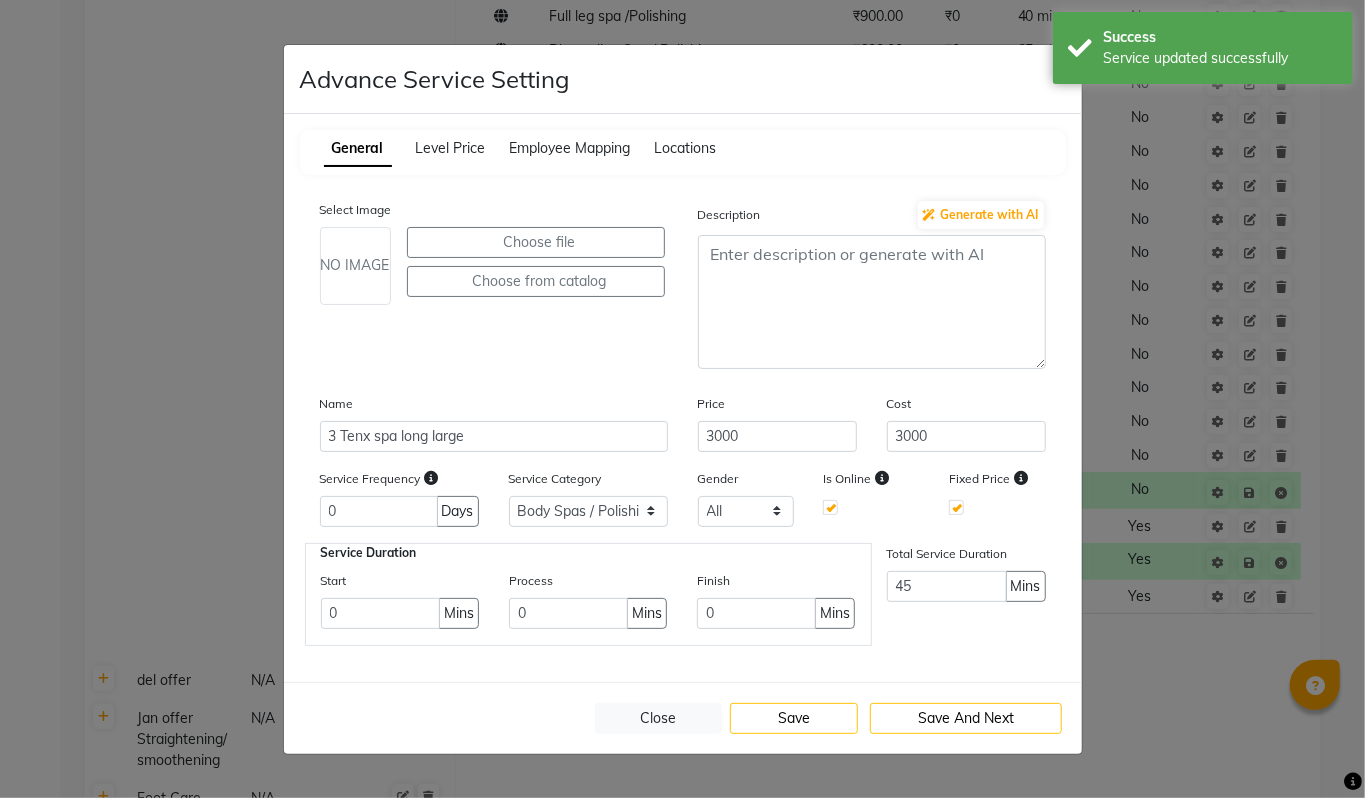 click on "Advance Service Setting × General Level Price Employee Mapping Locations Select Image NO IMAGE Choose file  Choose from catalog  Description Generate with AI Name 3 Tenx spa long large Price 3000 Cost 3000 Service Frequency 0 Days Service Category Select  Body Spas / Polishing  del offer  Jan offer Straightening/ smoothening  Foot Care  Brazilian Wax  Hair Spas  Texture services  Body Massages  HAIR STYLING  Makeup  Hair Treatments  D-[MEDICAL_DATA]  Man  offer 2  Man Skin Offer  Nail Services  Beauty Services  Express Spa  Man Package  Deluxe Package  Facials  Sample  HAIR COLOUR SERVICES  HAIR CUTS  Gift Voucher  Hand Care  Cleanup  Spa Services  Waxings  Threading  Safety Kit  old Gender All [DEMOGRAPHIC_DATA] [DEMOGRAPHIC_DATA] Other Is Online Fixed Price Service Duration Start 0 Mins Process 0 Mins Finish 0 Mins Total Service Duration 45 Mins  Close   Save  Save And Next" 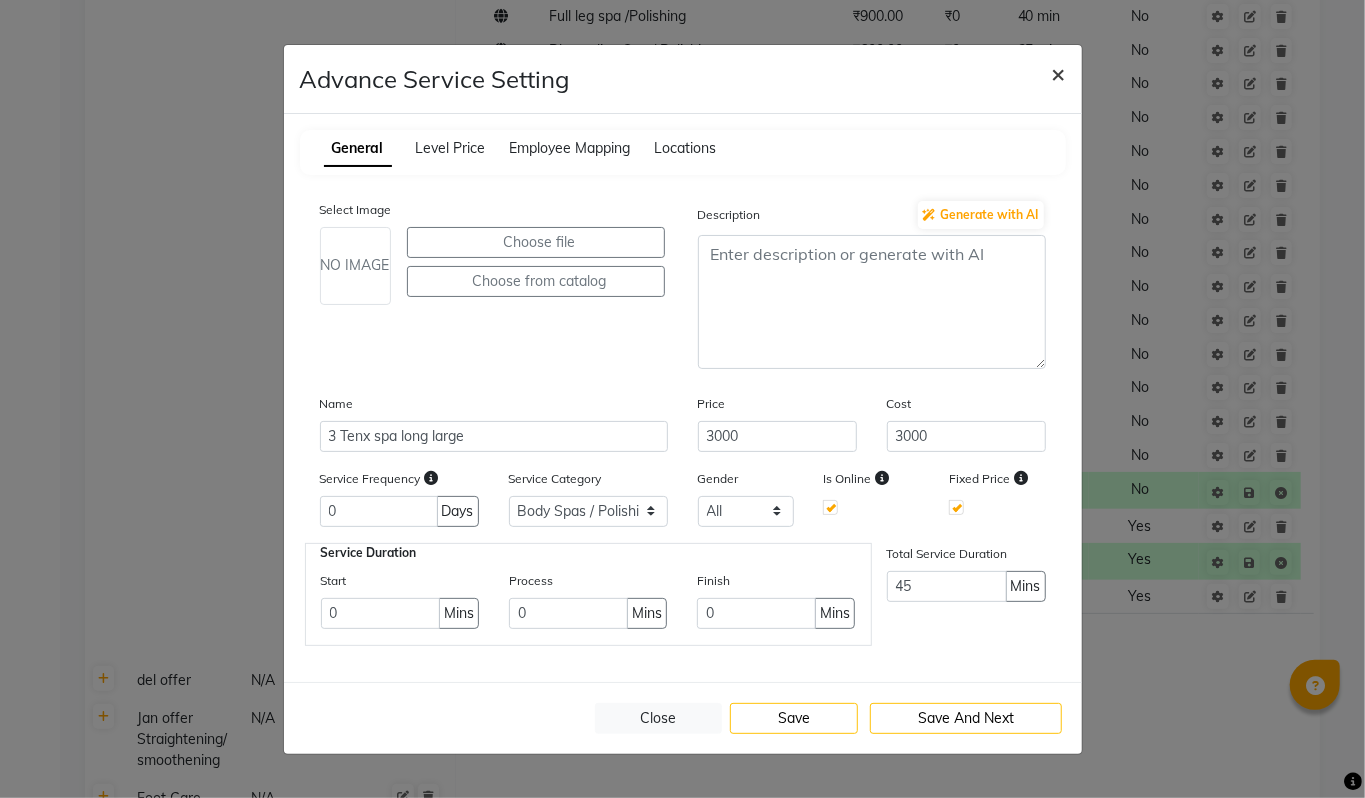 click on "×" 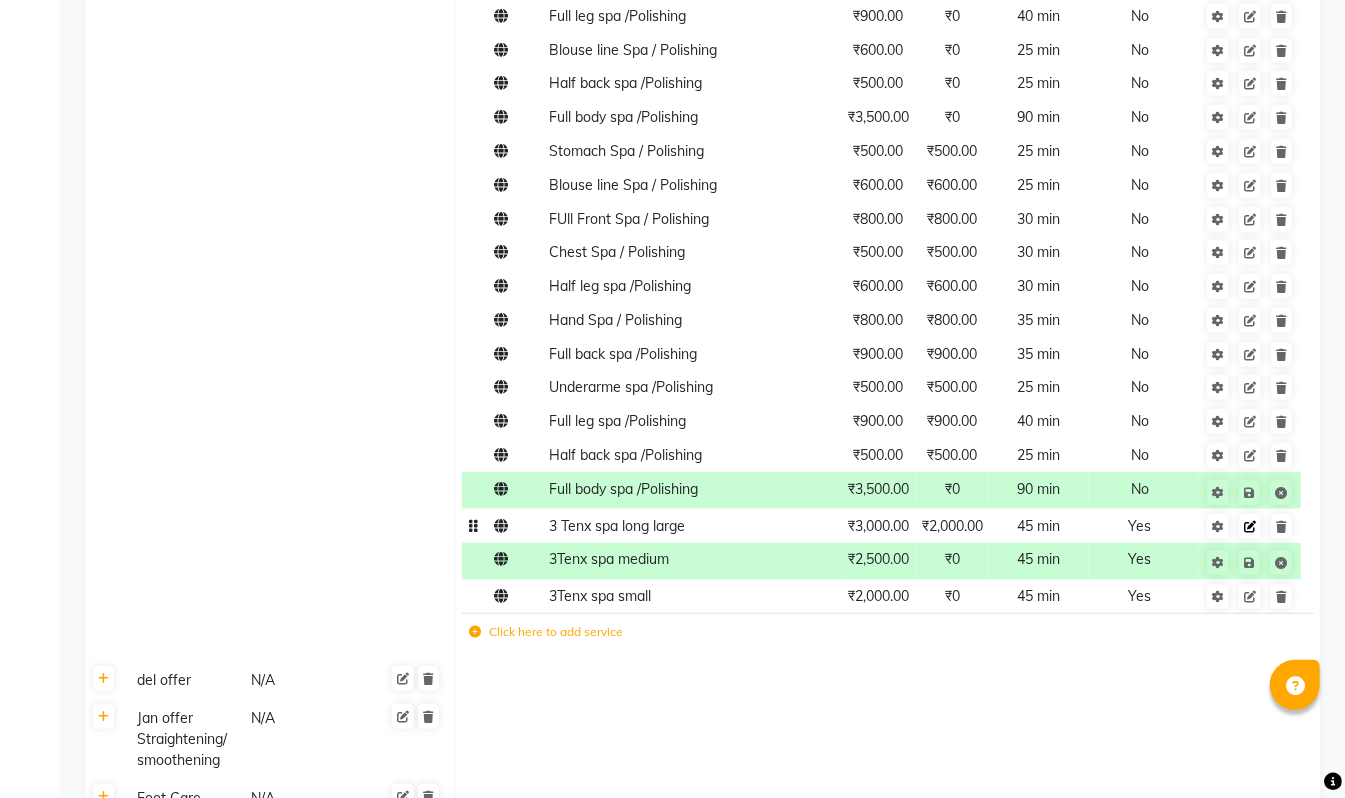 click 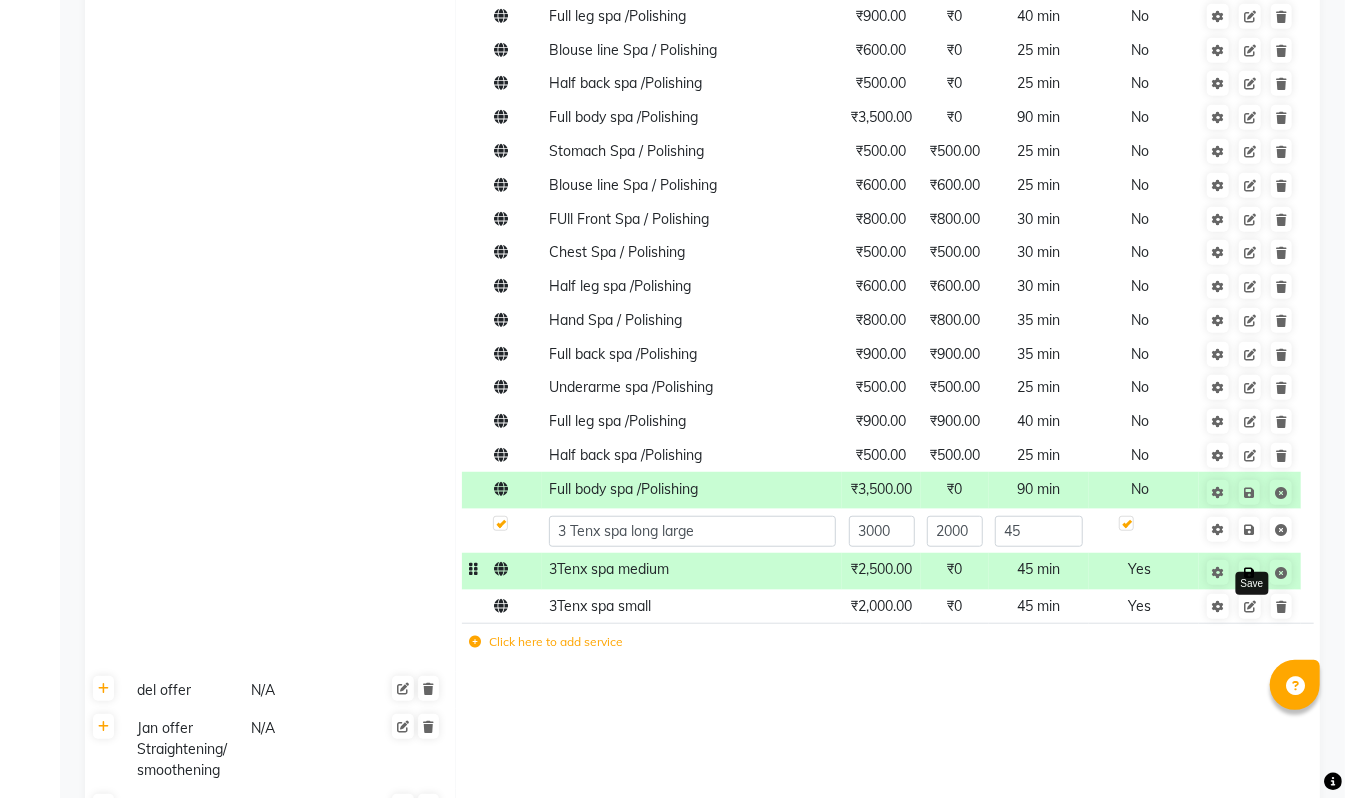 click 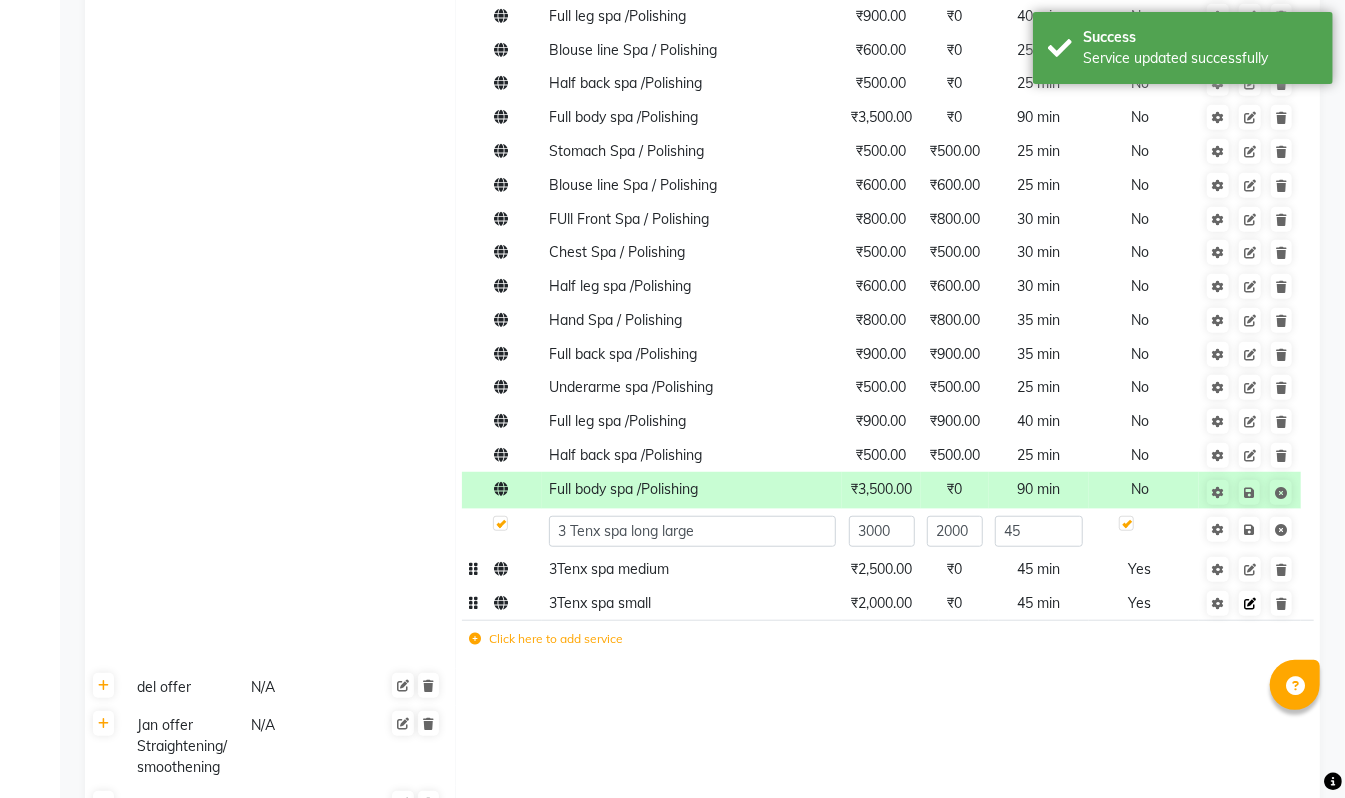 click 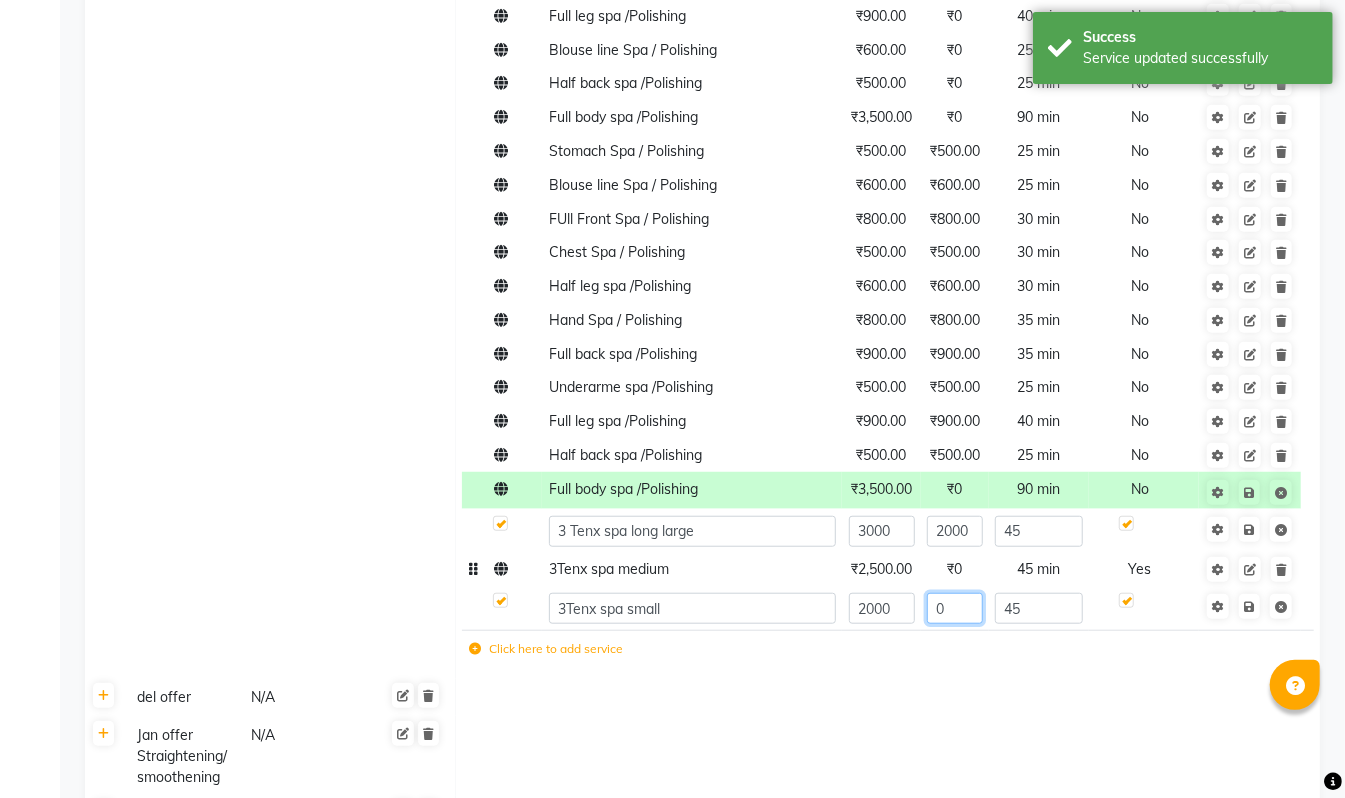 click on "0" 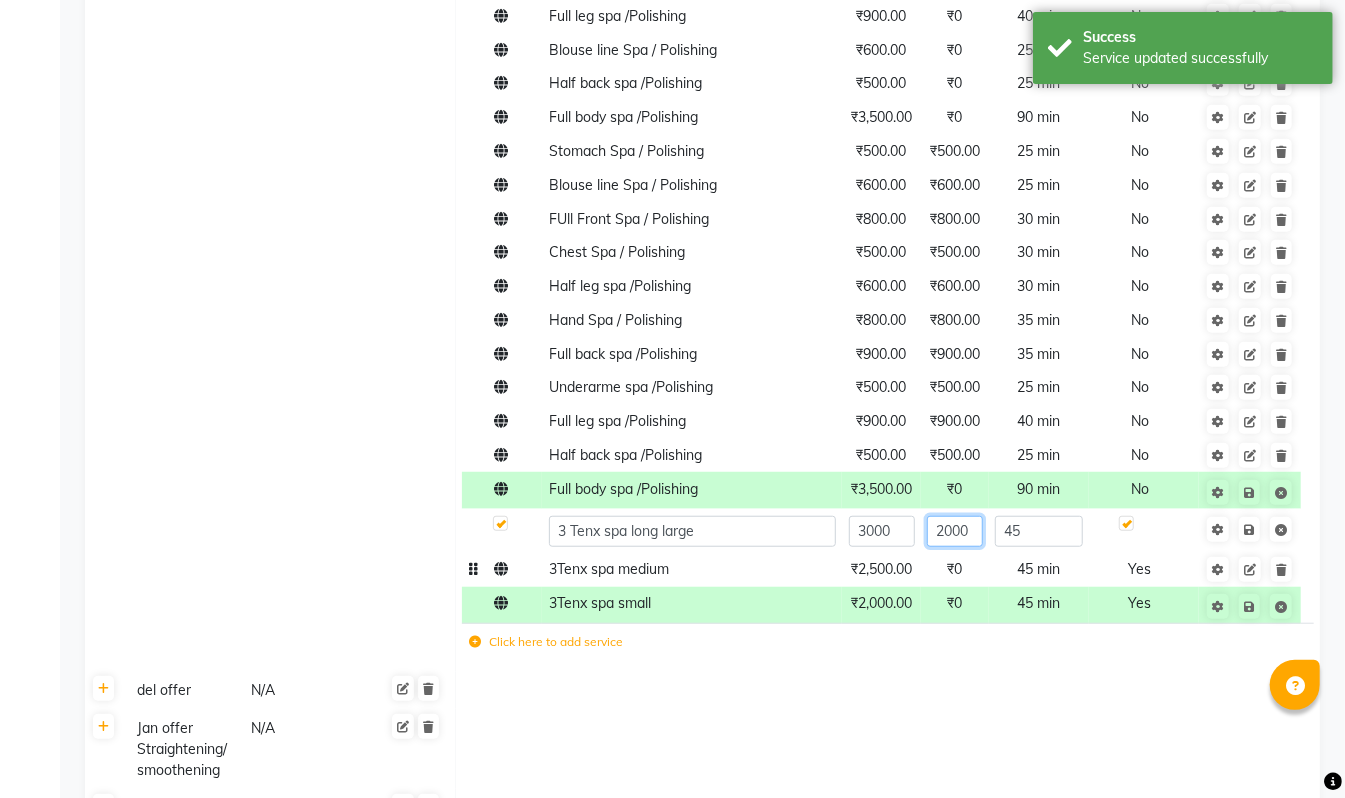 click on "2000" 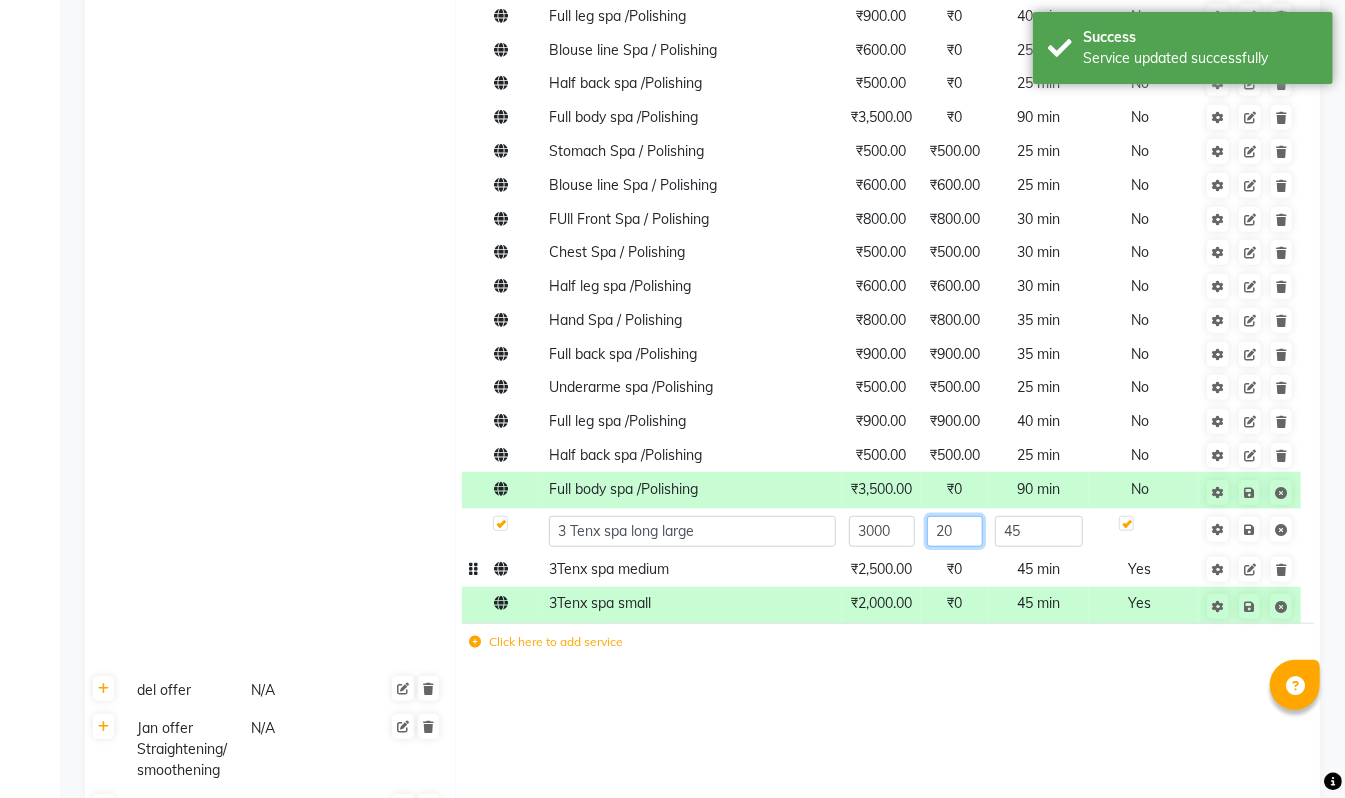 type on "2" 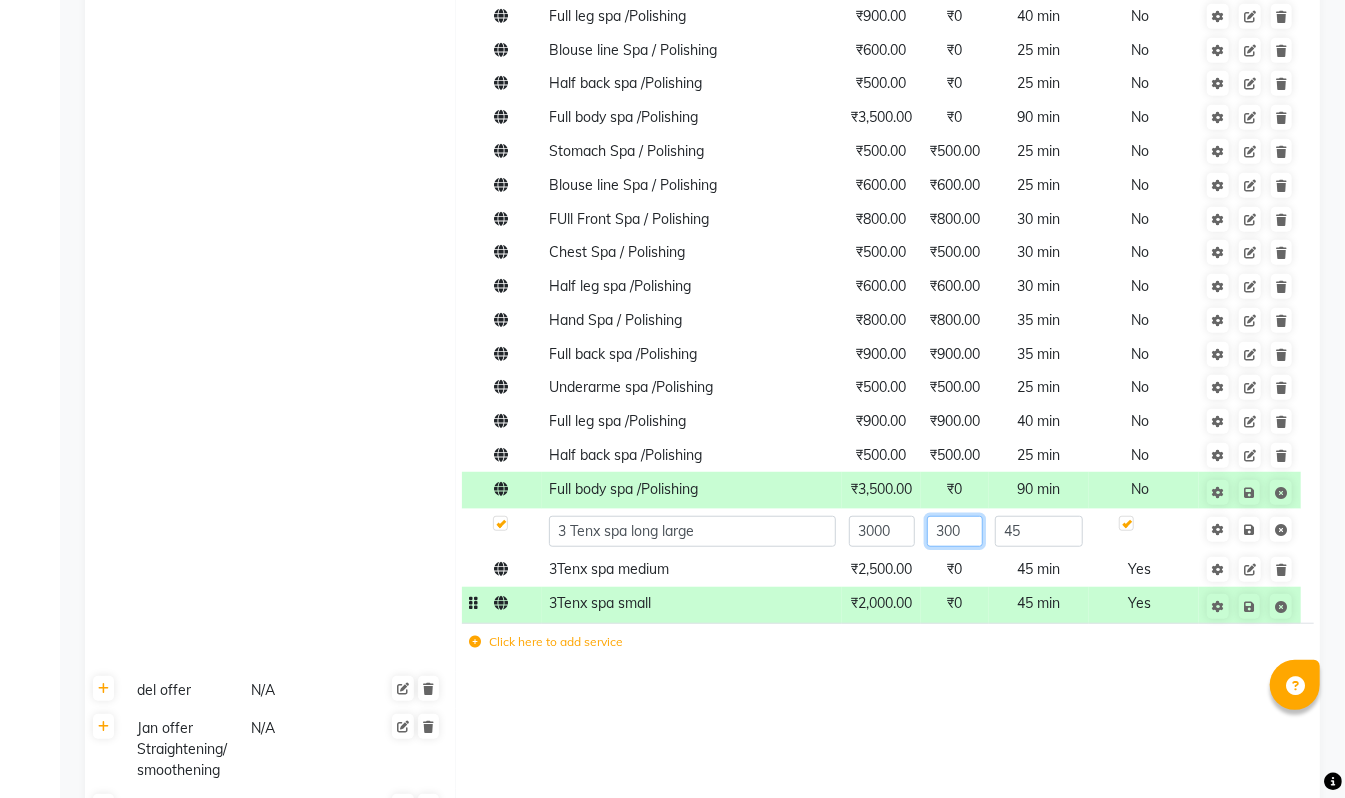 type on "3000" 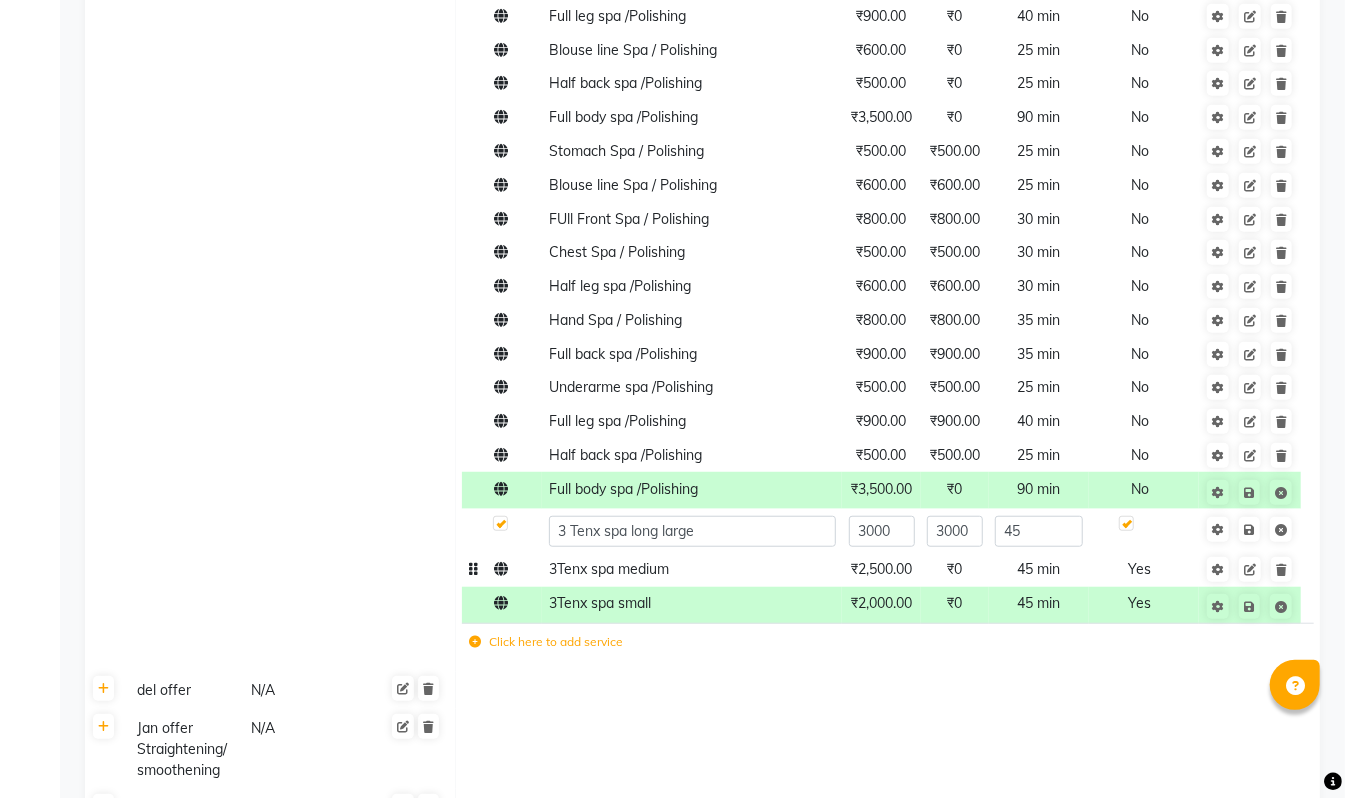 click on "₹0" 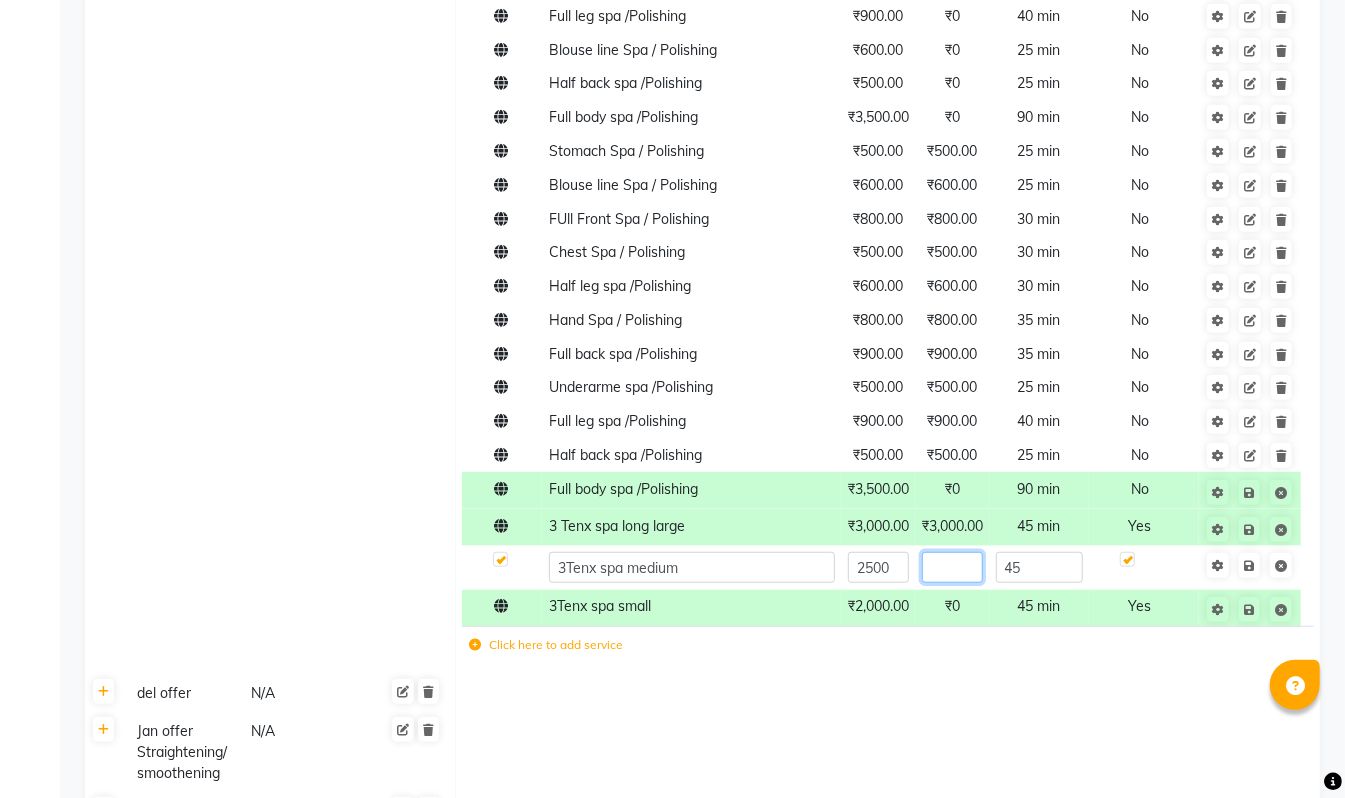 click 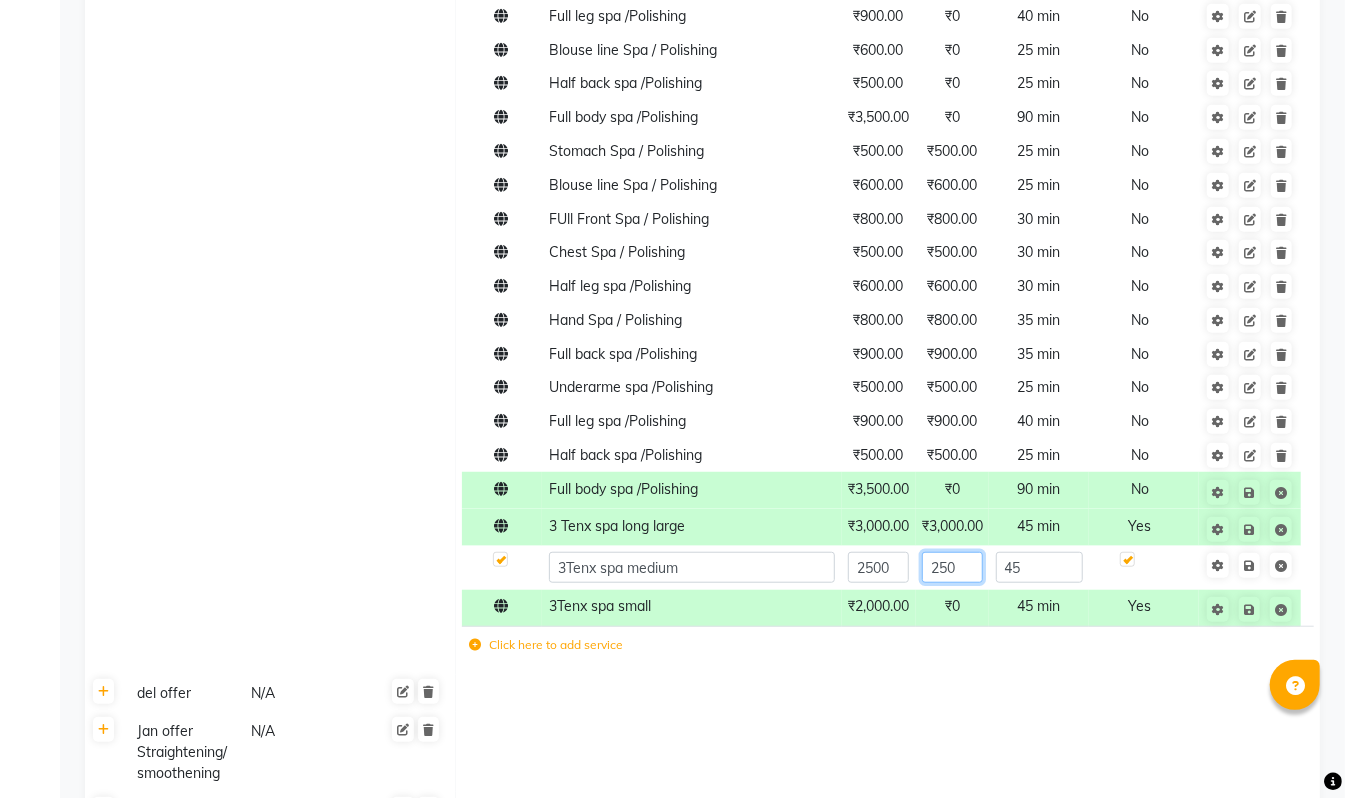 type on "2500" 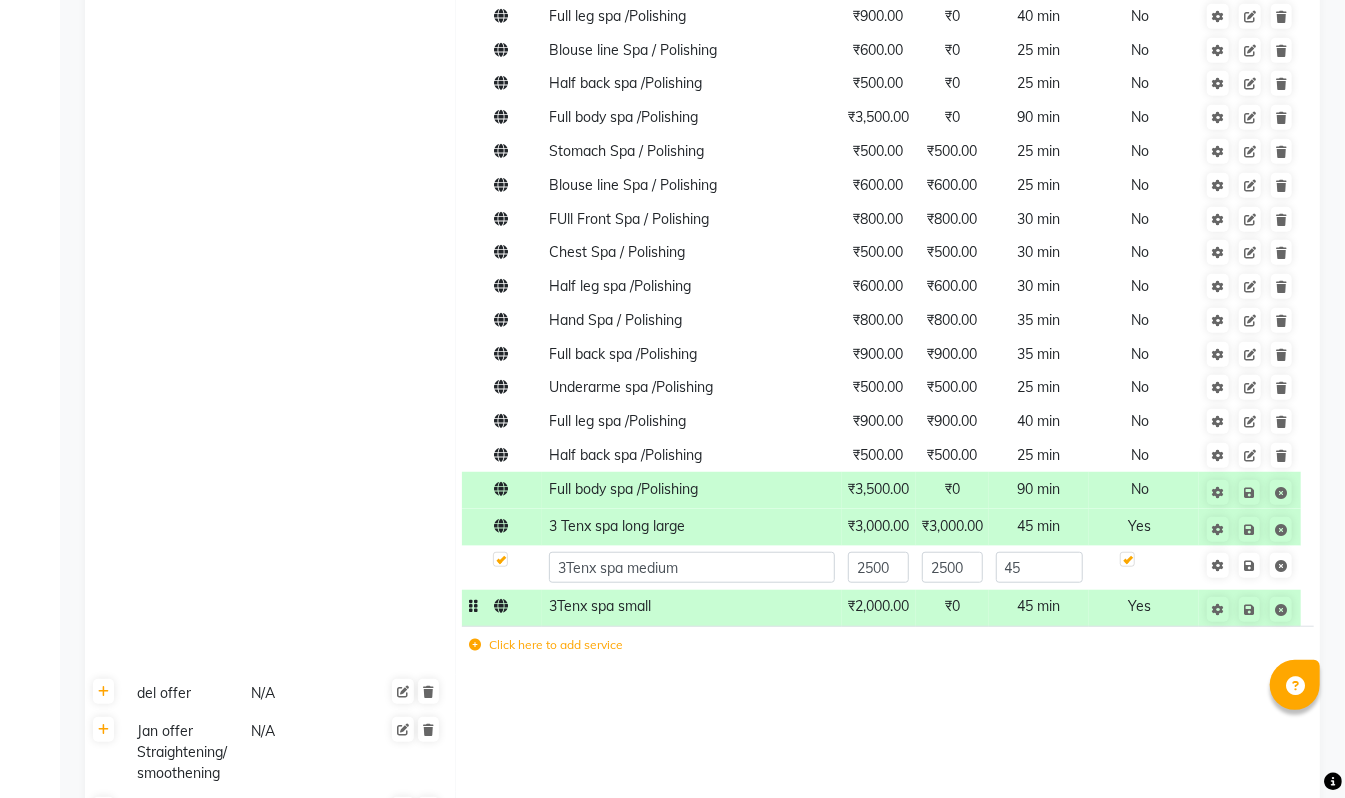 click on "₹0" 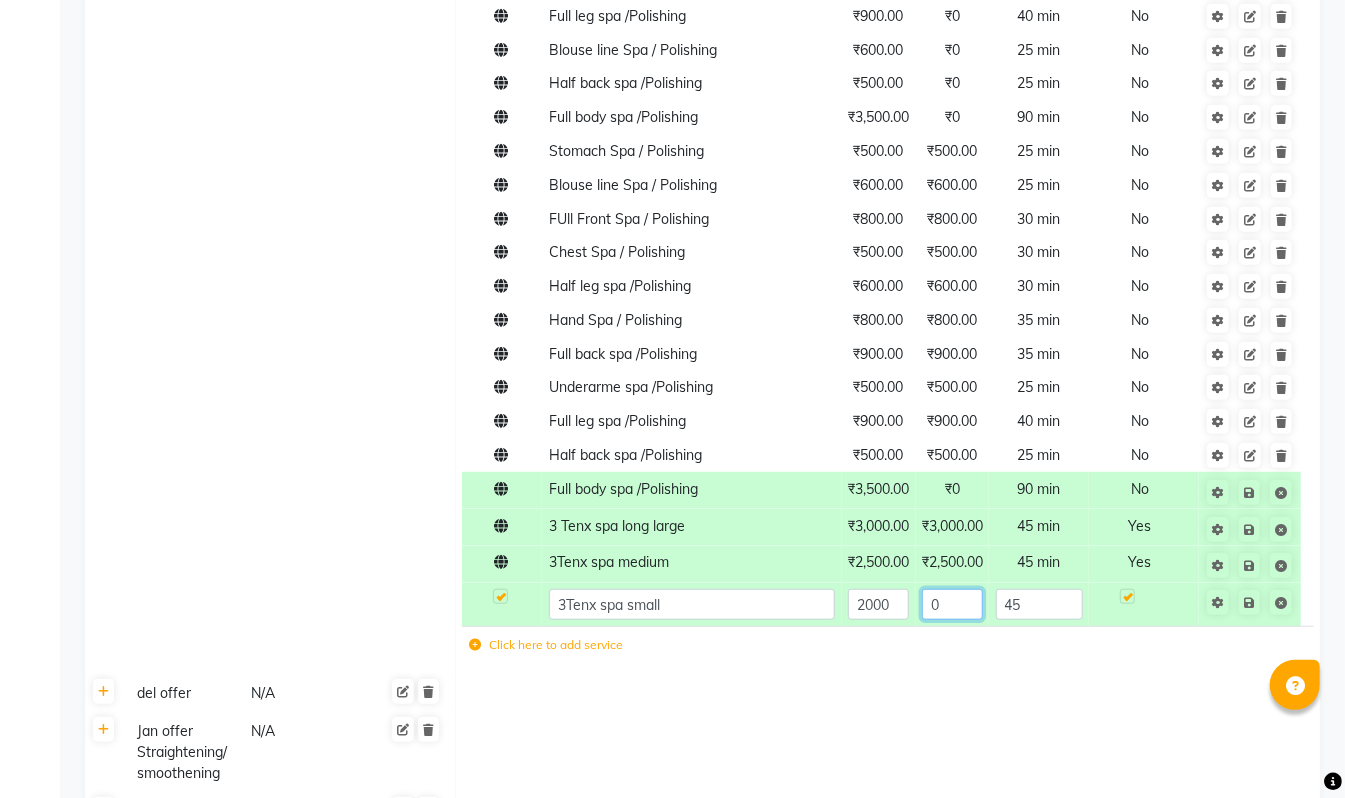 click on "0" 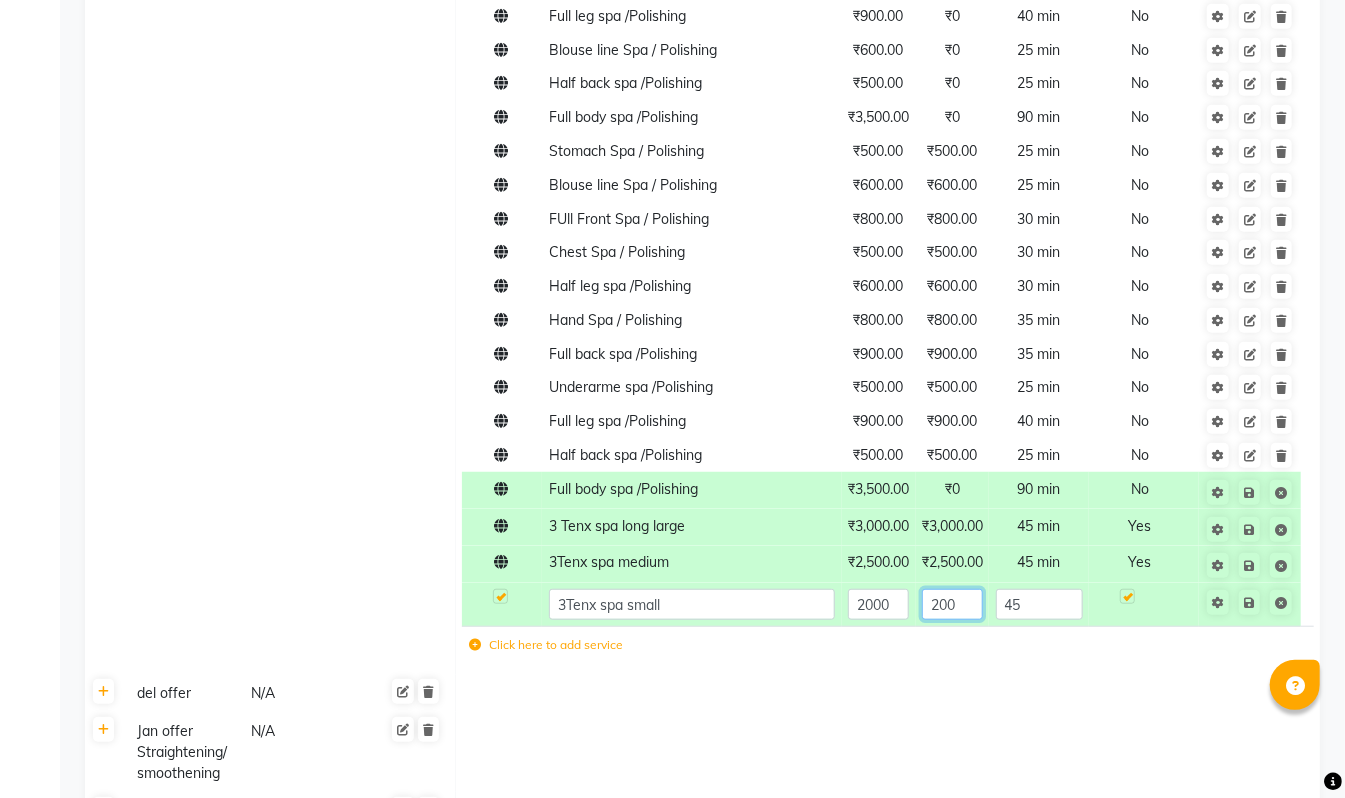 type on "2000" 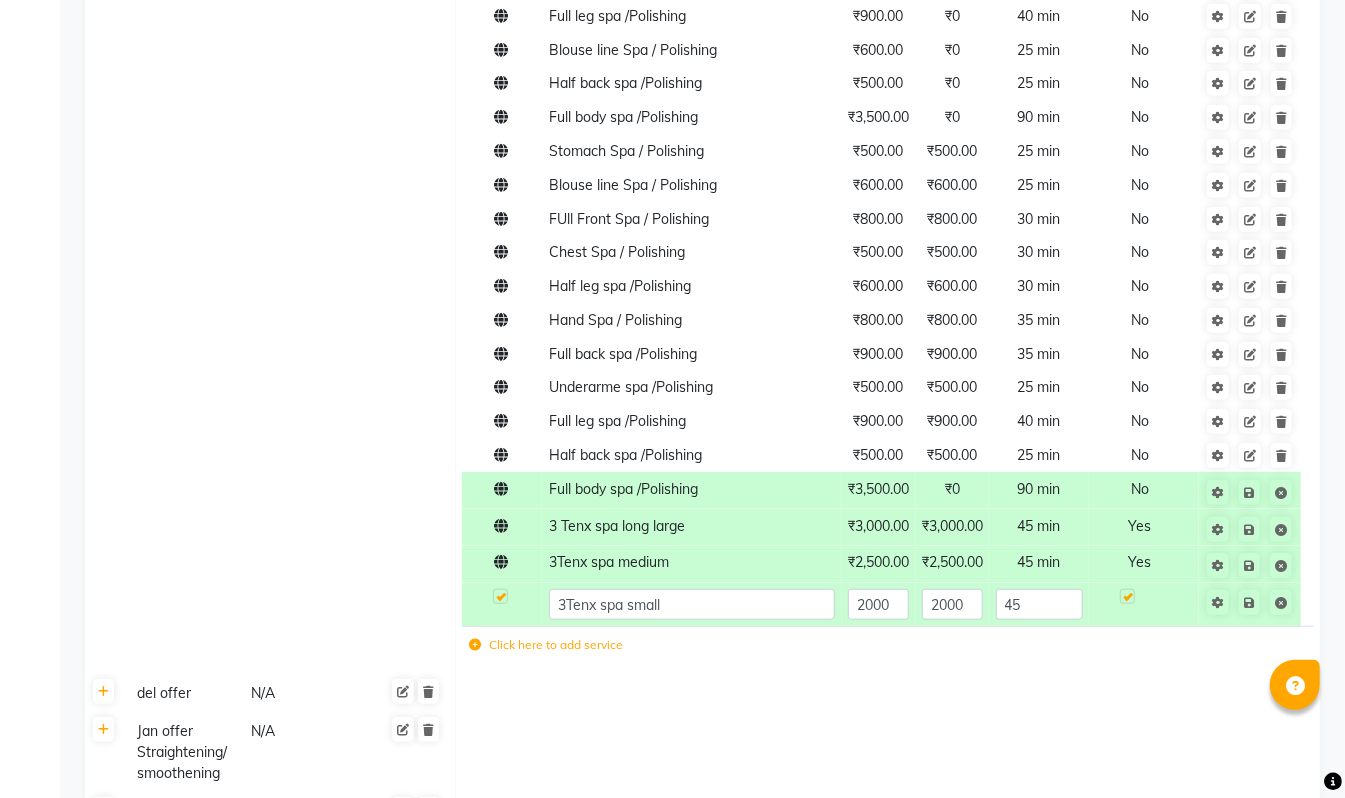 click on "Stomach  Spa / Polishing ₹500.00 ₹0 25 min  No  FUll Front Spa / Polishing ₹800.00 ₹0 30 min  No  Chest Spa / Polishing ₹500.00 ₹0 25 min  No  Half leg spa /Polishing ₹600.00 ₹0 35 min  No  Hand Spa / Polishing ₹800.00 ₹0 35 min  No  Full back spa /Polishing ₹900.00 ₹0 35 min  No  Underarme spa /Polishing ₹500.00 ₹0 25 min  No  Full leg spa /Polishing ₹900.00 ₹0 40 min  No  Blouse line Spa / Polishing ₹600.00 ₹0 25 min  No  Half back spa /Polishing ₹500.00 ₹0 25 min  No  Full body spa /Polishing ₹3,500.00 ₹0 90 min  No  Stomach  Spa / Polishing ₹500.00 ₹500.00 25 min  No  Blouse line Spa / Polishing ₹600.00 ₹600.00 25 min  No  FUll Front Spa / Polishing ₹800.00 ₹800.00 30 min  No  Chest Spa / Polishing ₹500.00 ₹500.00 30 min  No  Half leg spa /Polishing ₹600.00 ₹600.00 30 min  No  Hand Spa / Polishing ₹800.00 ₹800.00 35 min  No  Full back spa /Polishing ₹900.00 ₹900.00 35 min  No  Underarme spa /Polishing ₹500.00 ₹500.00 25 min  No" 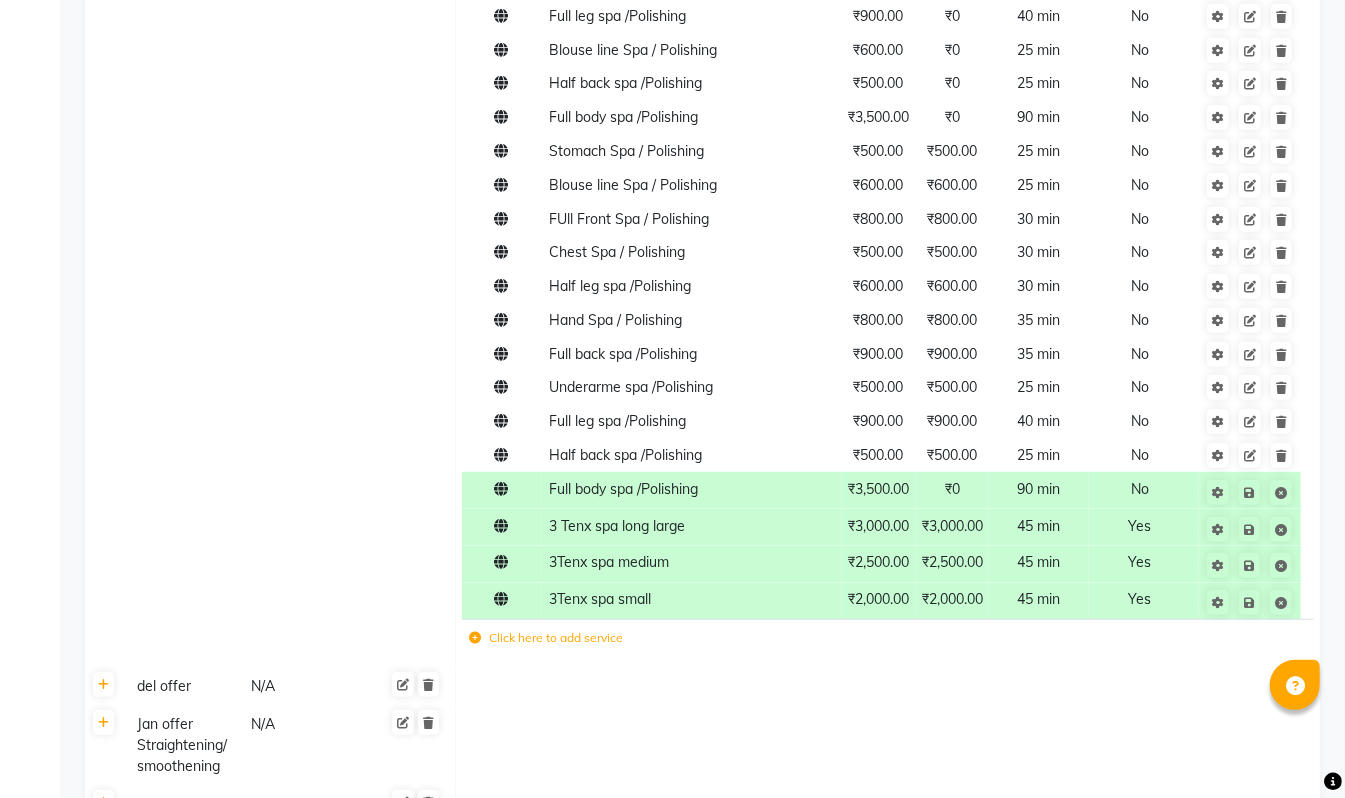 click 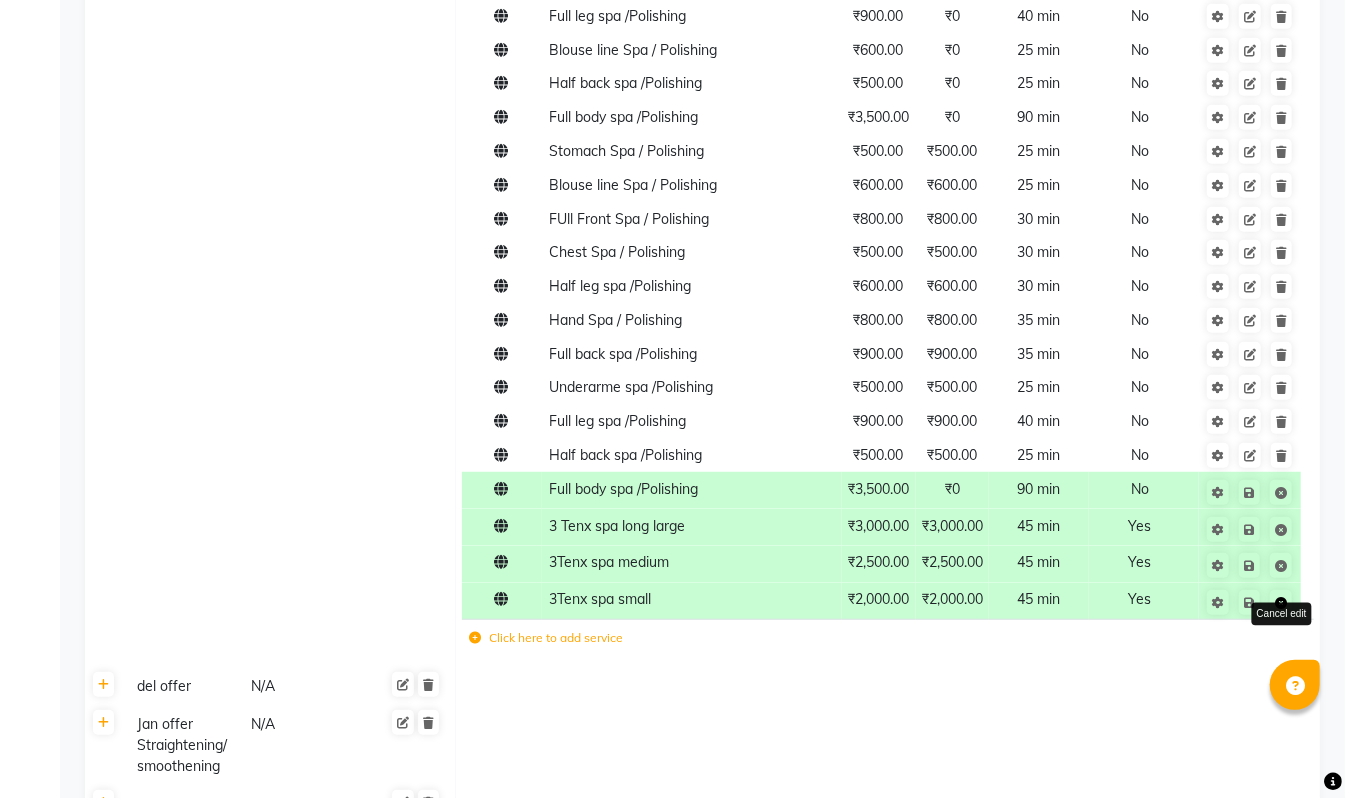 click 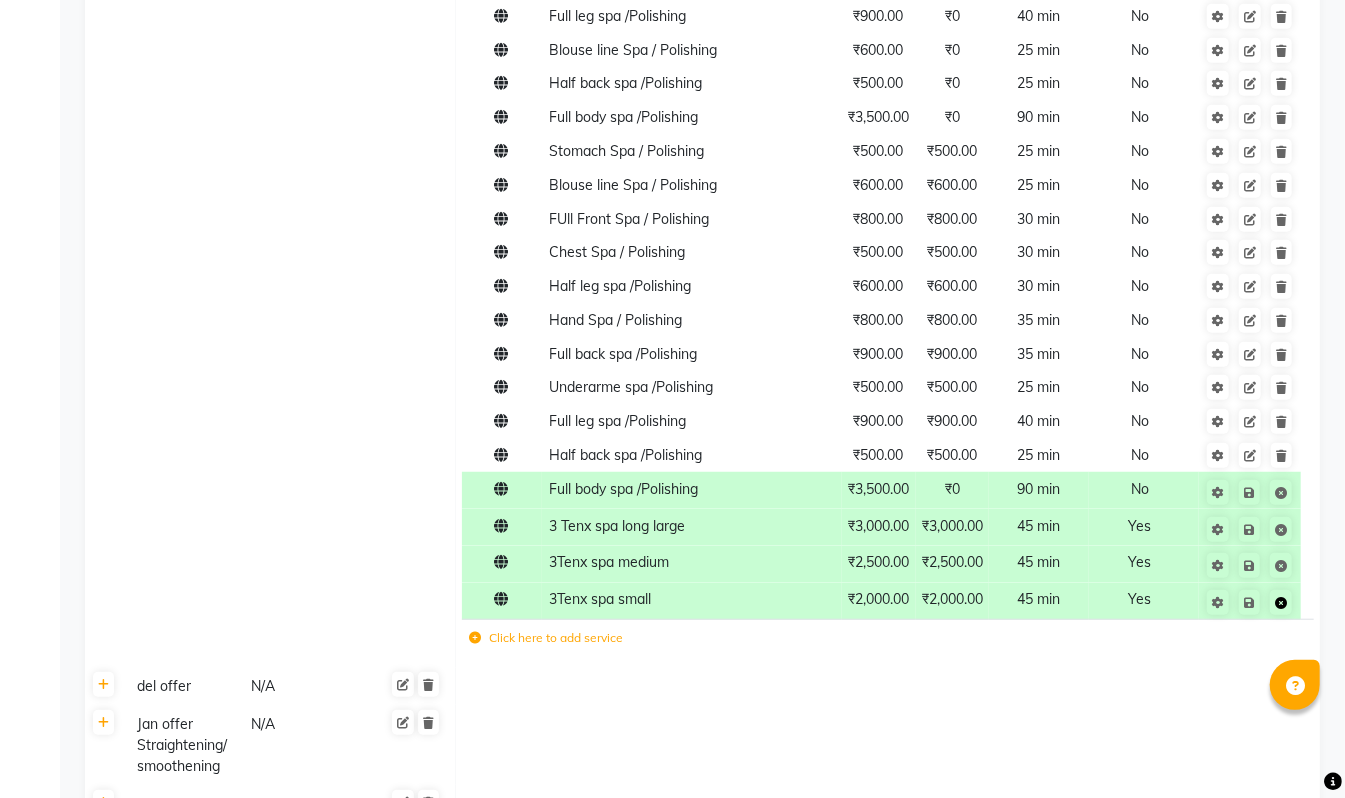 click 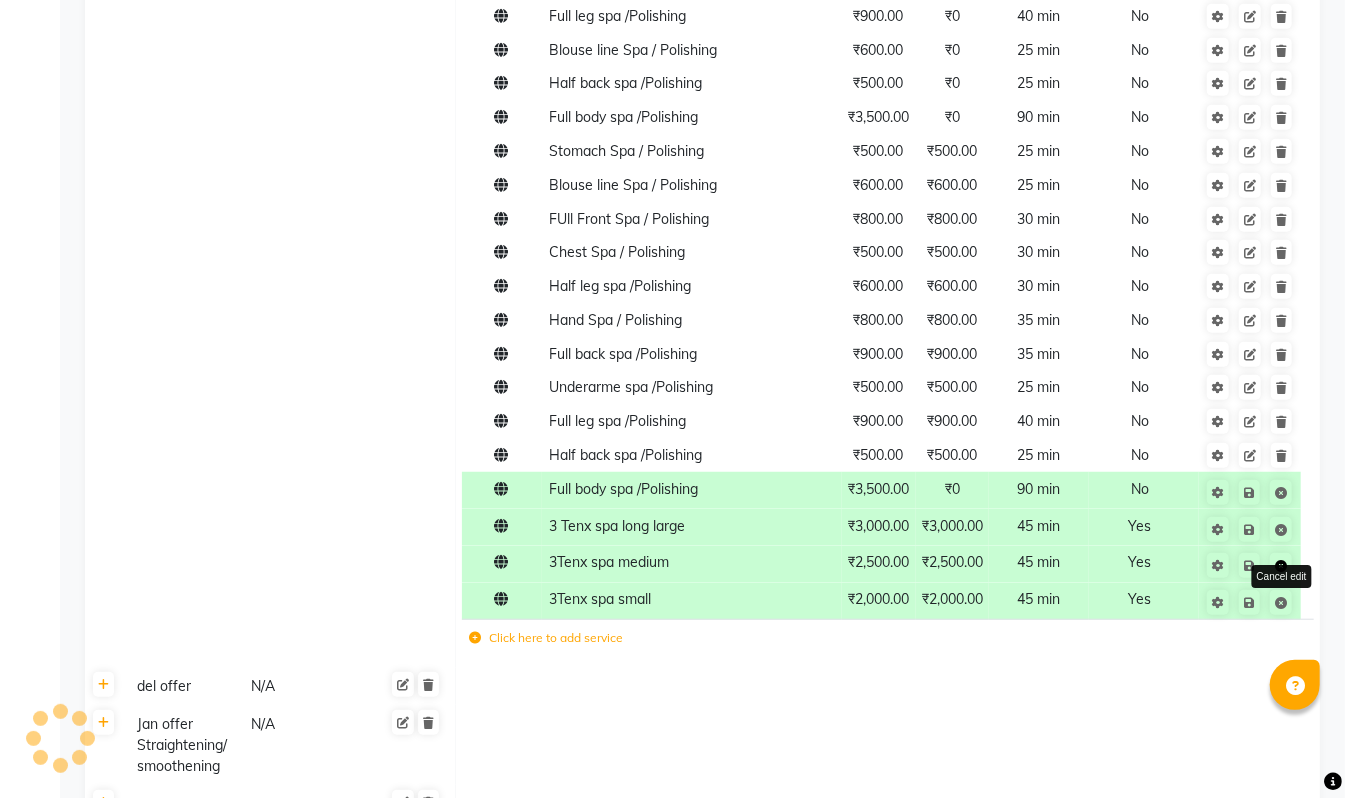 click 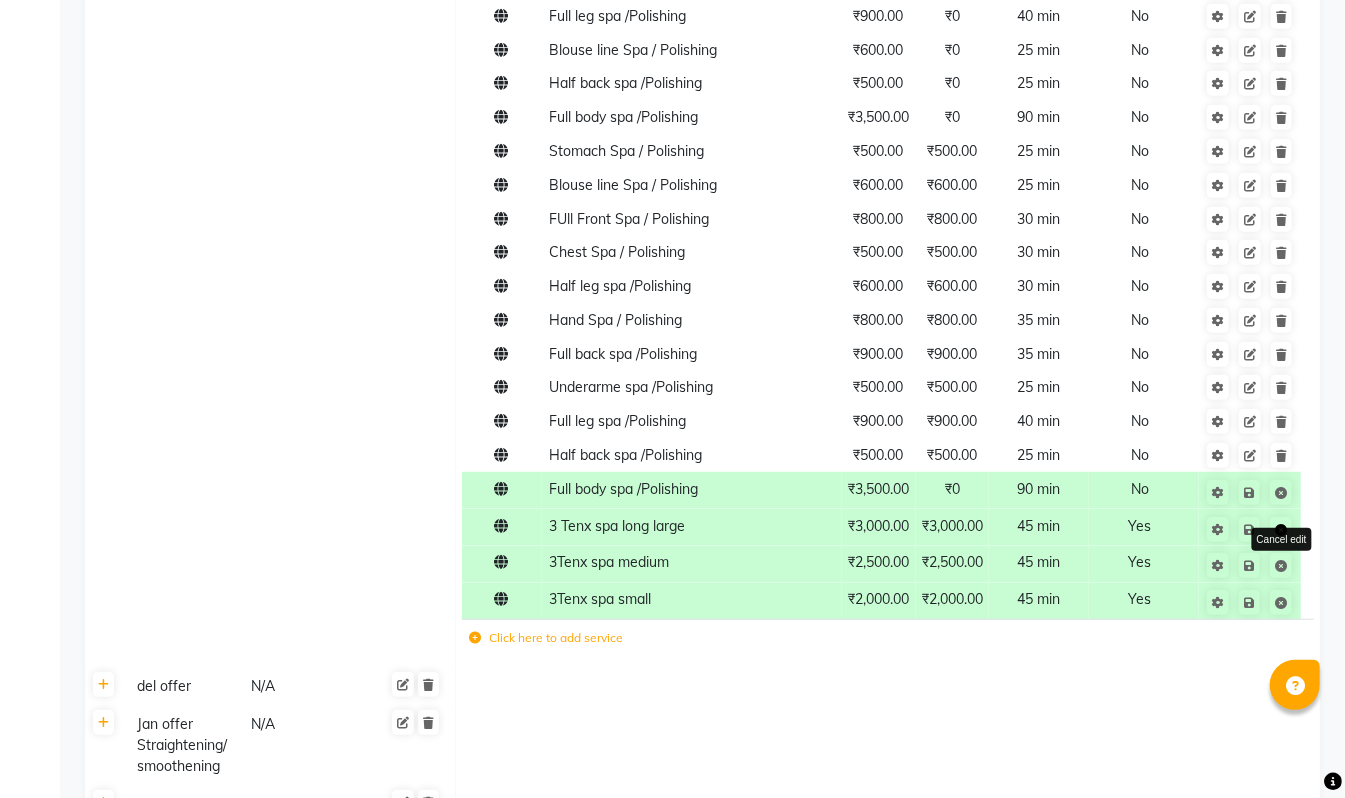 click 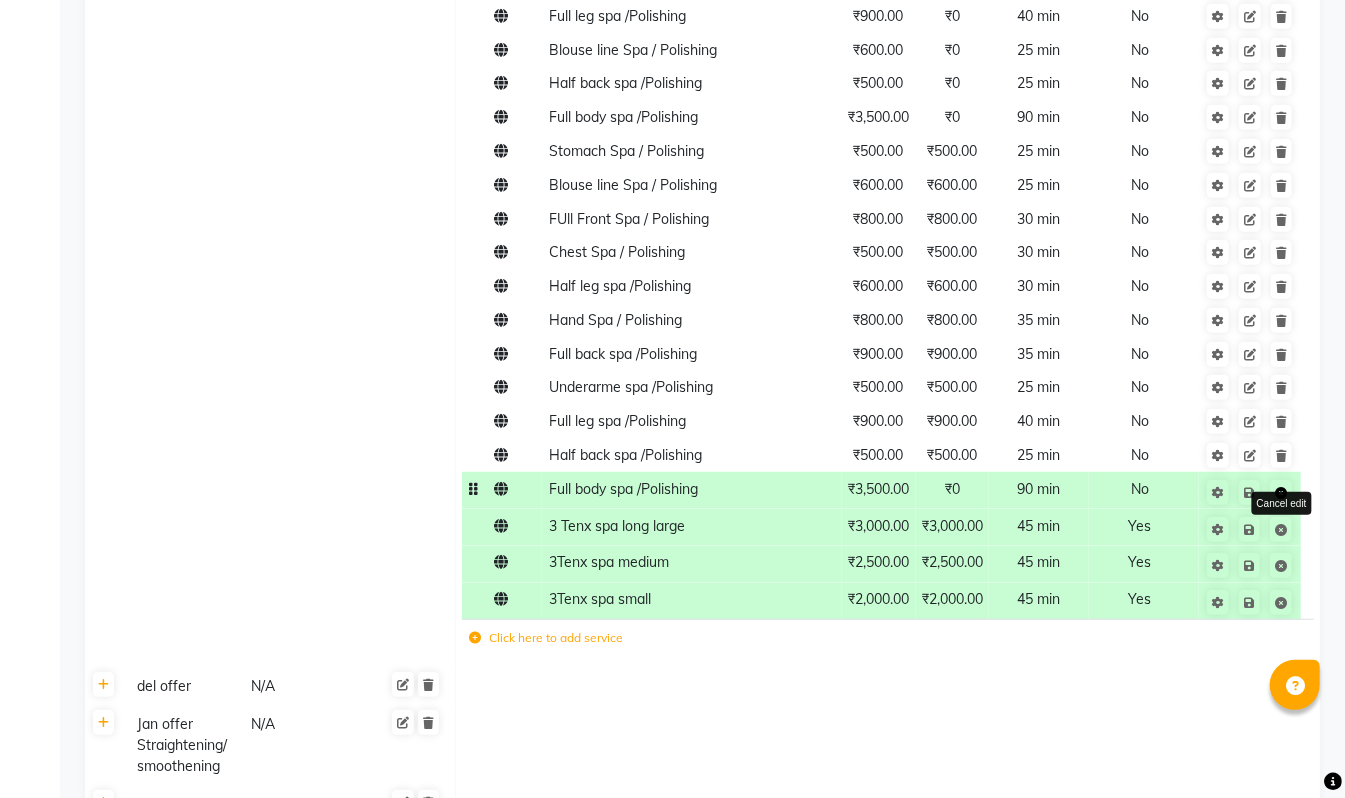 click 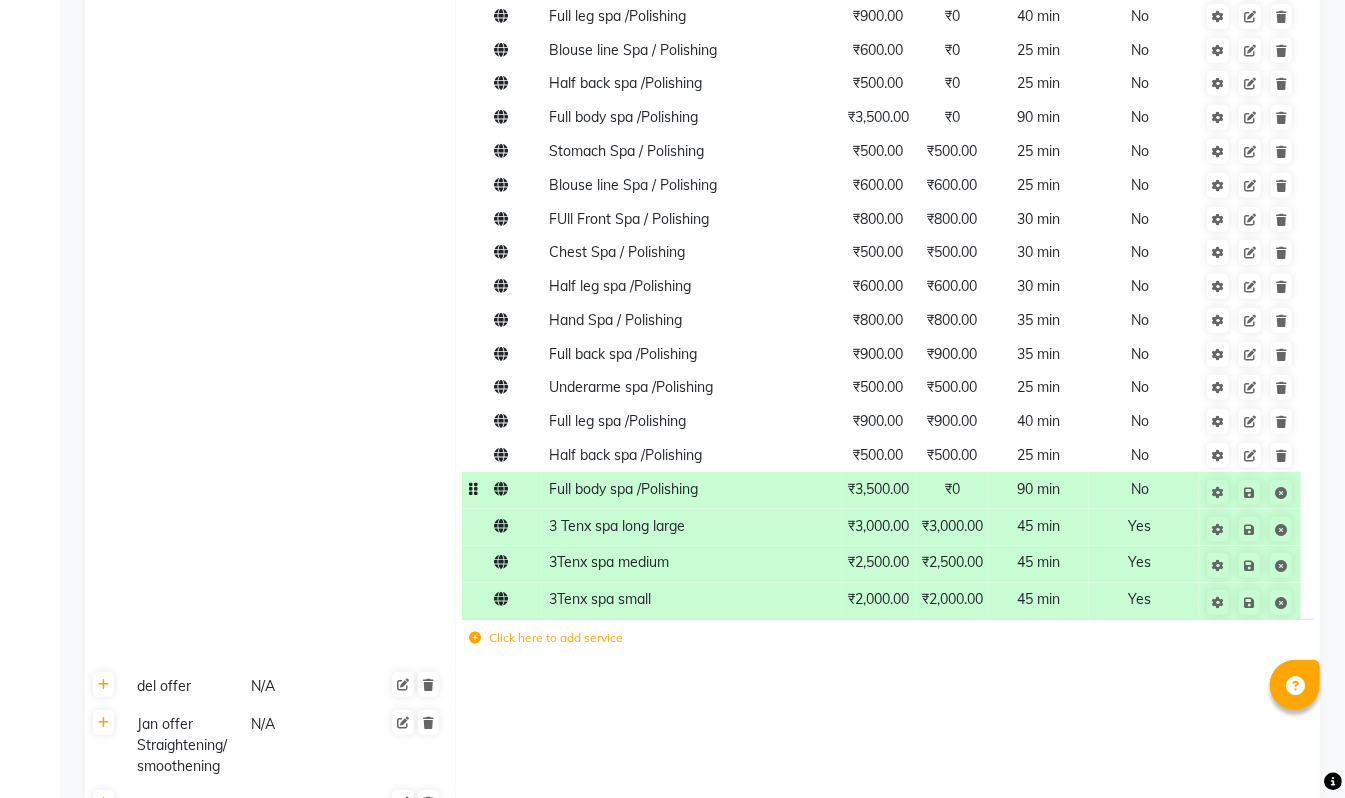 click on "₹0" 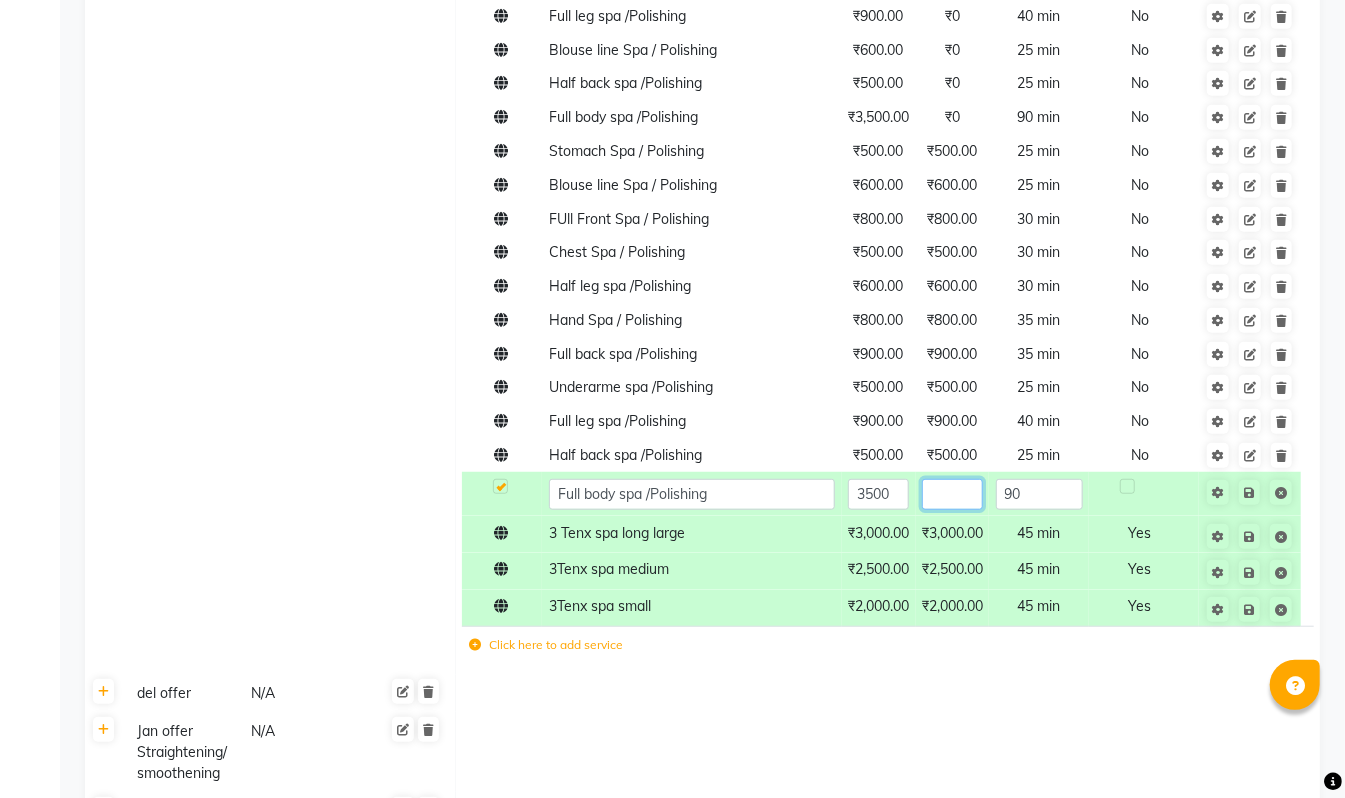 click 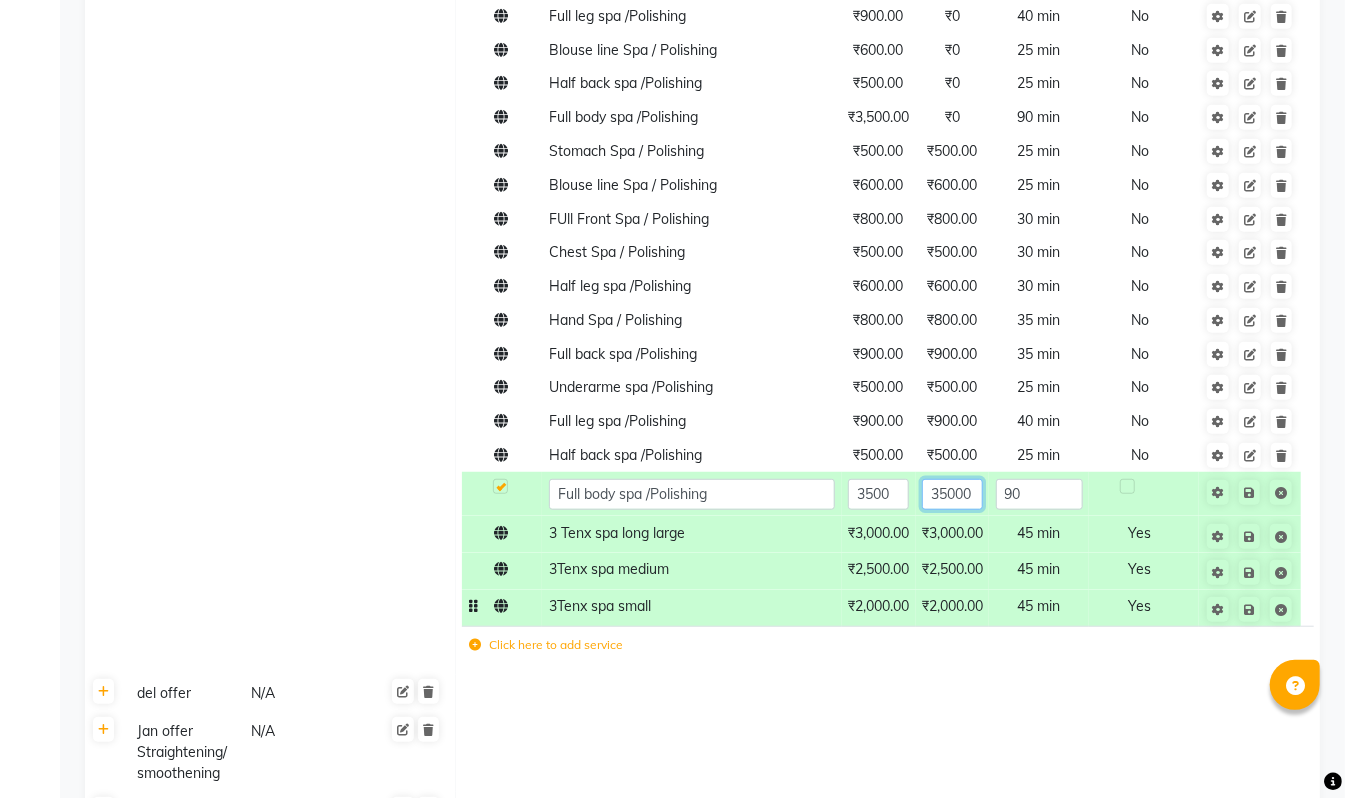 type on "3500" 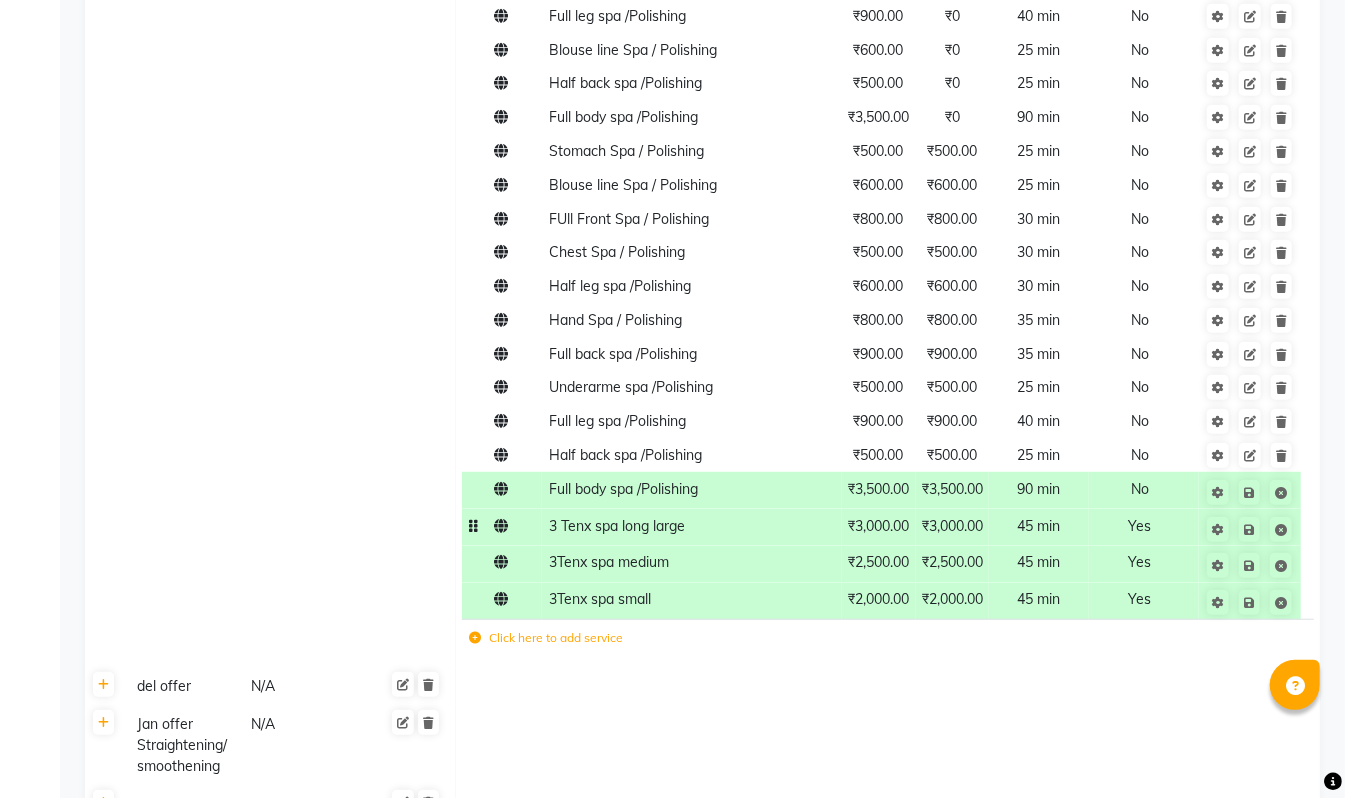 click on "Yes" 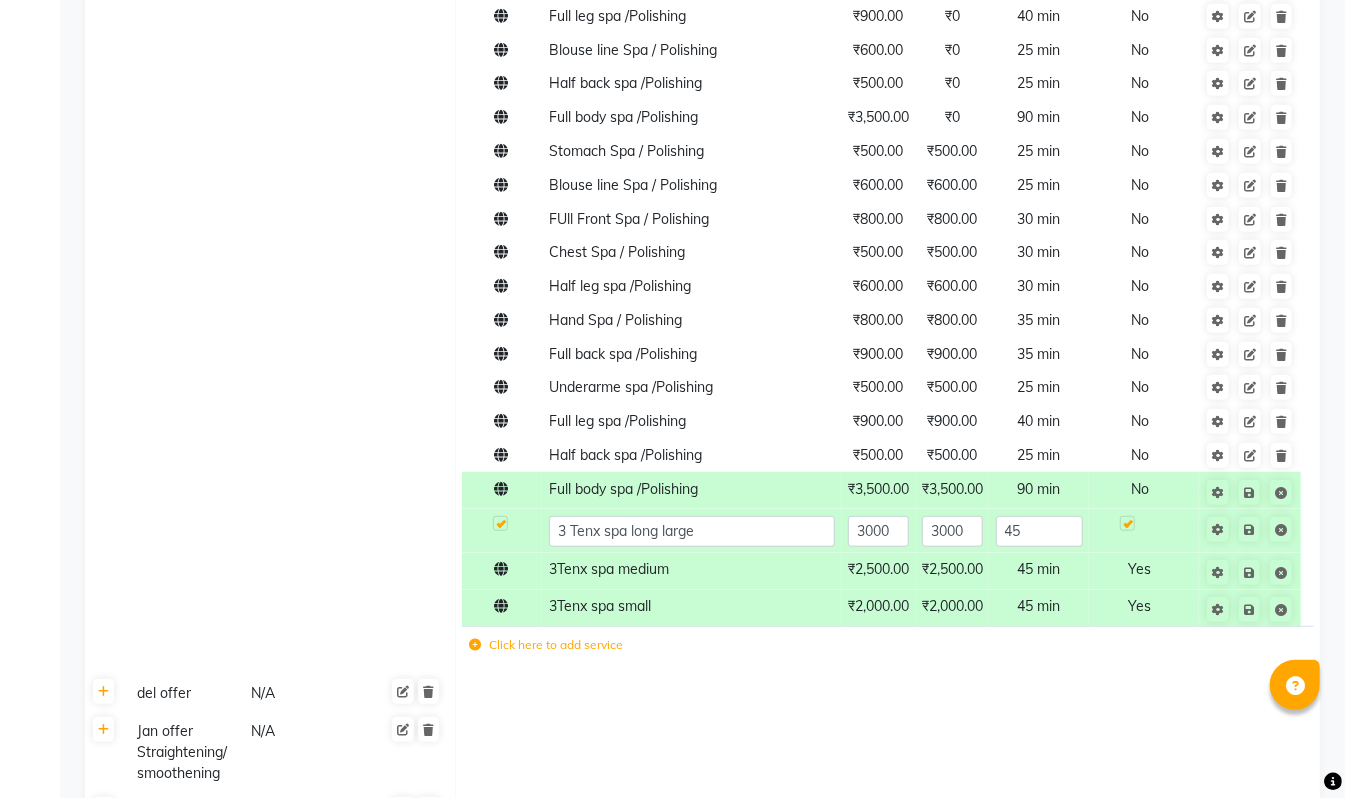 click 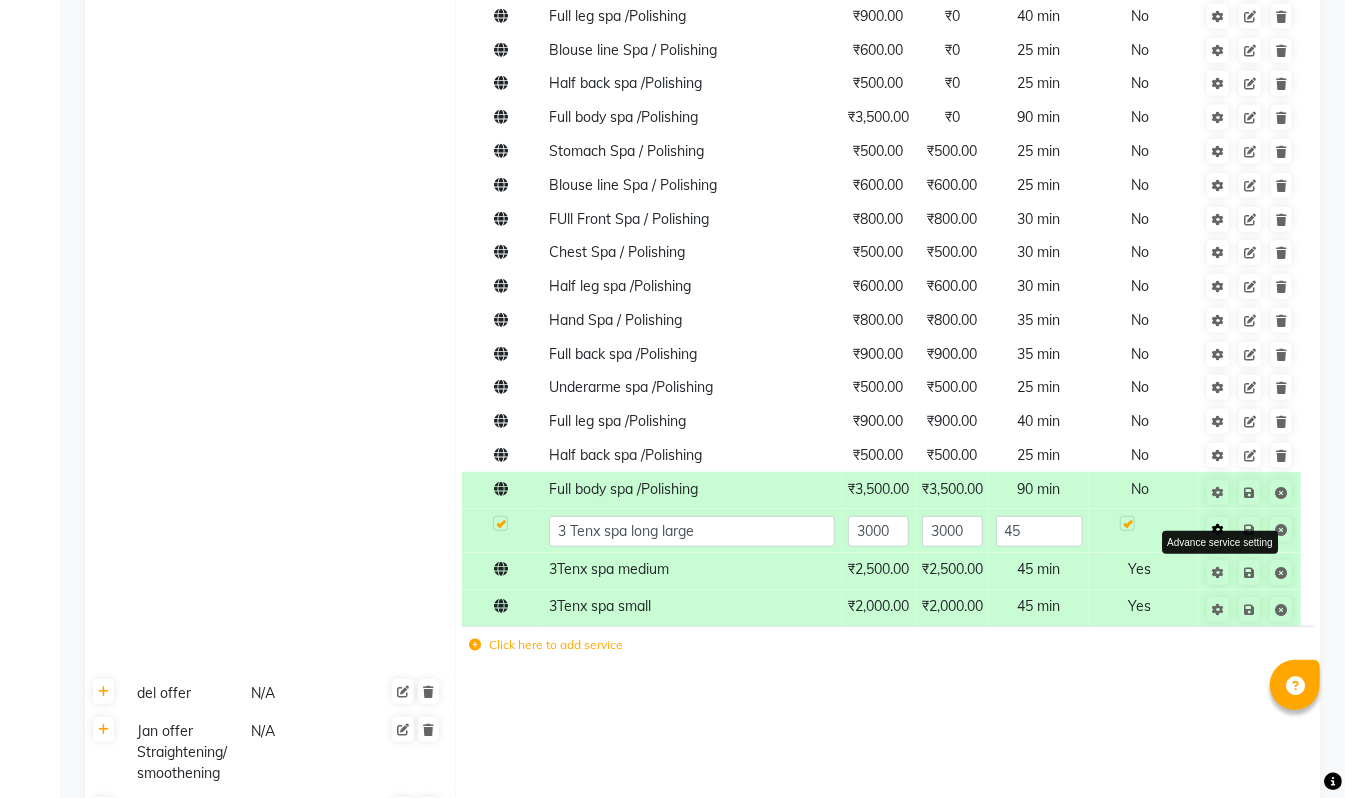 click 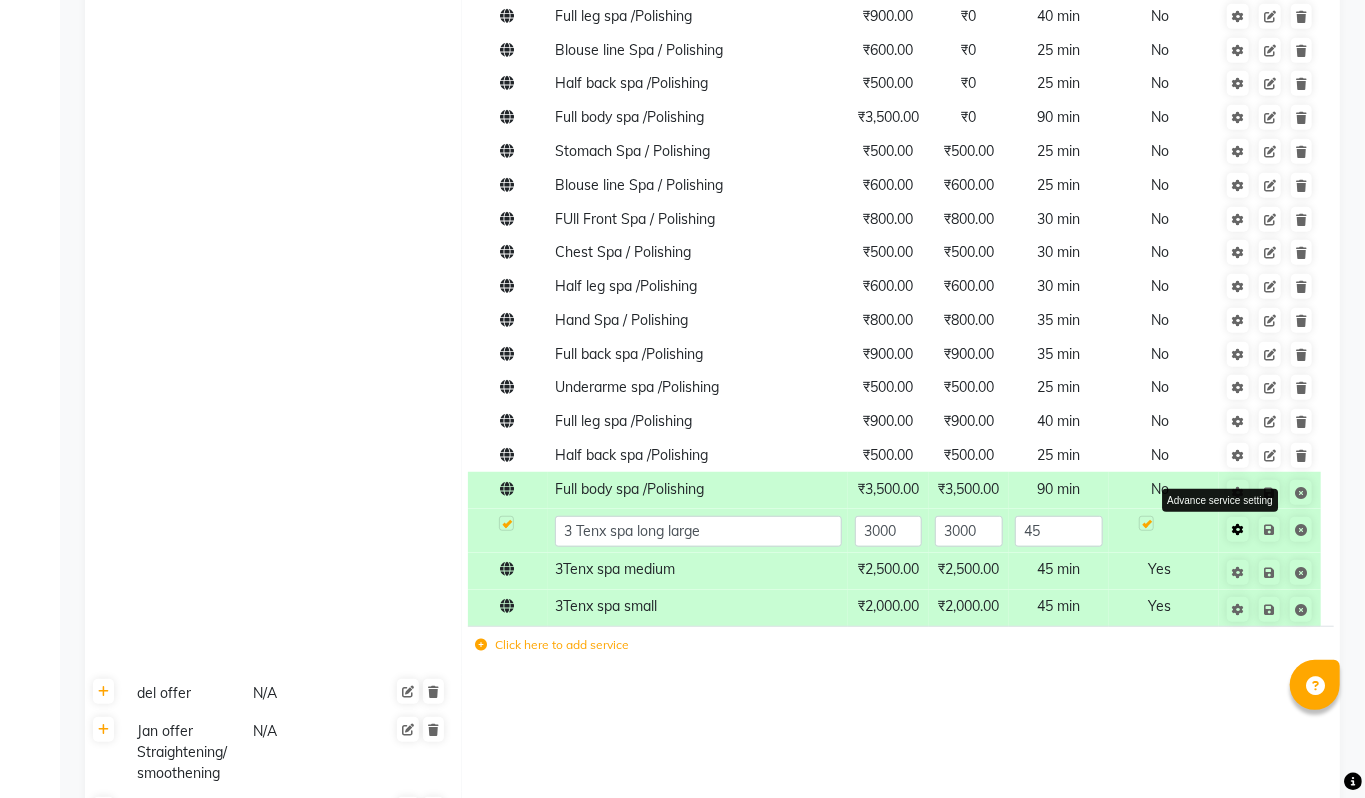 select on "1: 65505" 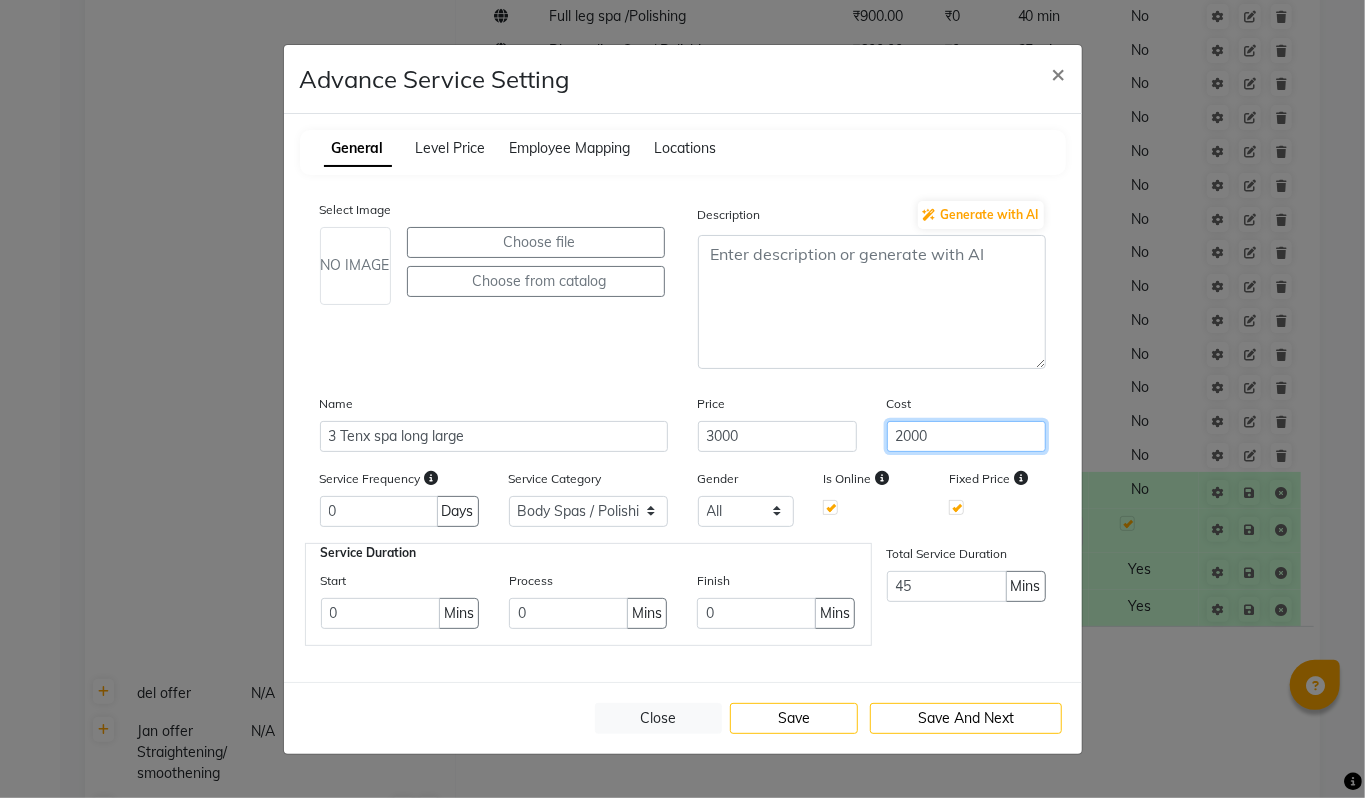 click on "2000" 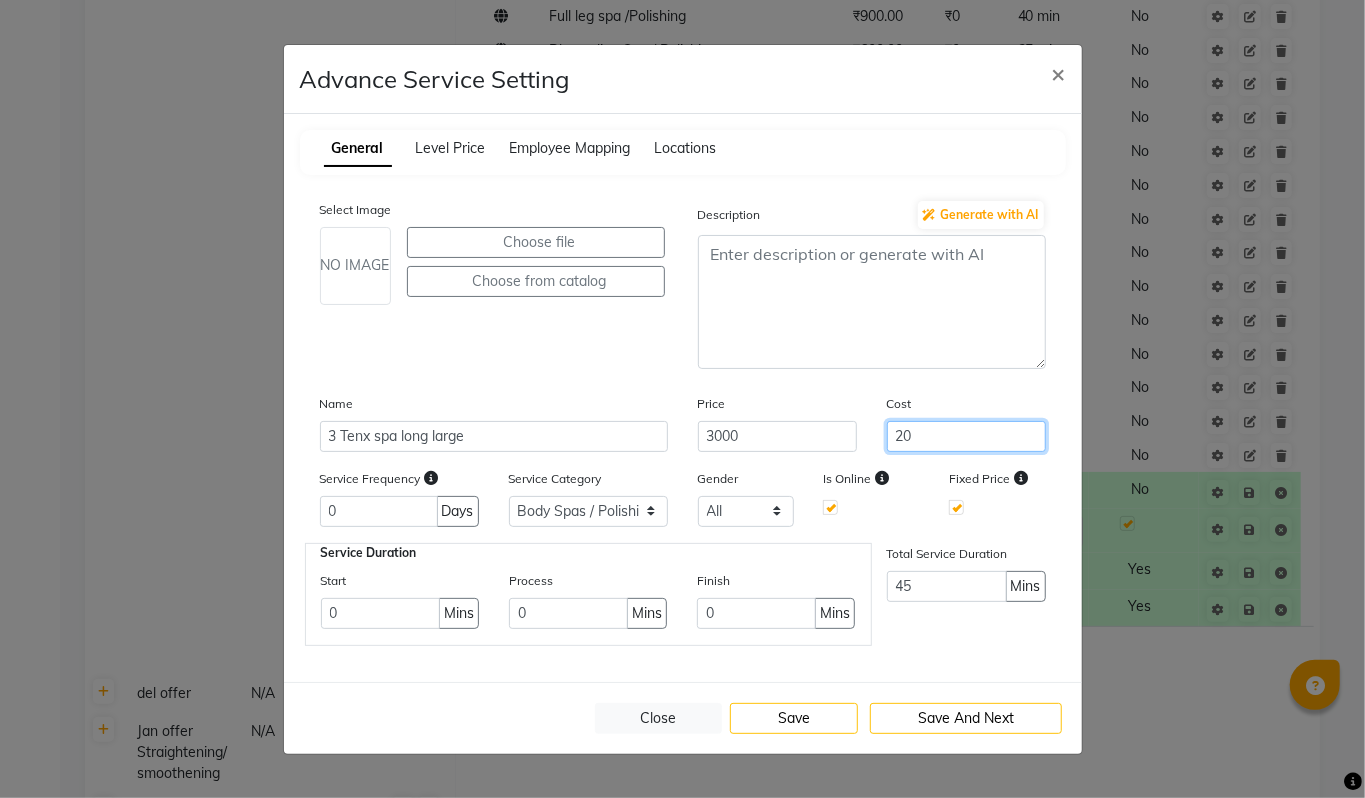 type on "2" 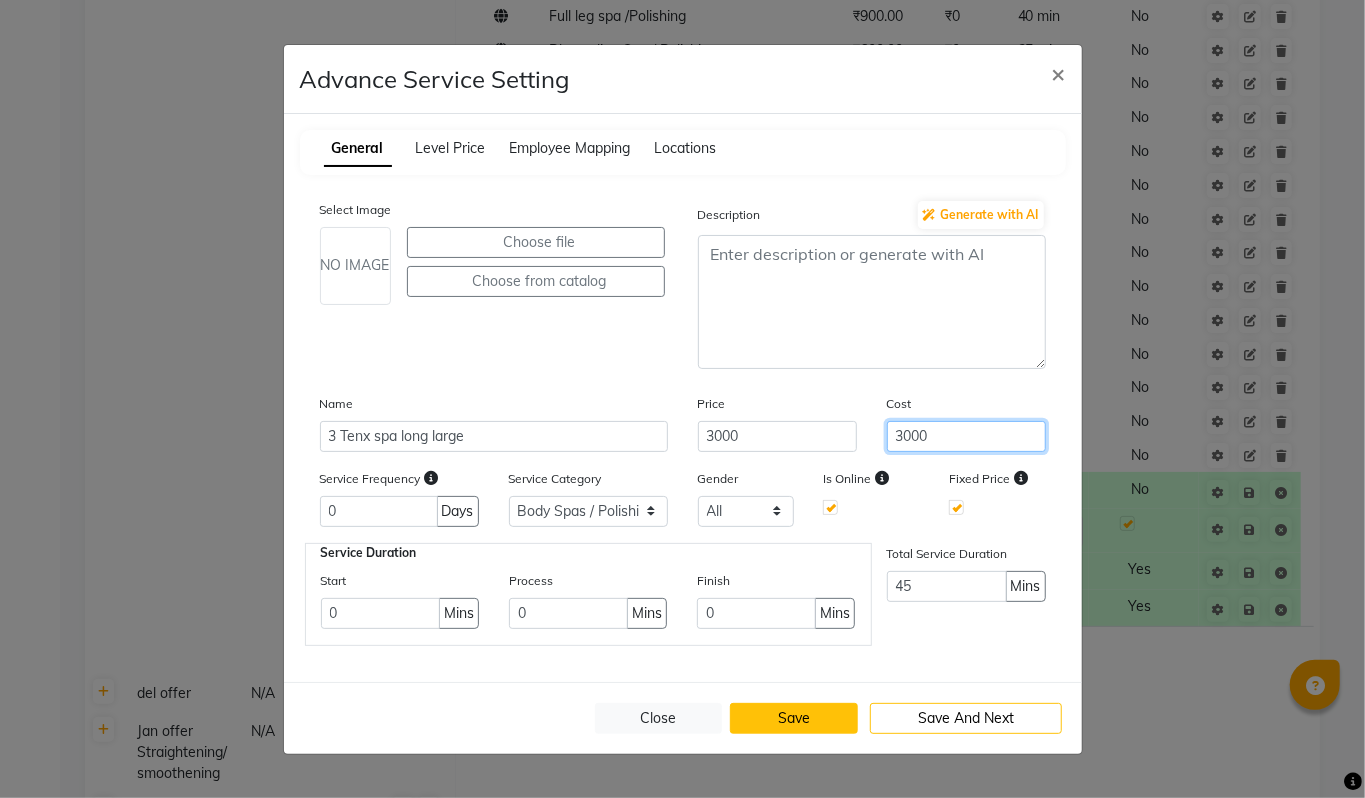 type on "3000" 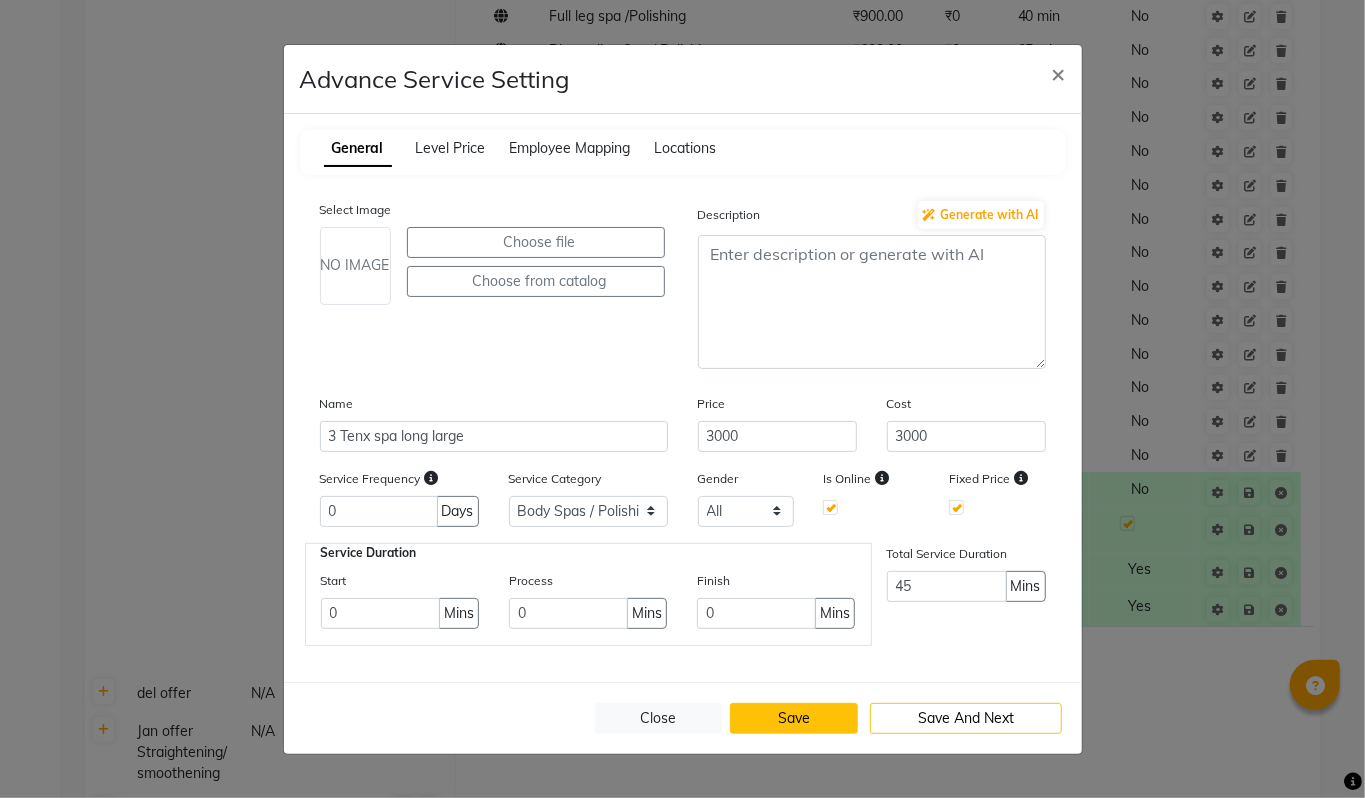 click on "Save" 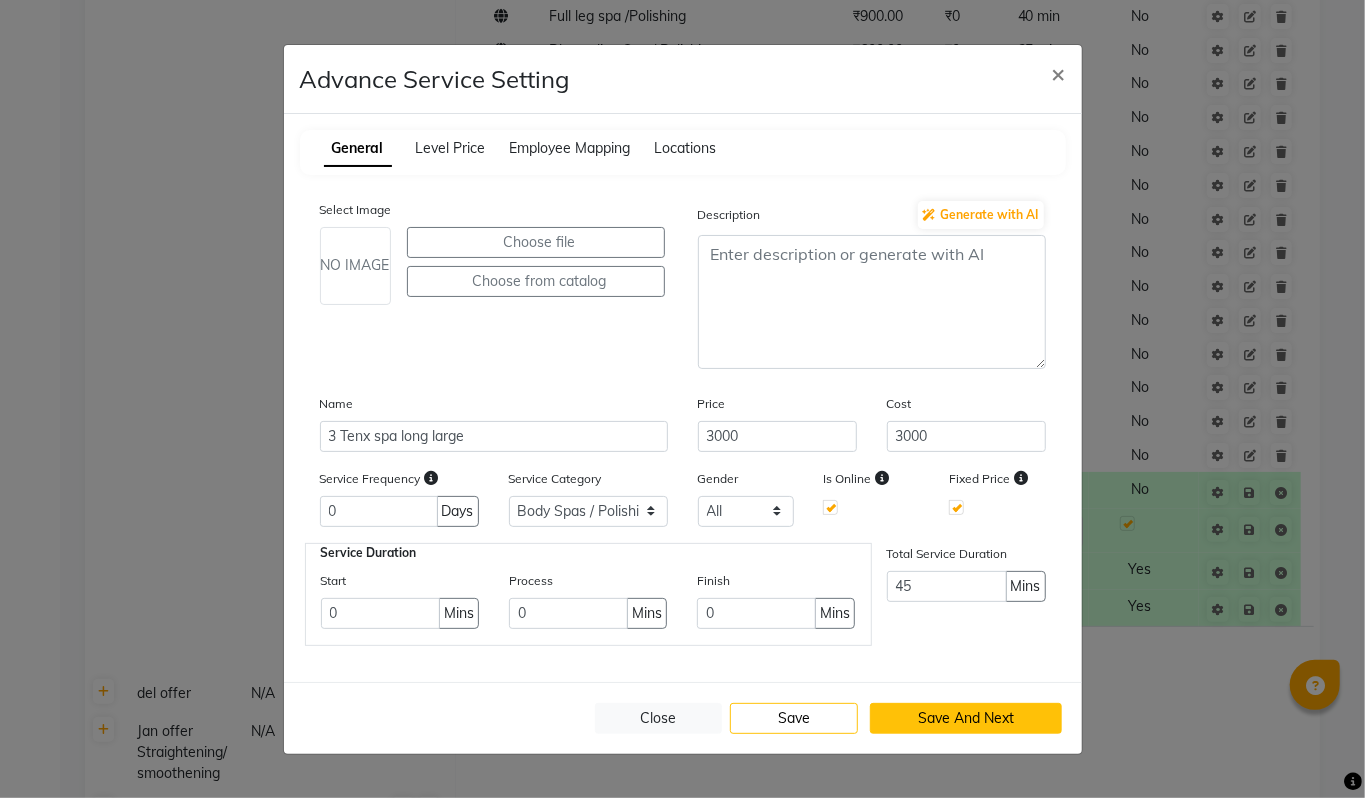 click on "Save And Next" 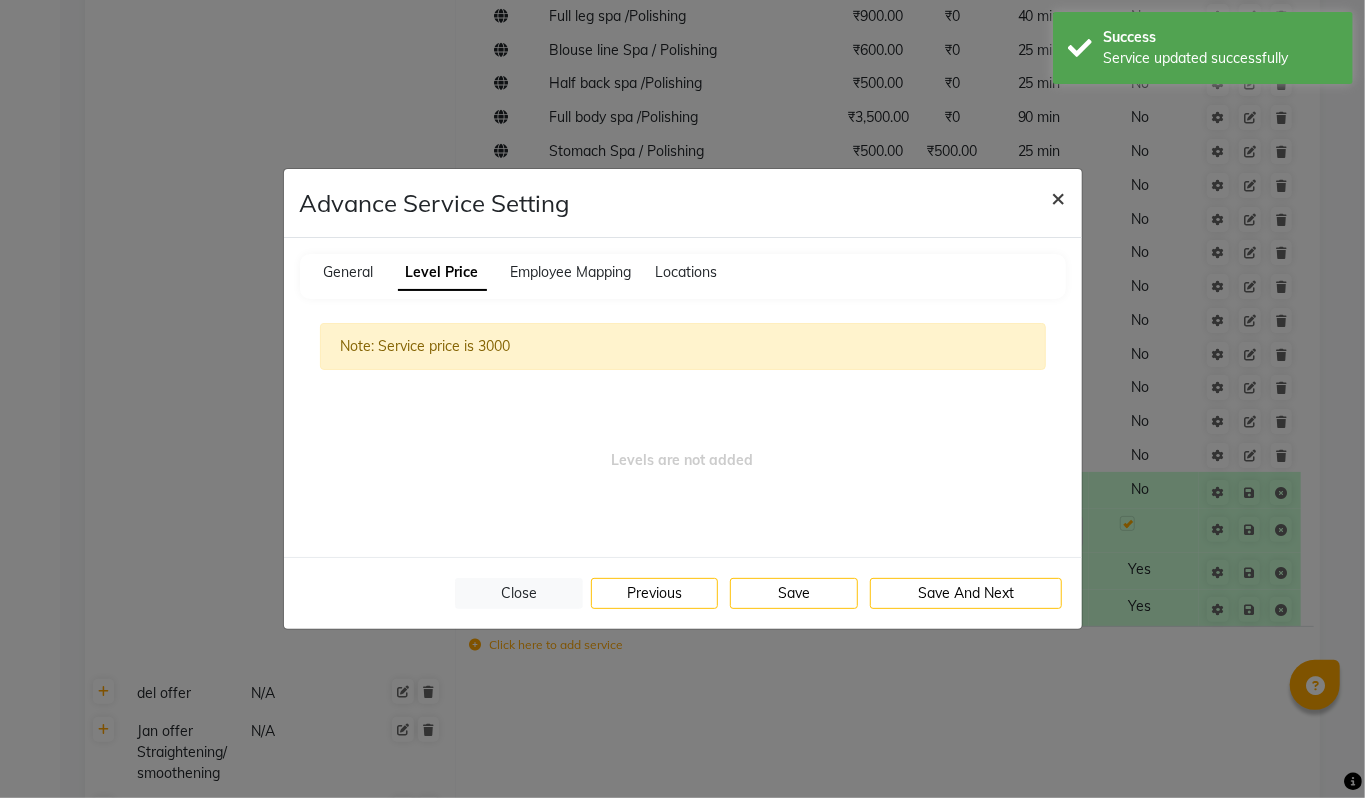 click on "×" 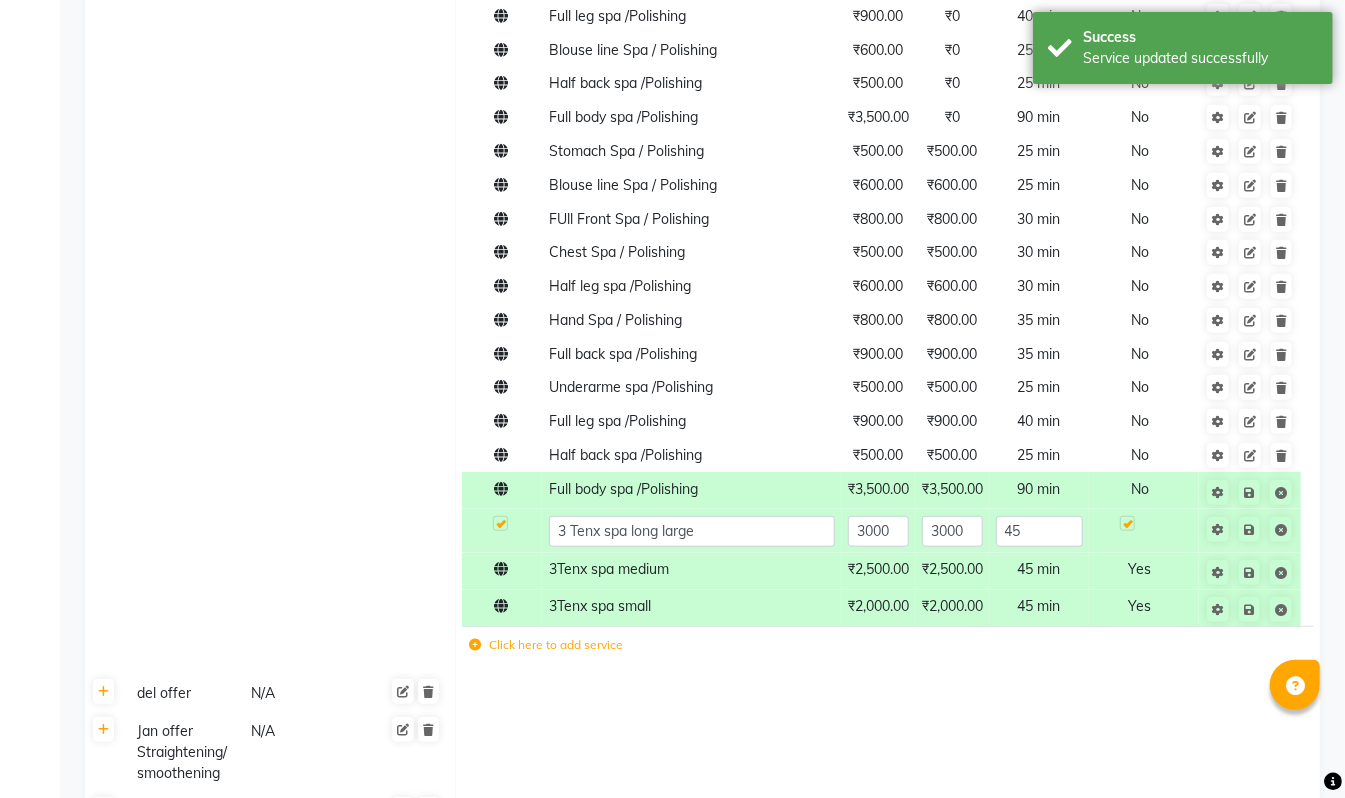 click 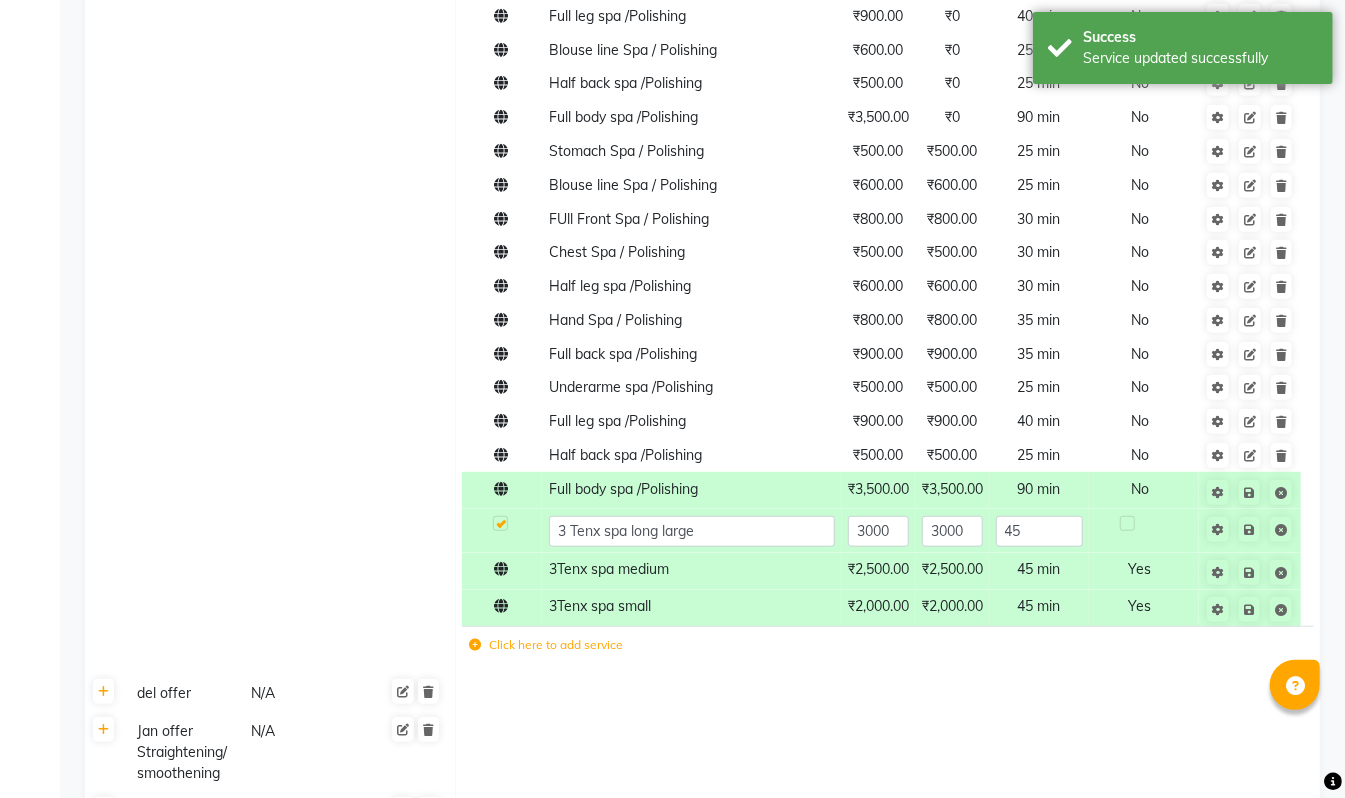 click 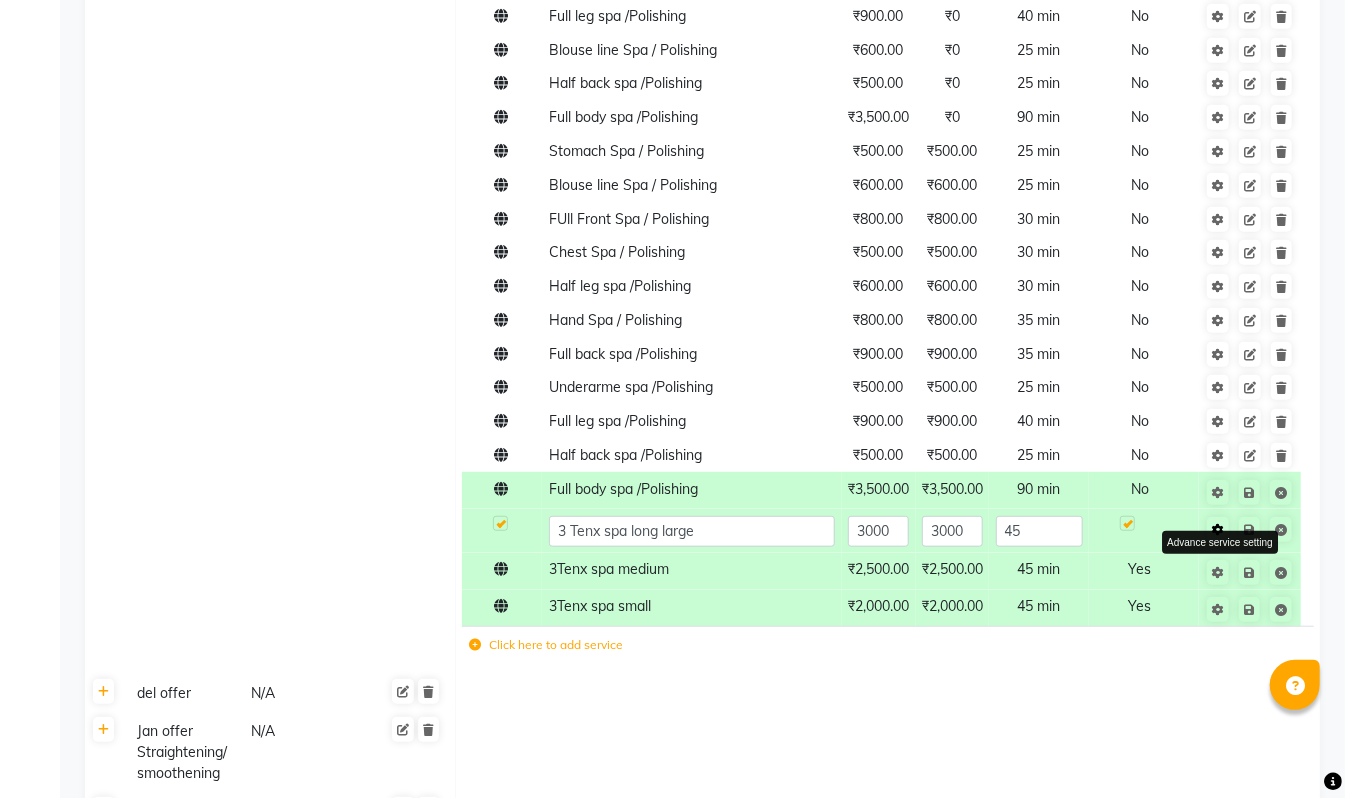 click 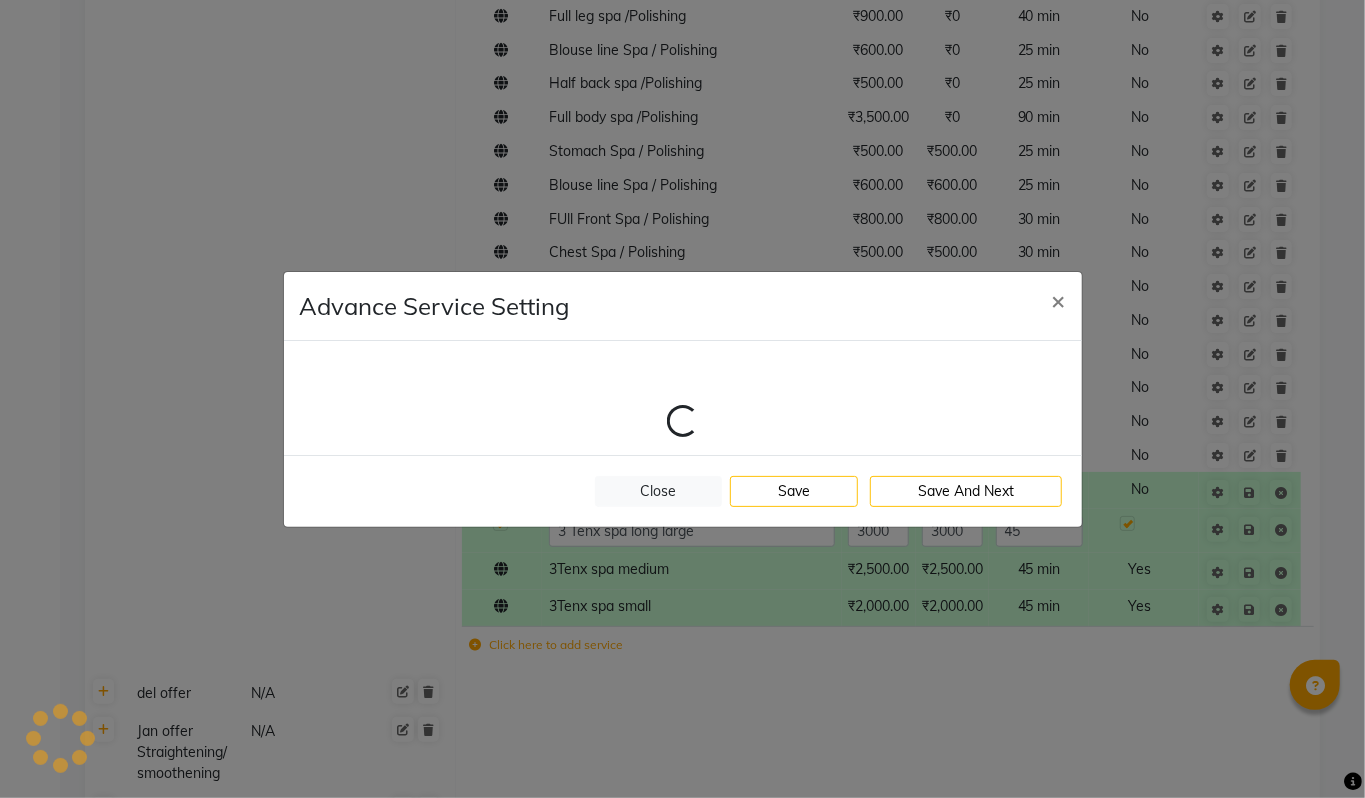 select on "1: 65505" 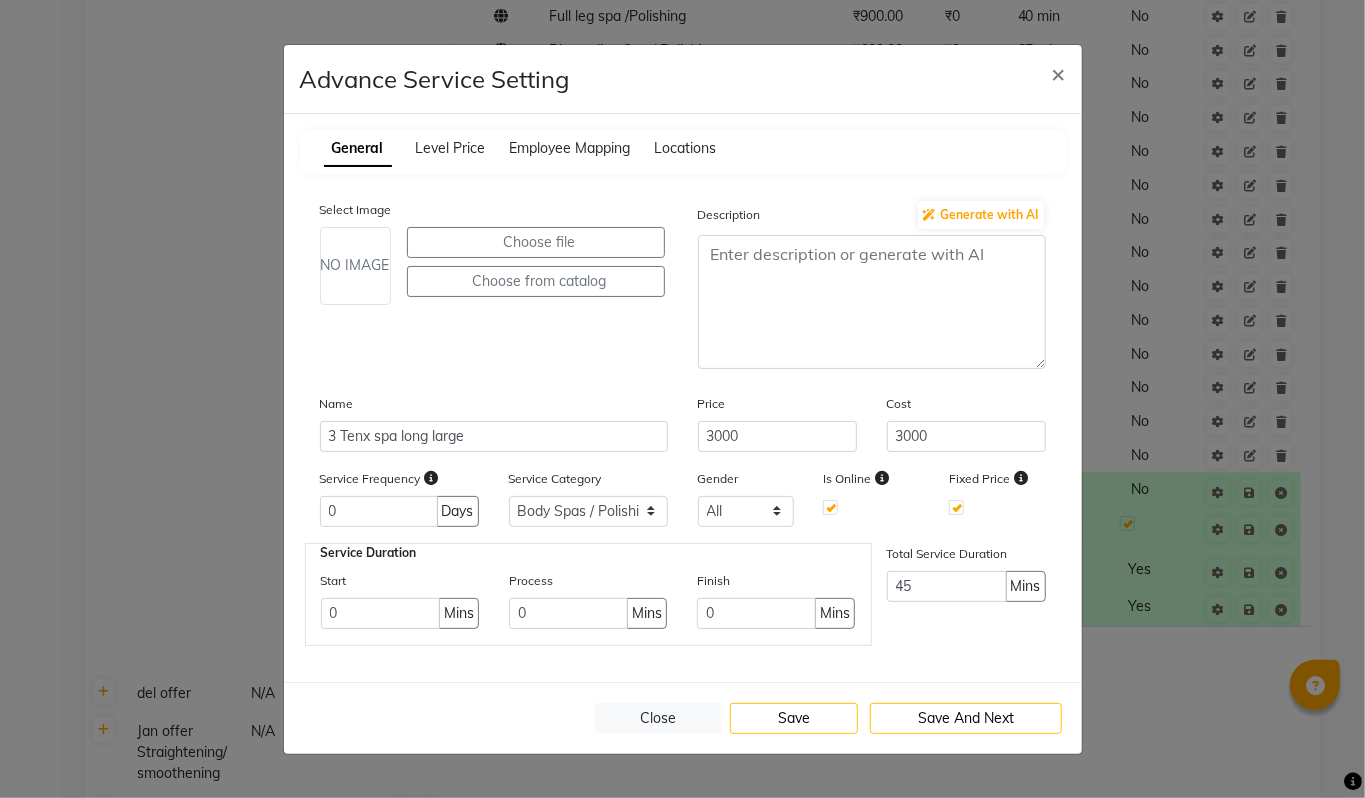 click on "Advance Service Setting × General Level Price Employee Mapping Locations Select Image NO IMAGE Choose file  Choose from catalog  Description Generate with AI Name 3 Tenx spa long large Price 3000 Cost 3000 Service Frequency 0 Days Service Category Select  Body Spas / Polishing  del offer  Jan offer Straightening/ smoothening  Foot Care  Brazilian Wax  Hair Spas  Texture services  Body Massages  HAIR STYLING  Makeup  Hair Treatments  D-[MEDICAL_DATA]  Man  offer 2  Man Skin Offer  Nail Services  Beauty Services  Express Spa  Man Package  Deluxe Package  Facials  Sample  HAIR COLOUR SERVICES  HAIR CUTS  Gift Voucher  Hand Care  Cleanup  Spa Services  Waxings  Threading  Safety Kit  old Gender All [DEMOGRAPHIC_DATA] [DEMOGRAPHIC_DATA] Other Is Online Fixed Price Service Duration Start 0 Mins Process 0 Mins Finish 0 Mins Total Service Duration 45 Mins  Close   Save  Save And Next" 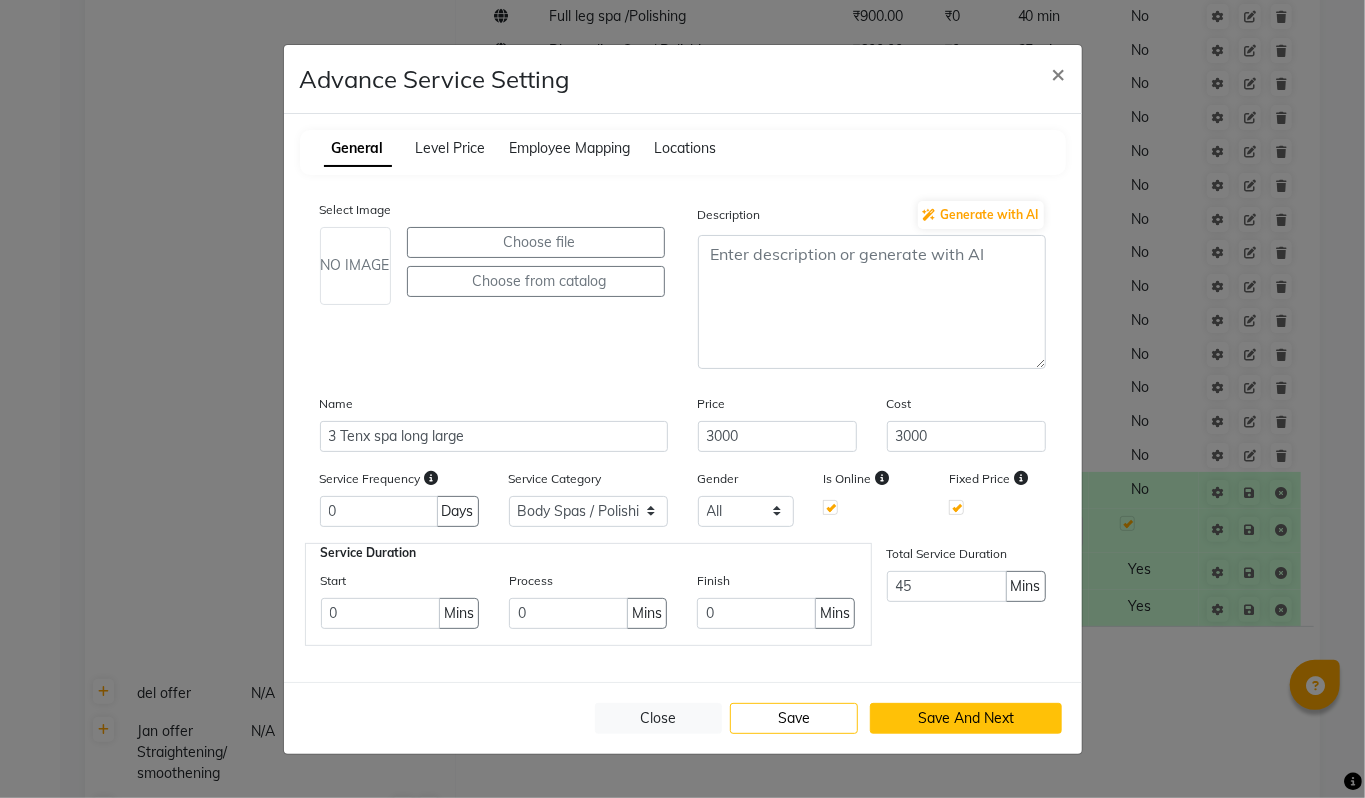 click on "Save And Next" 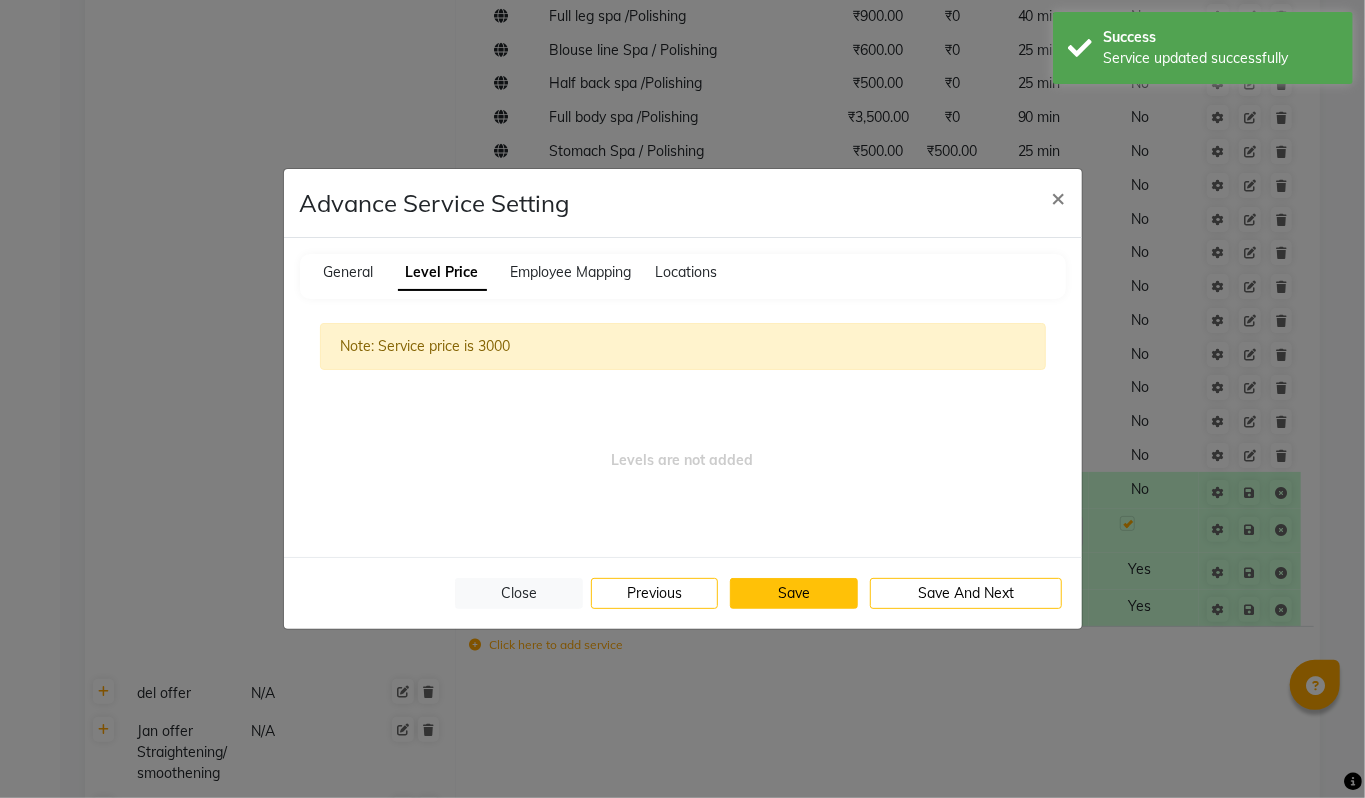 click on "Save" 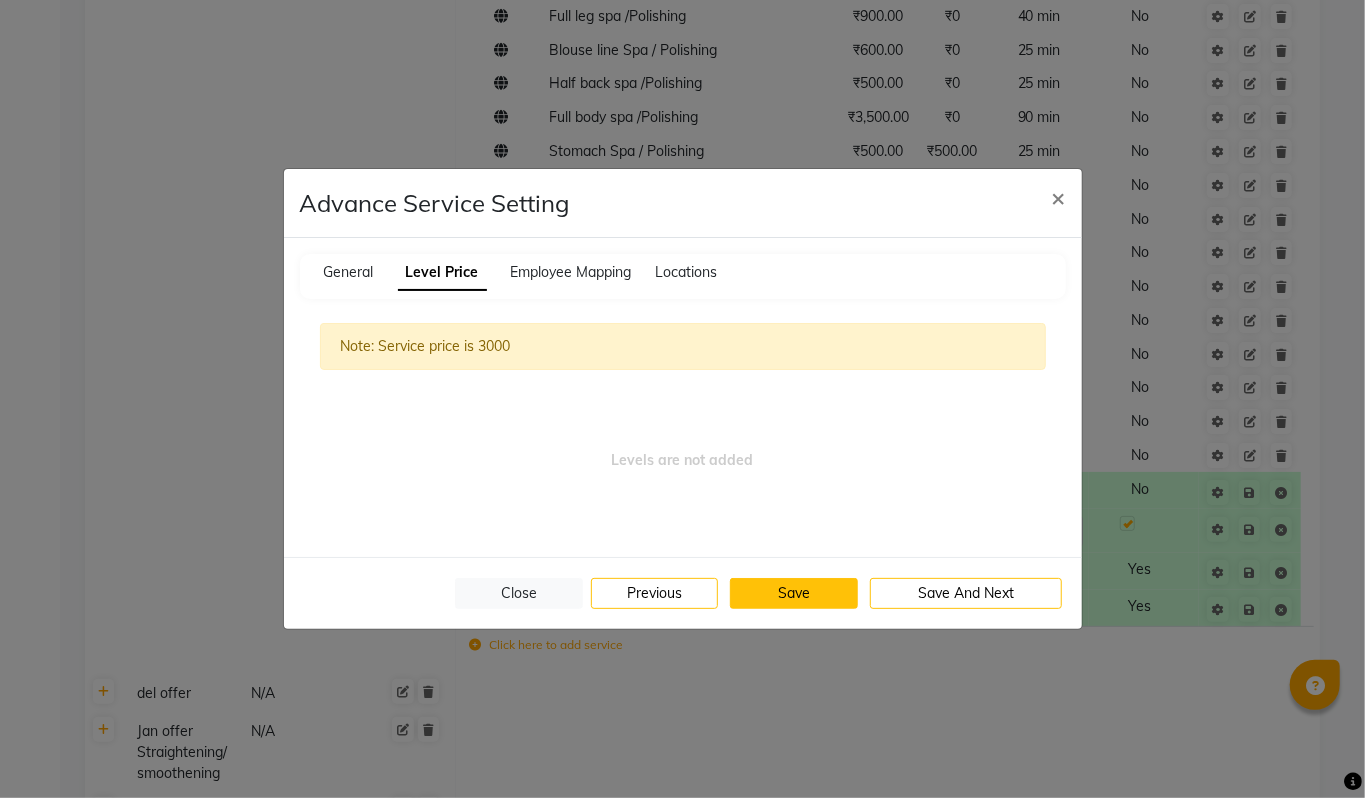 click on "Save" 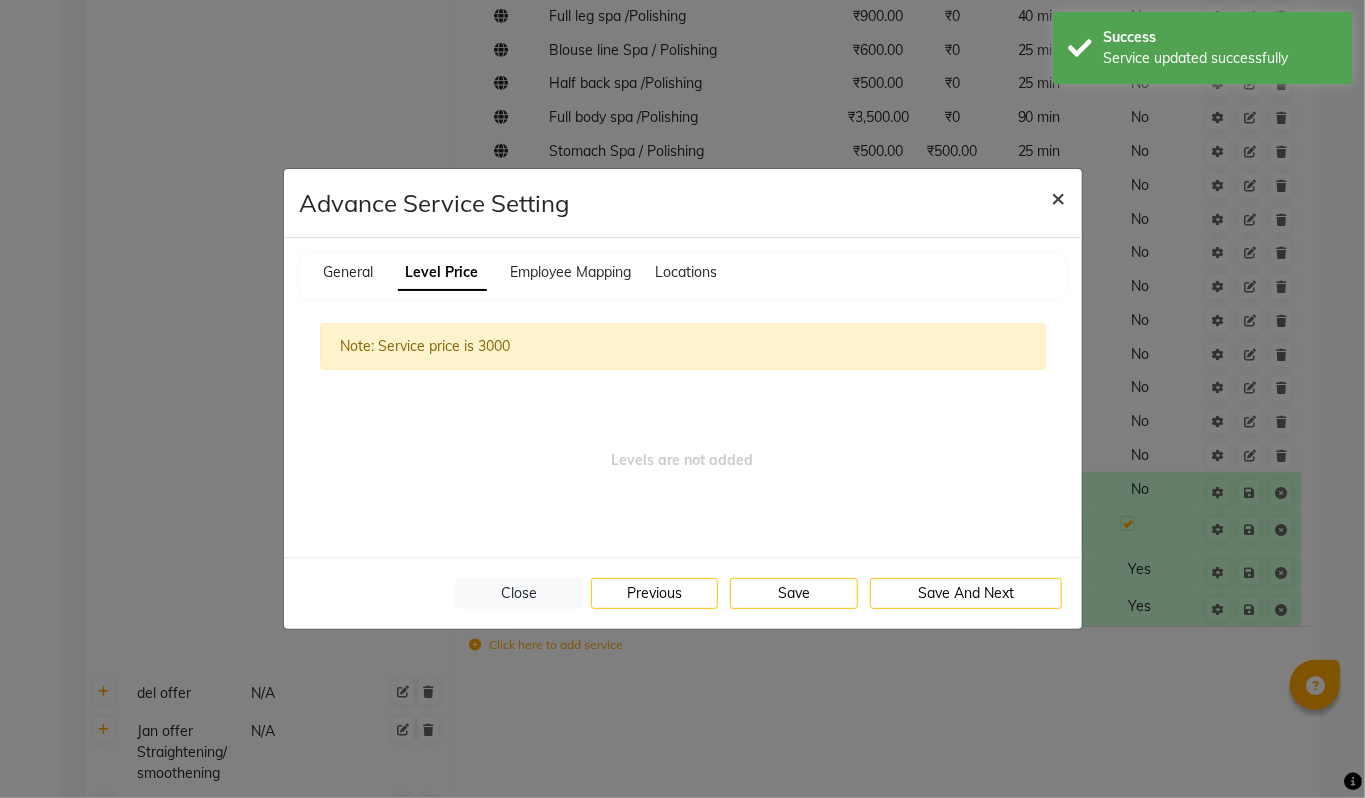 click on "×" 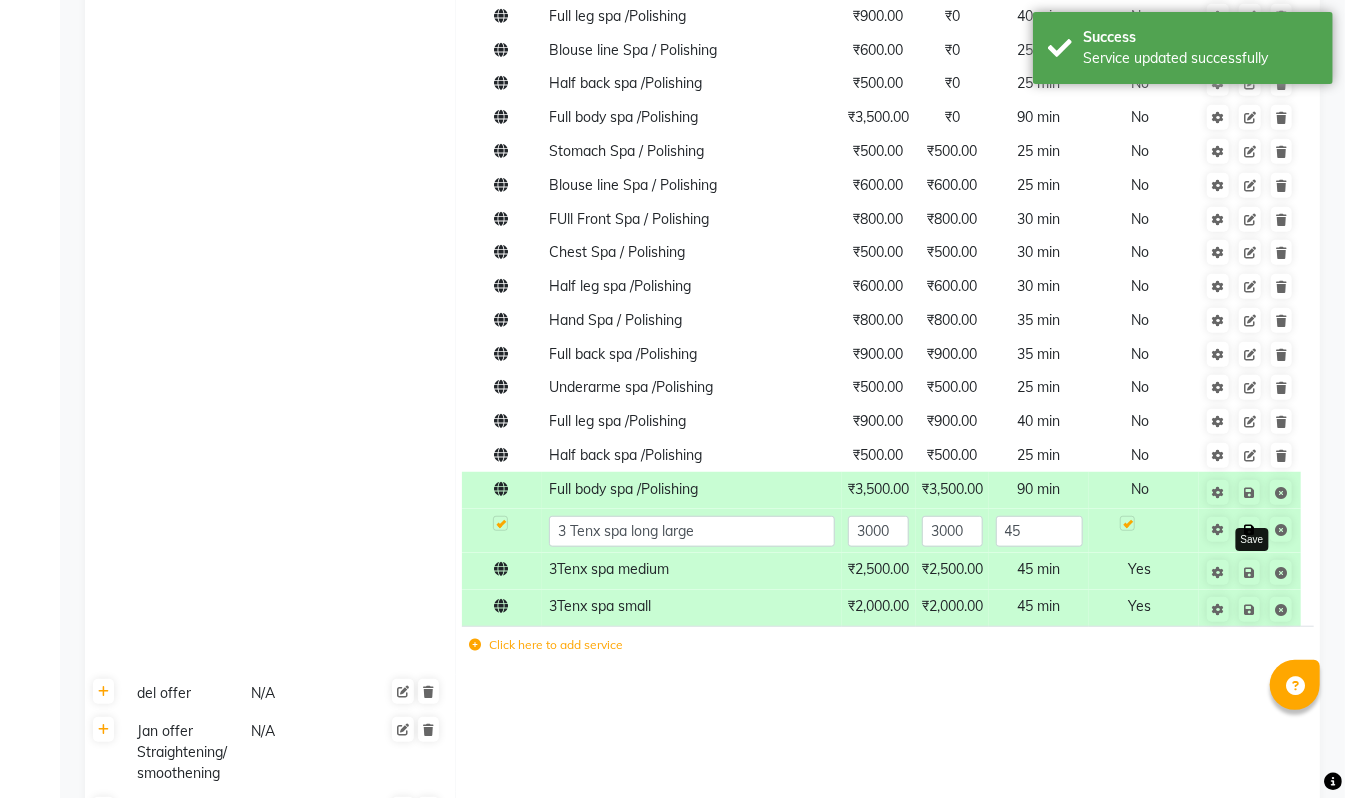 click 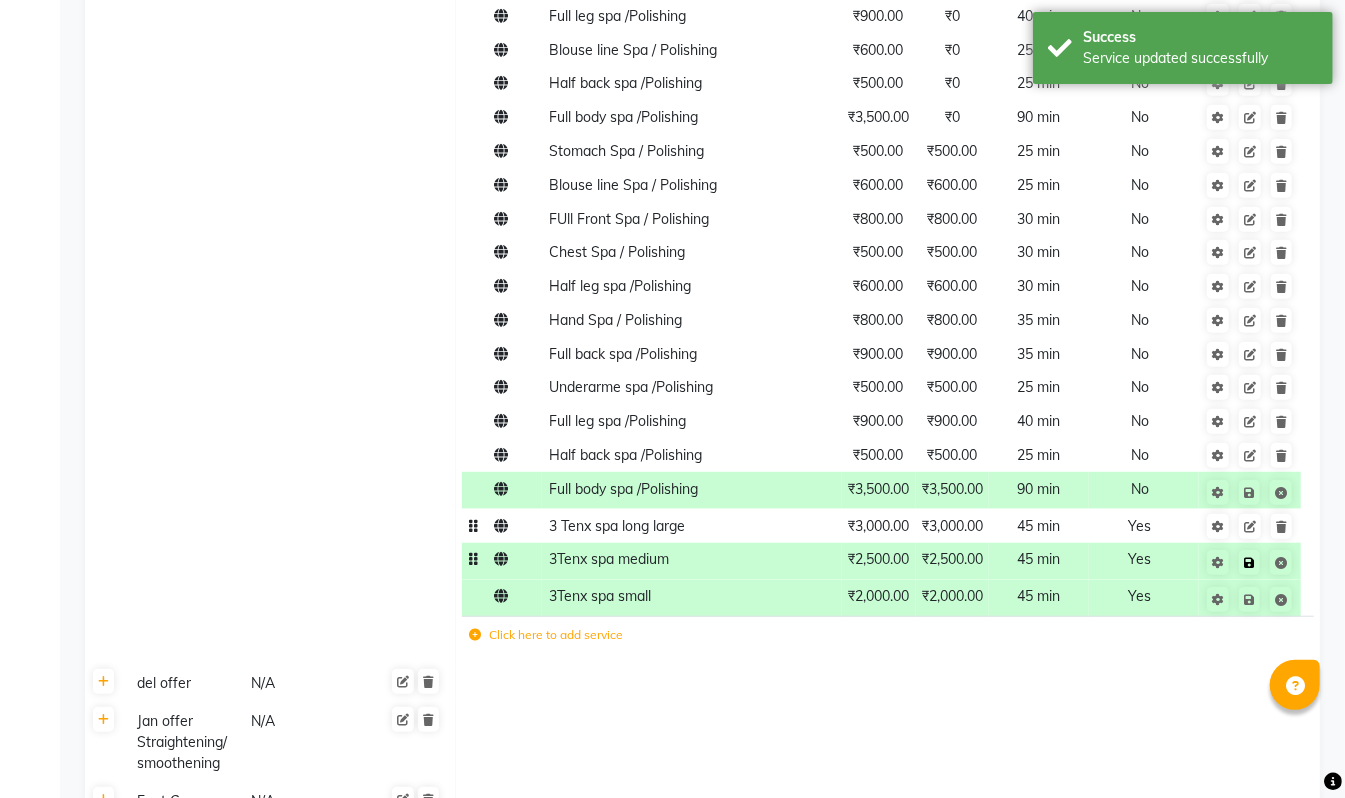 click 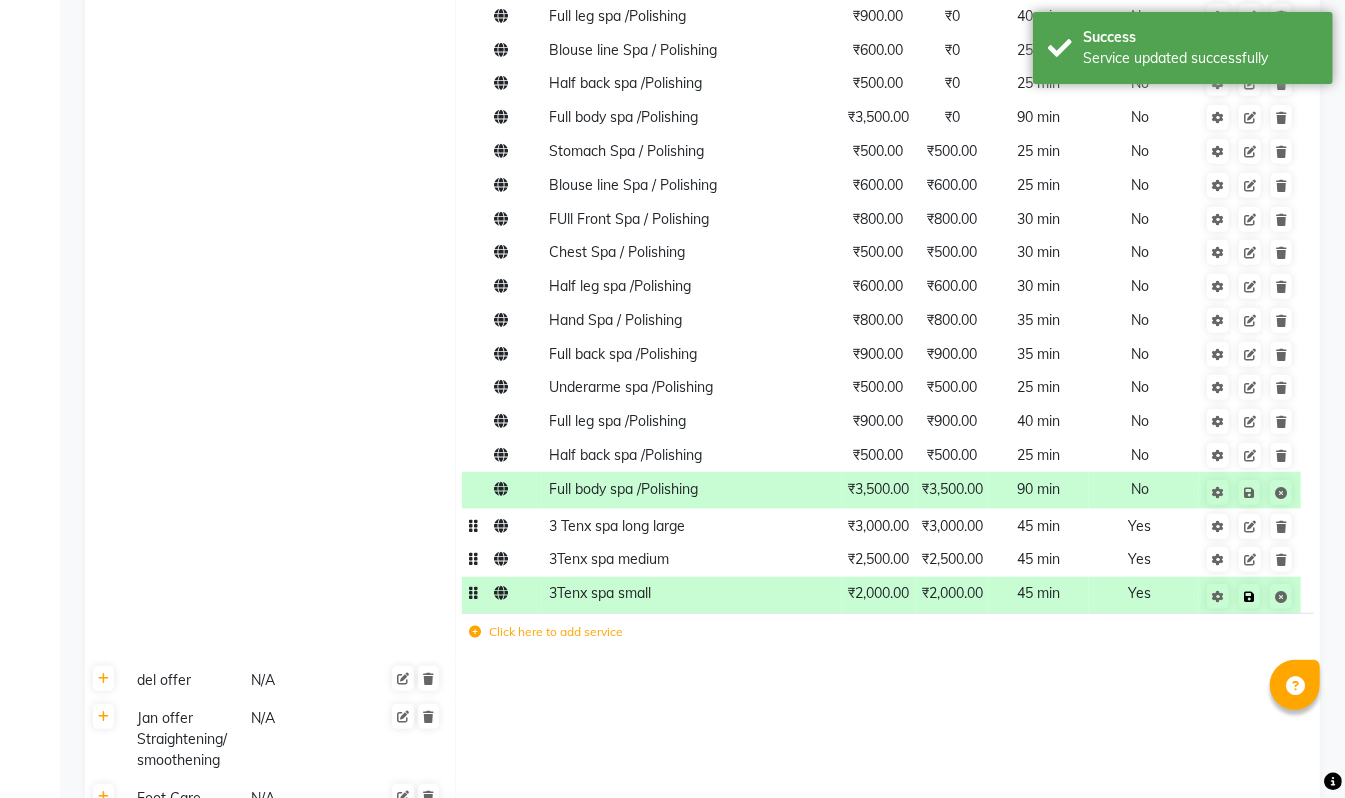 click 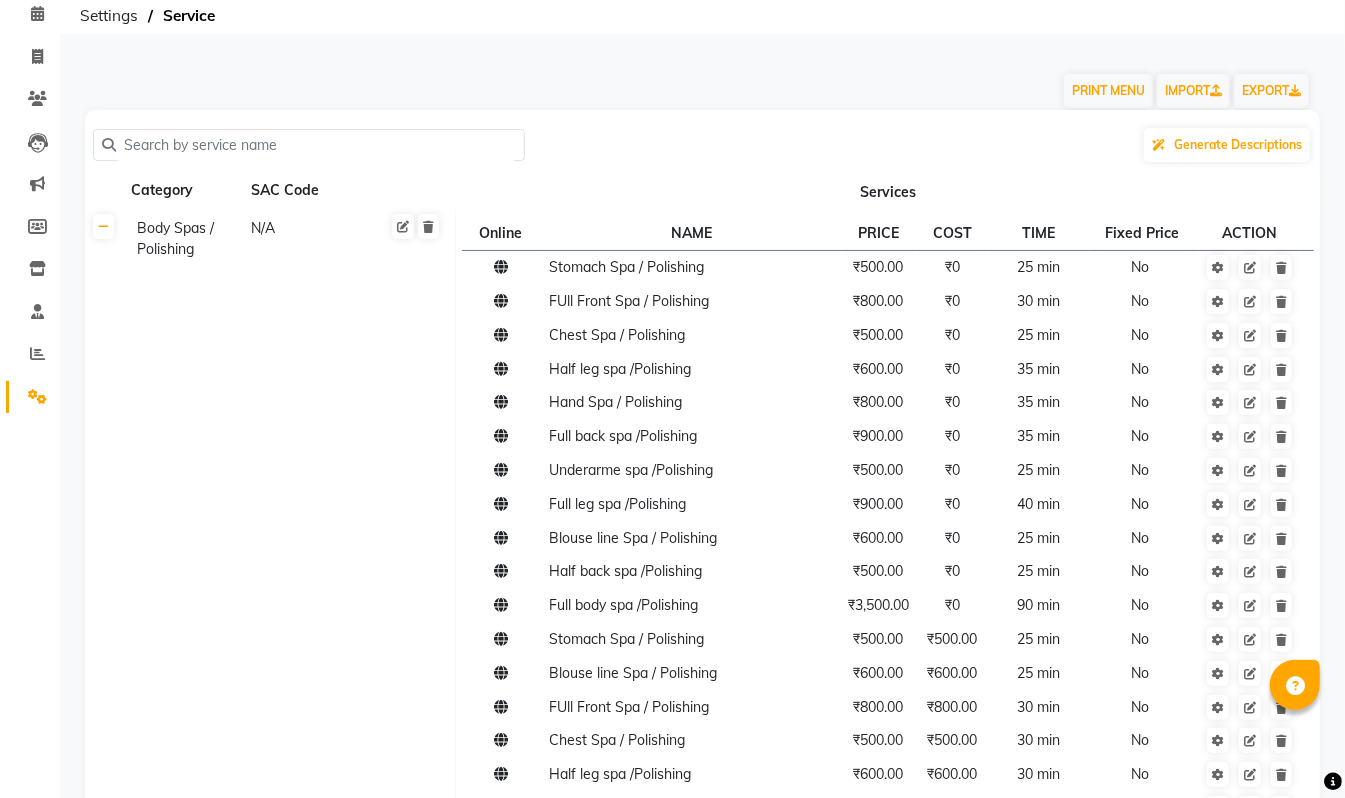 scroll, scrollTop: 94, scrollLeft: 0, axis: vertical 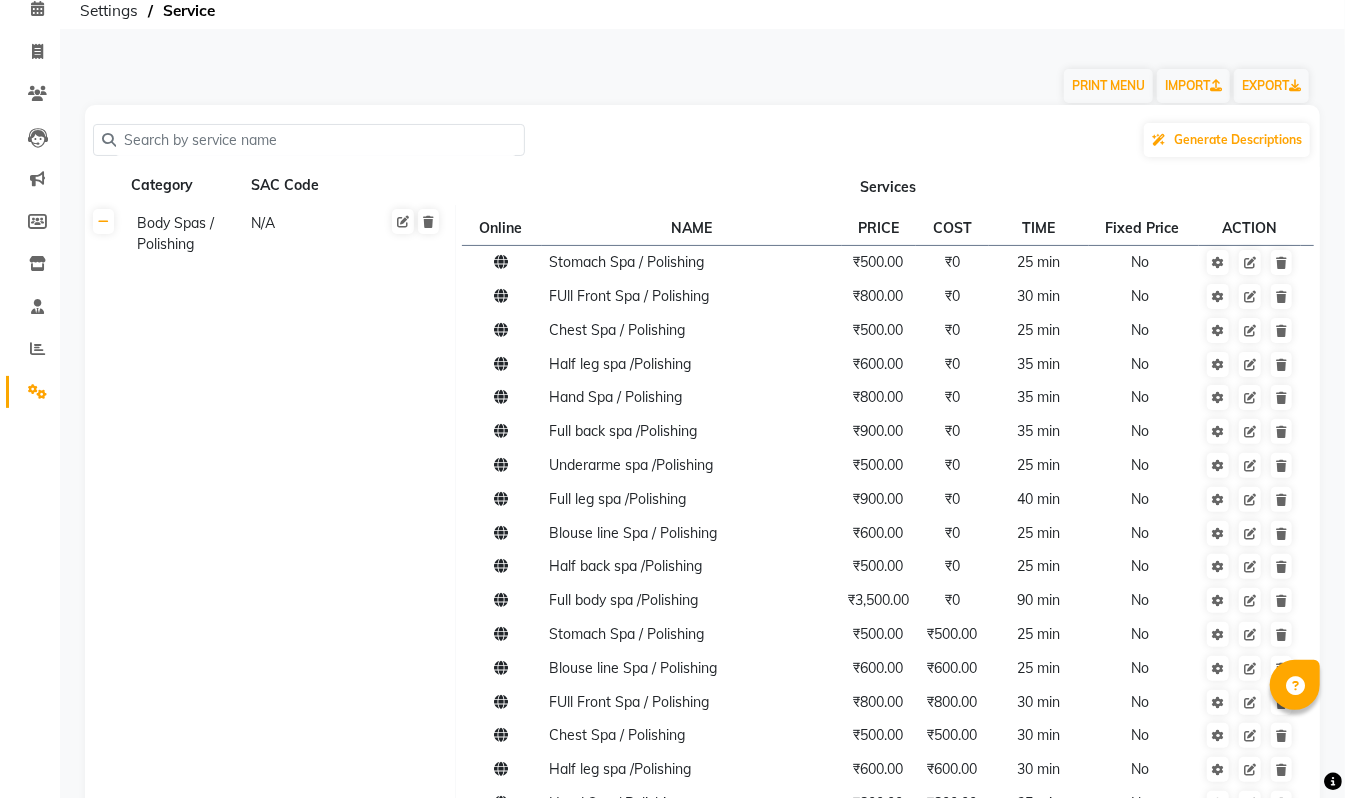 click on "ACTION" 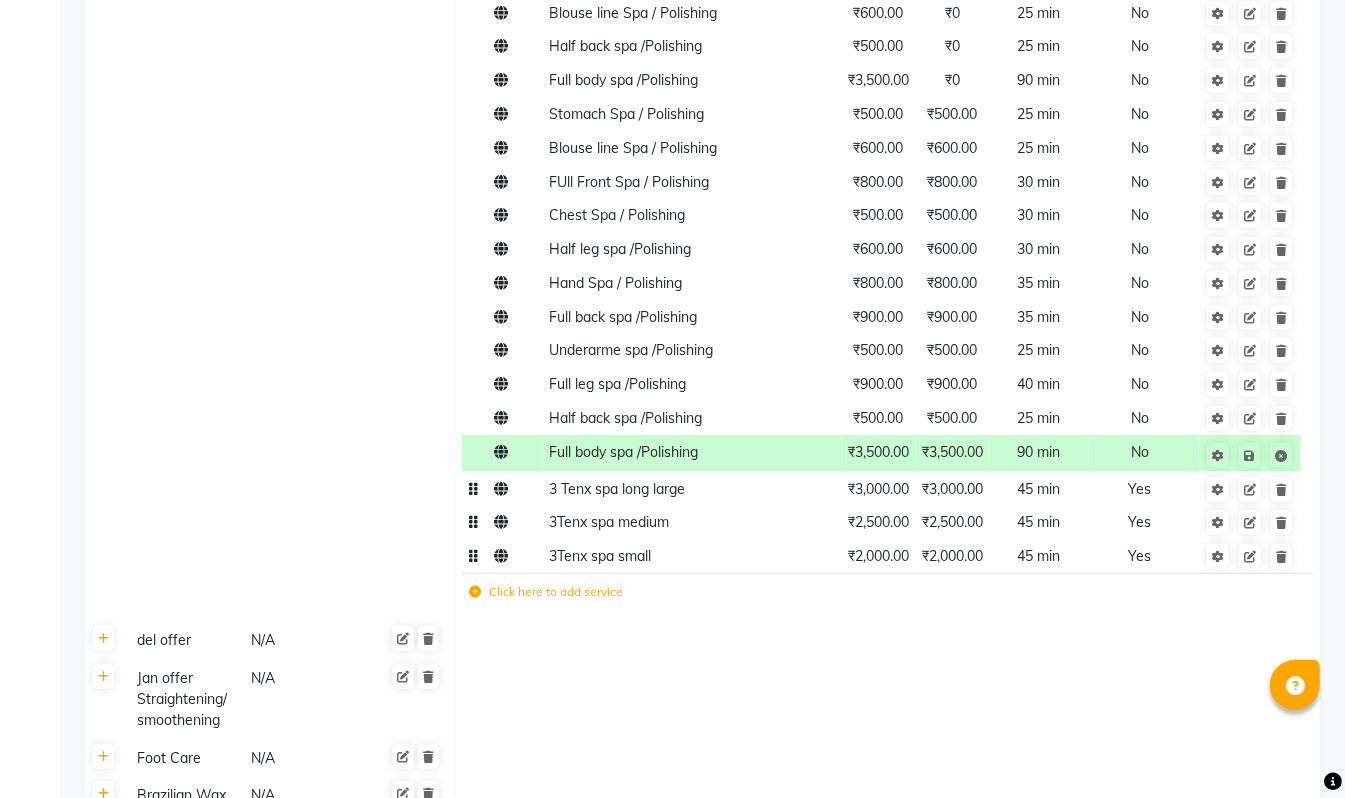 scroll, scrollTop: 620, scrollLeft: 0, axis: vertical 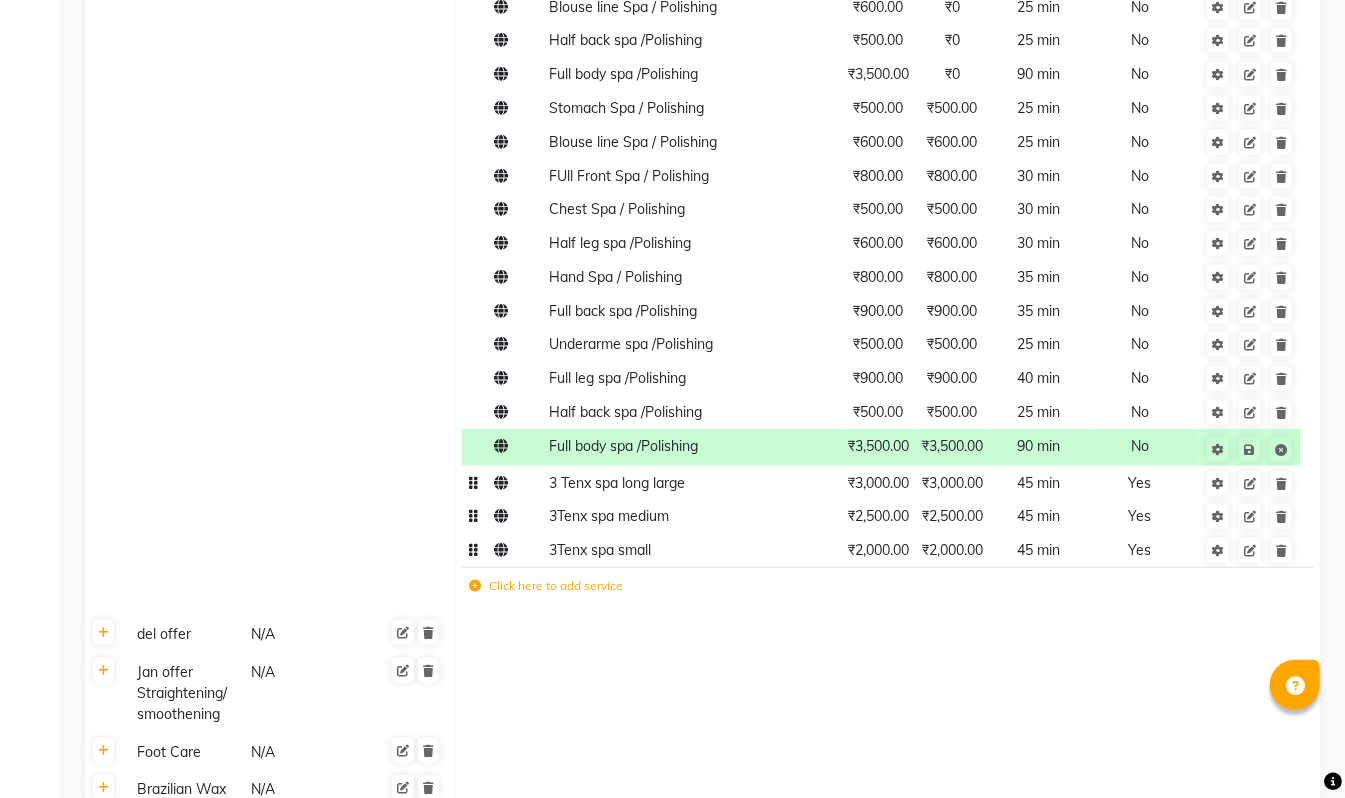 click on "₹3,000.00" 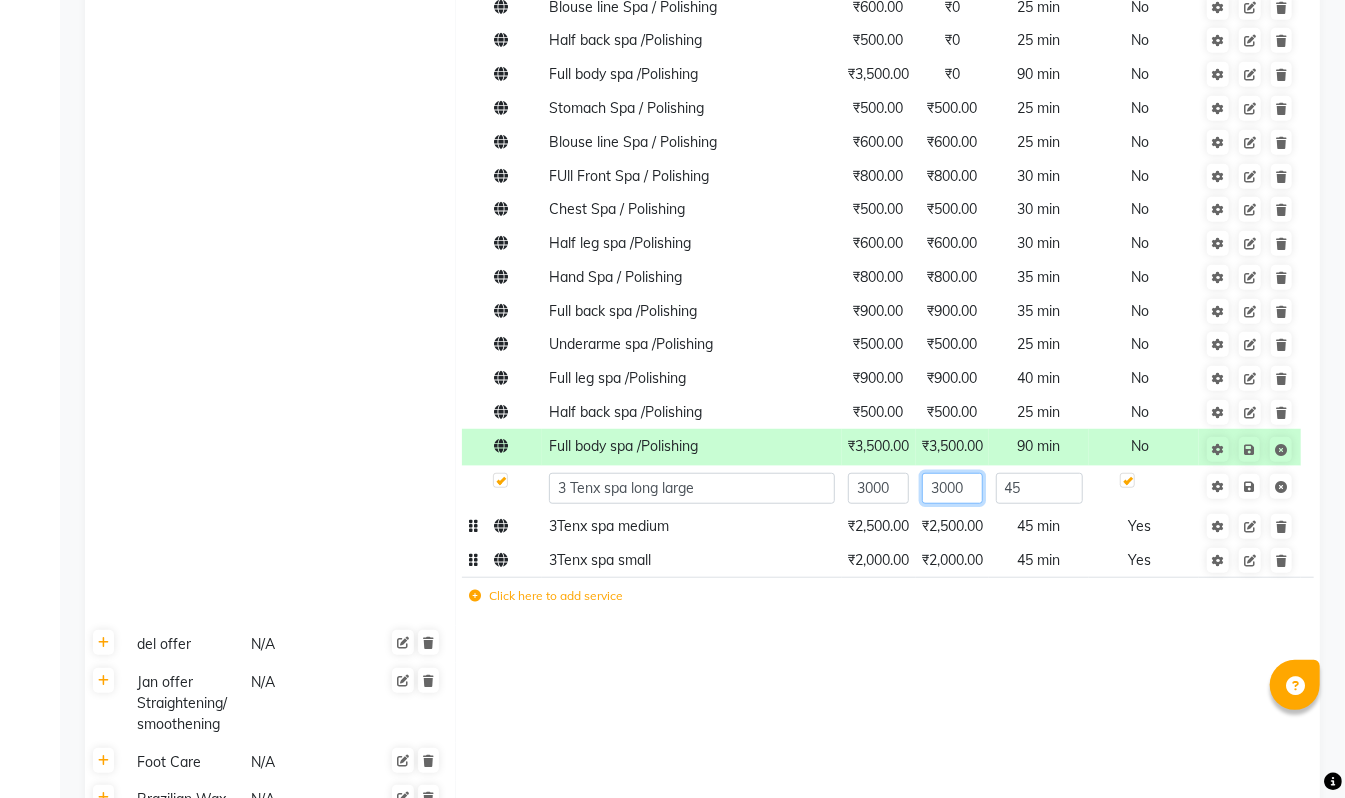 click on "3000" 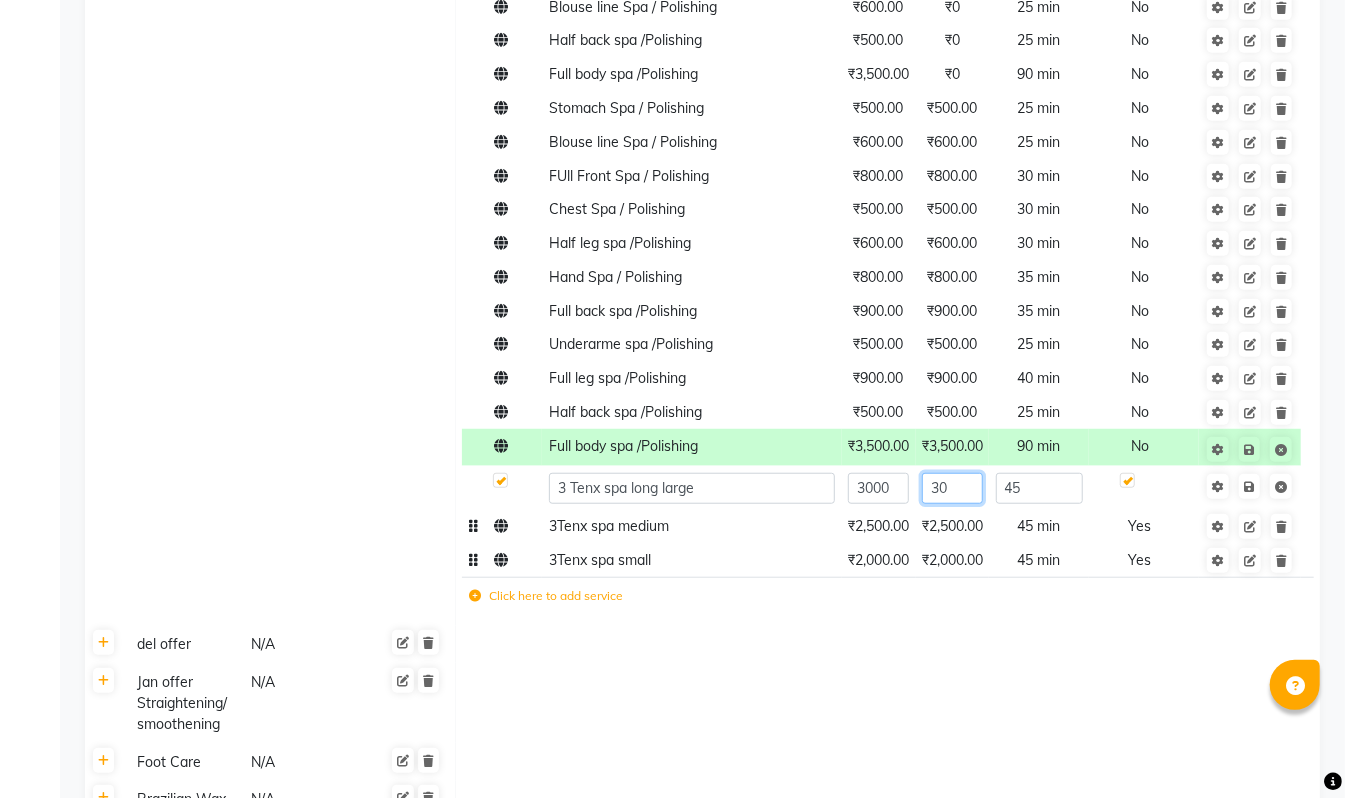 type on "3" 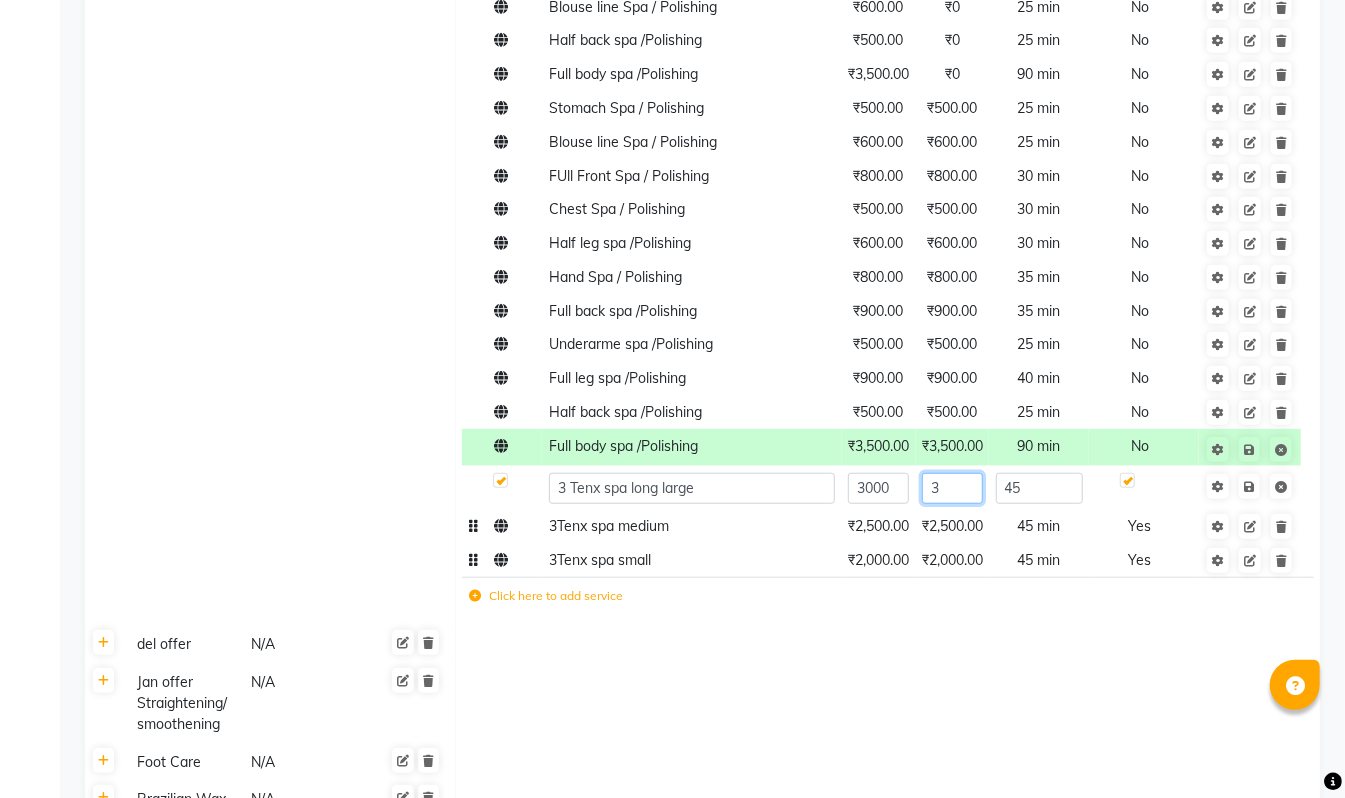 type 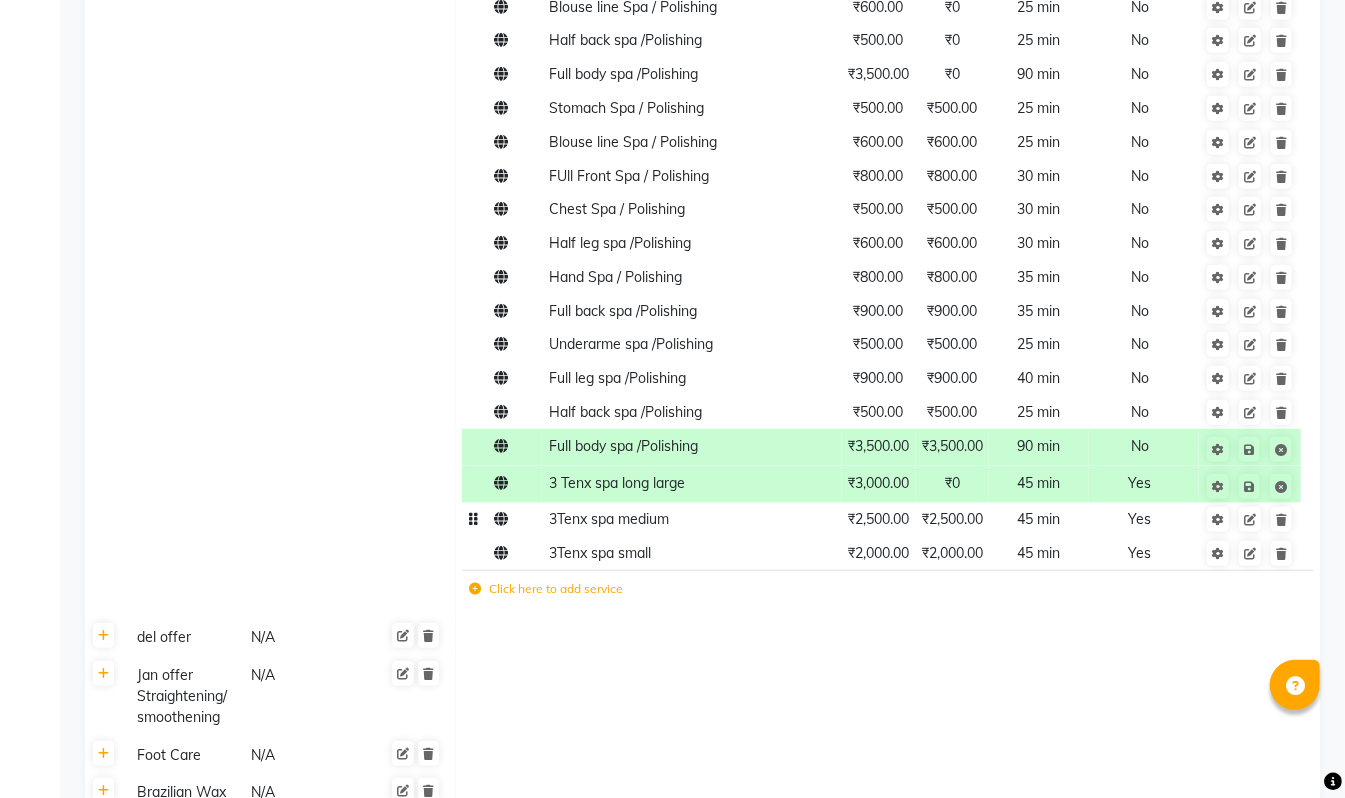 click on "₹2,500.00" 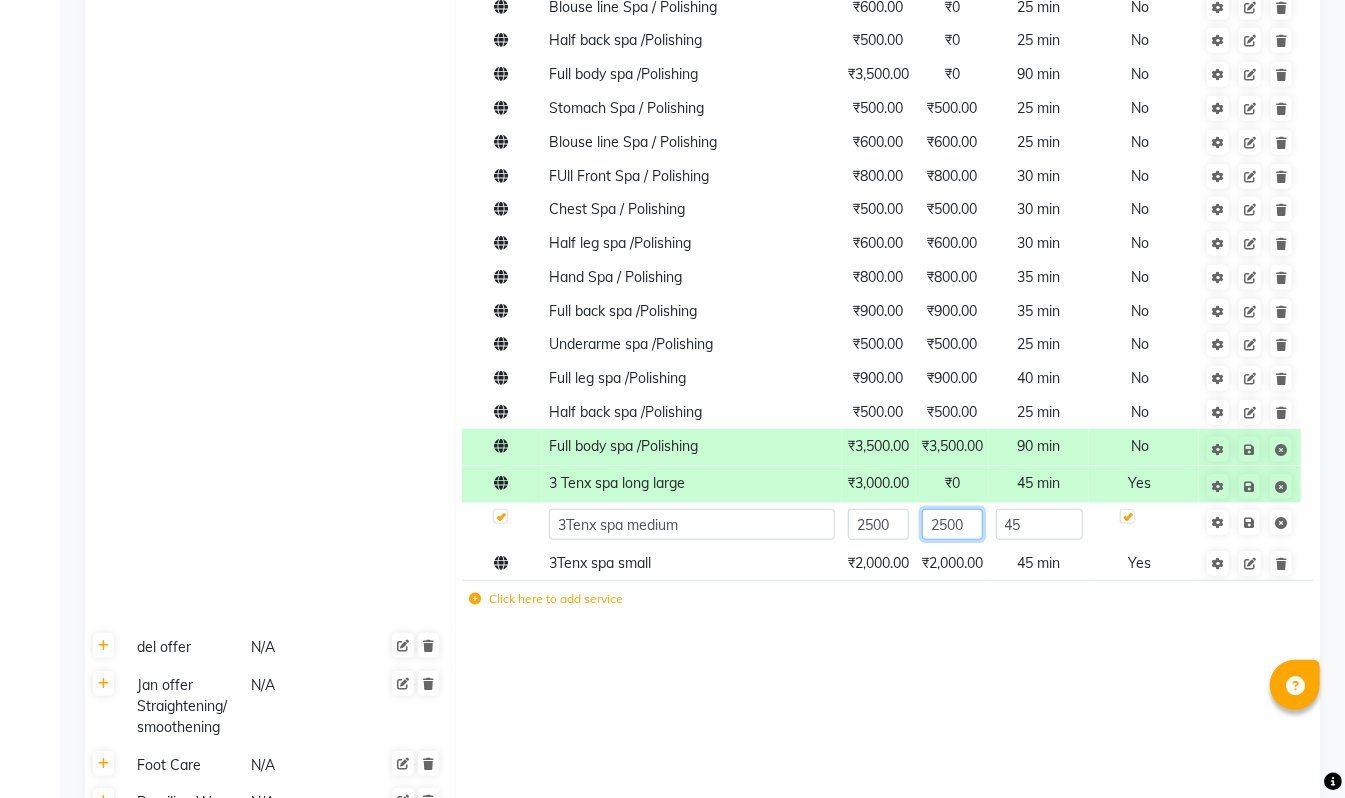click on "2500" 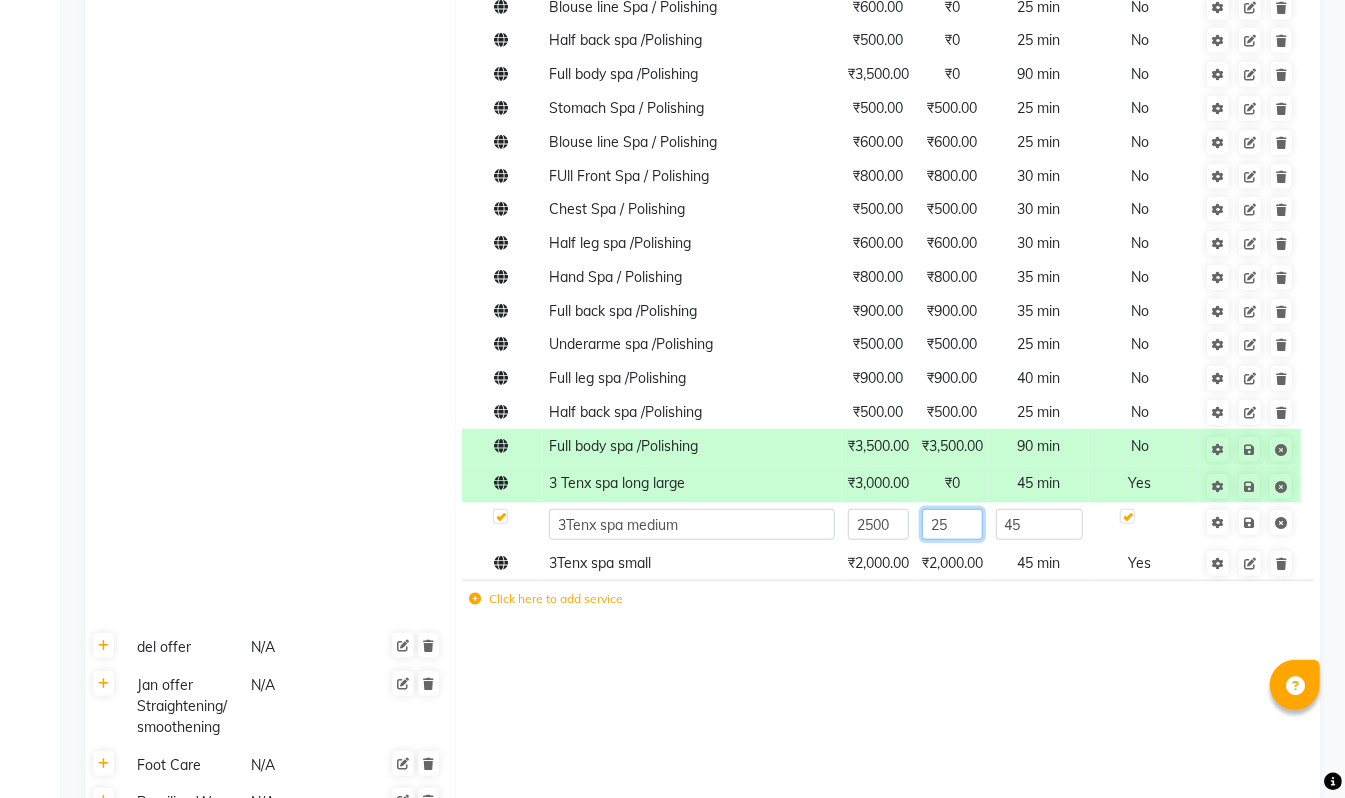 type on "2" 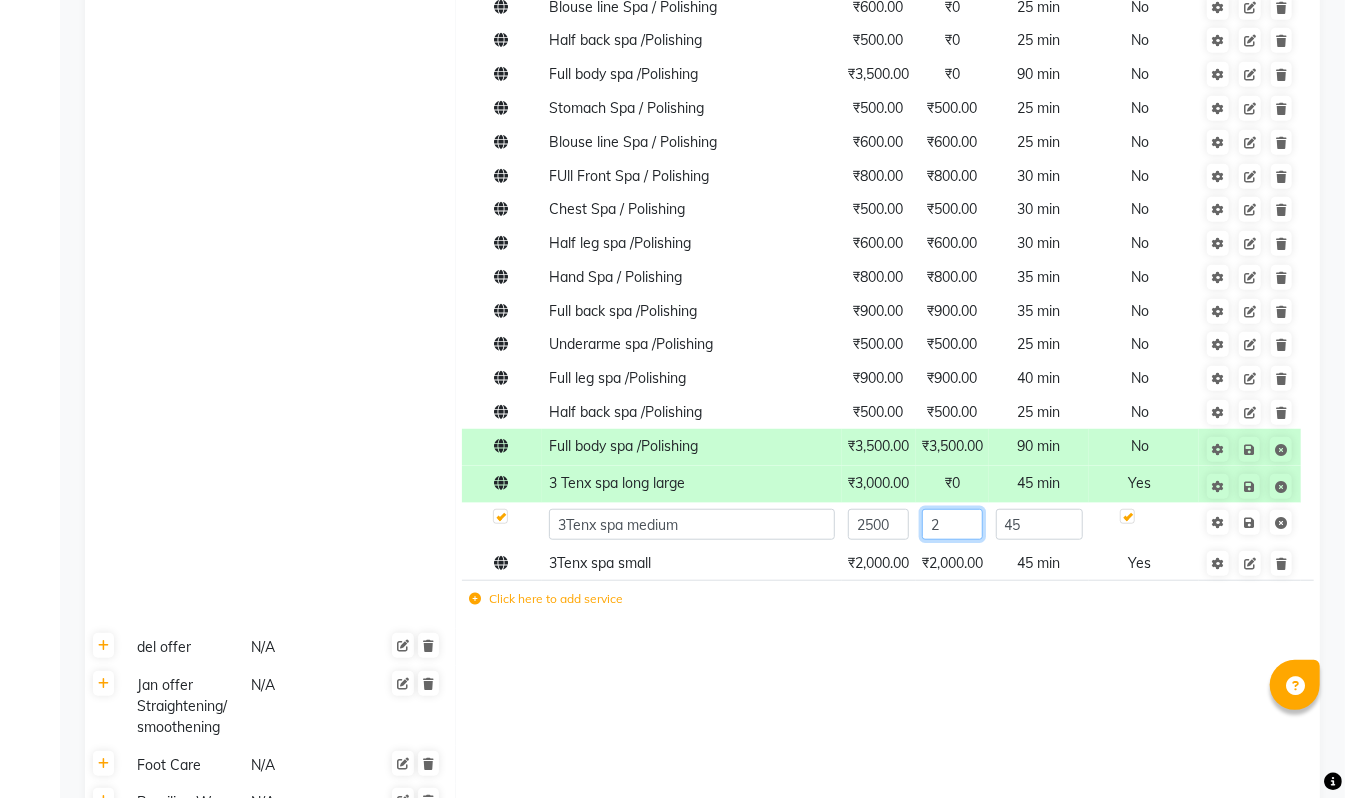 type 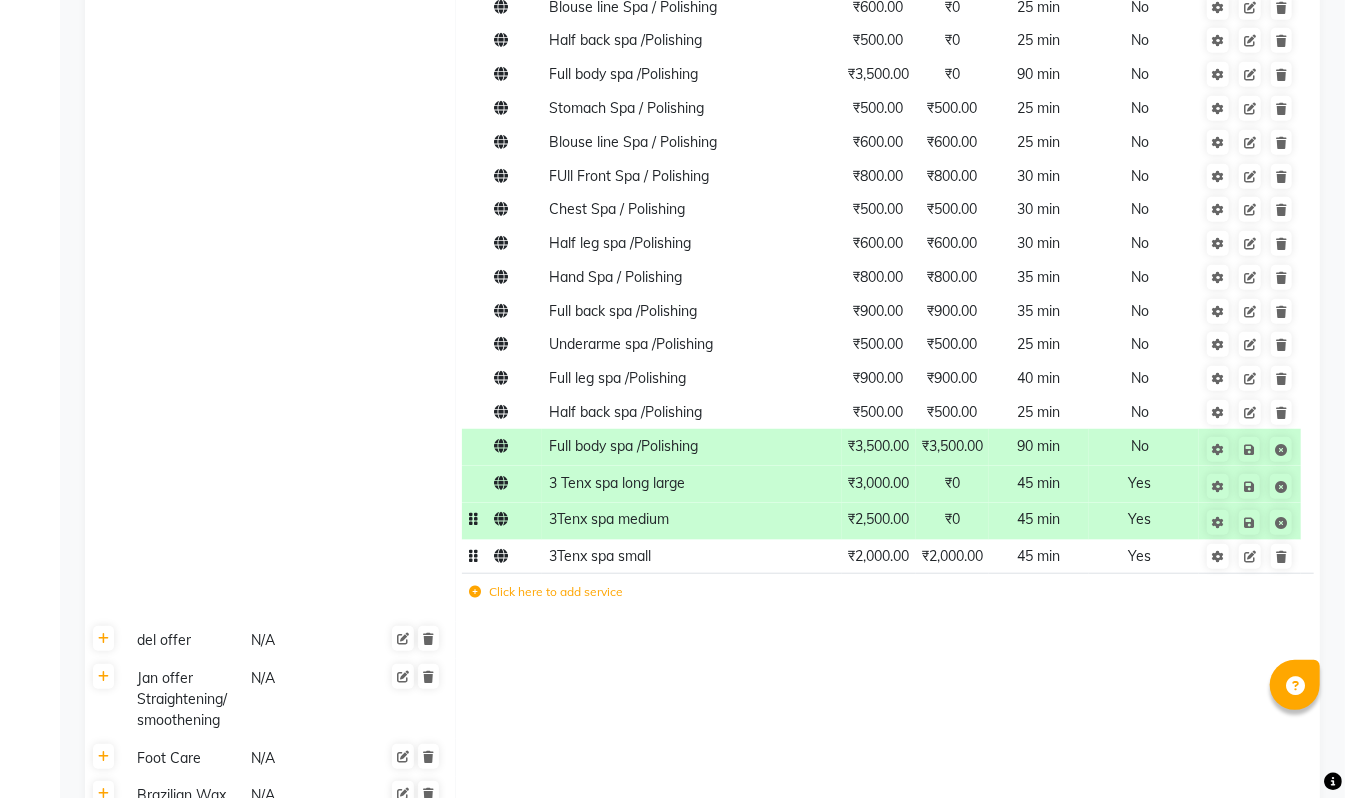 click on "₹2,000.00" 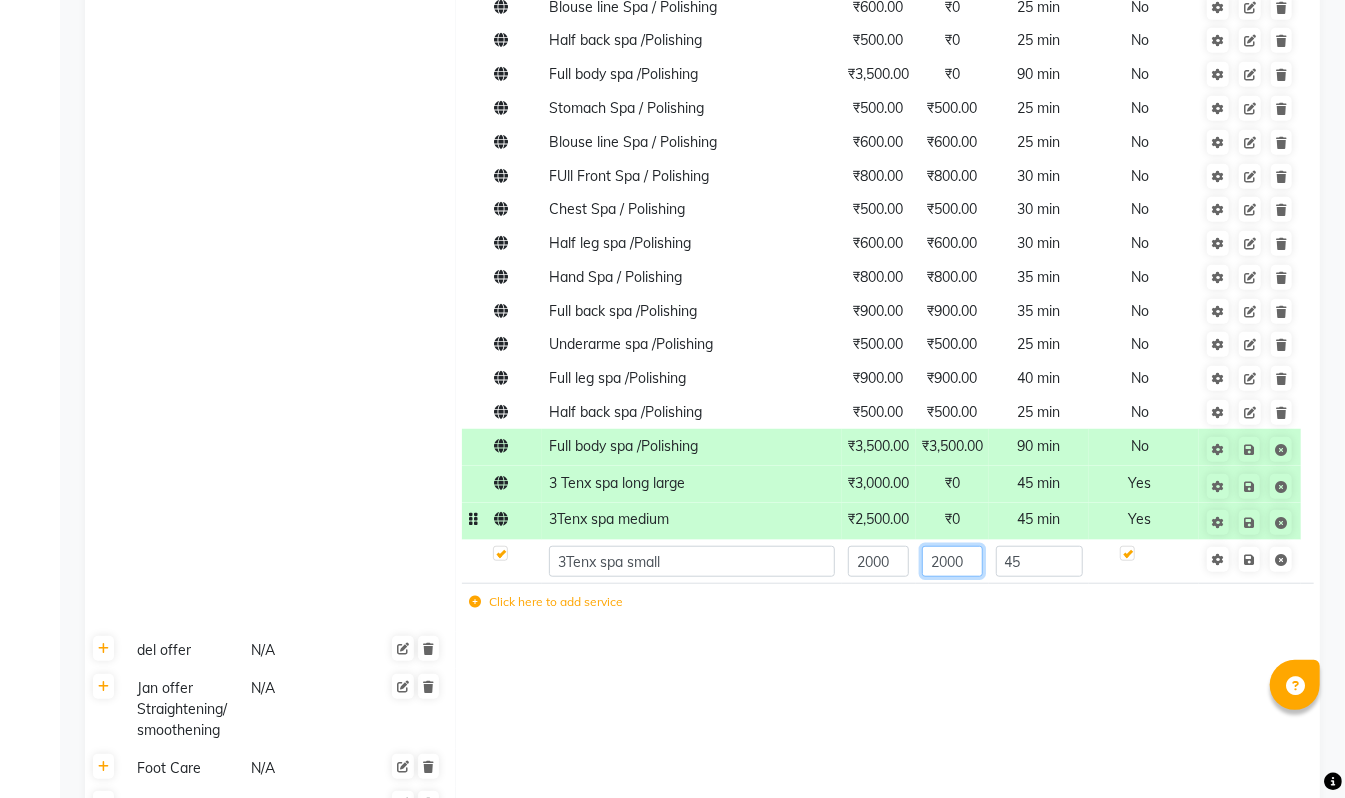 click on "2000" 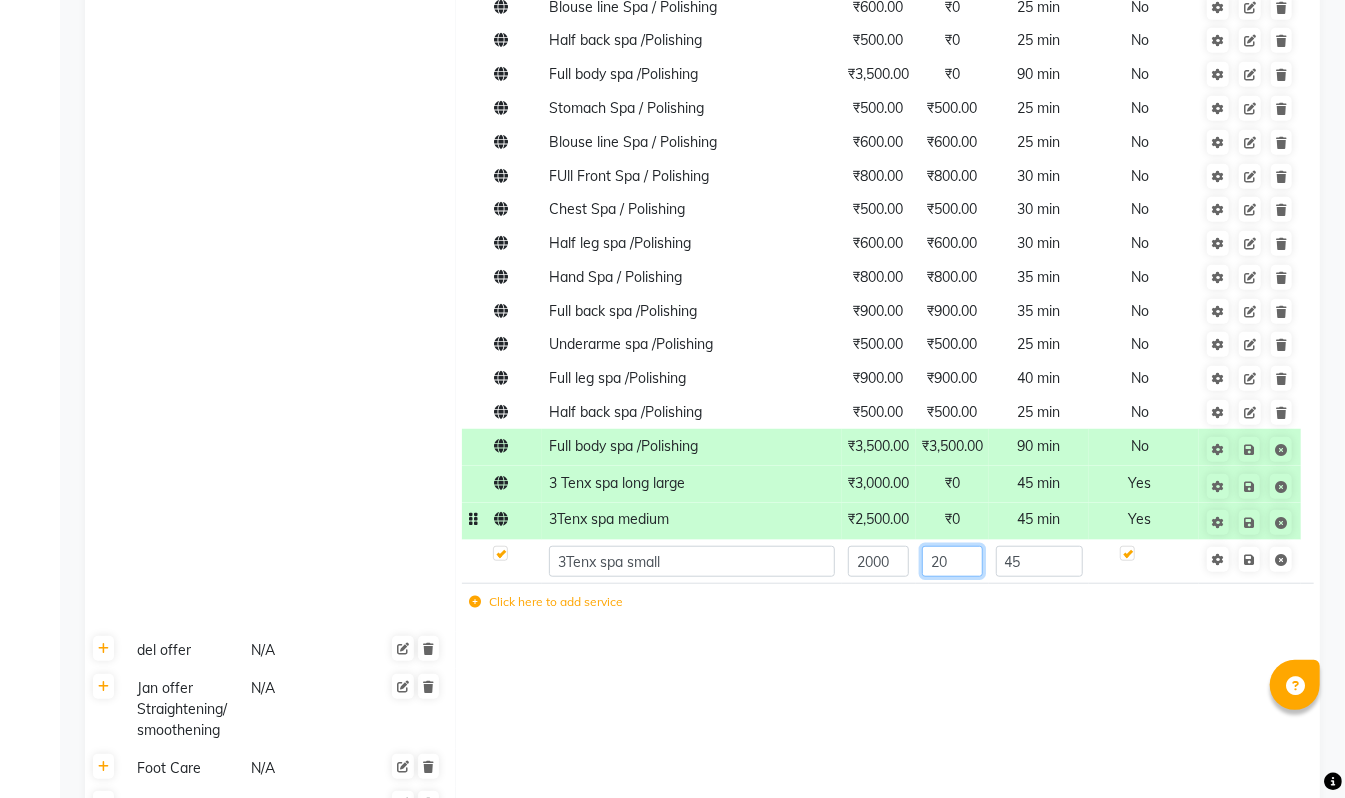 type on "2" 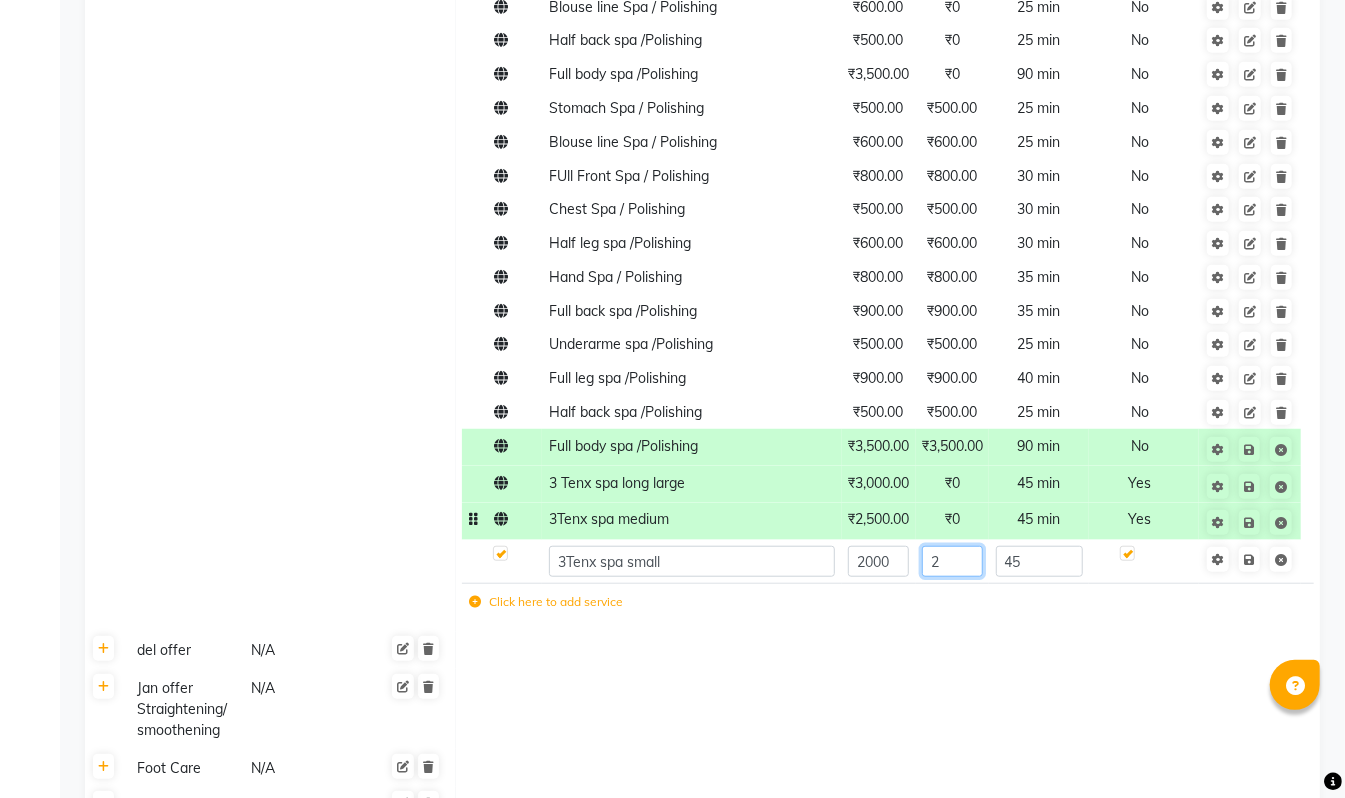 type 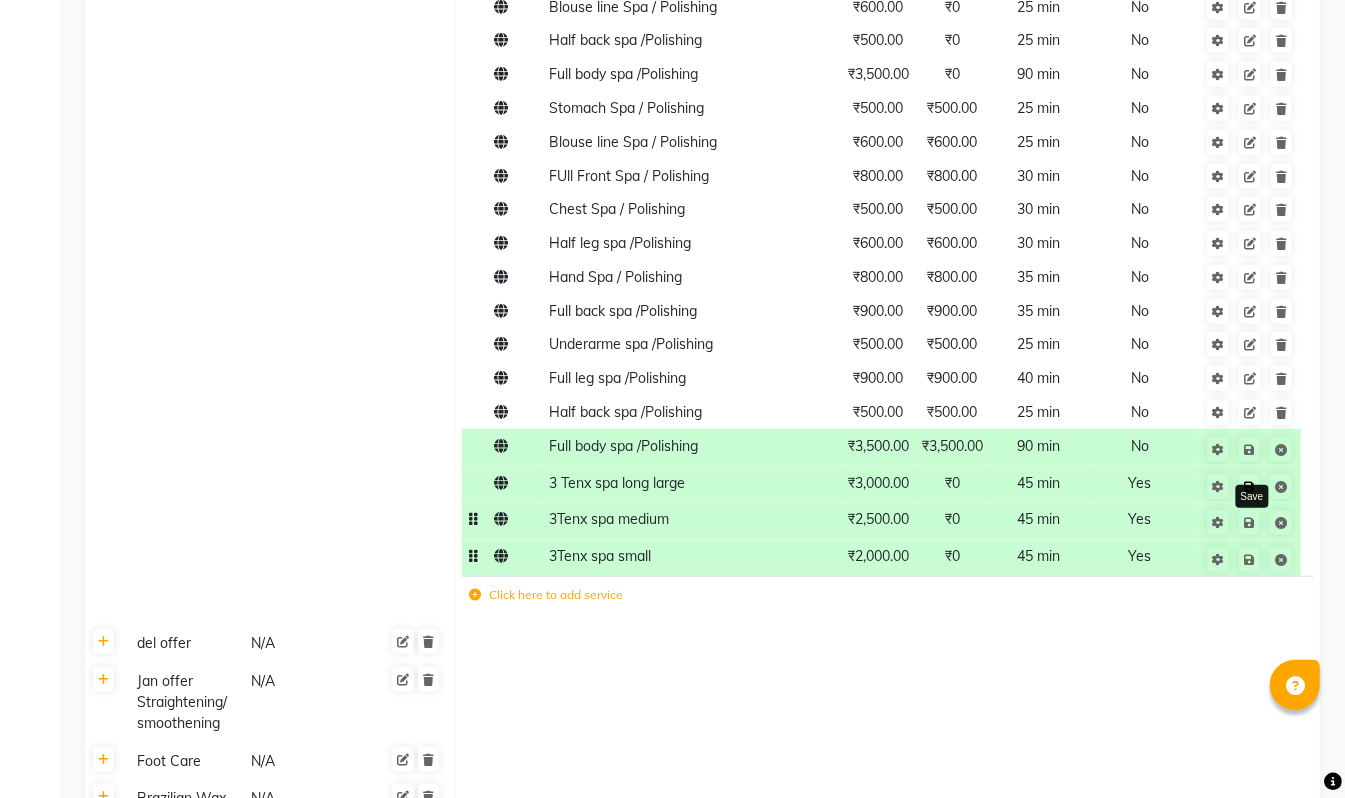 click 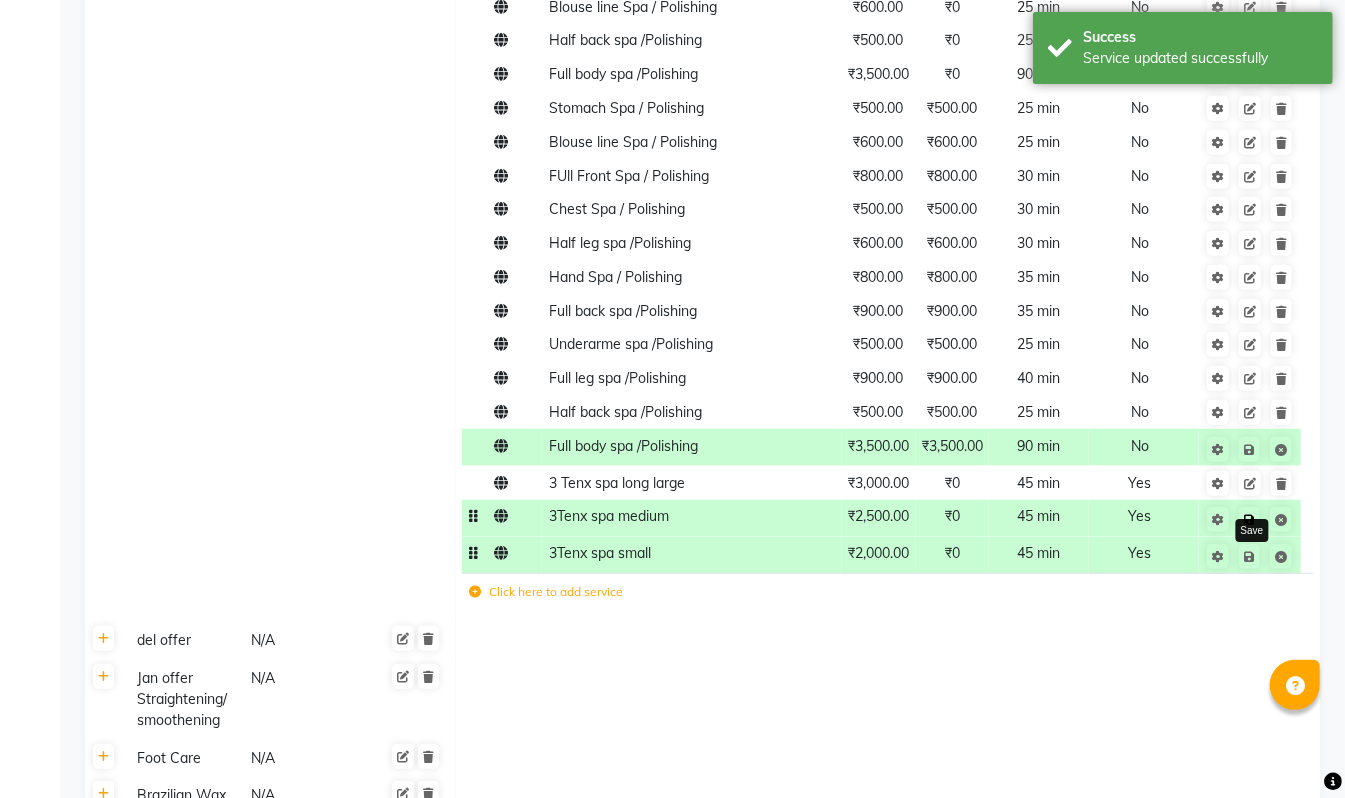 click 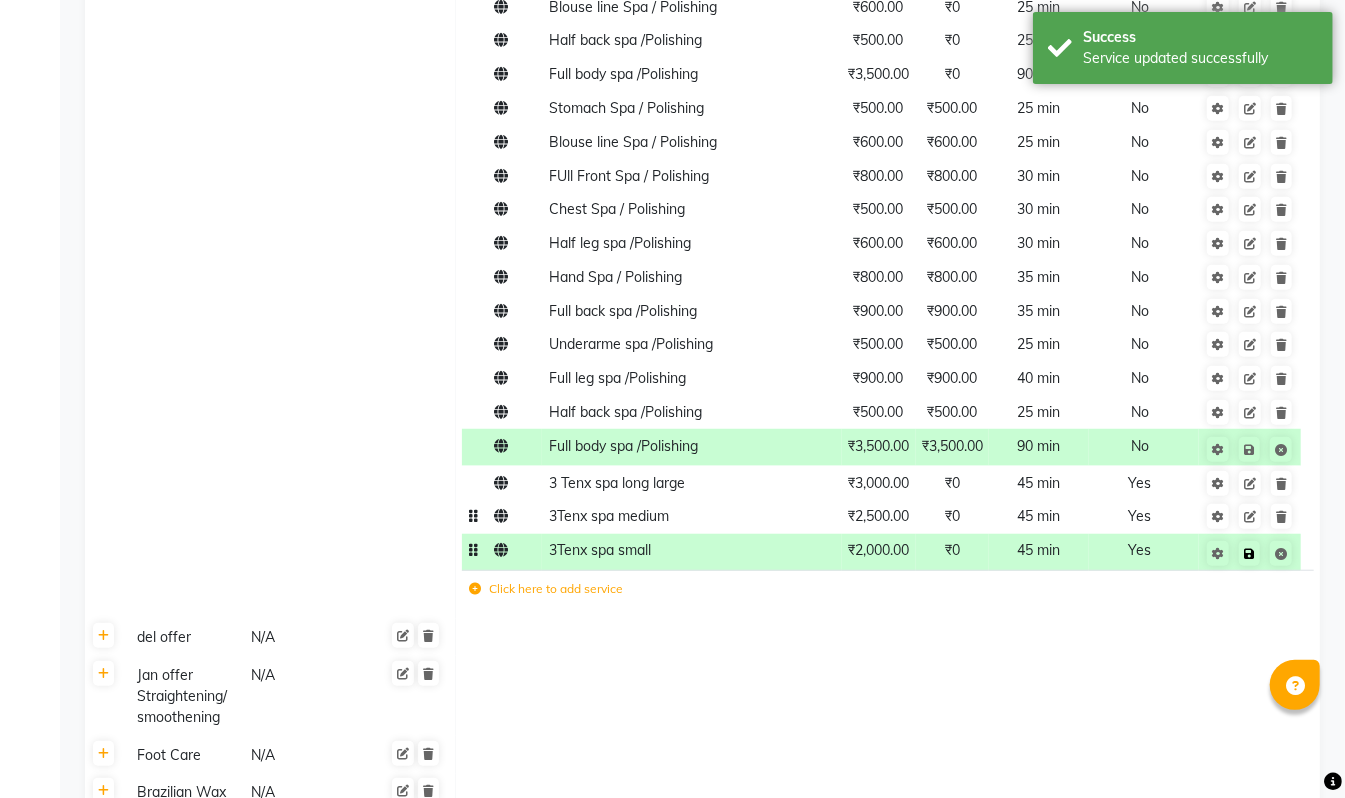 click 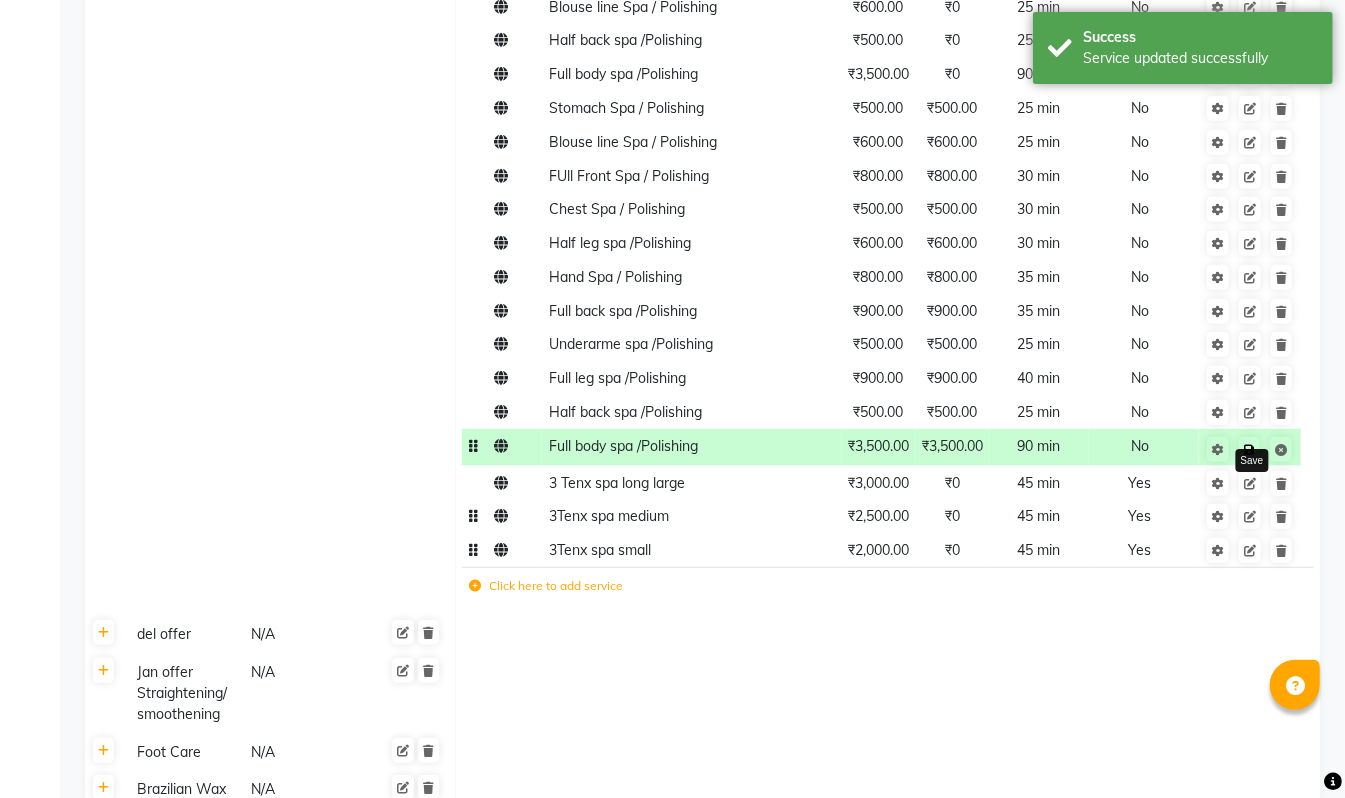 click 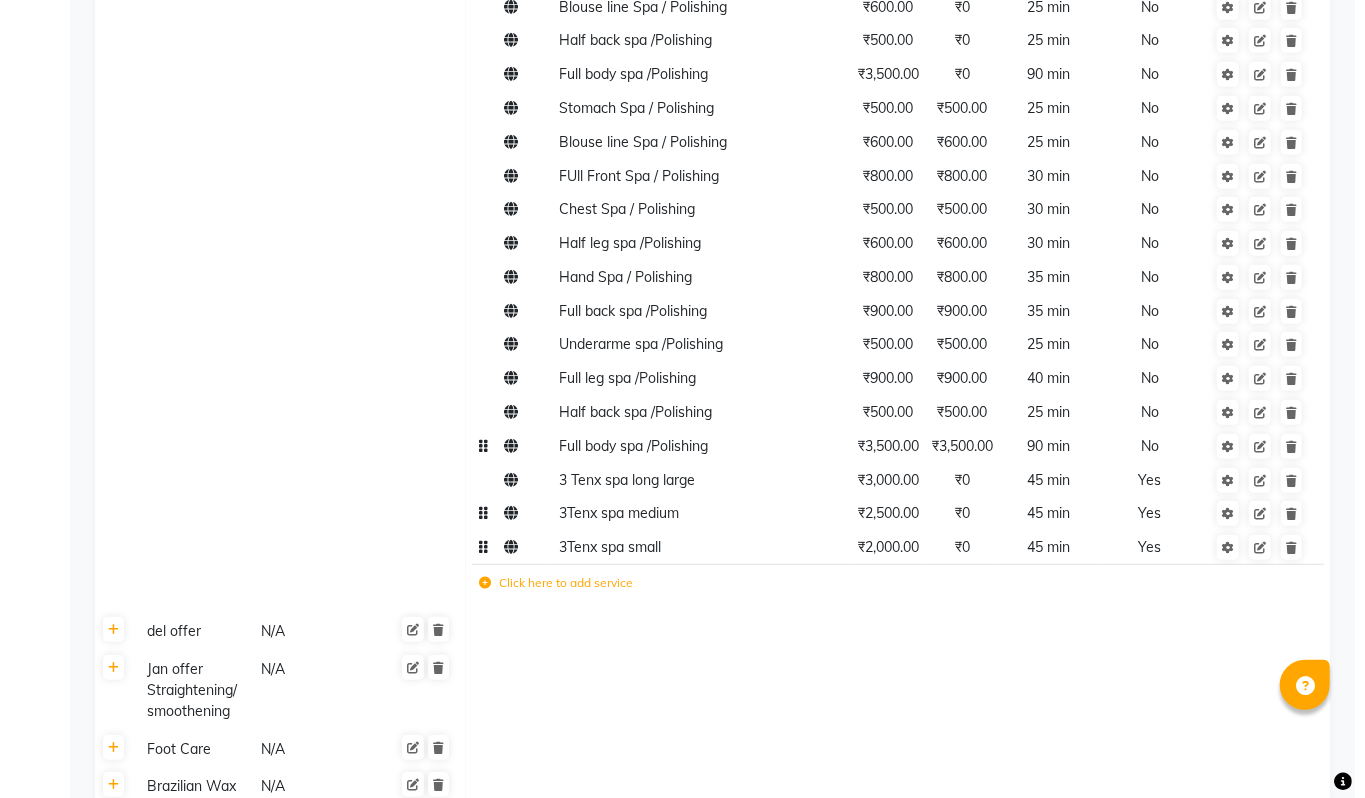 scroll, scrollTop: 0, scrollLeft: 0, axis: both 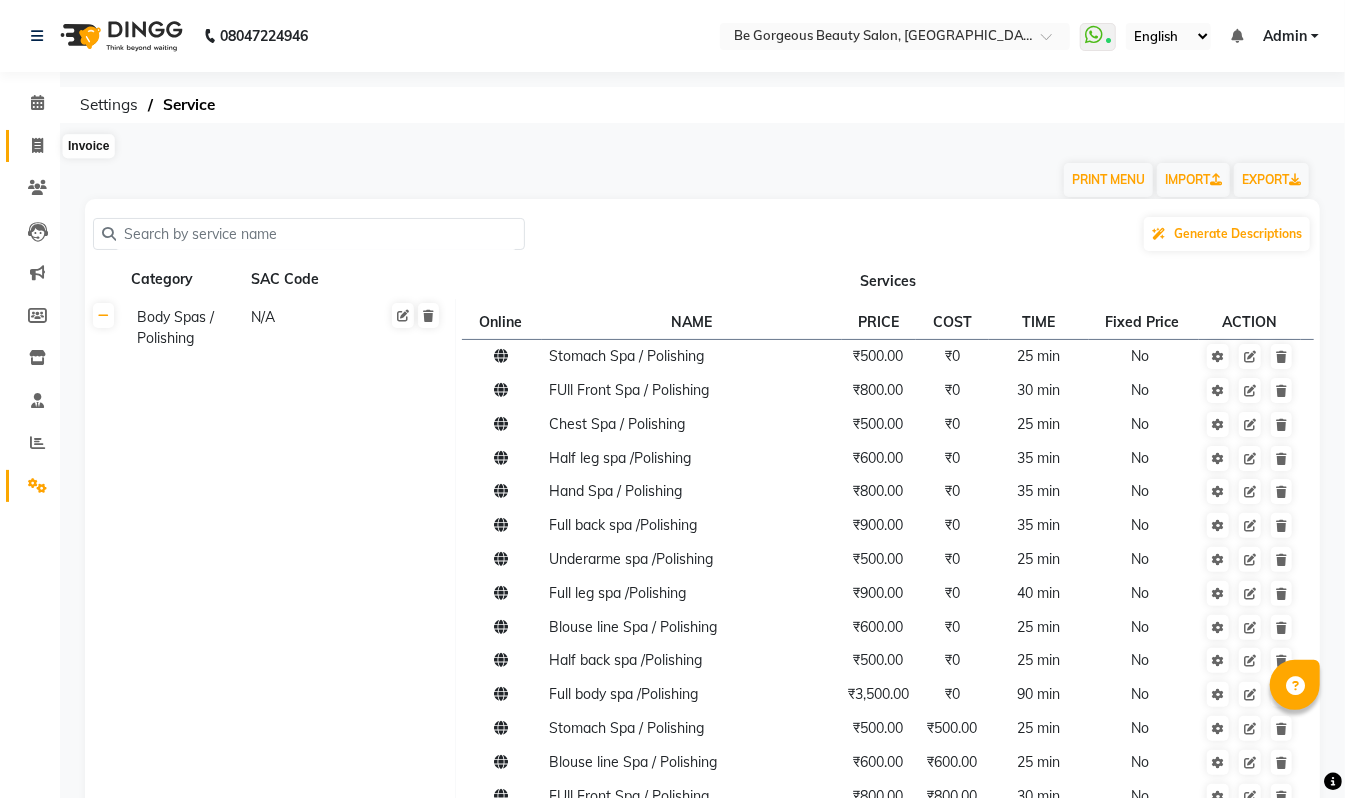 click 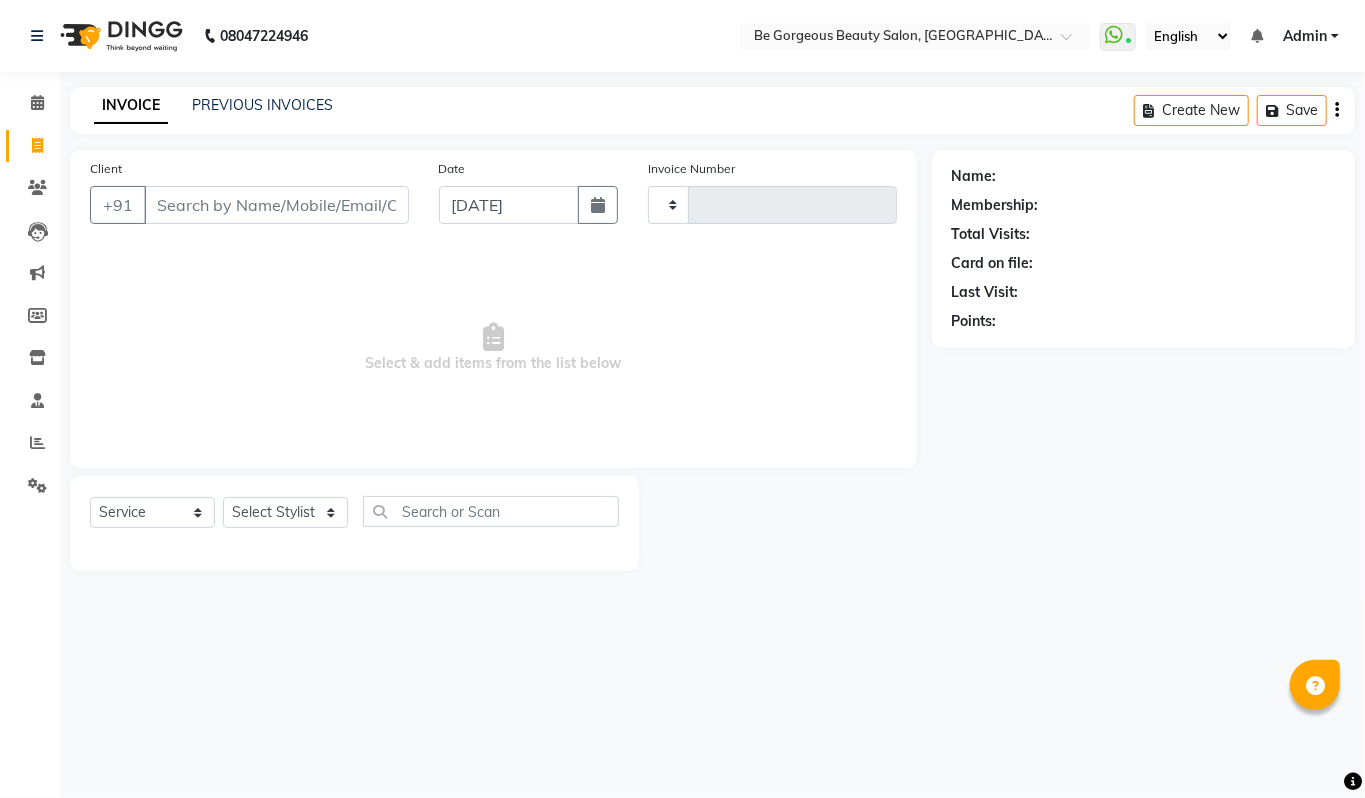 type on "2768" 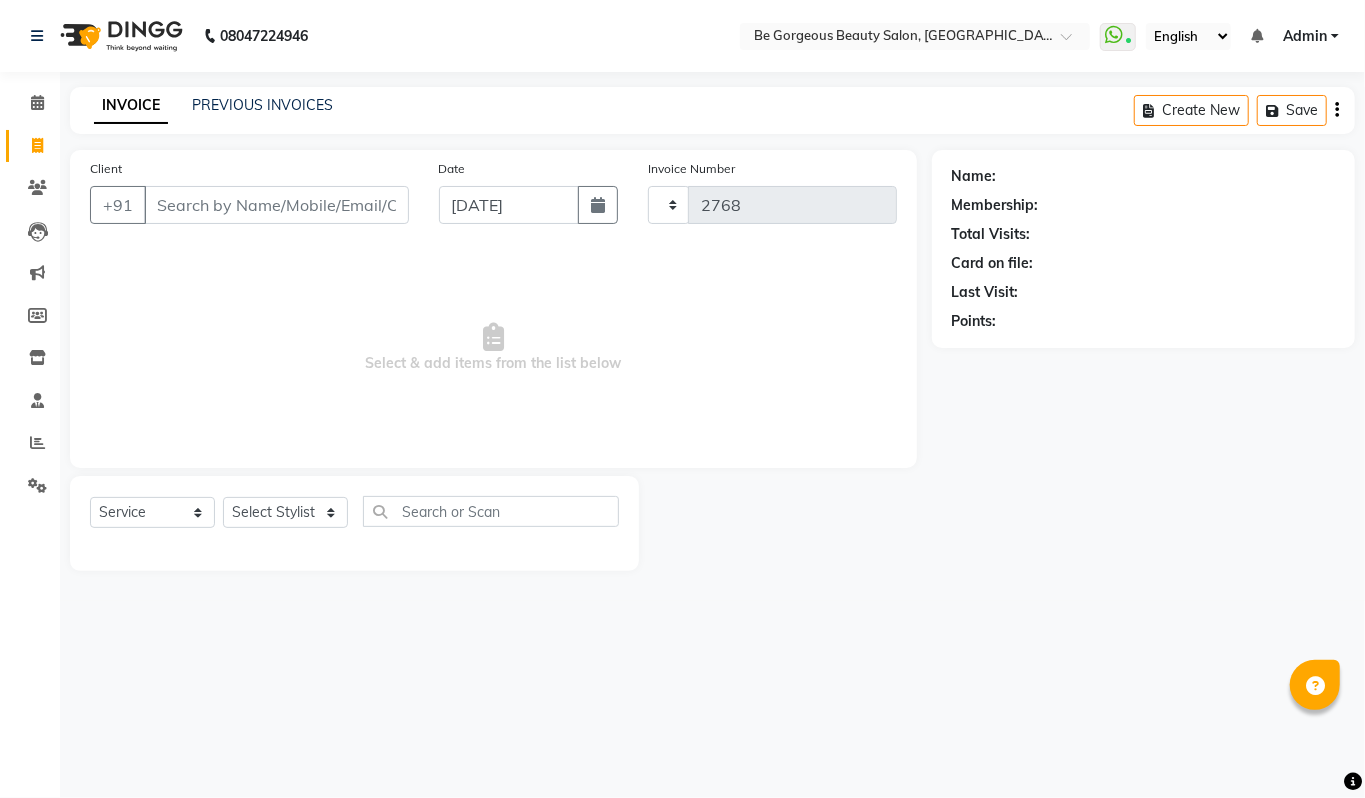select on "5405" 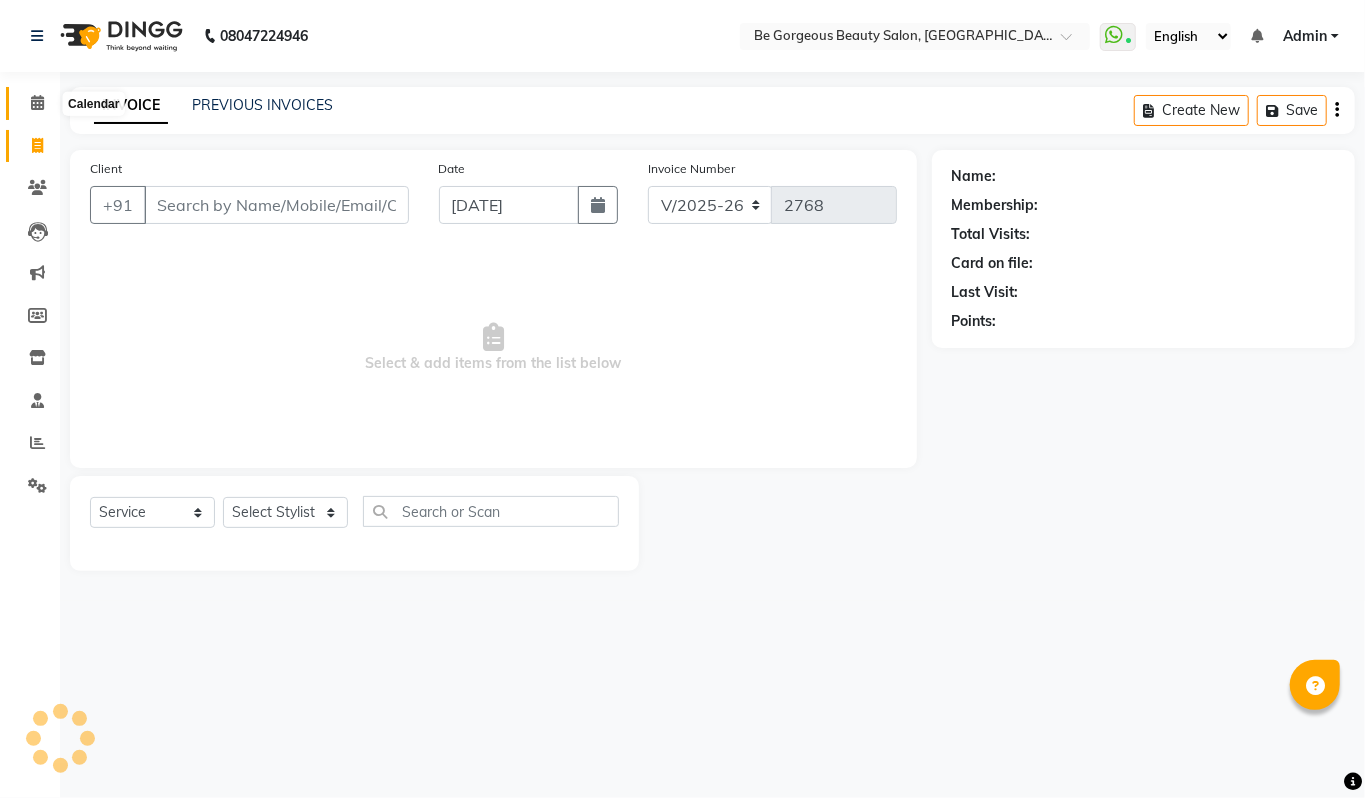 click 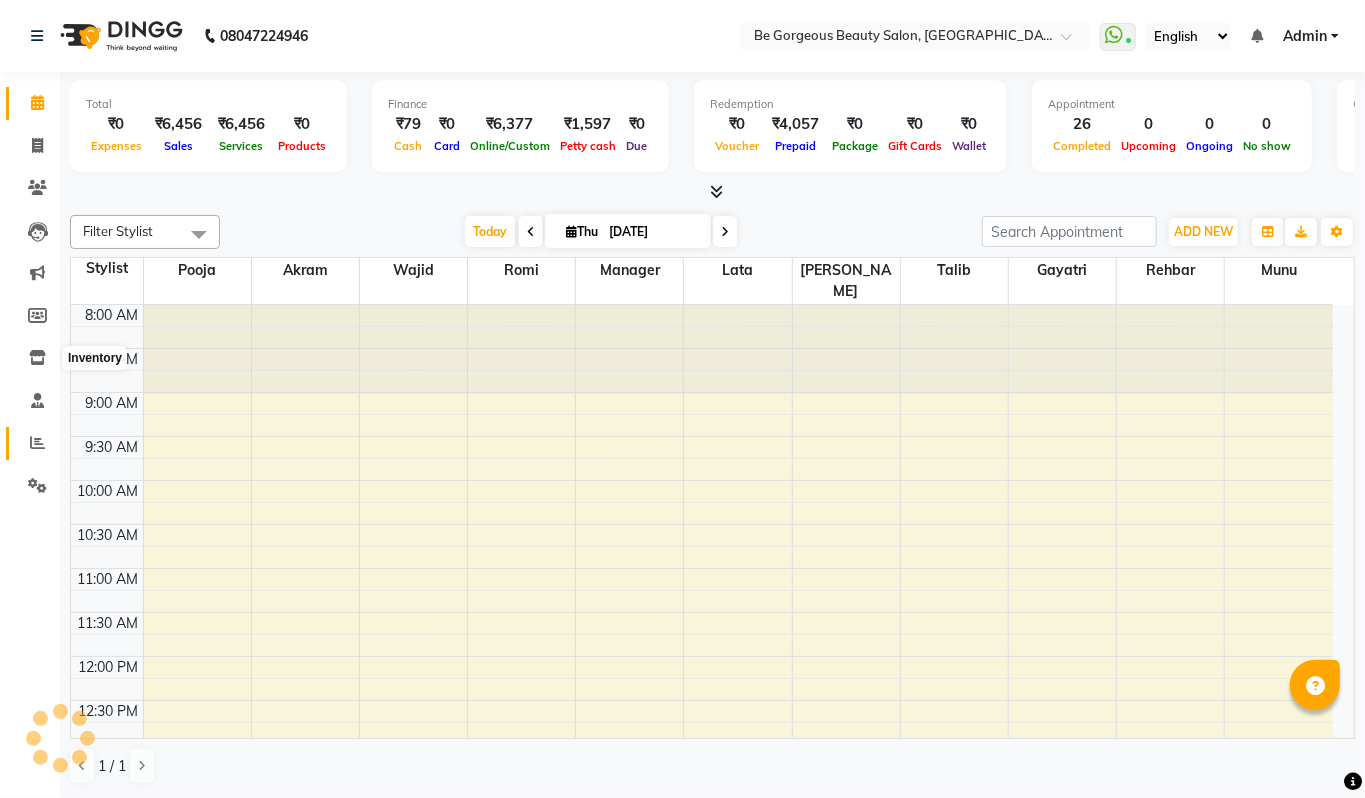 scroll, scrollTop: 0, scrollLeft: 0, axis: both 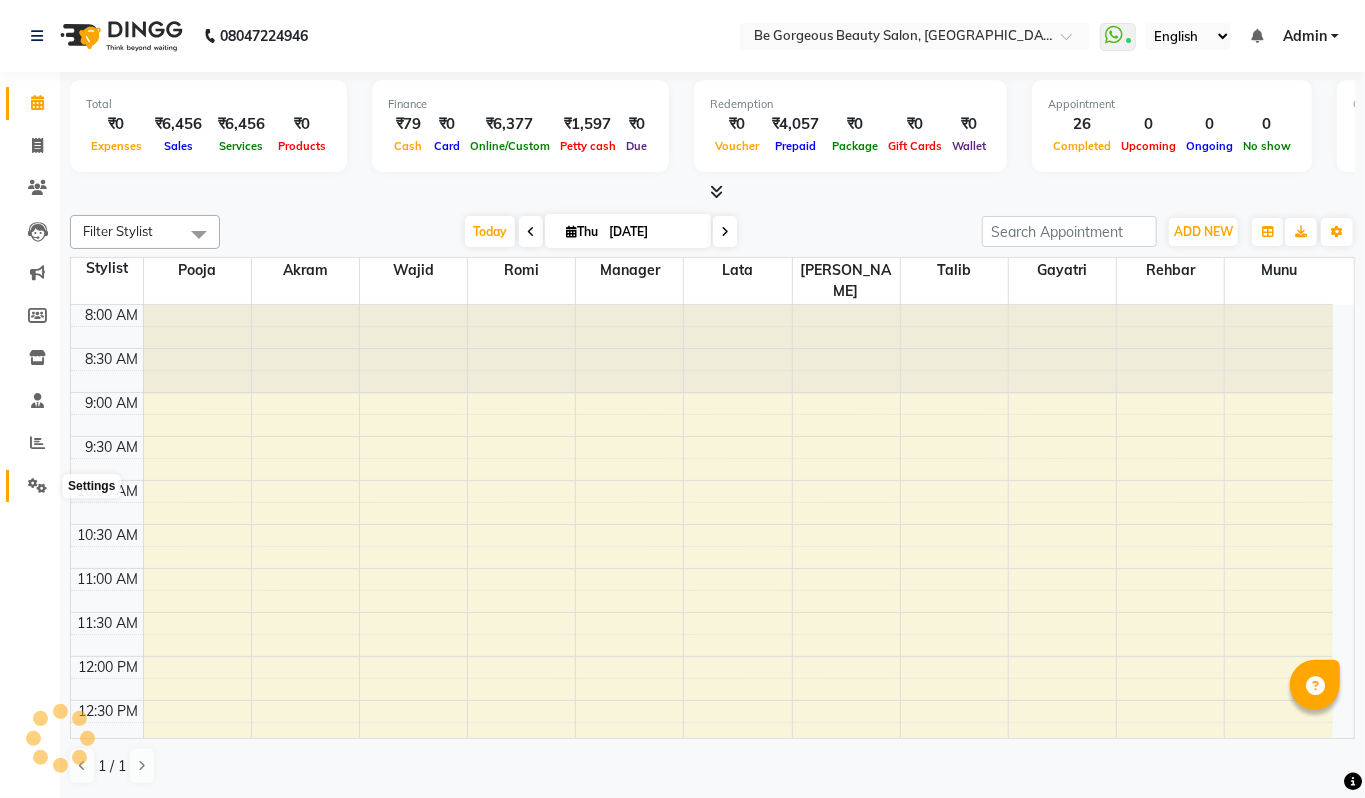 click 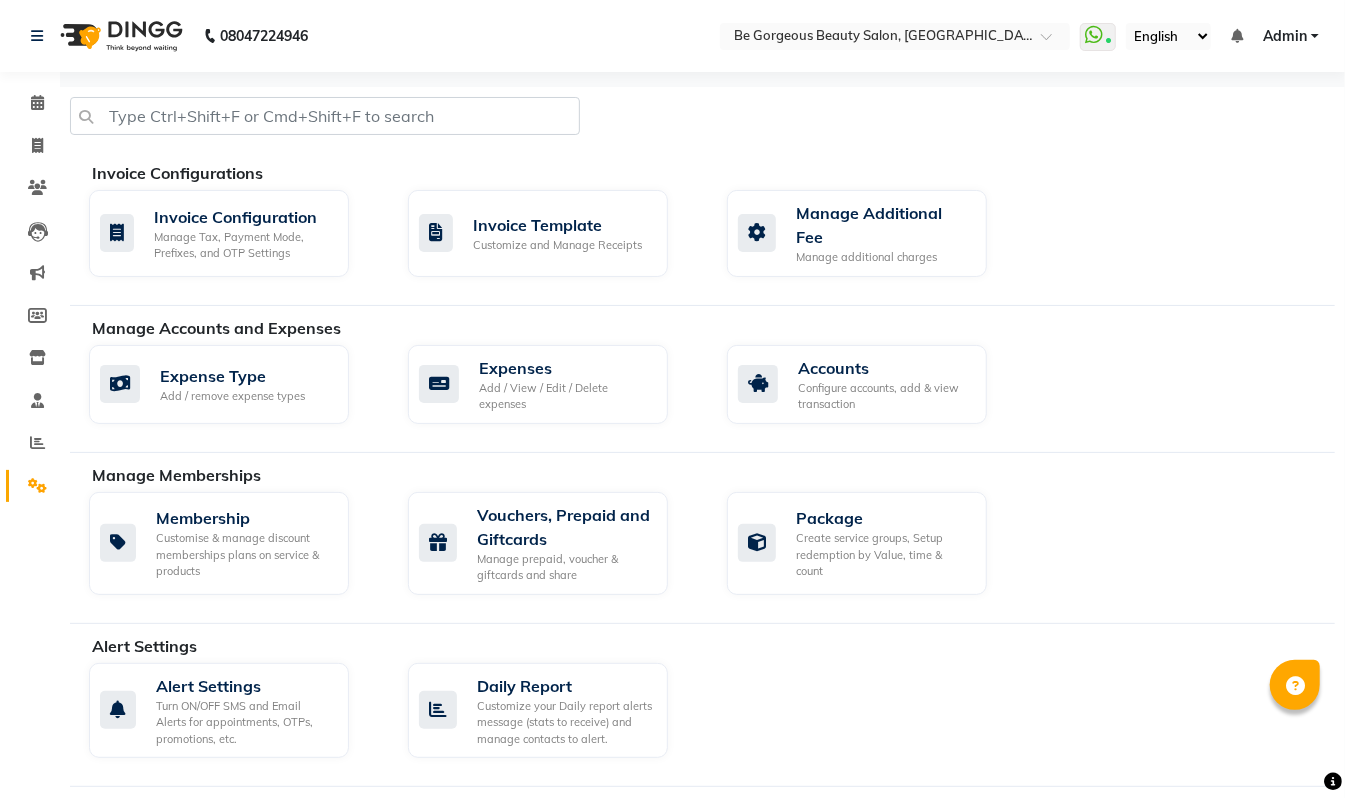 click on "Admin" at bounding box center (1285, 36) 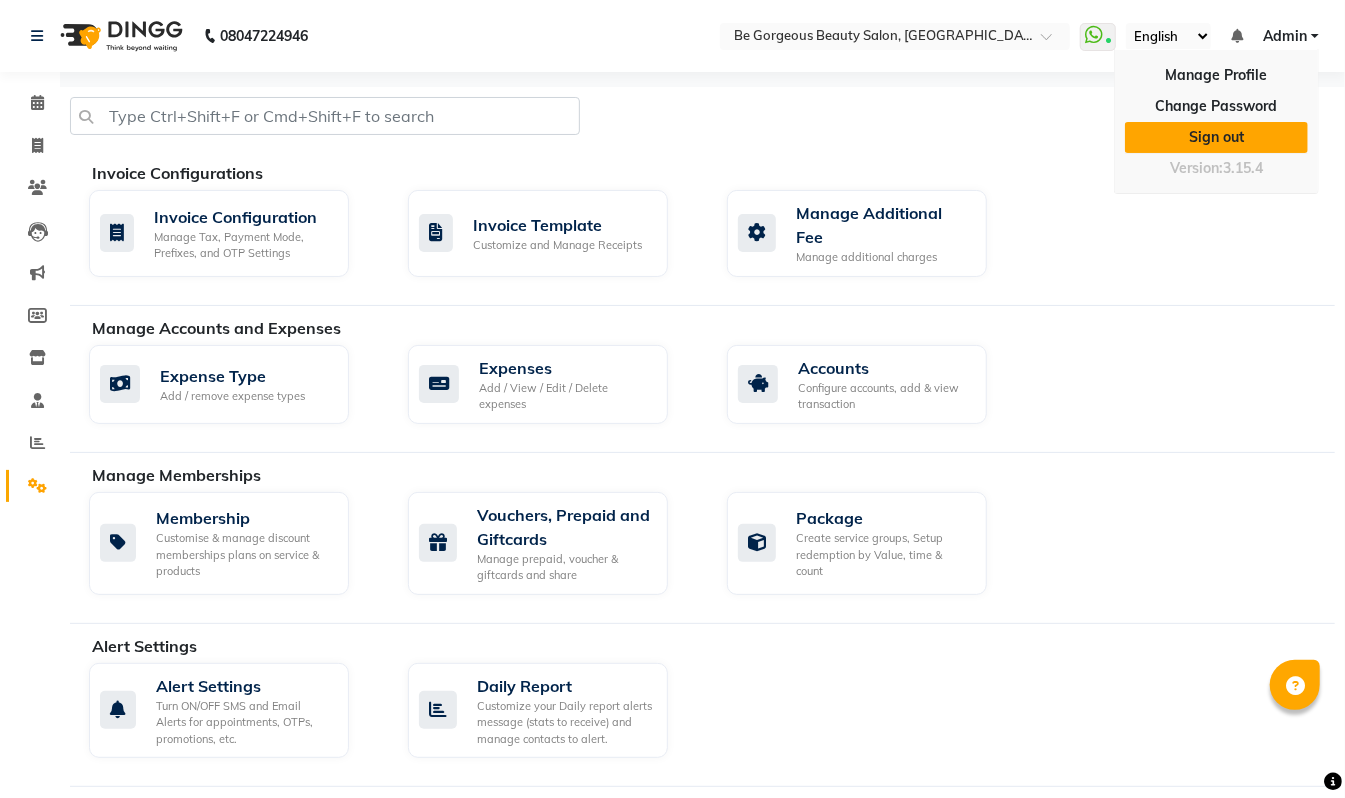 click on "Sign out" at bounding box center [1216, 137] 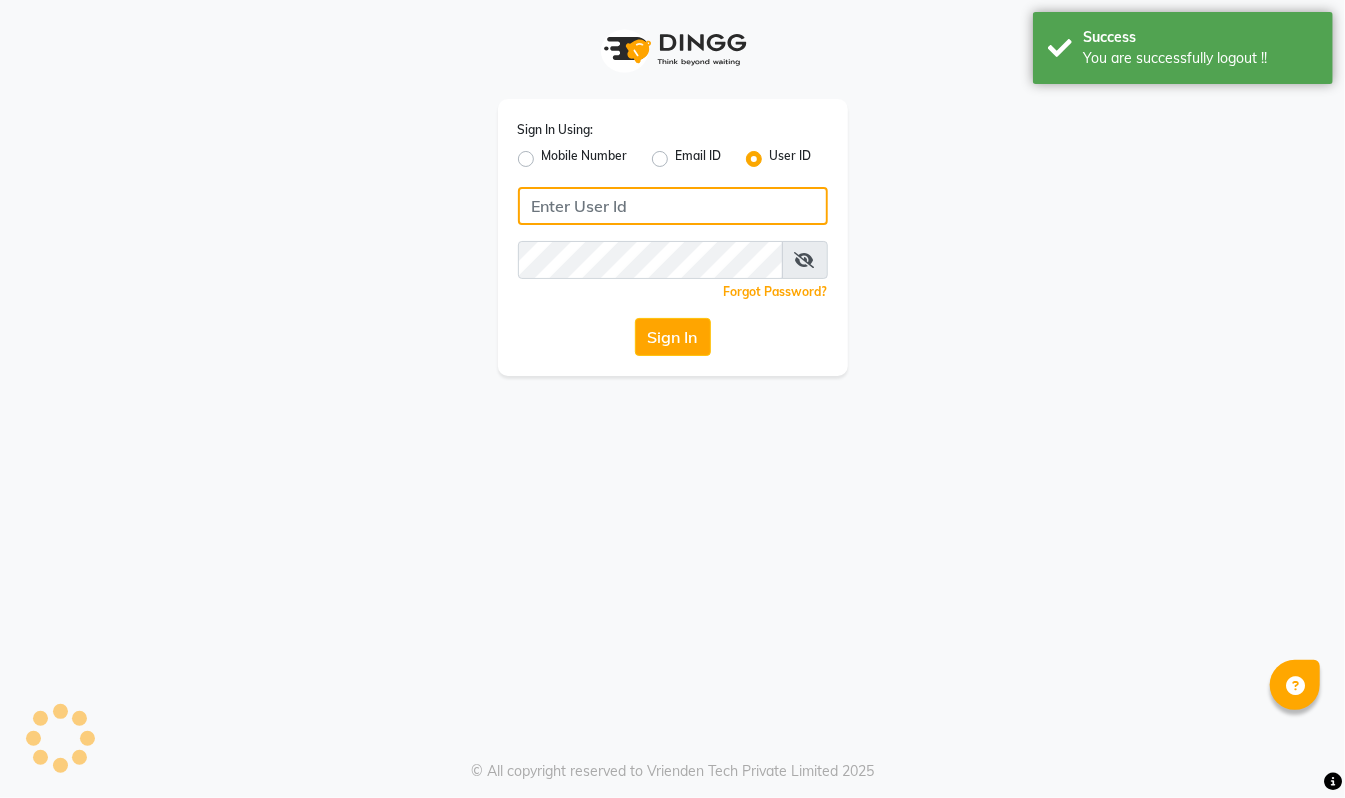 type on "94494097201" 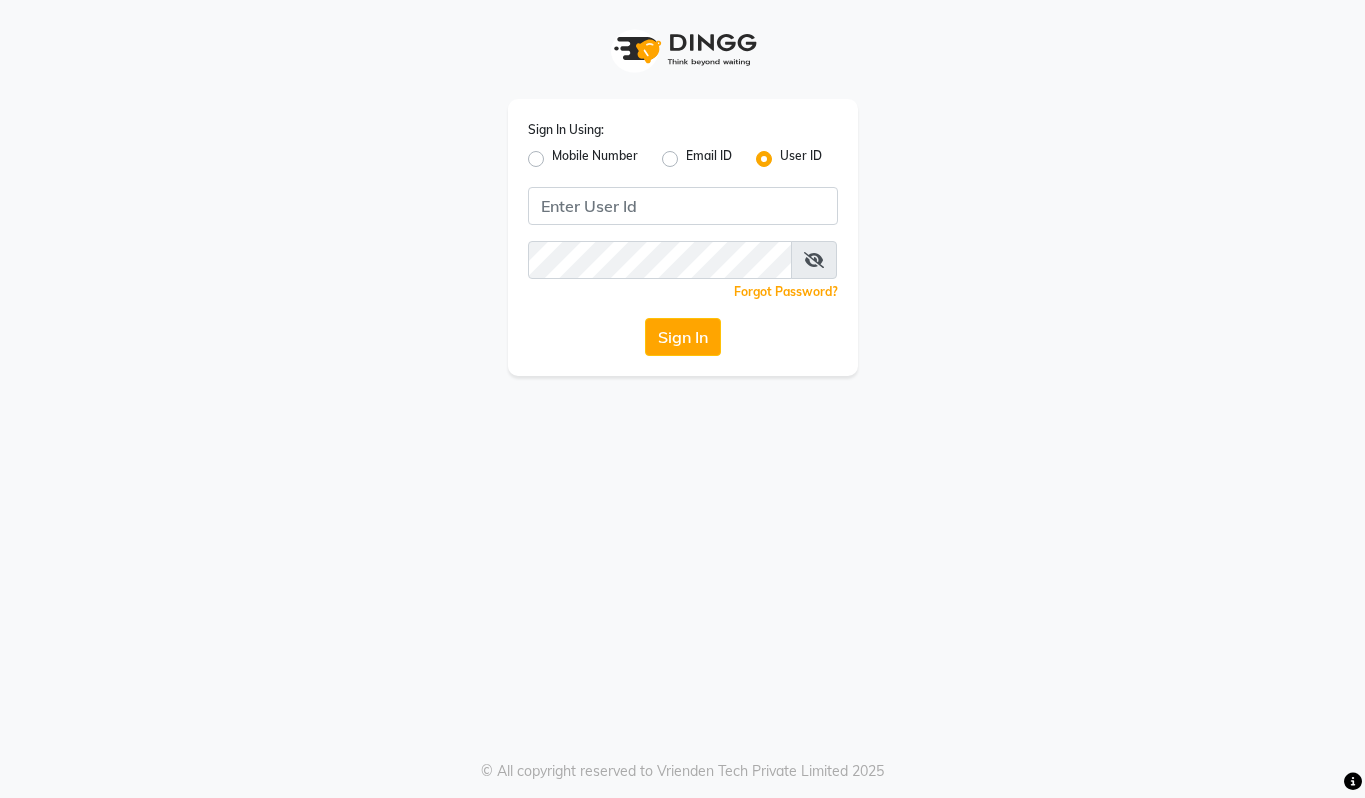 scroll, scrollTop: 0, scrollLeft: 0, axis: both 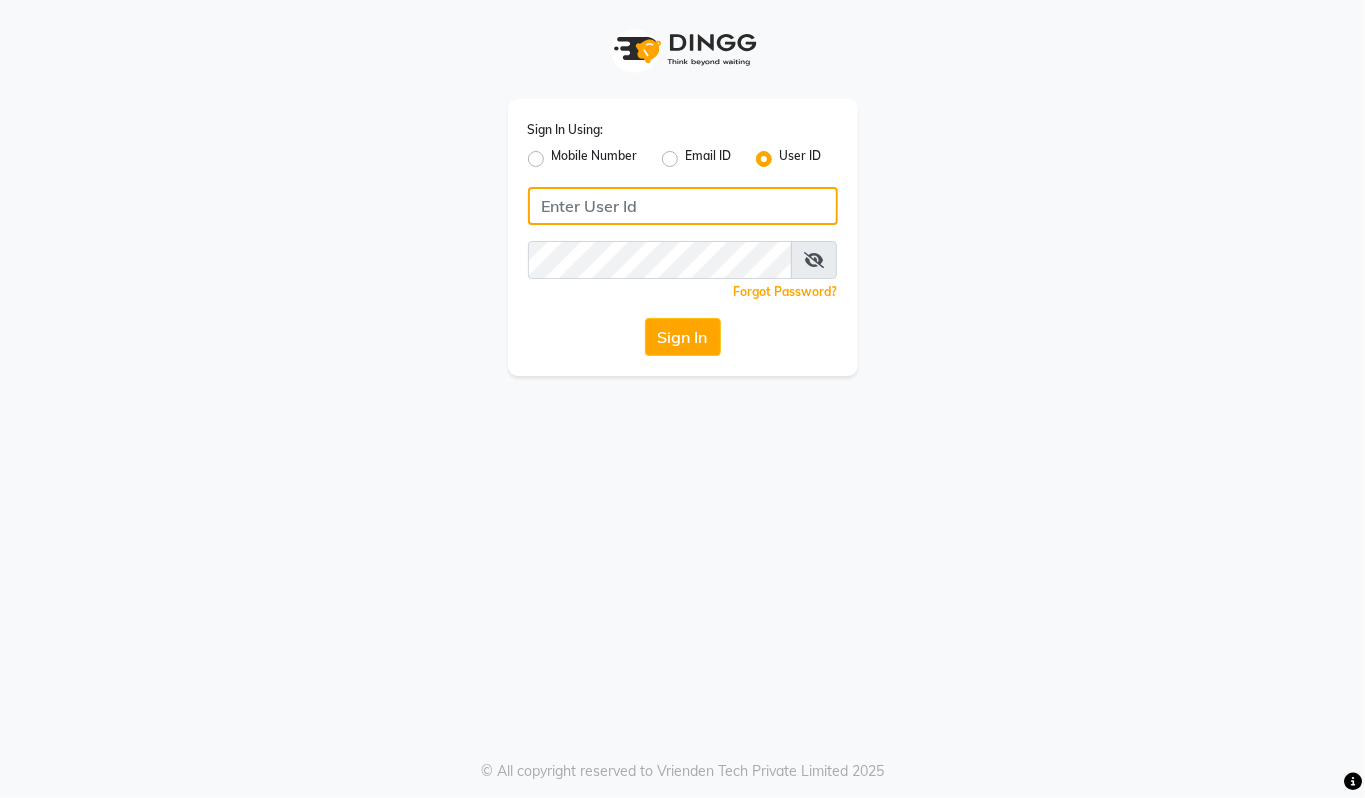 type on "94494097201" 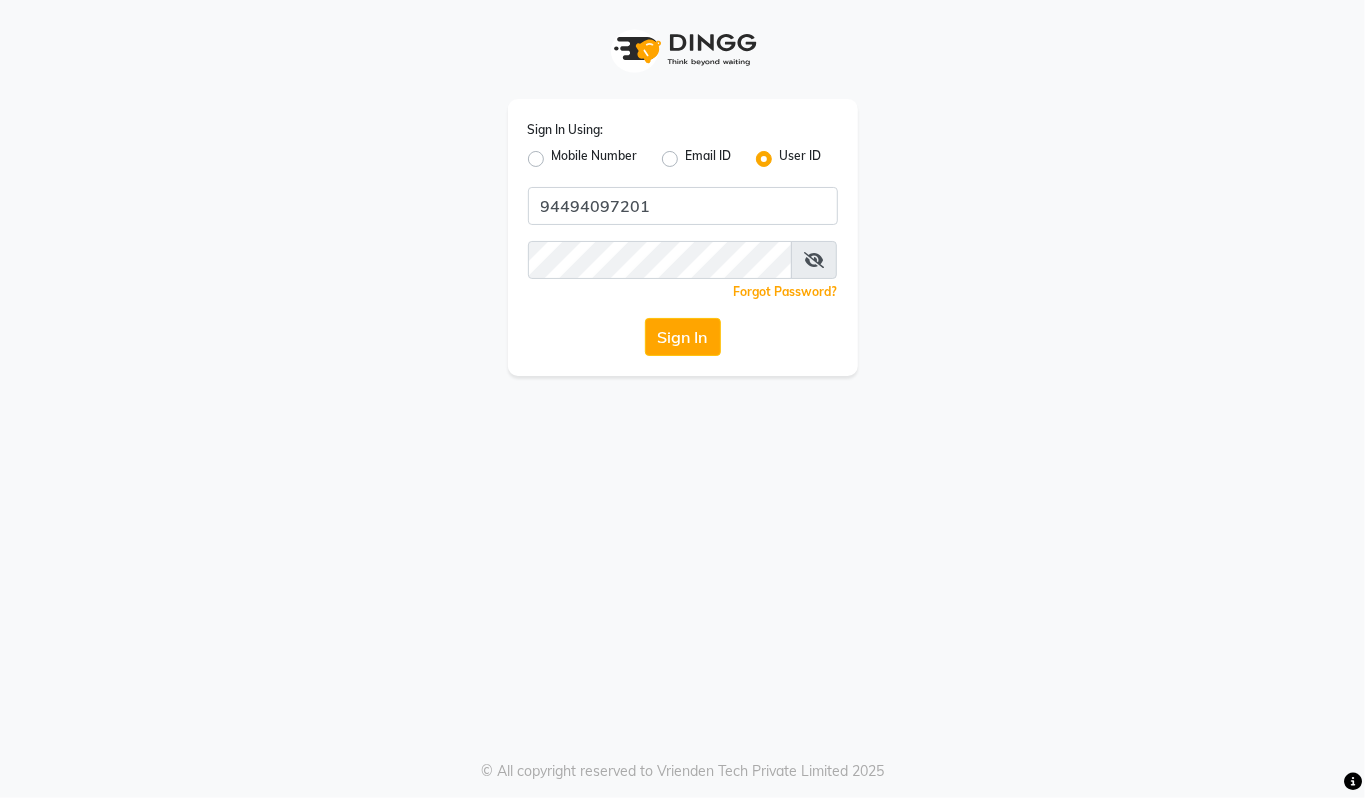 scroll, scrollTop: 0, scrollLeft: 0, axis: both 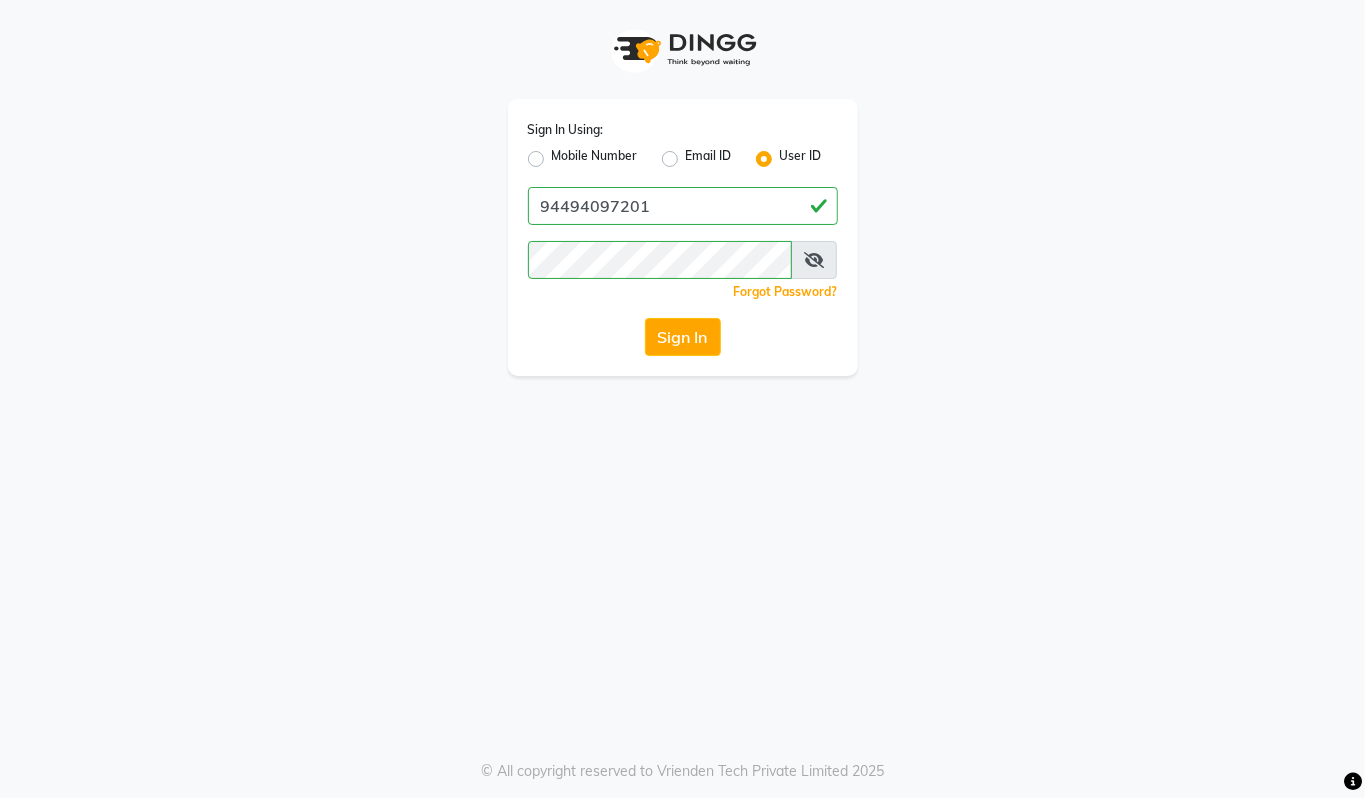 click on "Mobile Number" 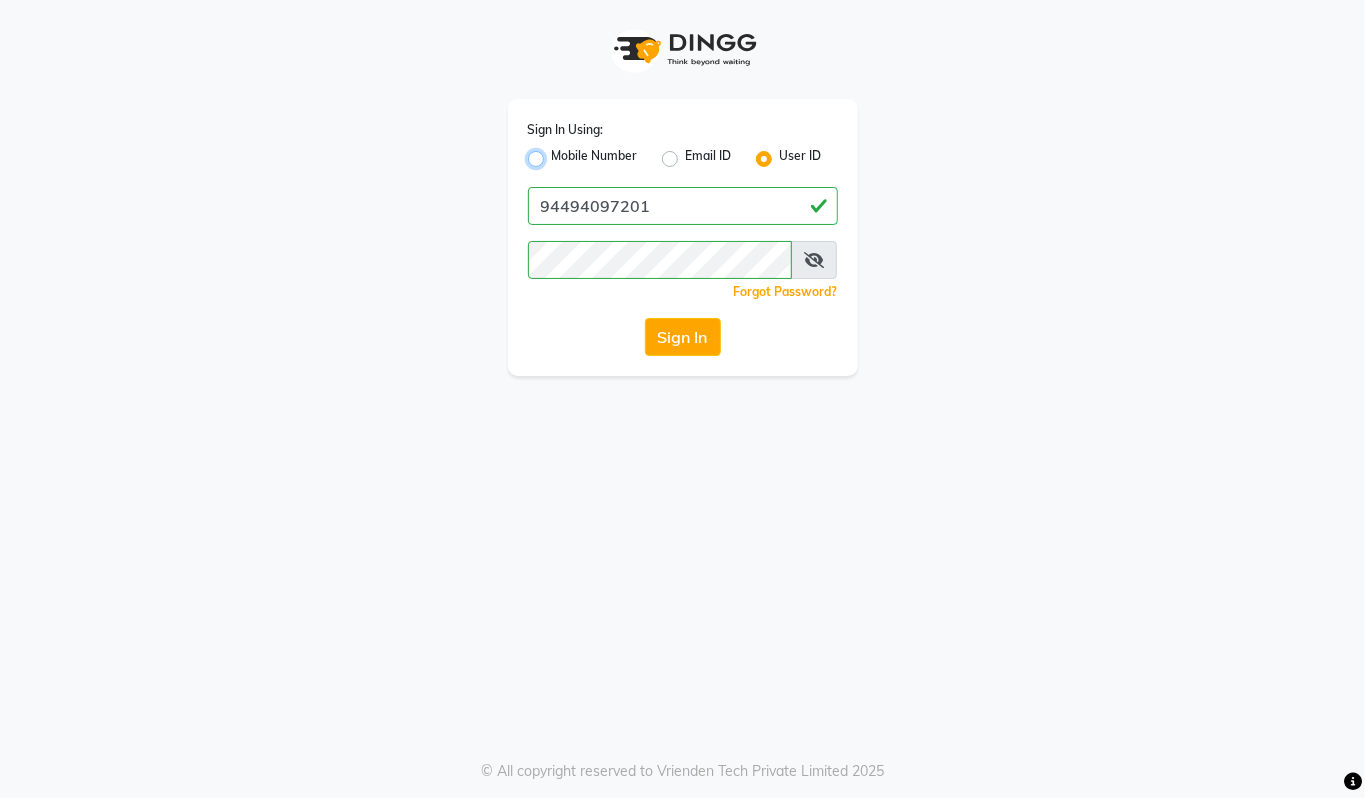 click on "Mobile Number" at bounding box center [558, 153] 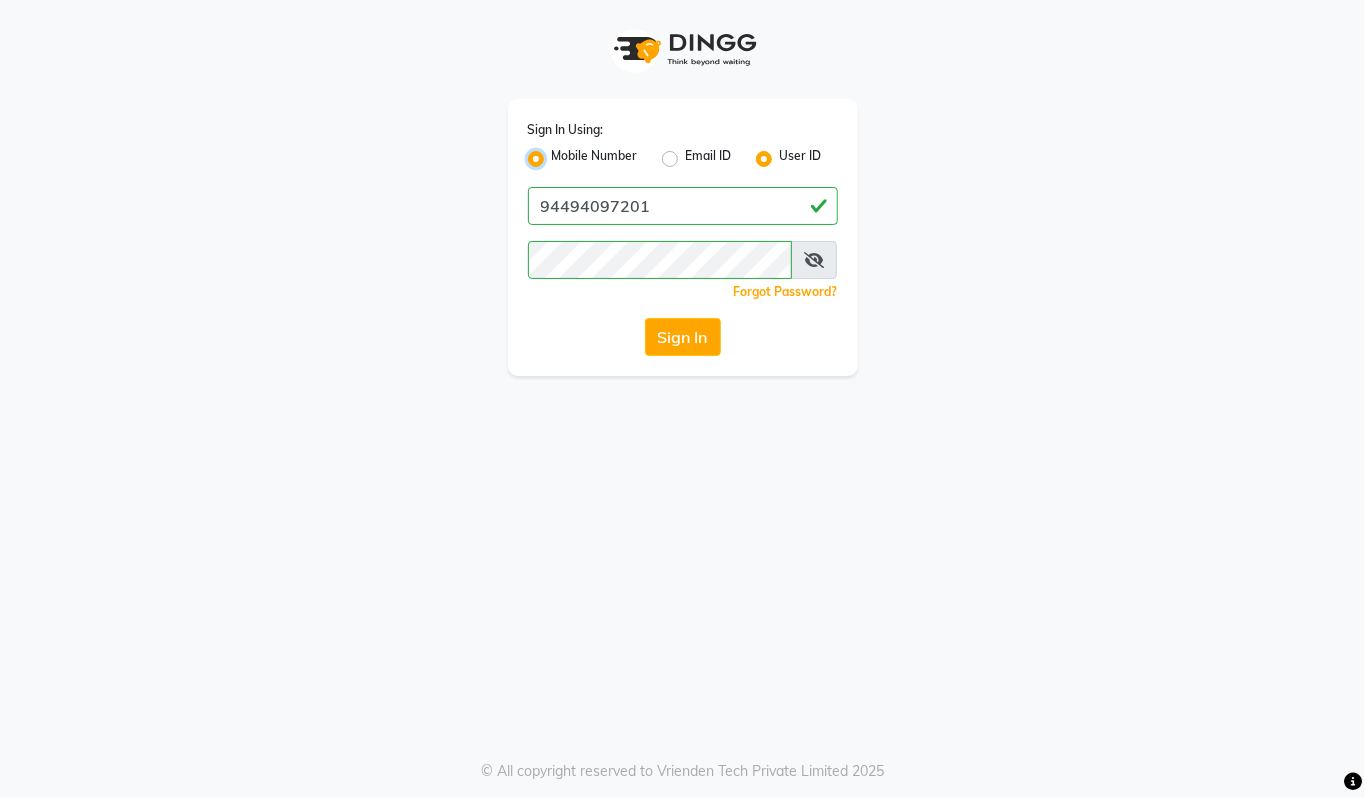 radio on "false" 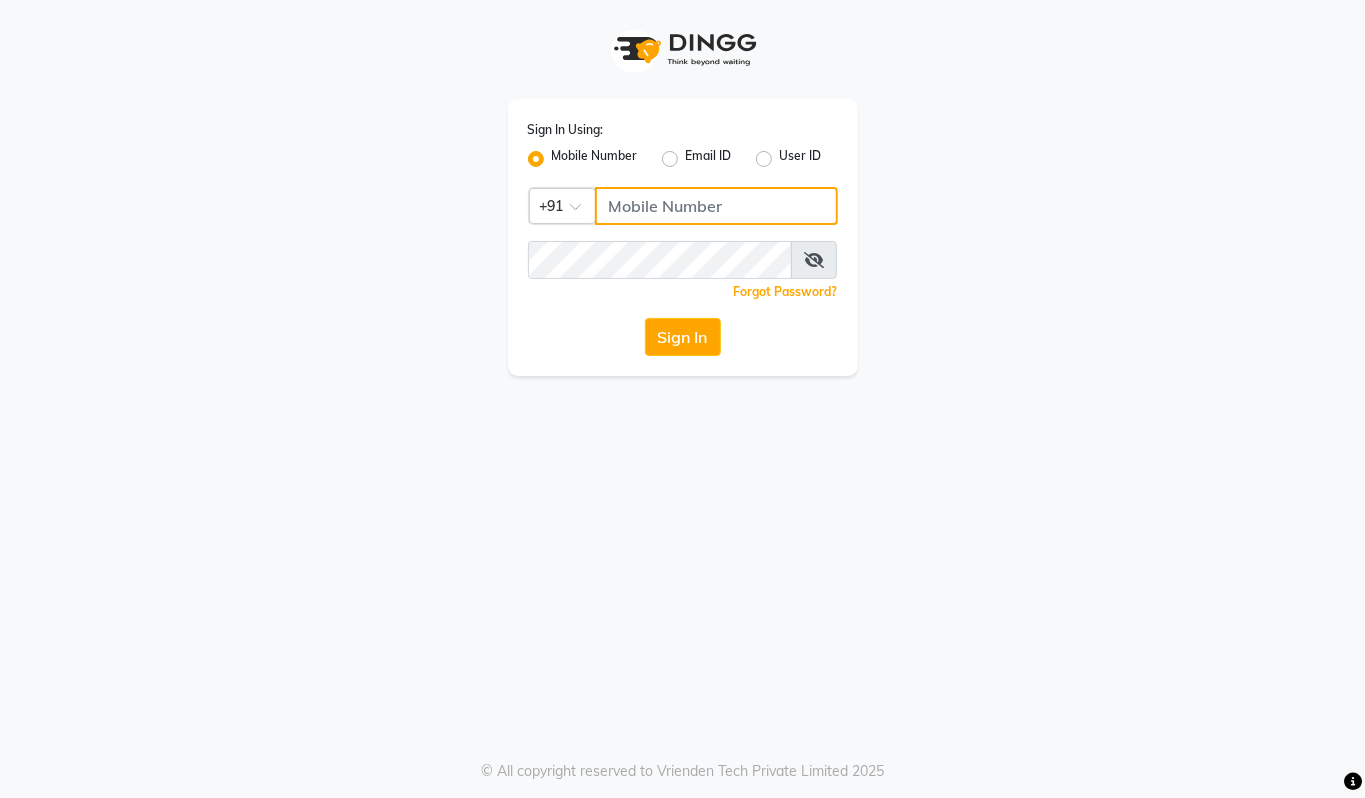 click 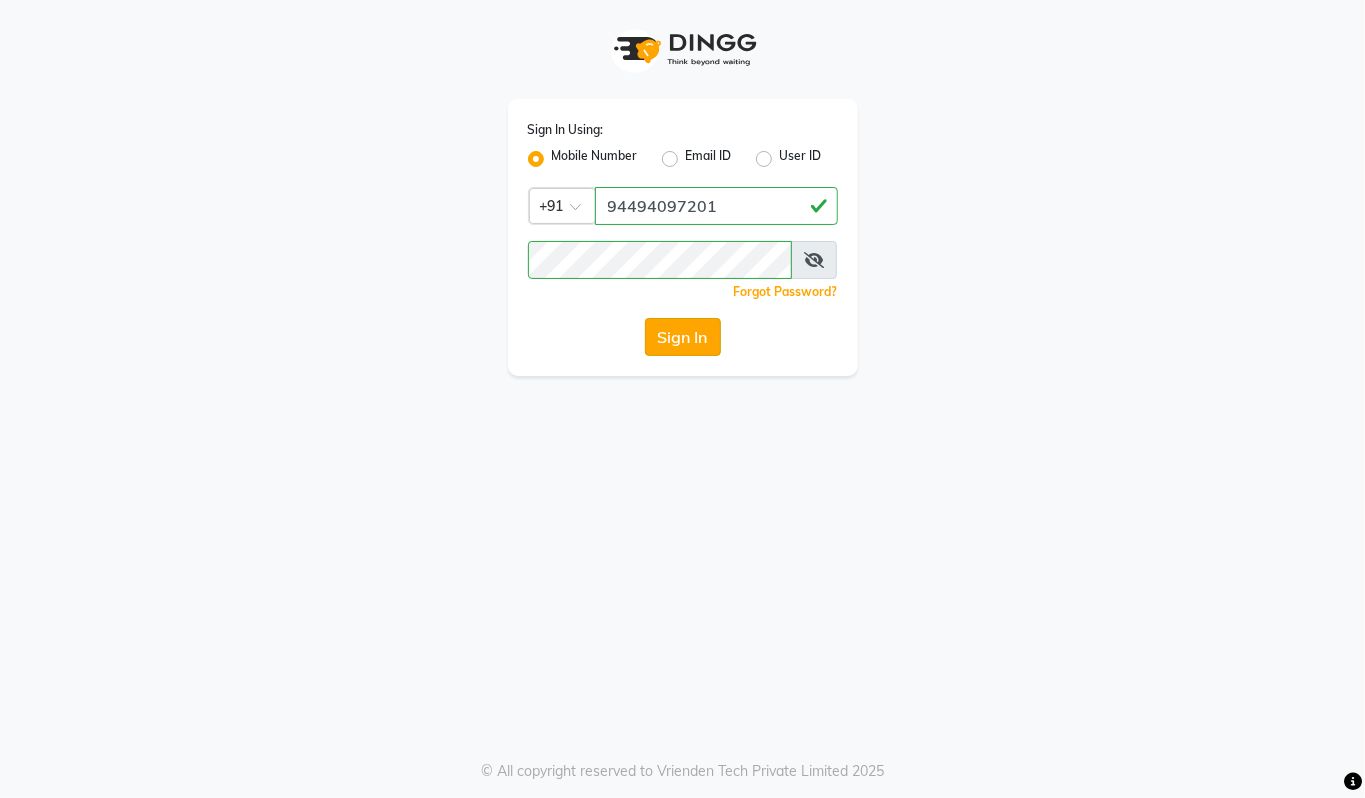 click on "Sign In" 